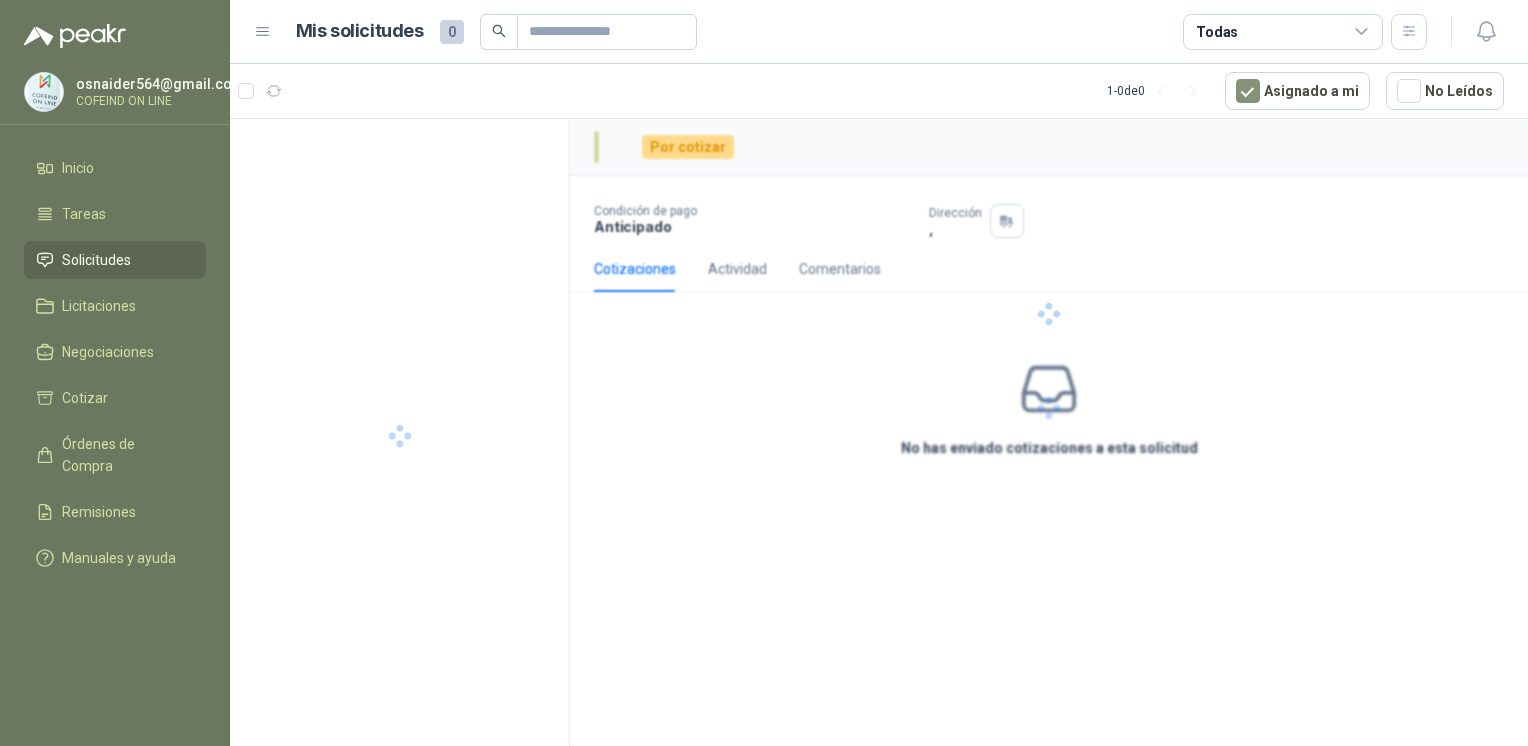 scroll, scrollTop: 0, scrollLeft: 0, axis: both 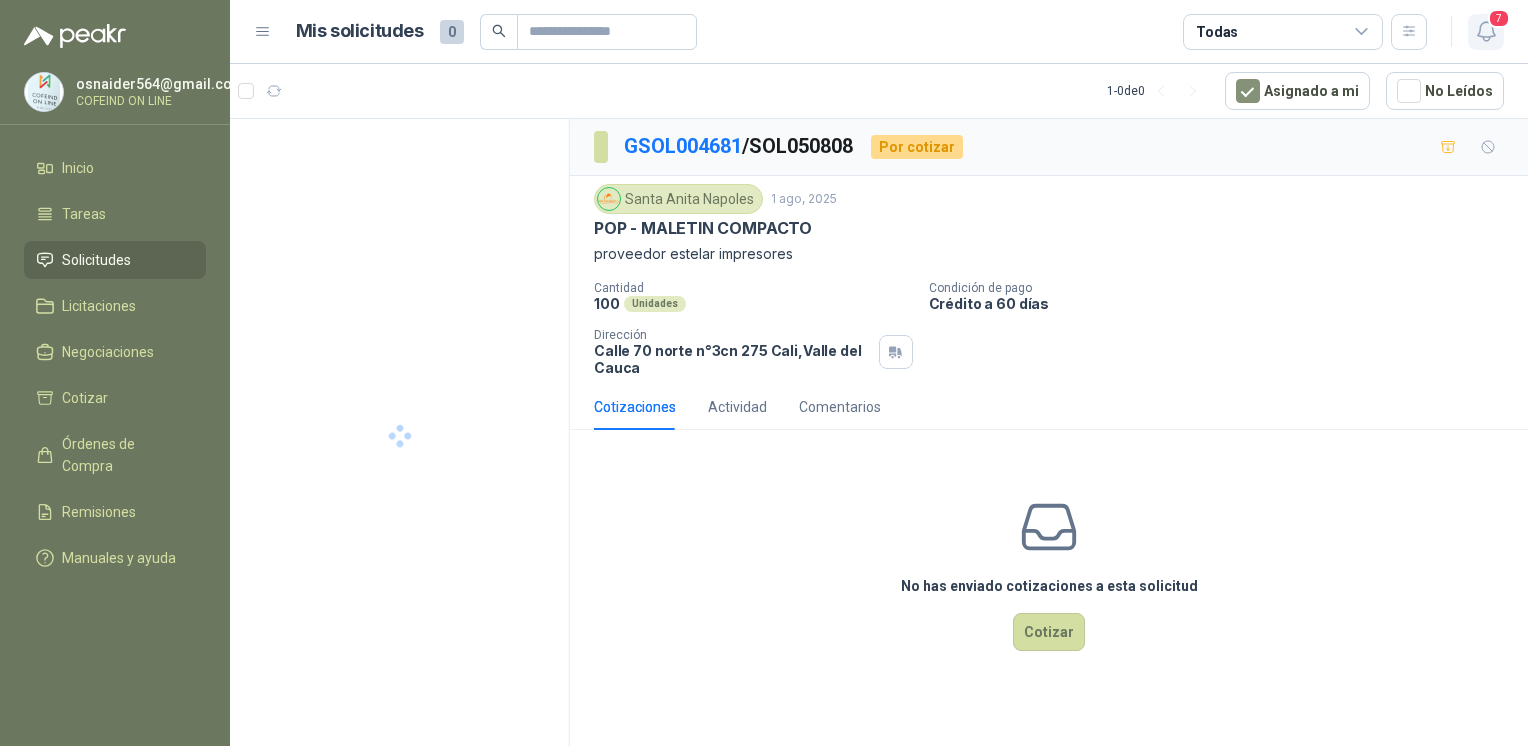 click 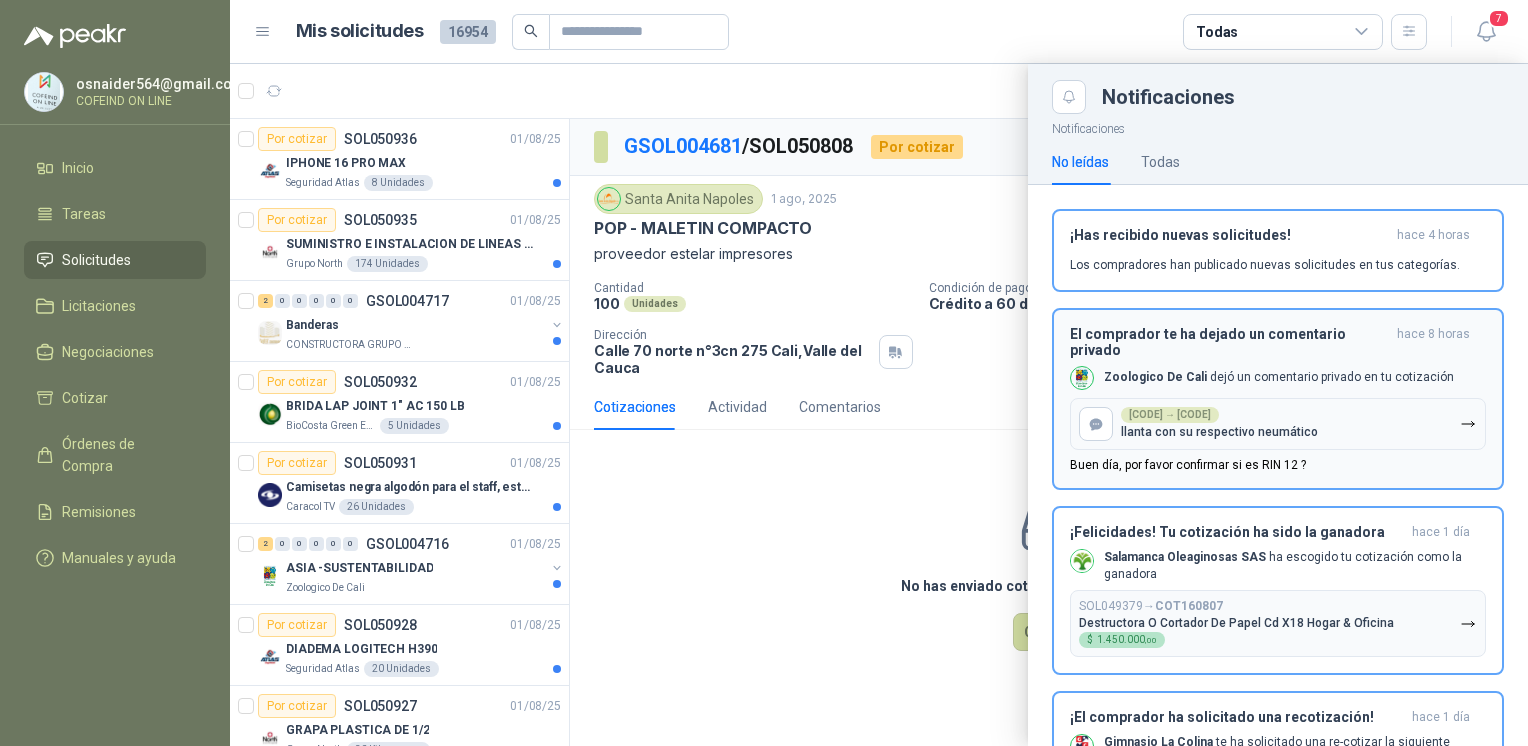 click on "El comprador te ha dejado un comentario privado hace [NUMBER] horas   Zoologico De Cali     dejó un comentario privado en tu cotización [CODE] → [CODE] llanta con su respectivo neumático  Buen día, por favor confirmar si es RIN [NUMBER] ?" at bounding box center [1278, 399] 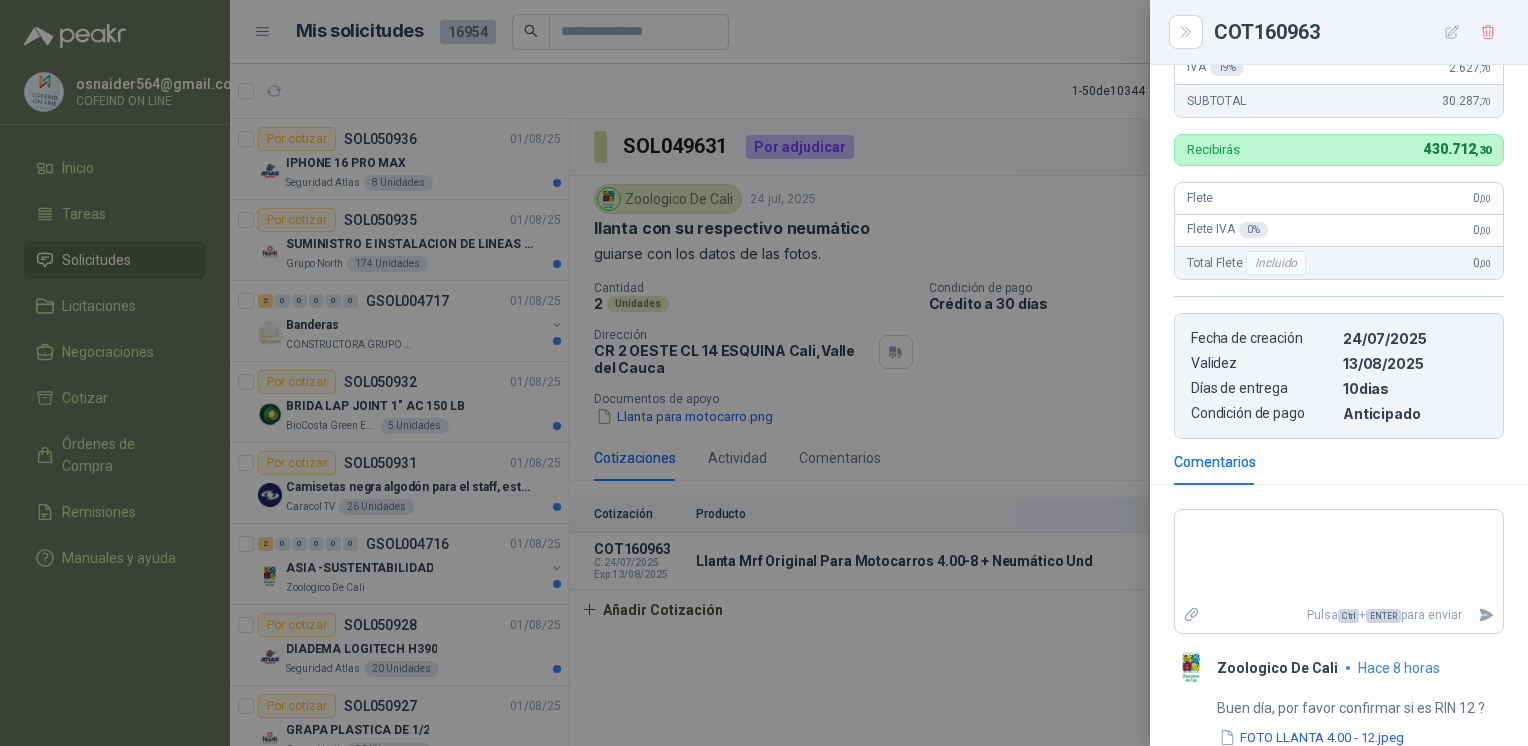 scroll, scrollTop: 543, scrollLeft: 0, axis: vertical 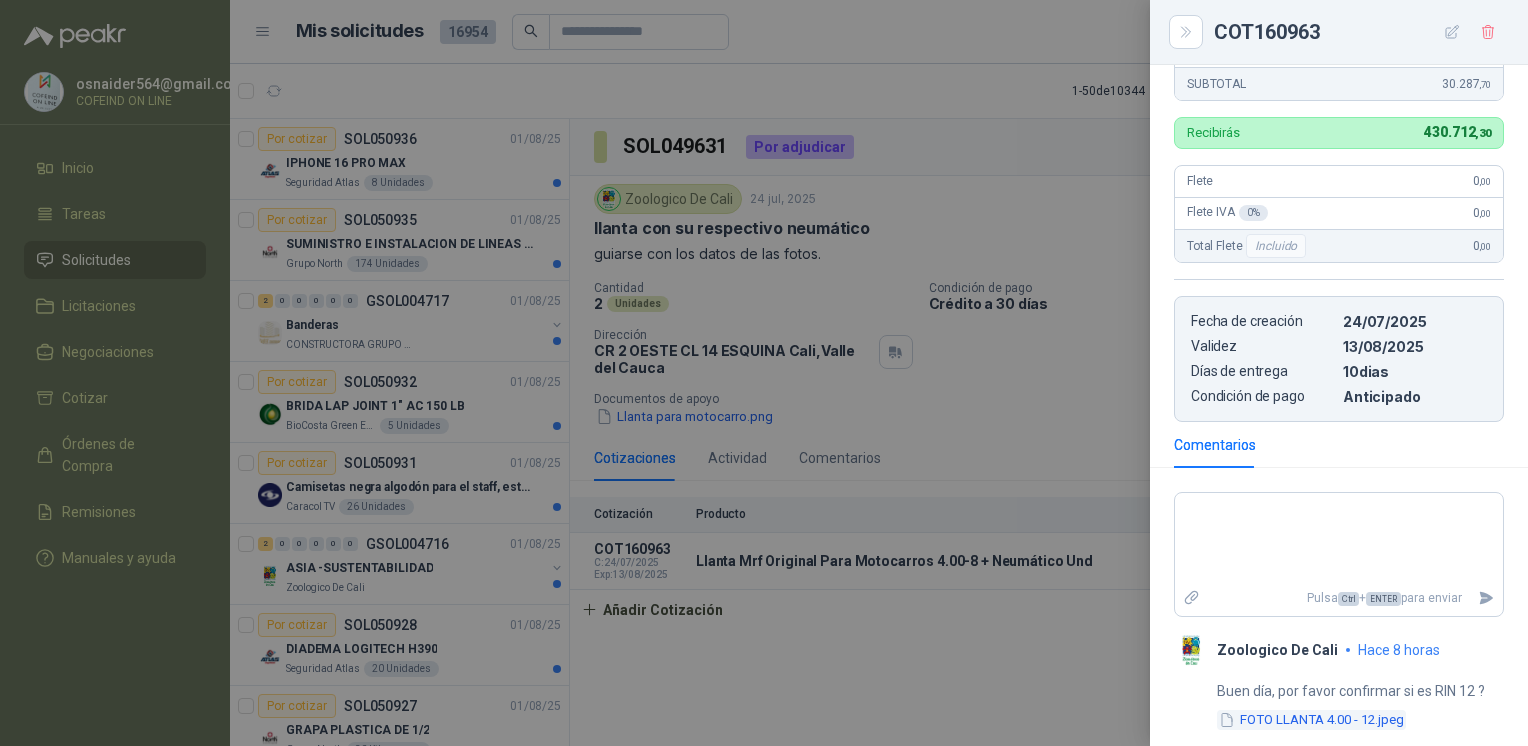 click on "FOTO LLANTA 4.00 - 12.jpeg" at bounding box center [1311, 720] 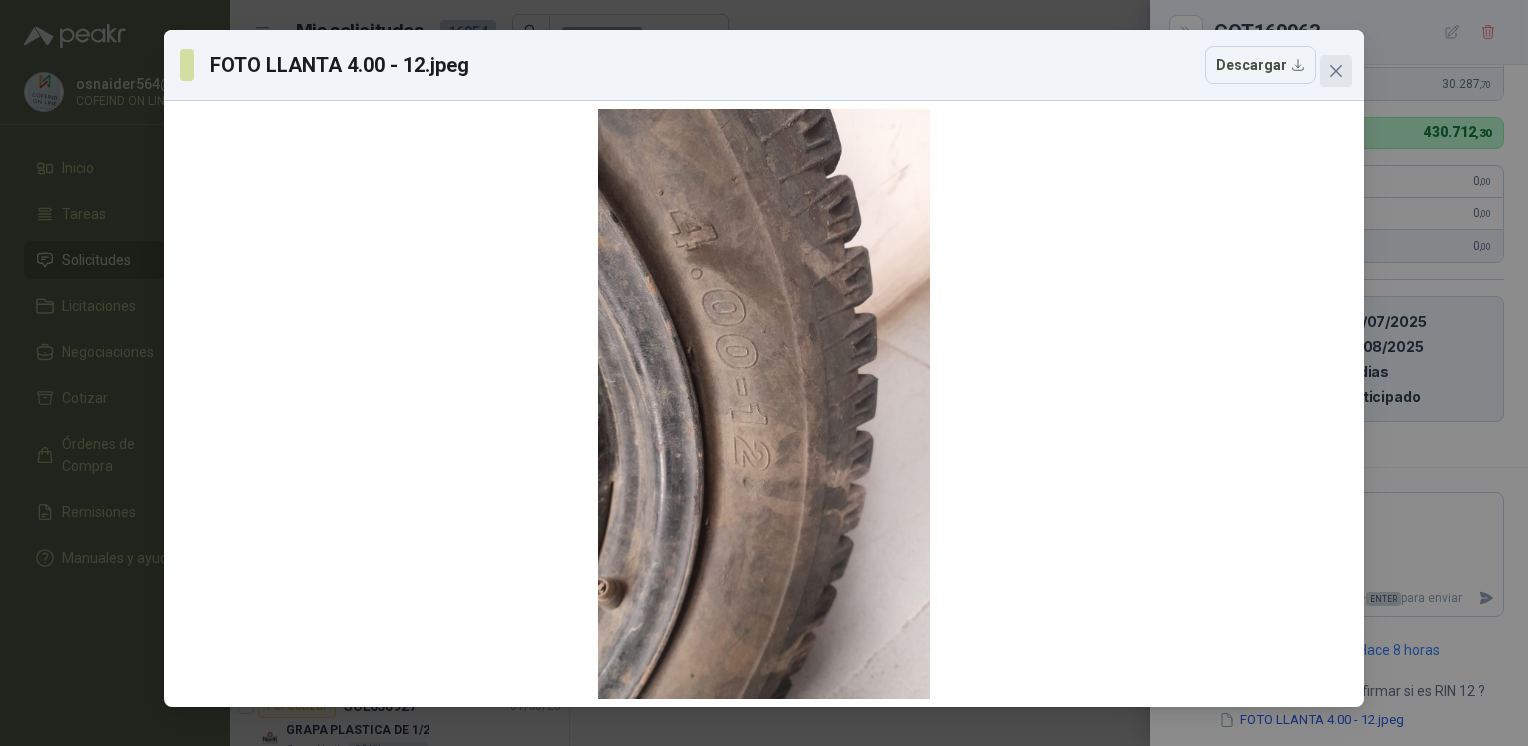 click 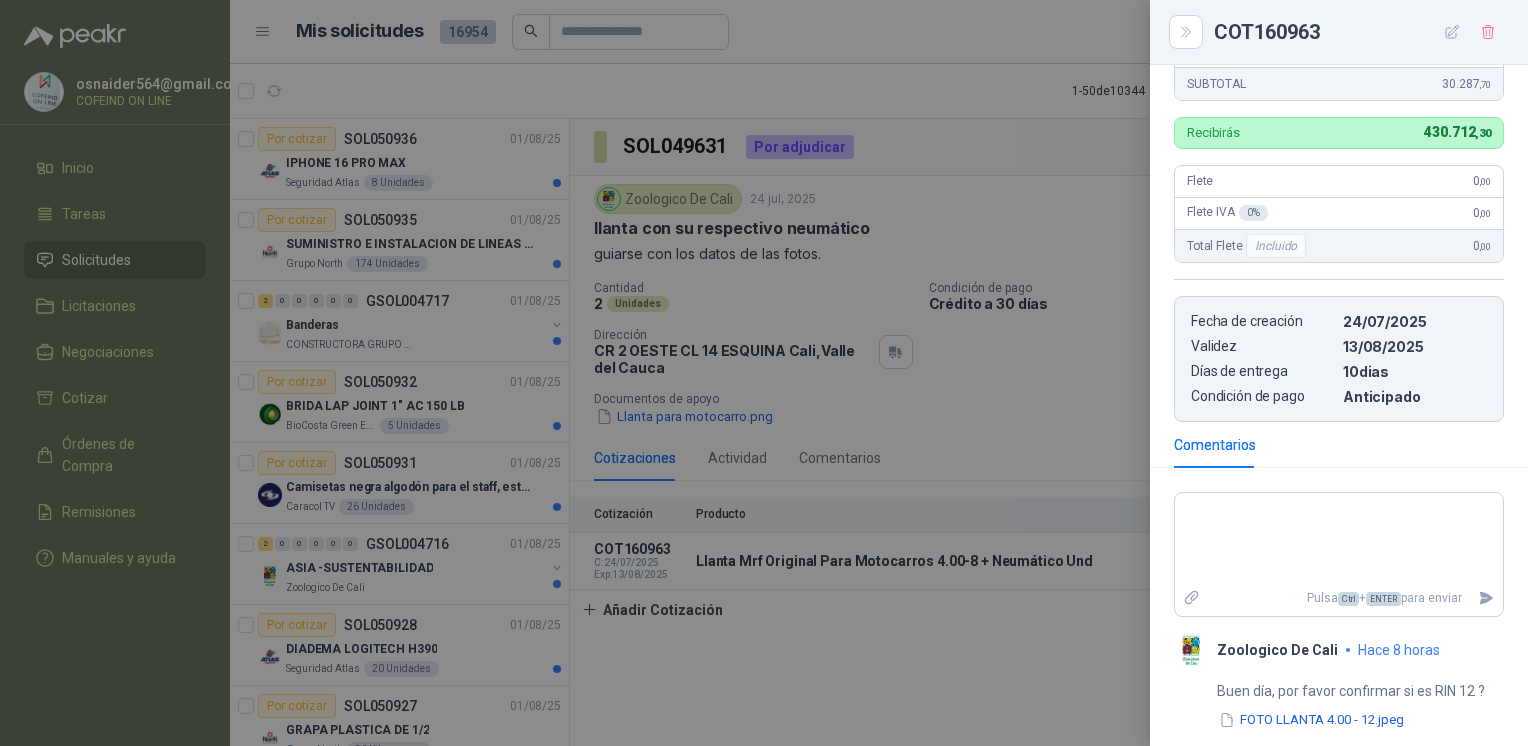 click at bounding box center (764, 373) 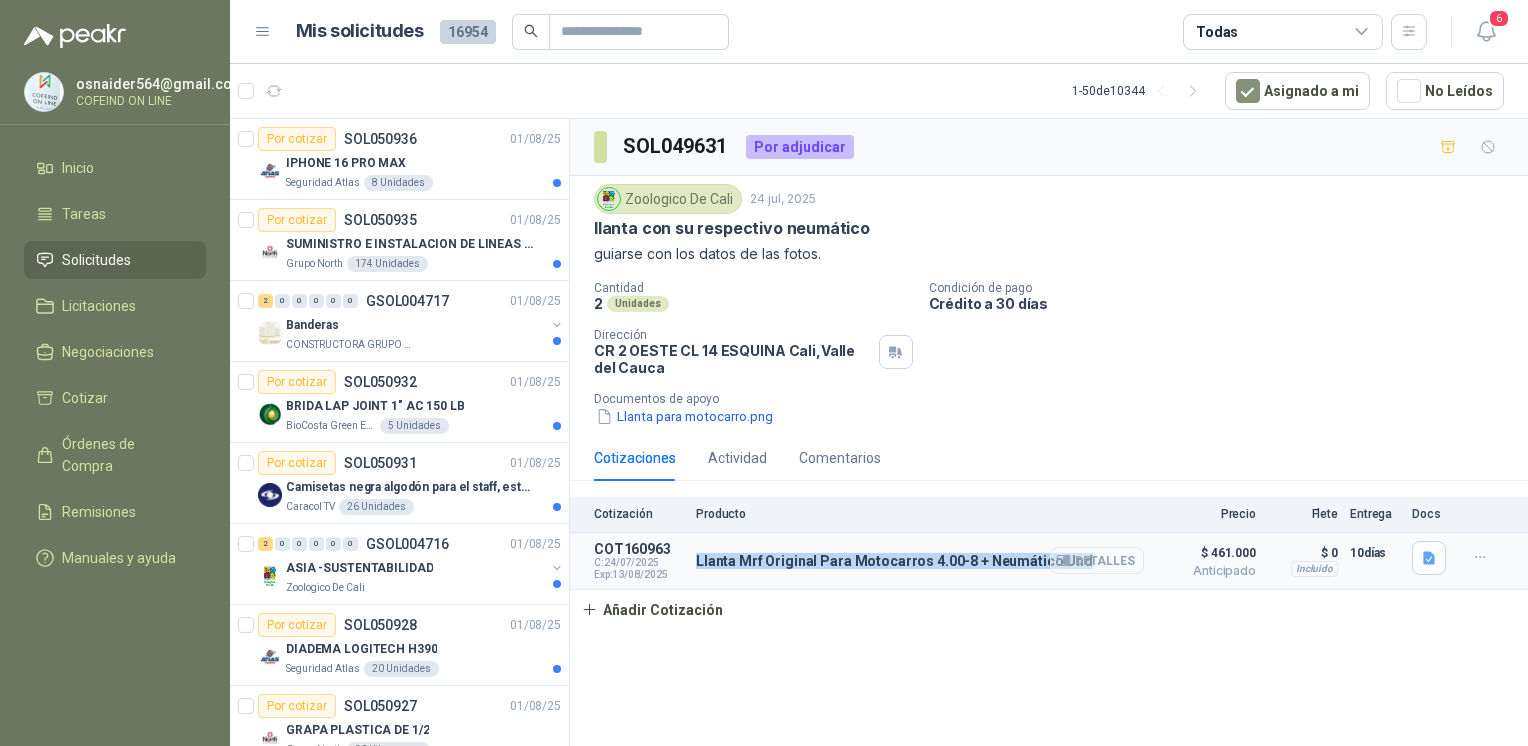 drag, startPoint x: 699, startPoint y: 556, endPoint x: 1056, endPoint y: 570, distance: 357.2744 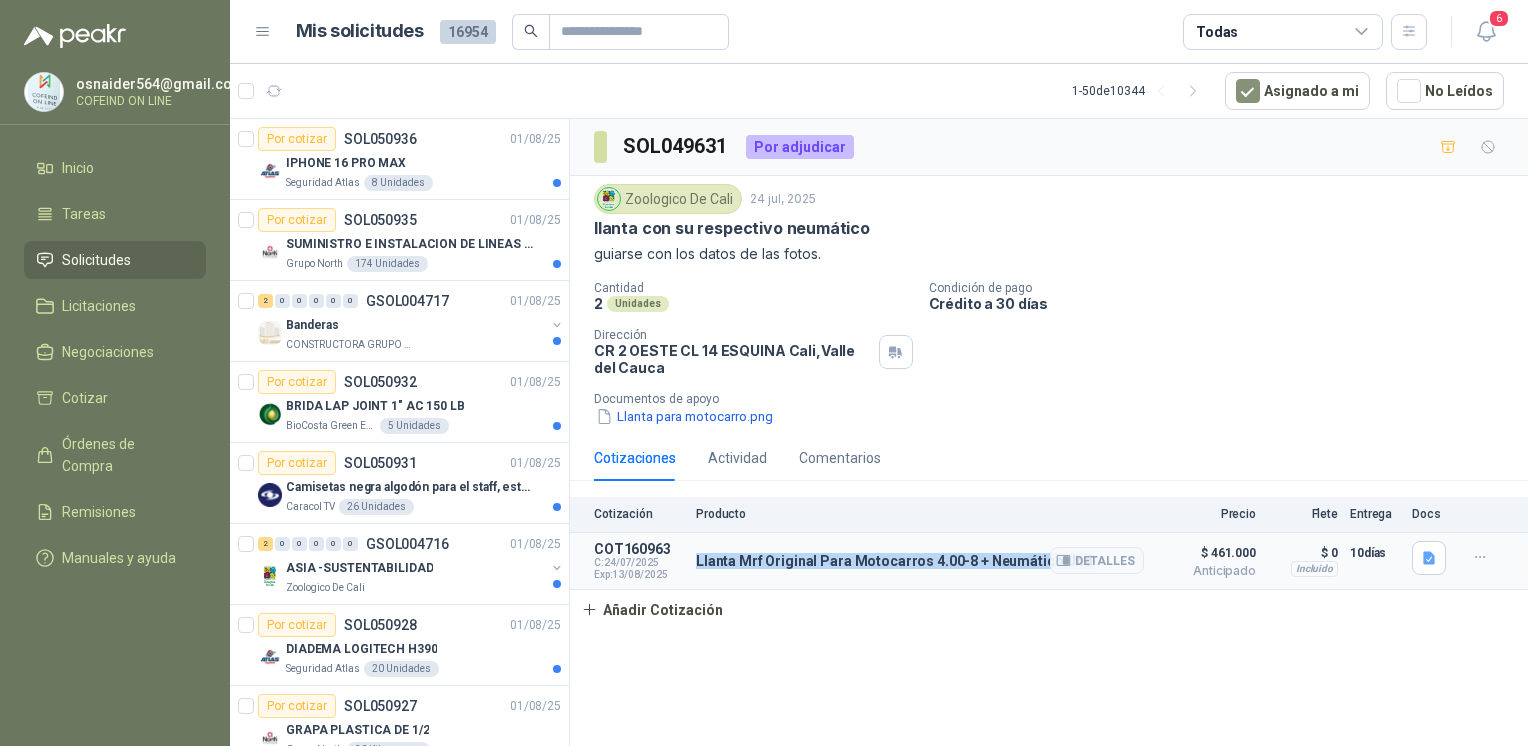 copy on "Llanta Mrf Original Para Motocarros 4.00-8 + Neumático Und" 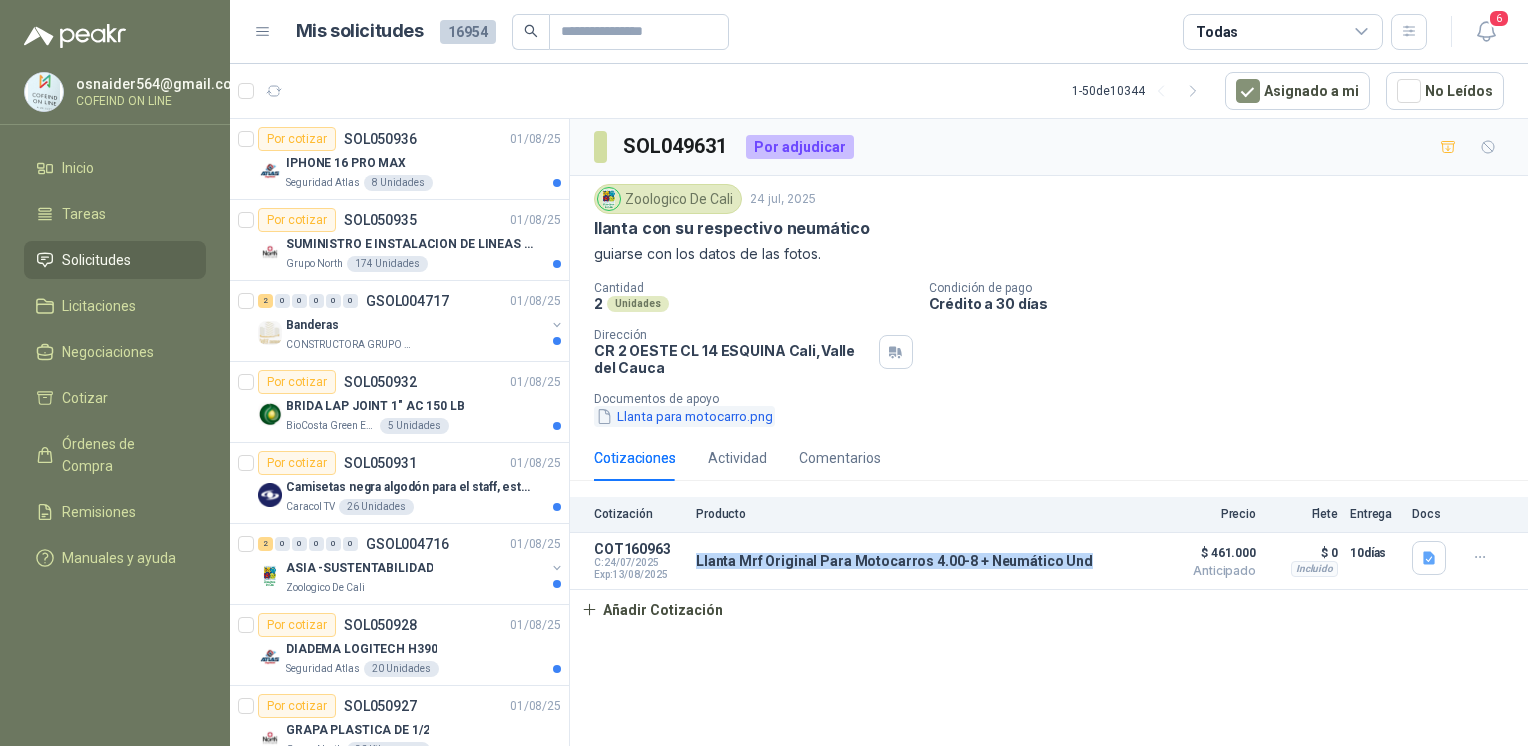 click on "Llanta para motocarro.png" at bounding box center [684, 416] 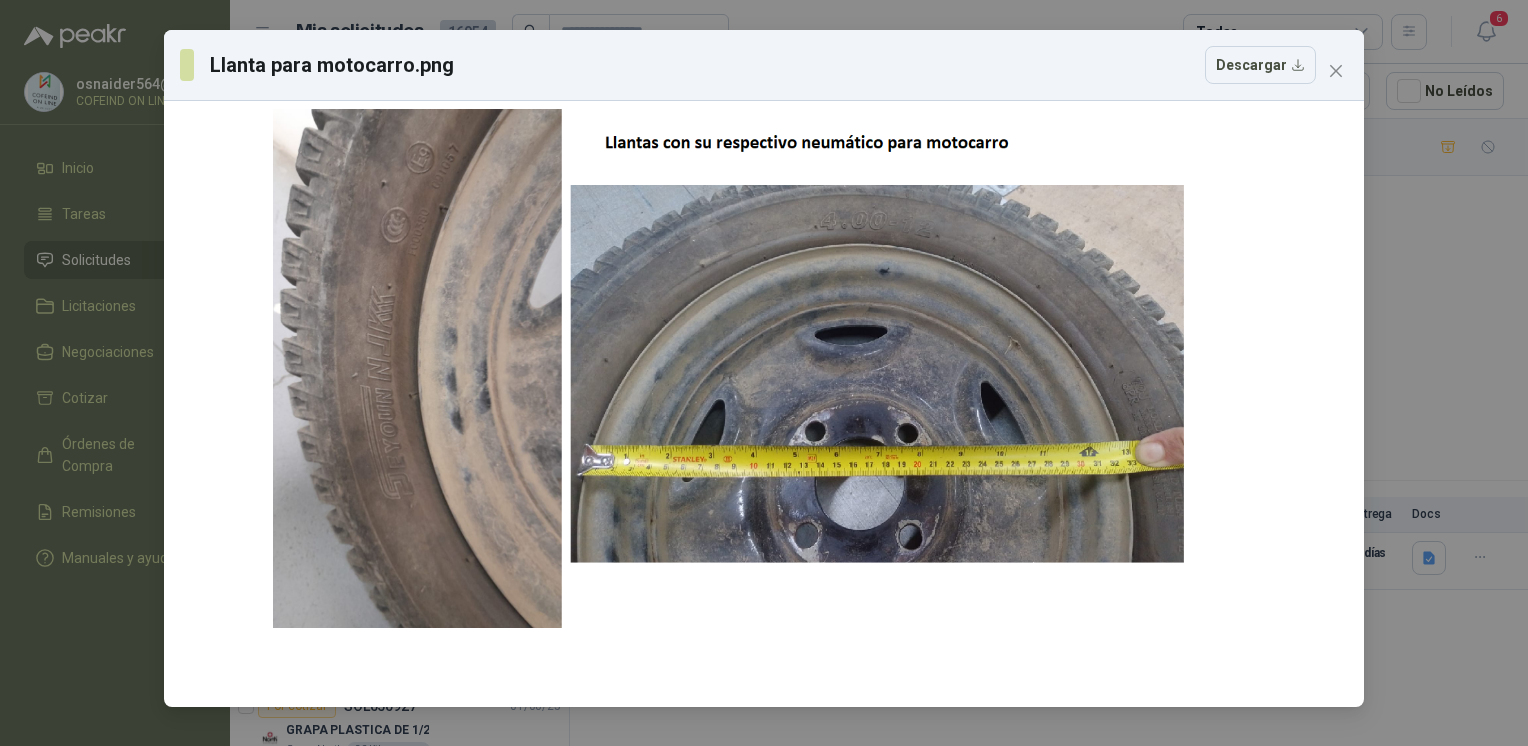 click on "Llanta para motocarro.png   Descargar" at bounding box center [764, 373] 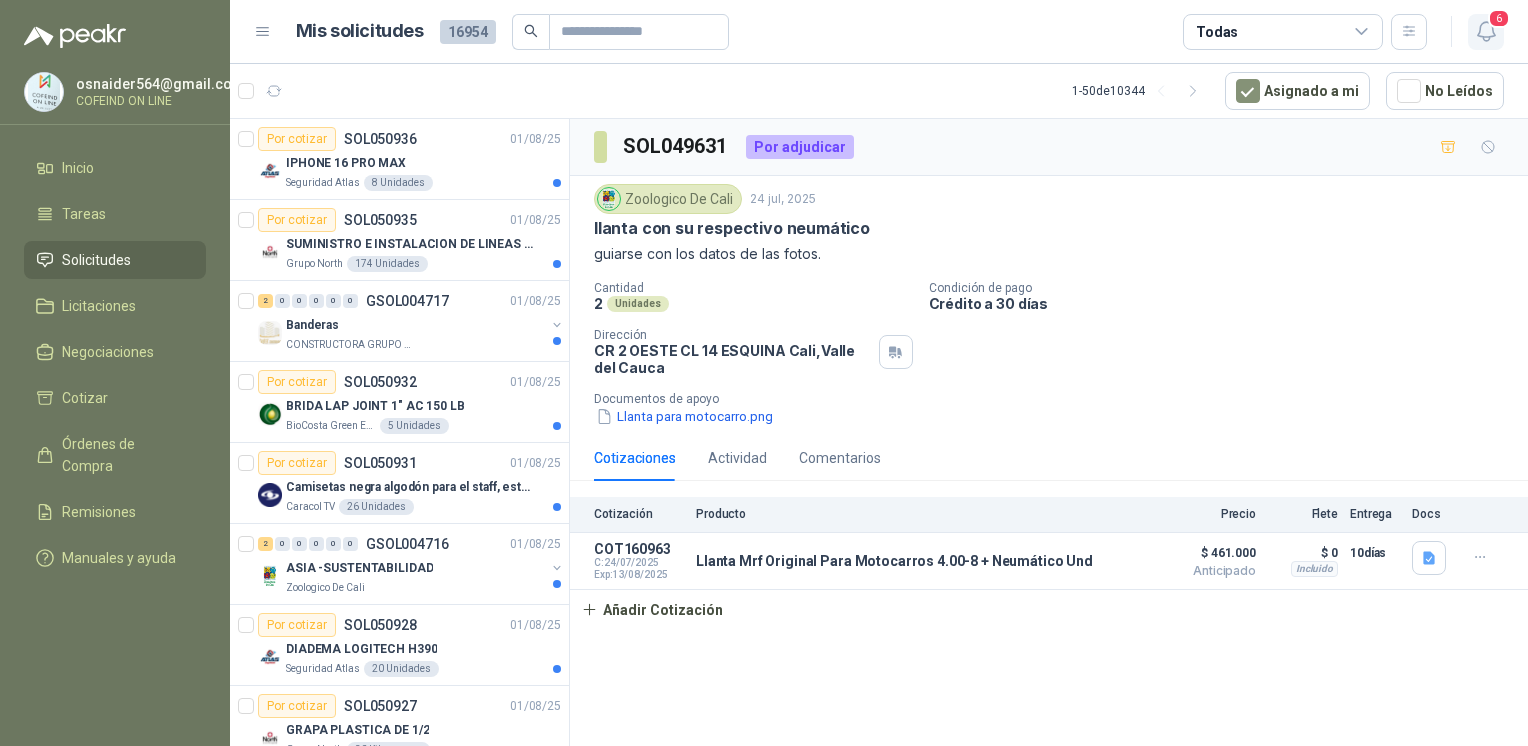click 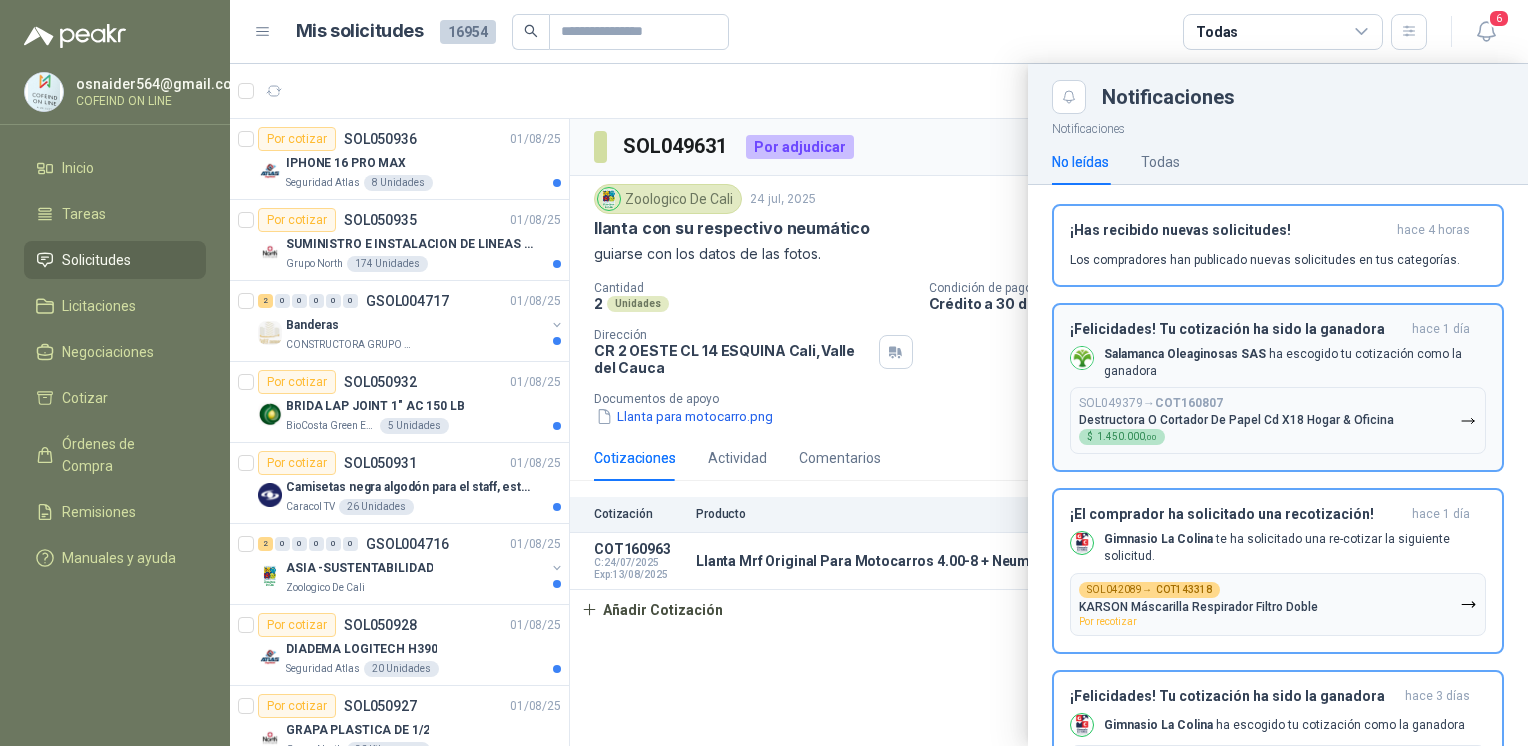 scroll, scrollTop: 0, scrollLeft: 0, axis: both 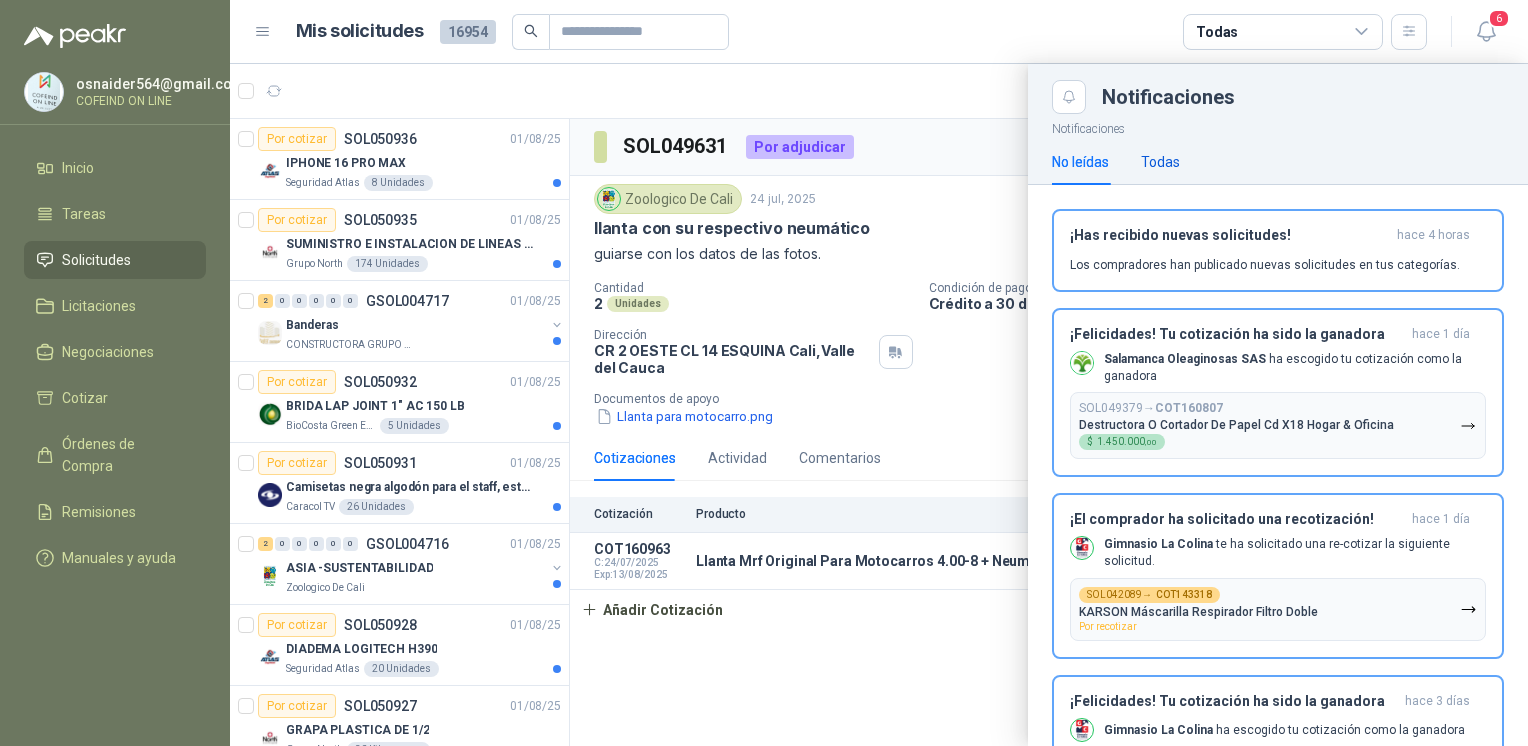 click on "Todas" at bounding box center (1160, 162) 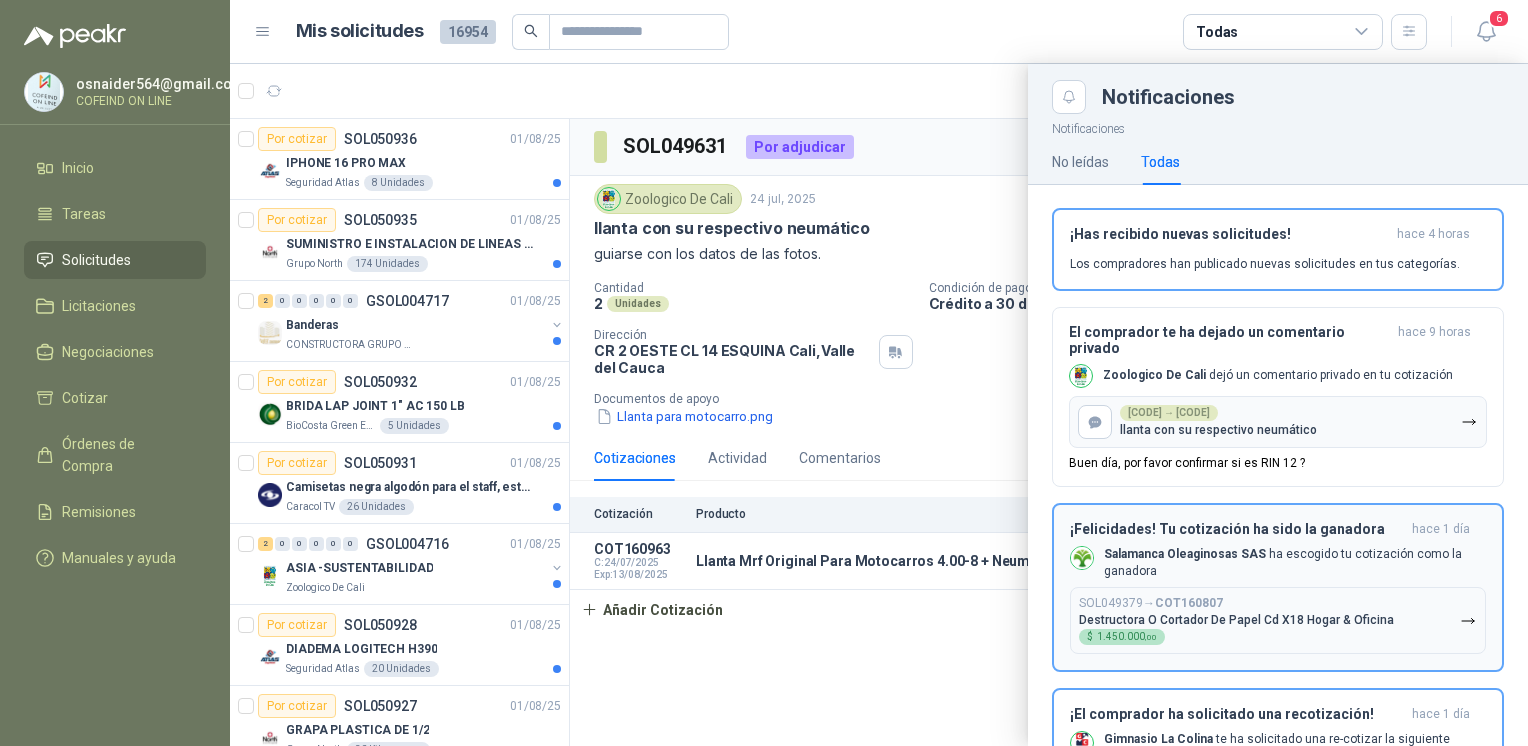 scroll, scrollTop: 0, scrollLeft: 0, axis: both 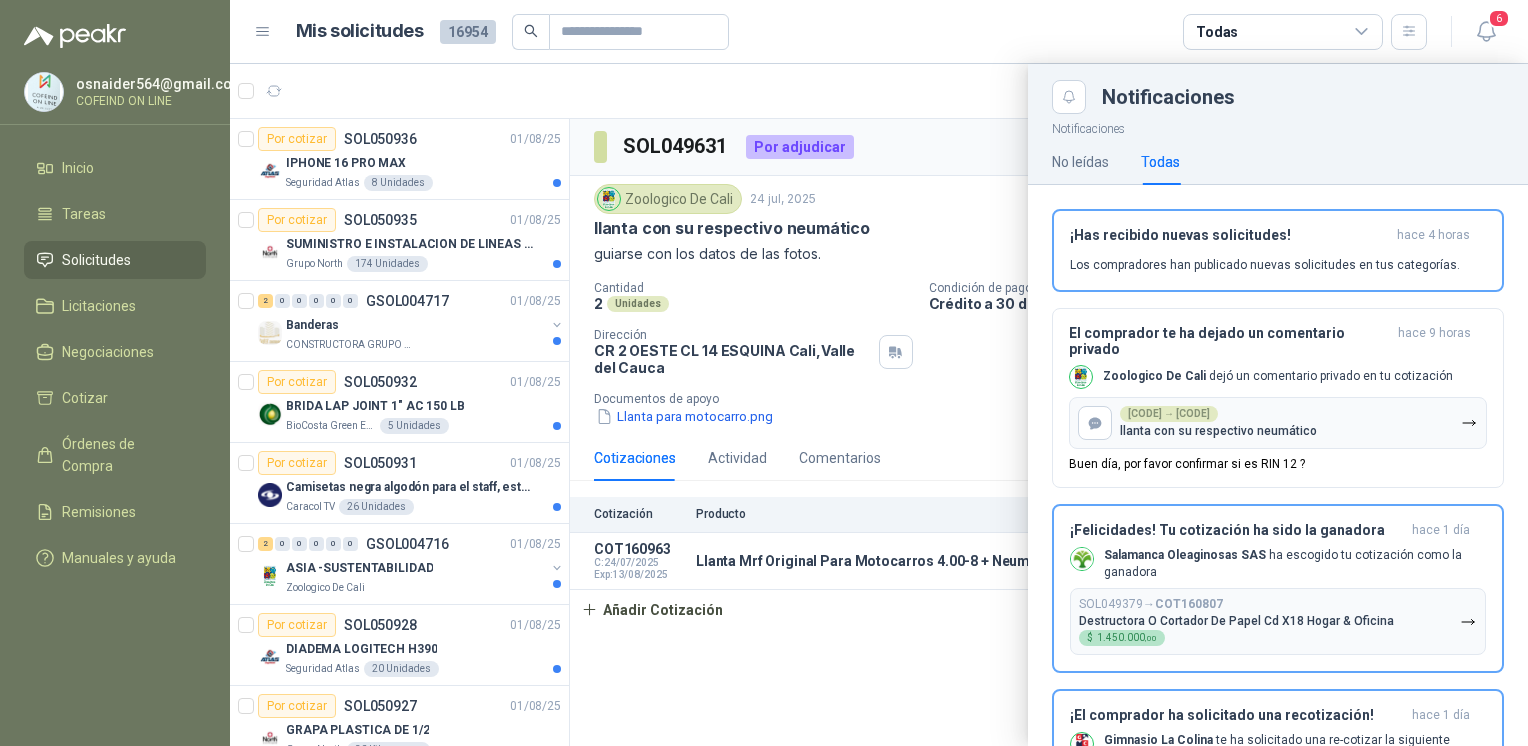 click at bounding box center (879, 405) 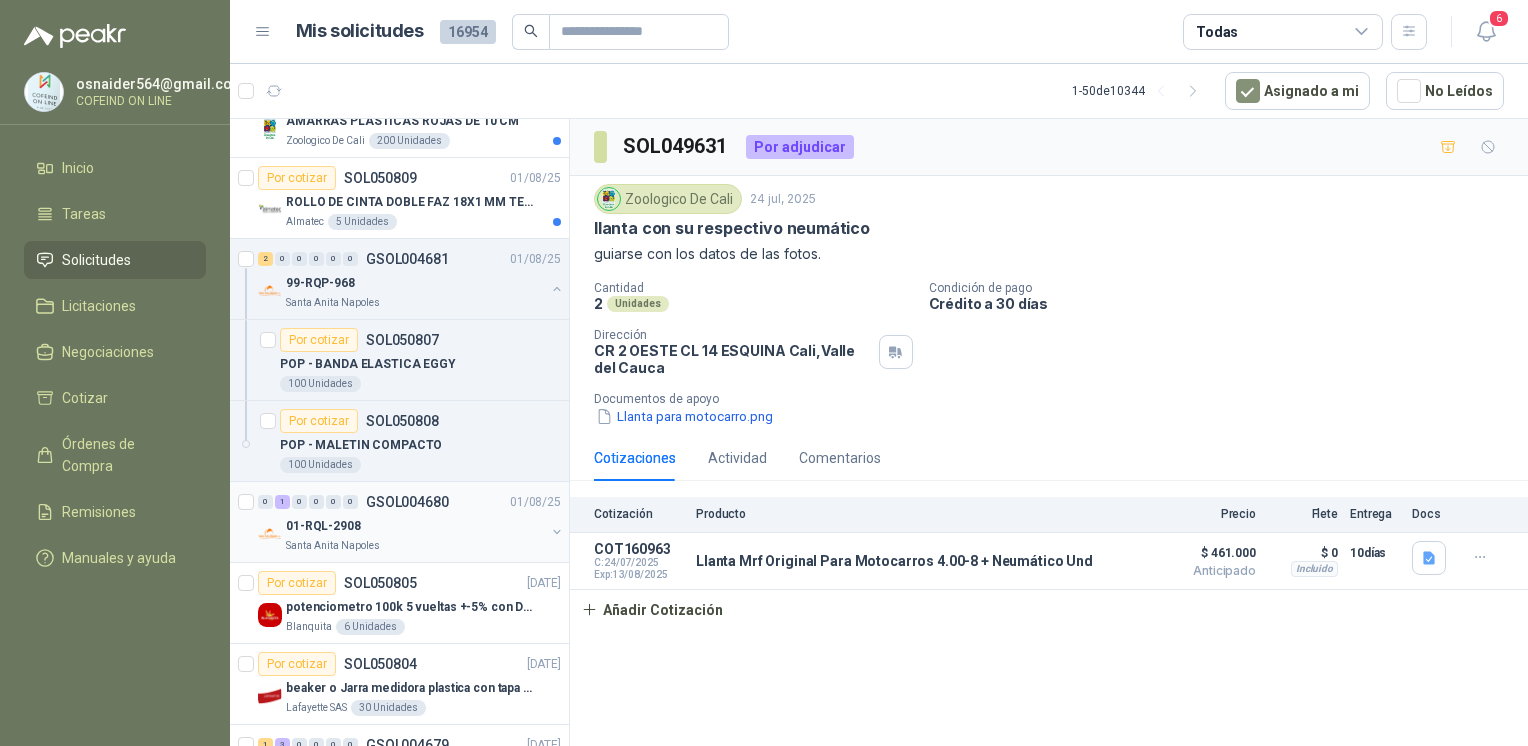scroll, scrollTop: 2539, scrollLeft: 0, axis: vertical 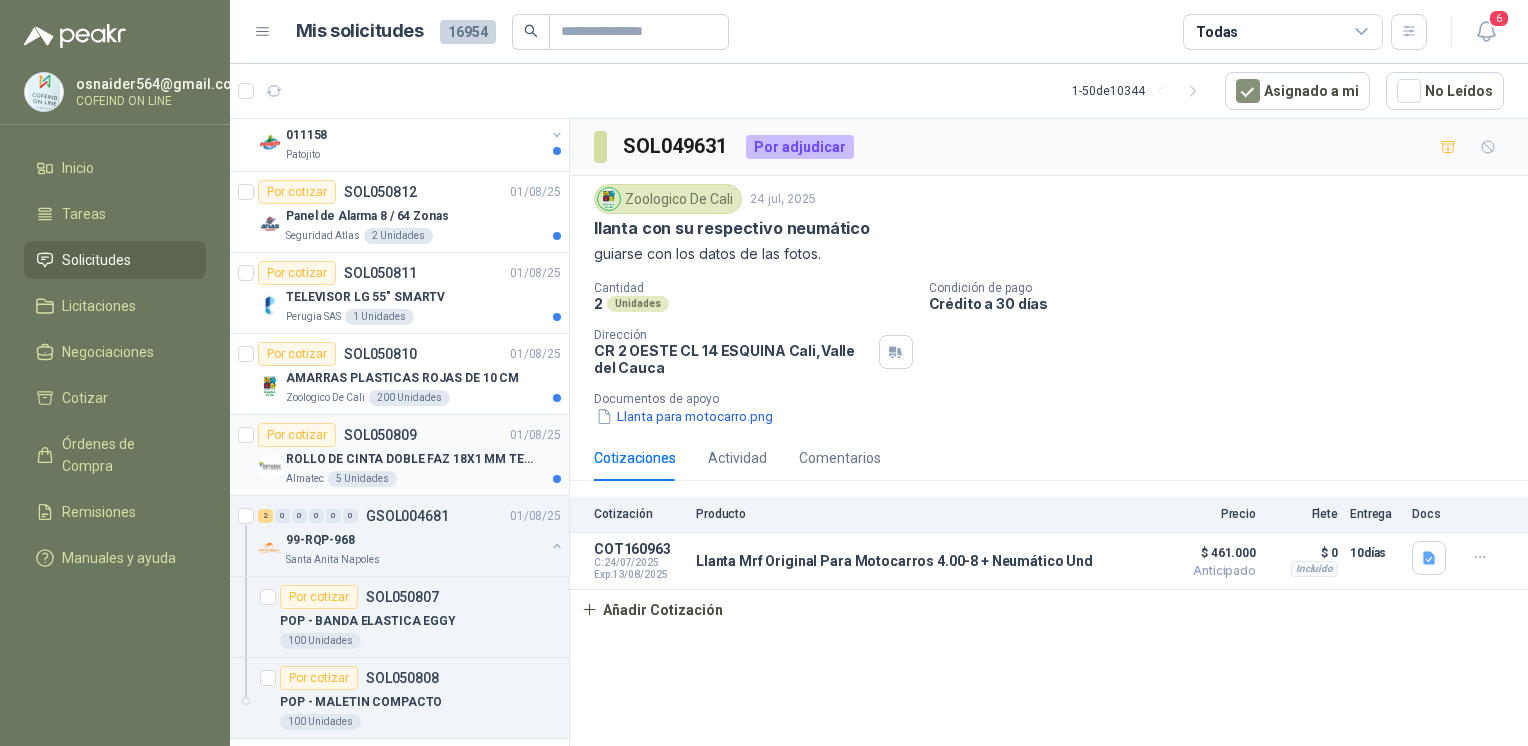 click on "ROLLO DE CINTA DOBLE FAZ 18X1 MM TESSA" at bounding box center (410, 459) 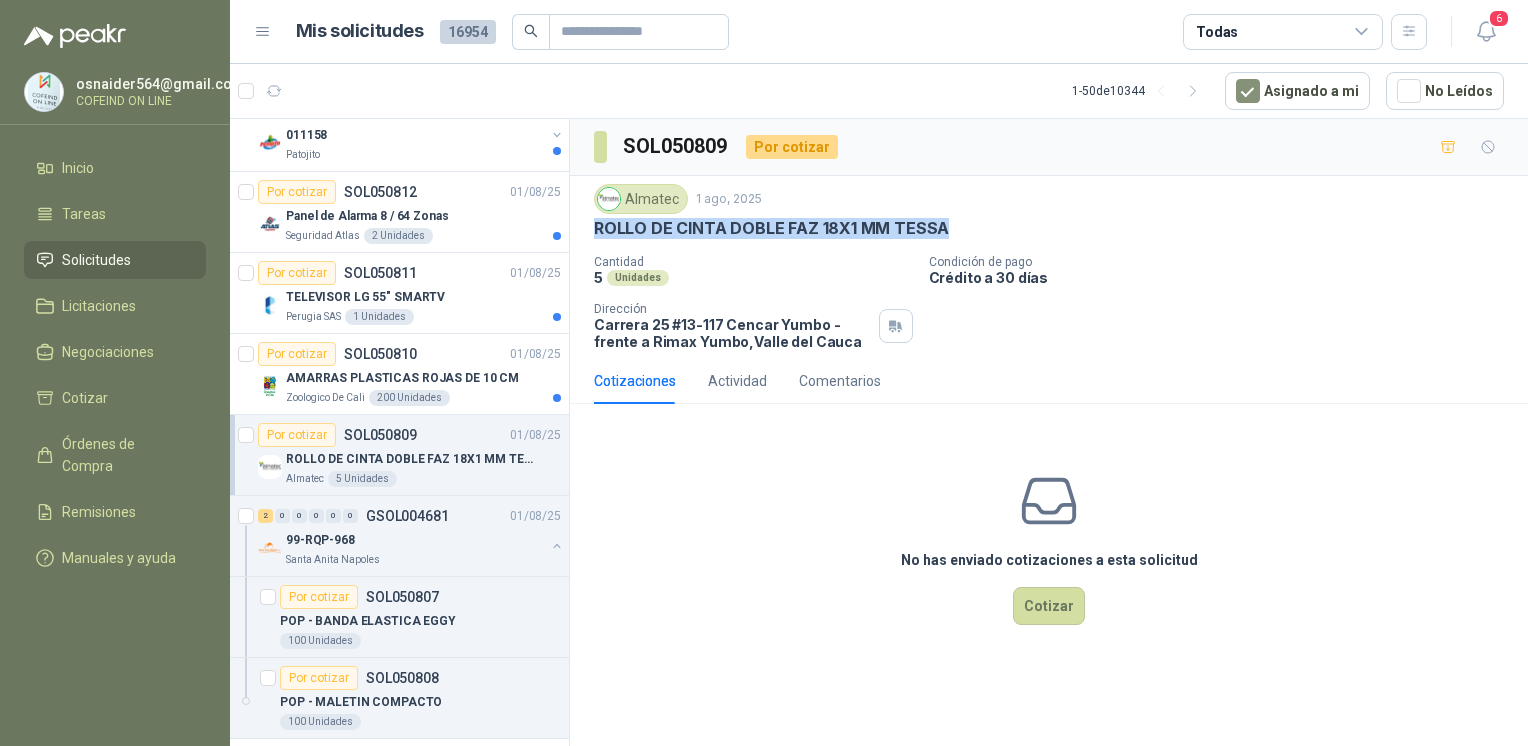 drag, startPoint x: 832, startPoint y: 219, endPoint x: 962, endPoint y: 232, distance: 130.64838 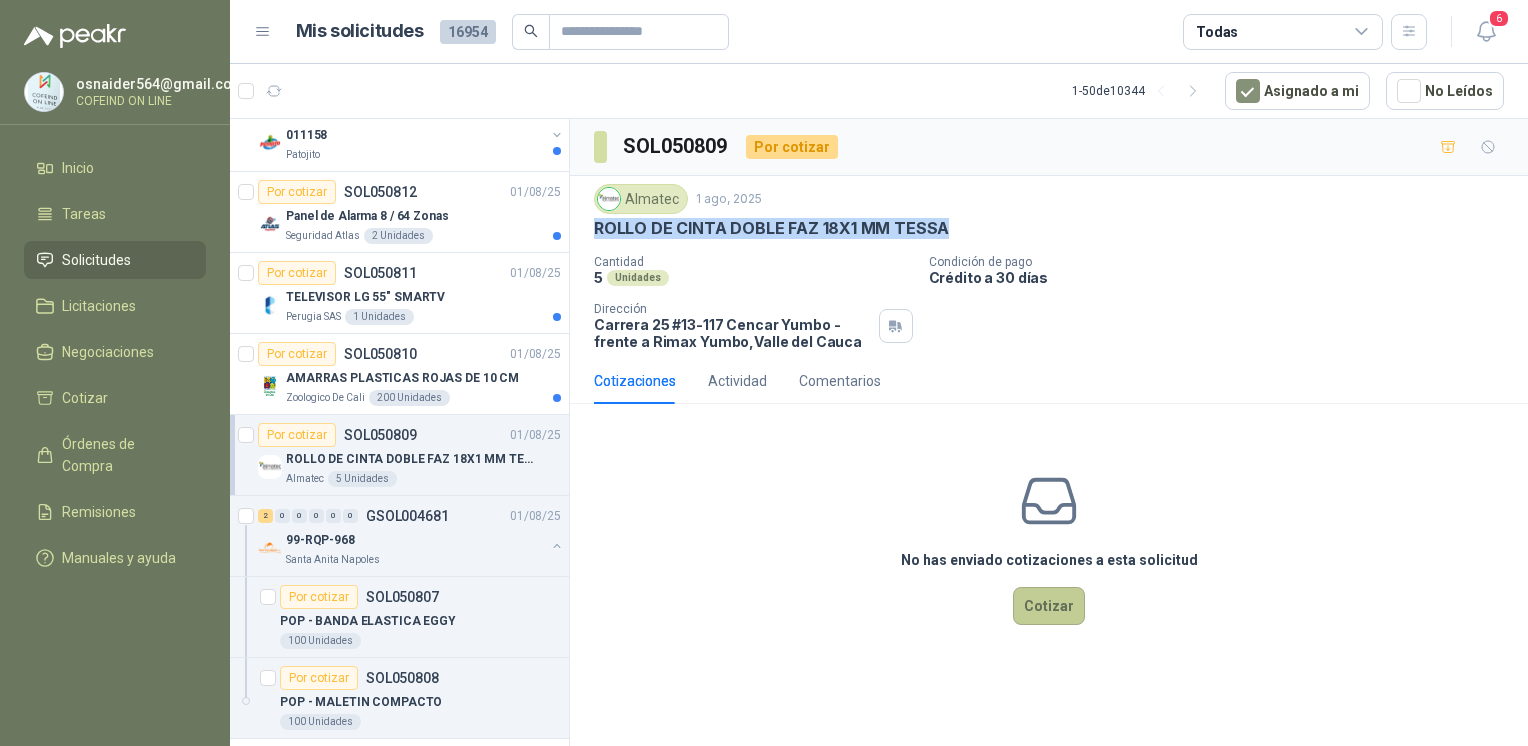 click on "Cotizar" at bounding box center (1049, 606) 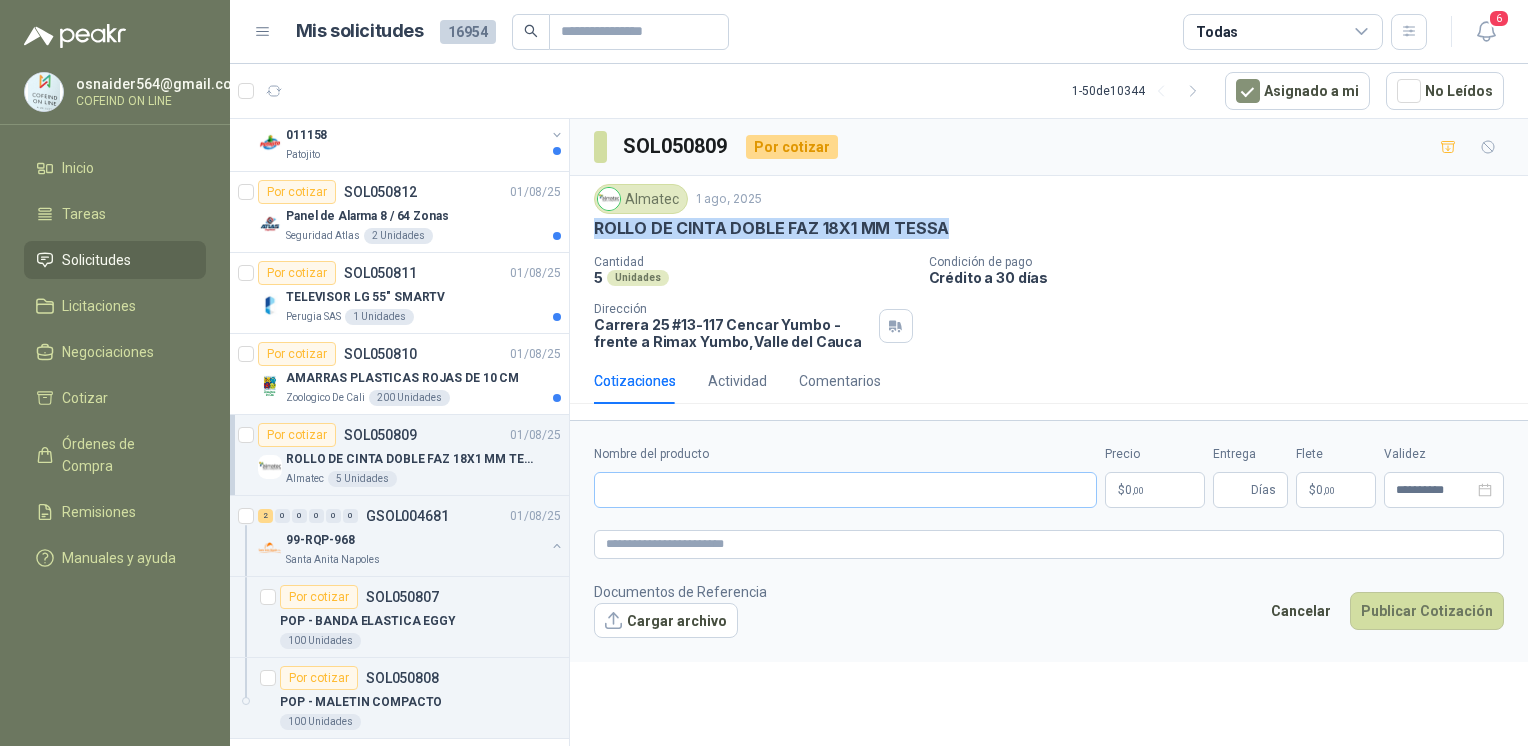 type 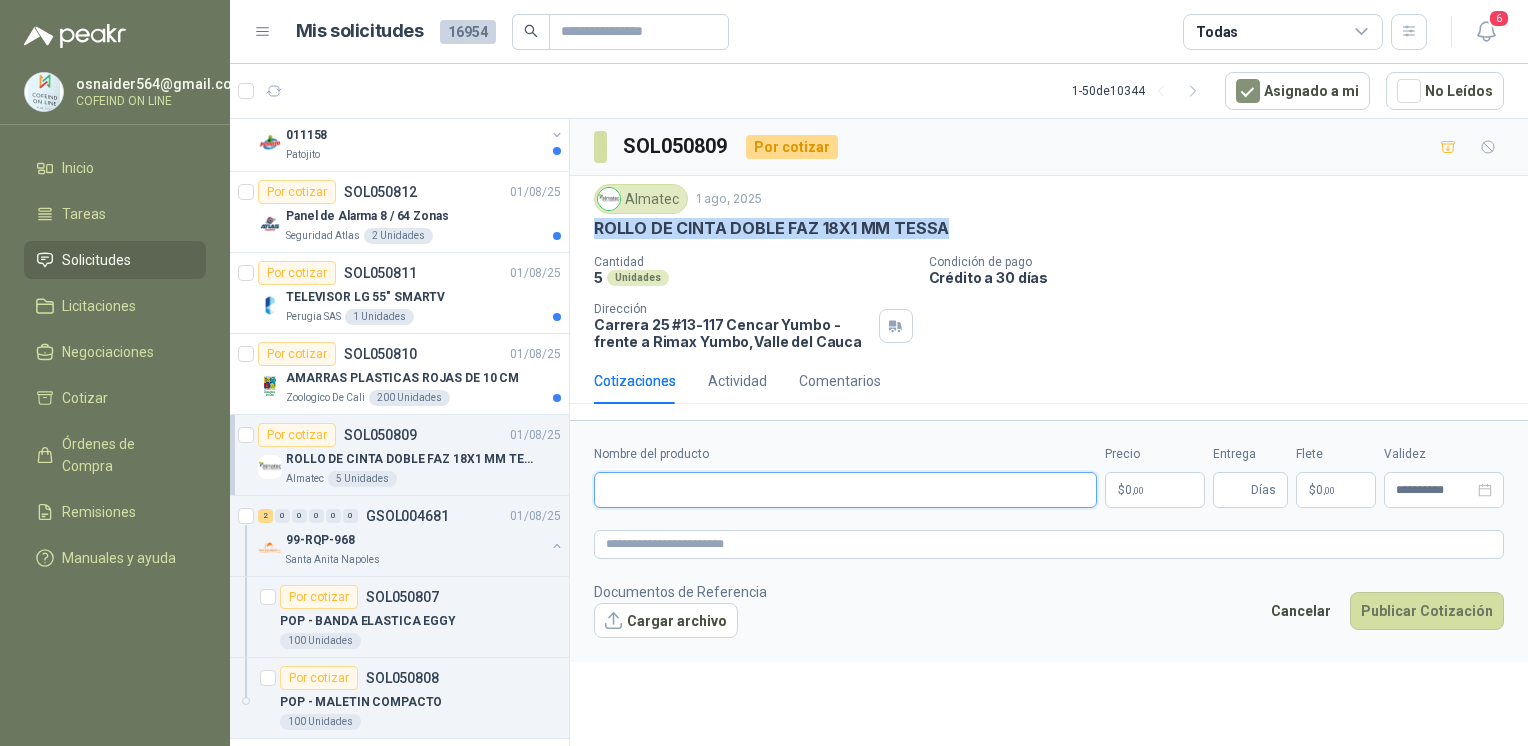click on "Nombre del producto" at bounding box center [845, 490] 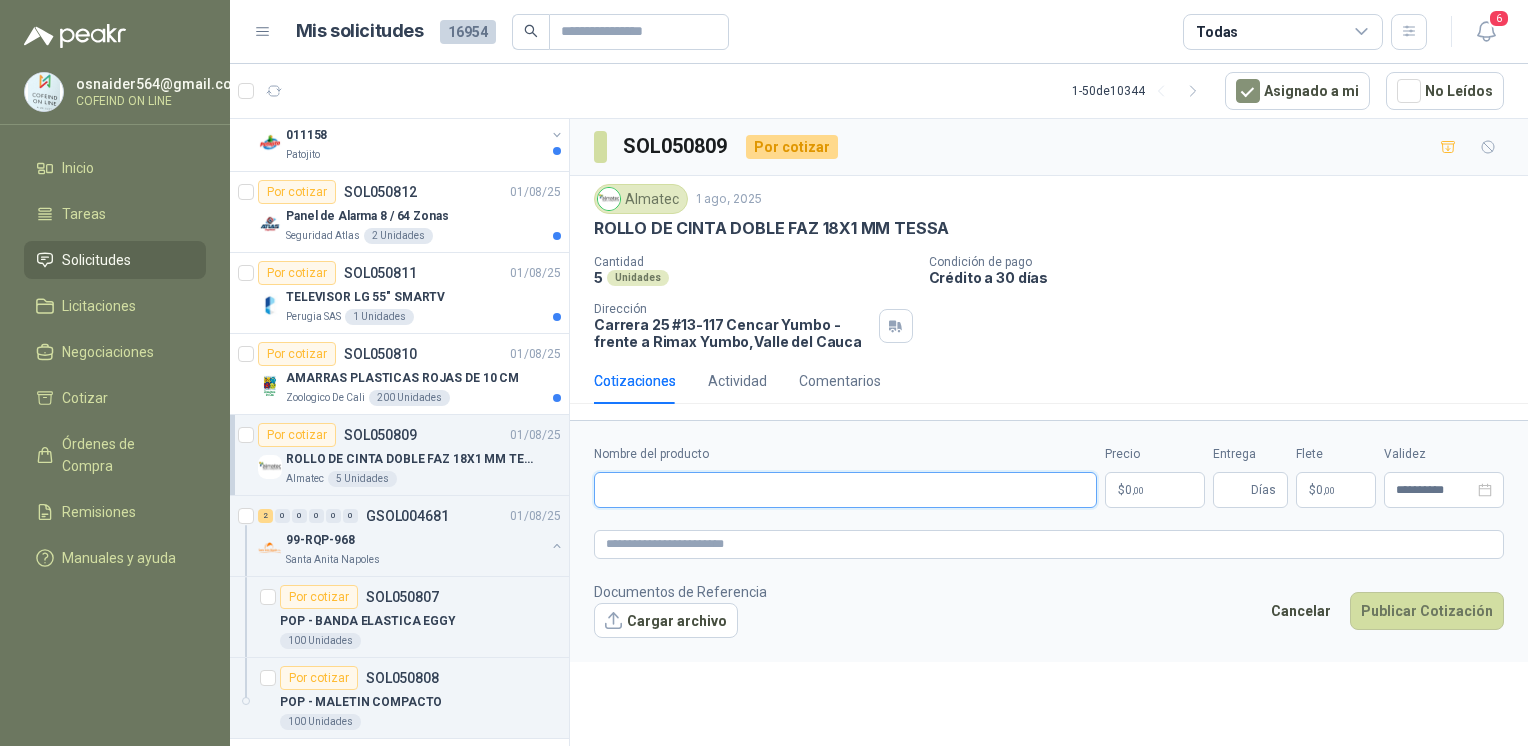 paste on "**********" 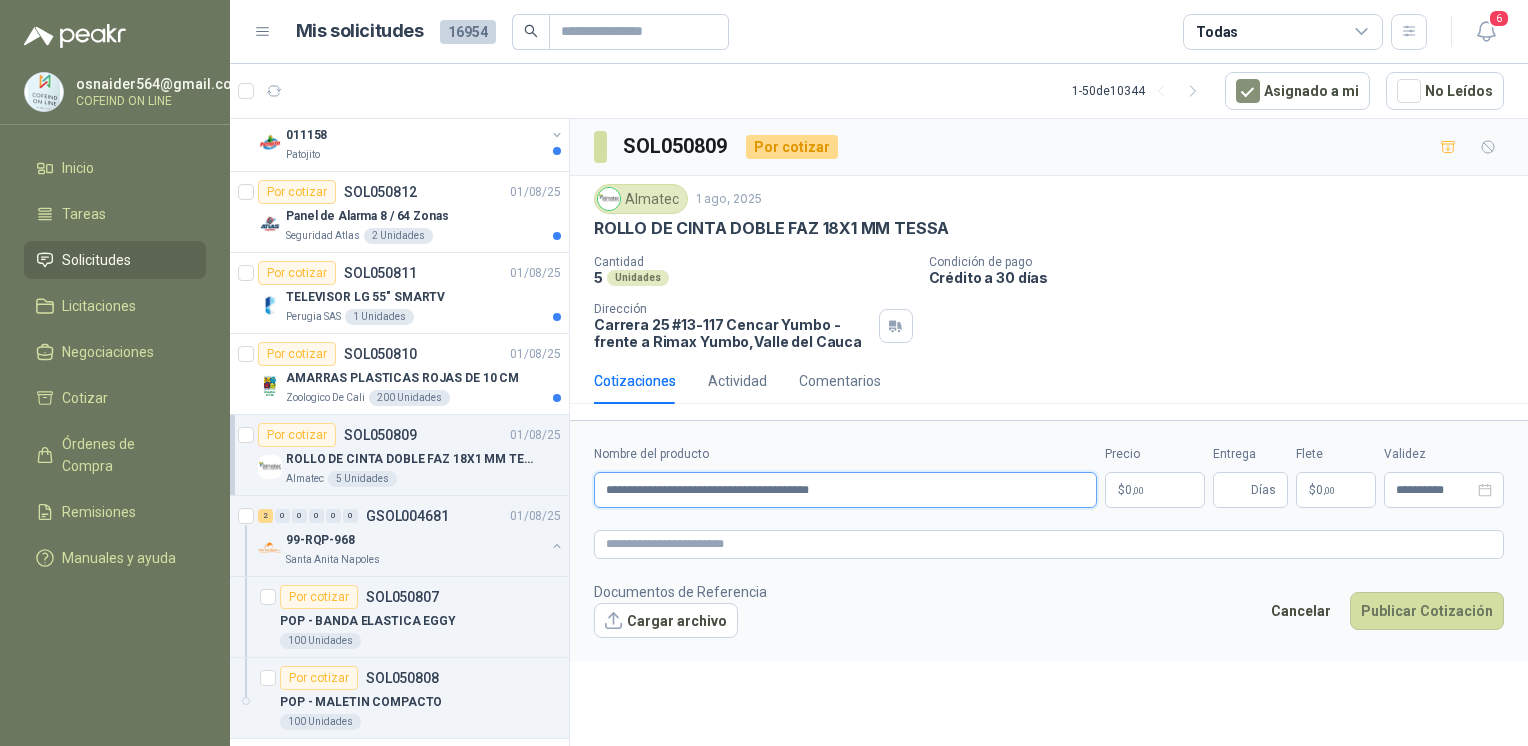 type on "**********" 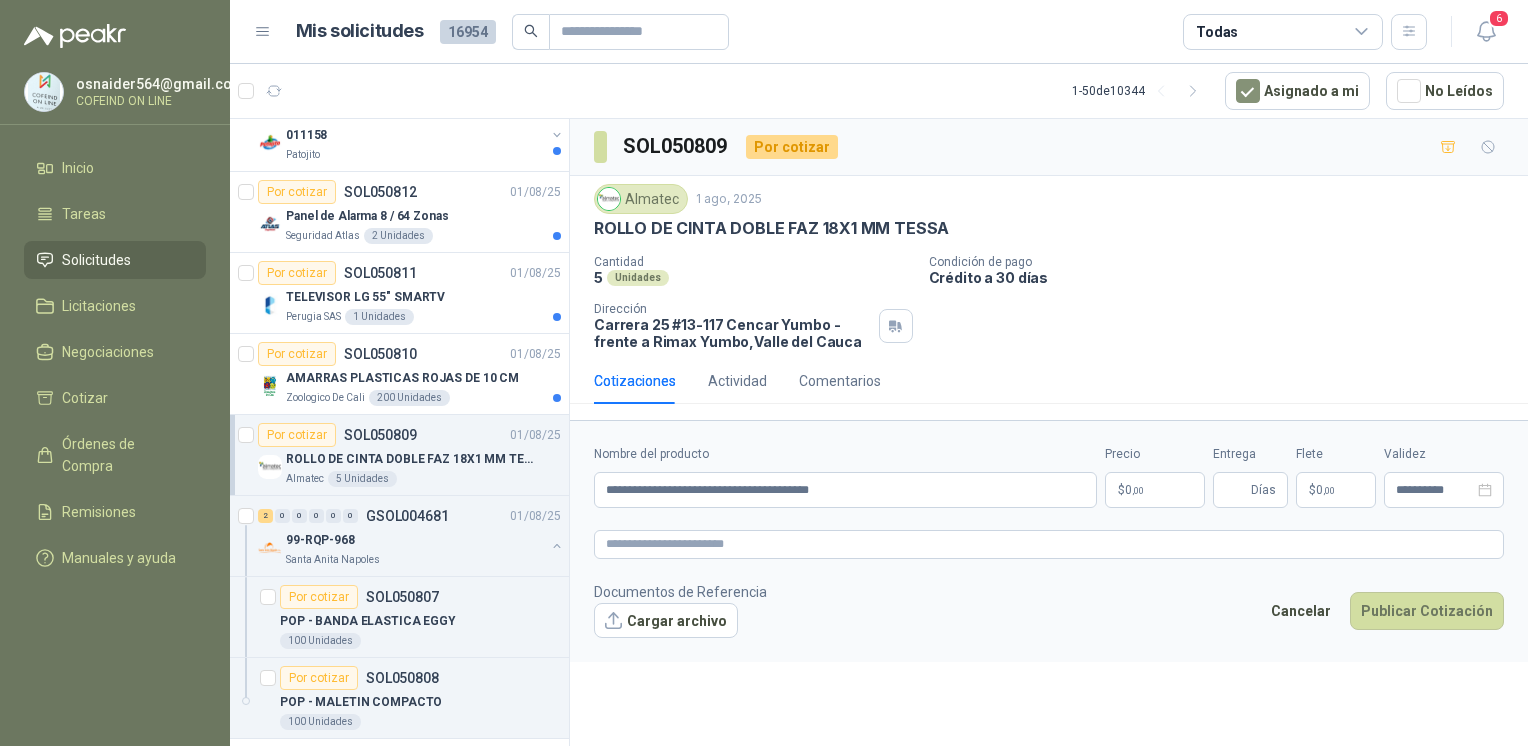 click on "Cargar archivo" at bounding box center (666, 621) 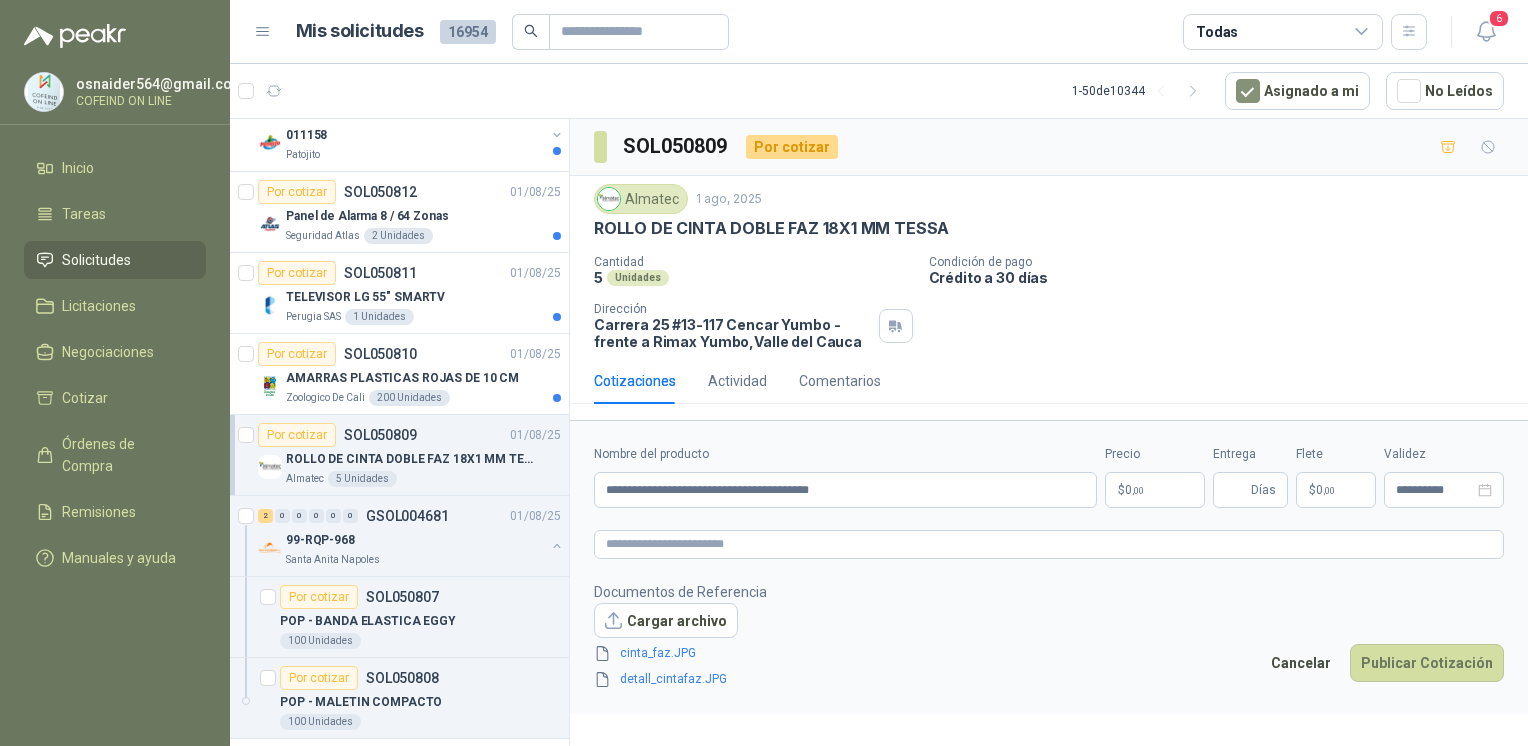 click on "osnaider564@[EXAMPLE_DOMAIN]   COFEIND ON LINE   Inicio   Tareas   Solicitudes   Licitaciones   Negociaciones   Cotizar   Órdenes de Compra   Remisiones   Manuales y ayuda Mis solicitudes 16954 Todas 6 1 - 50  de  10344 Asignado a mi No Leídos Por cotizar SOL050936 01/08/25   IPHONE 16 PRO MAX Seguridad Atlas 8   Unidades Por cotizar SOL050935 01/08/25   SUMINISTRO E INSTALACION DE LINEAS DE VIDA [COMPANY] 174   Unidades 2   0   0   0   0   0   GSOL004717 01/08/25   Banderas  CONSTRUCTORA GRUPO FIP   Por cotizar SOL050932 01/08/25    BRIDA LAP JOINT 1" AC 150 LB BioCosta Green Energy S.A.S 5   Unidades Por cotizar SOL050931 01/08/25   Camisetas negra algodón para el staff, estampadas en espalda y frente con el logo Caracol TV 26   Unidades 2   0   0   0   0   0   GSOL004716 01/08/25   ASIA -SUSTENTABILIDAD [COMPANY]    Por cotizar SOL050928 01/08/25   DIADEMA LOGITECH H390  Seguridad Atlas 20   Unidades Por cotizar SOL050927 01/08/25   GRAPA PLASTICA DE 1/2 Grupo North 30   Kilogramos Por cotizar     2" at bounding box center [764, 373] 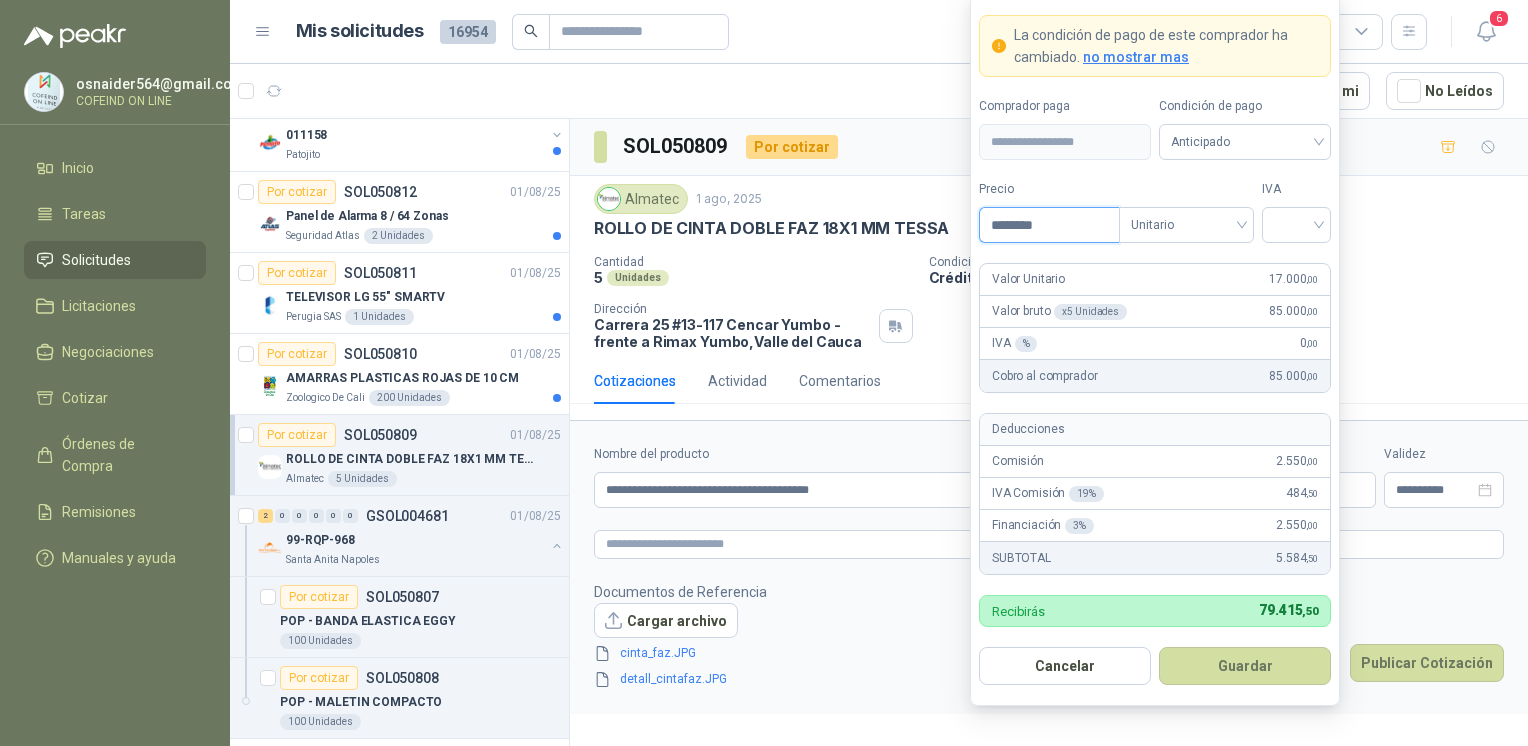 click at bounding box center (1296, 225) 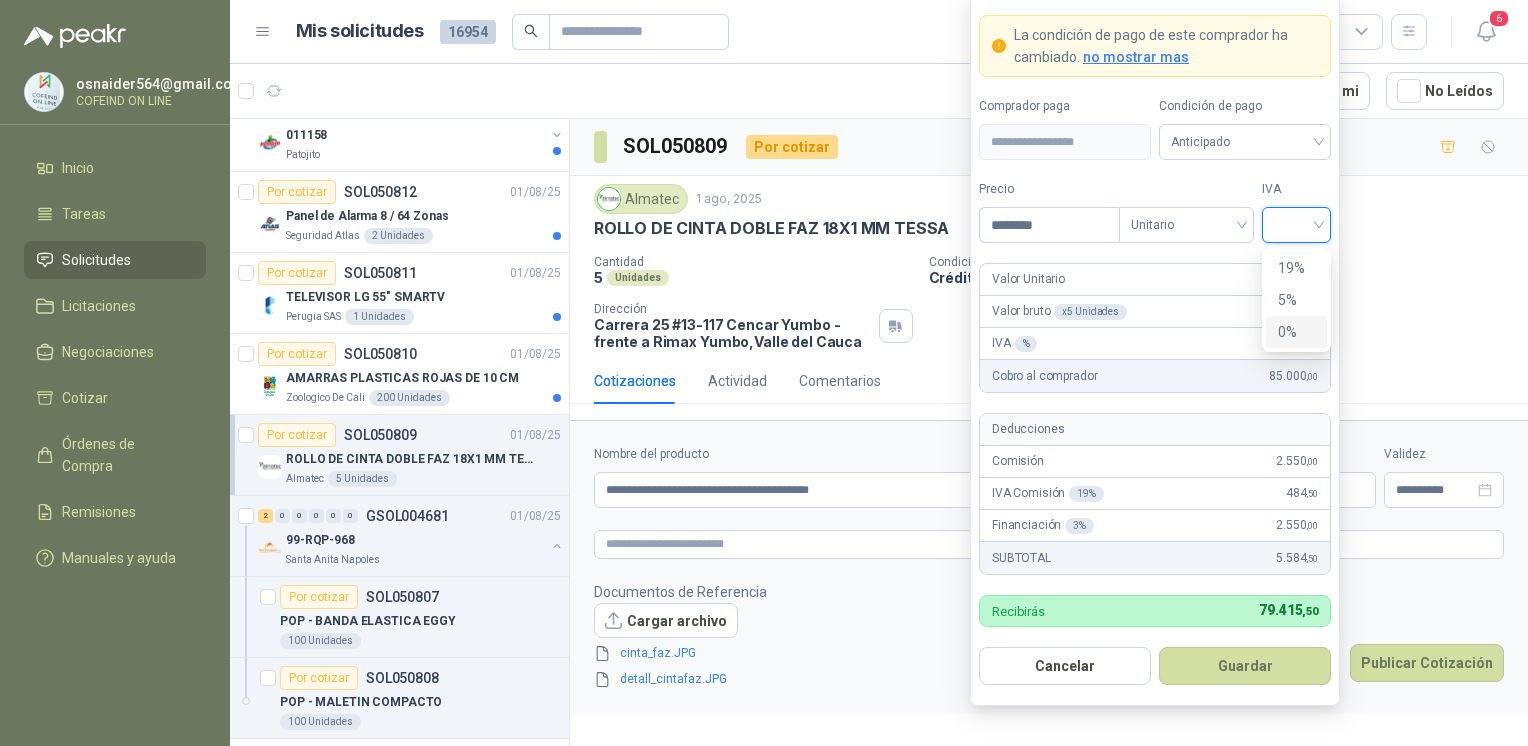 click on "0%" at bounding box center [1296, 332] 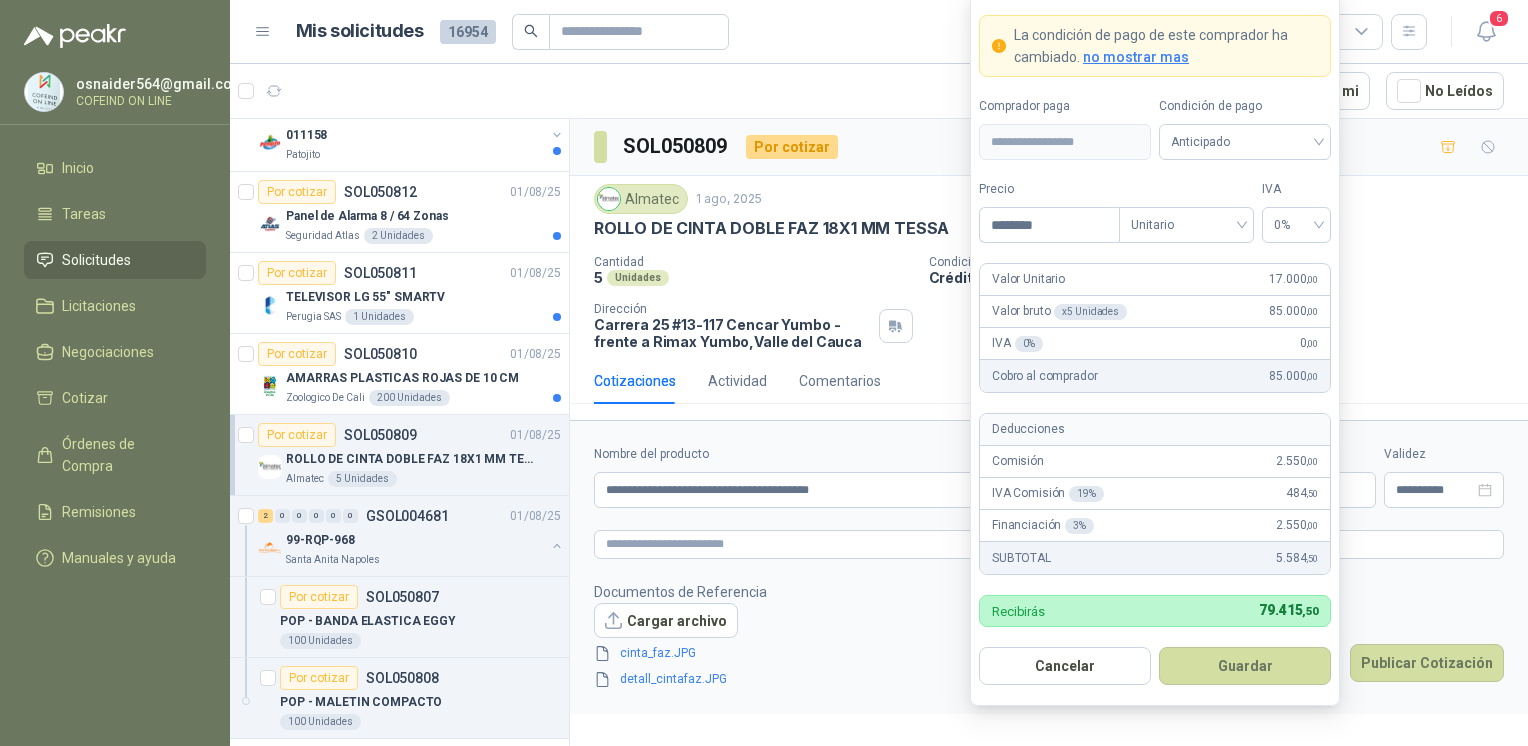 click on "Guardar" at bounding box center [1245, 666] 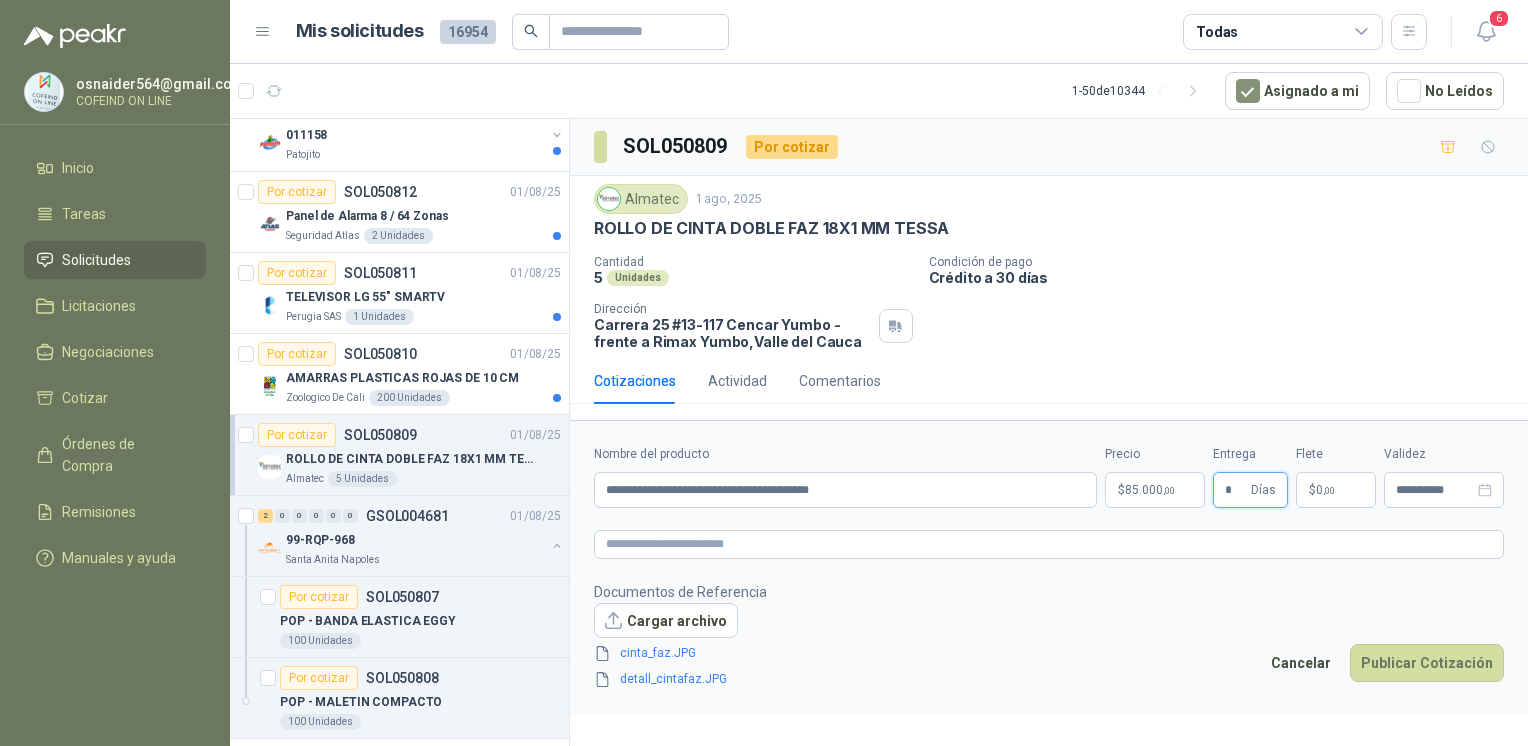 type on "*" 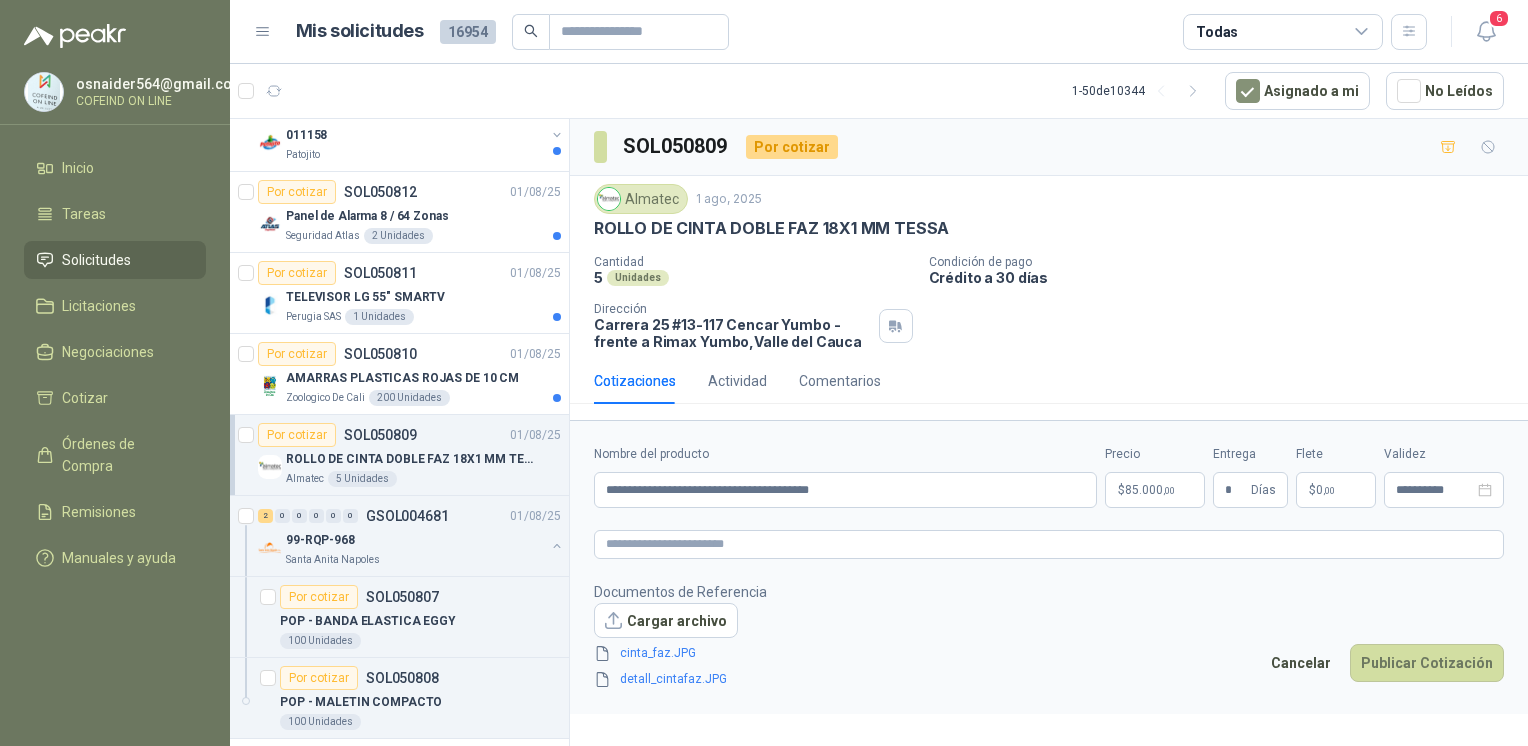 click on "Publicar Cotización" at bounding box center [1427, 663] 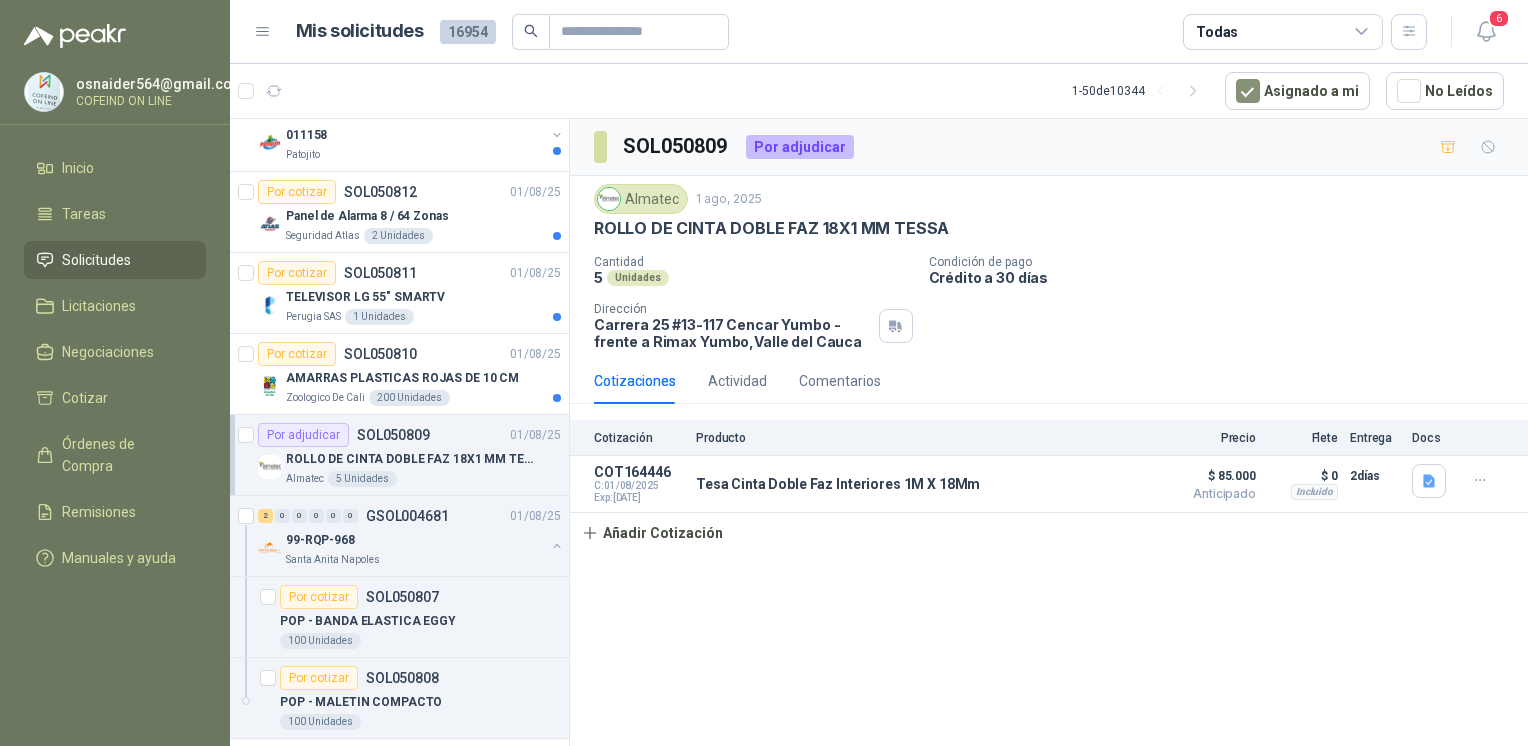 click on "AMARRAS PLASTICAS ROJAS DE 10 CM" at bounding box center [402, 378] 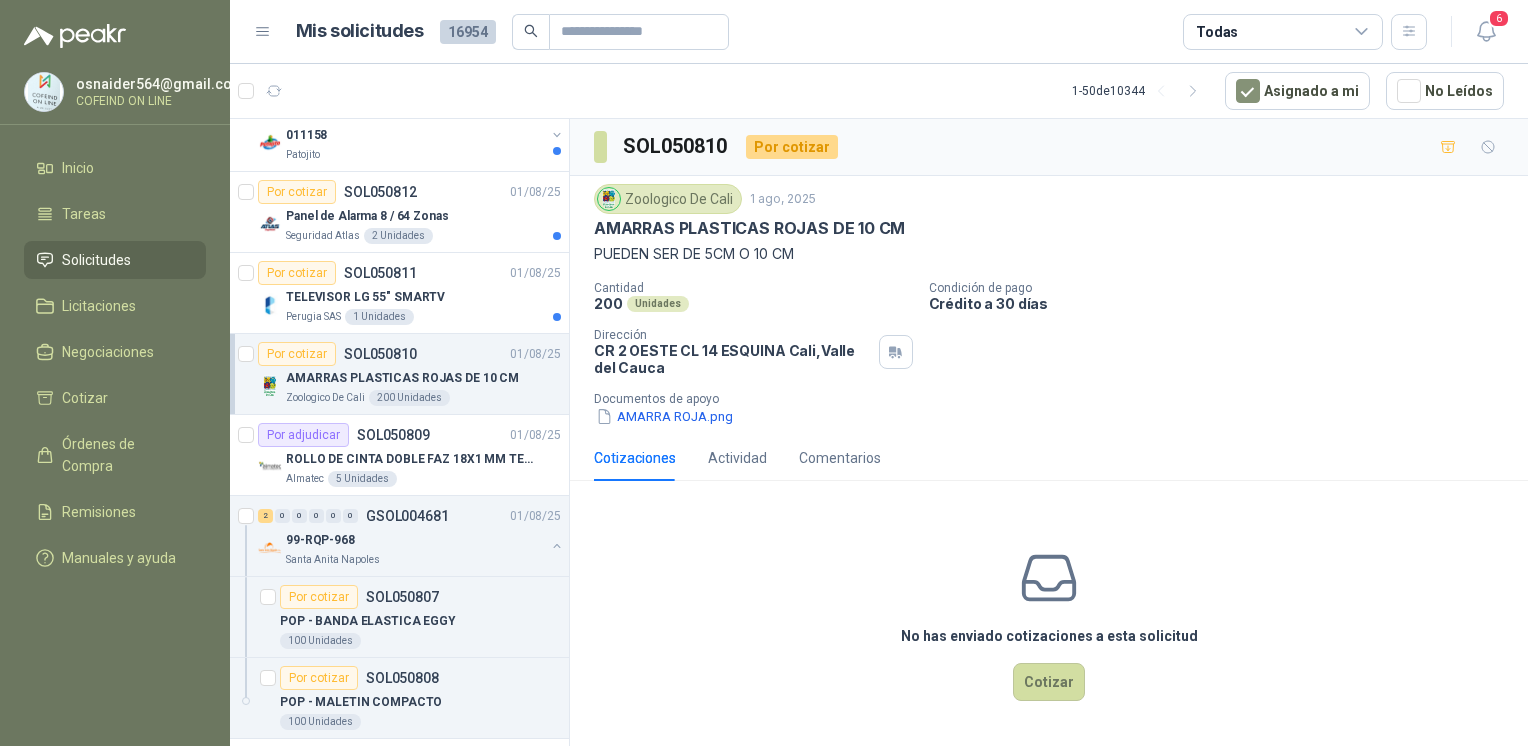 click on "AMARRA ROJA.png" at bounding box center (664, 416) 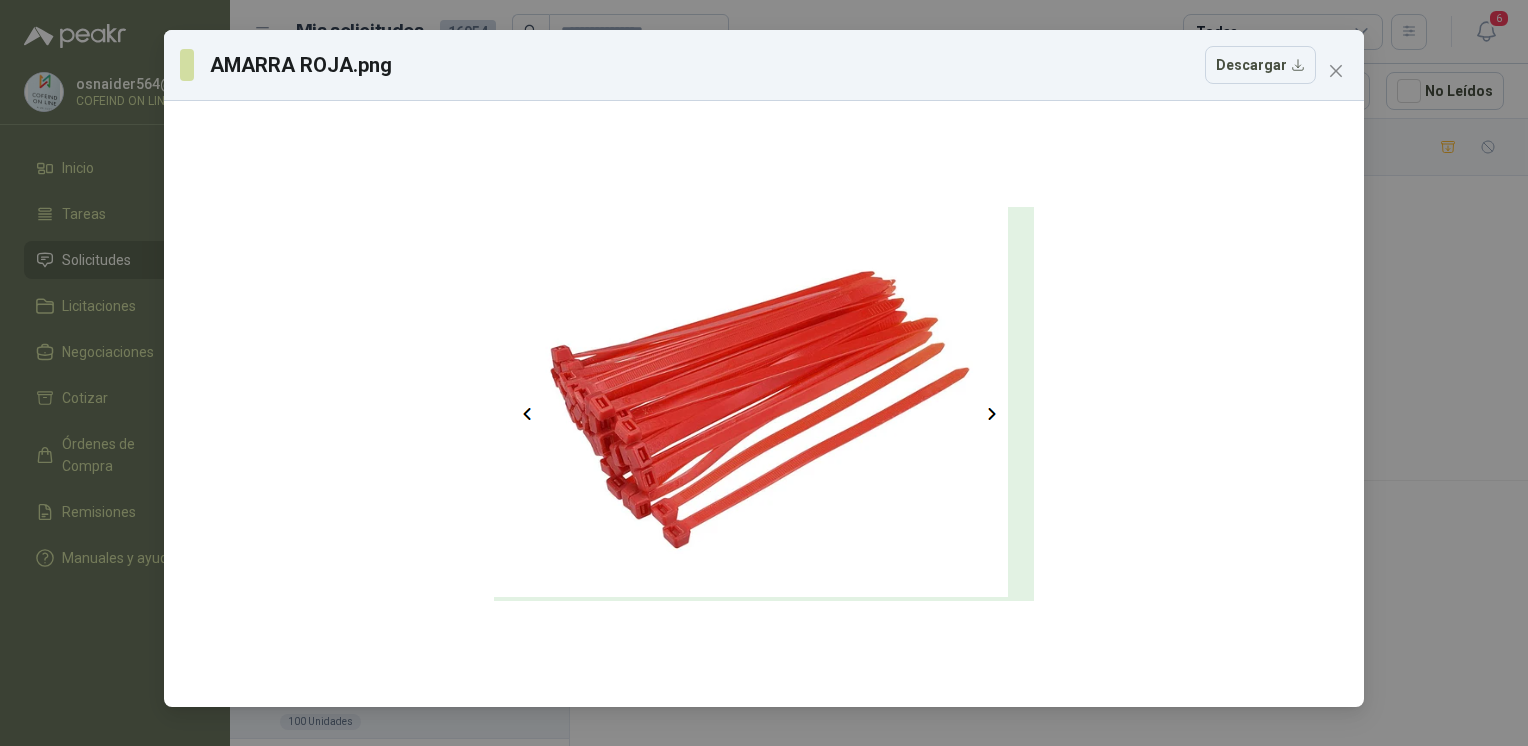 click on "AMARRA ROJA.png   Descargar" at bounding box center (764, 373) 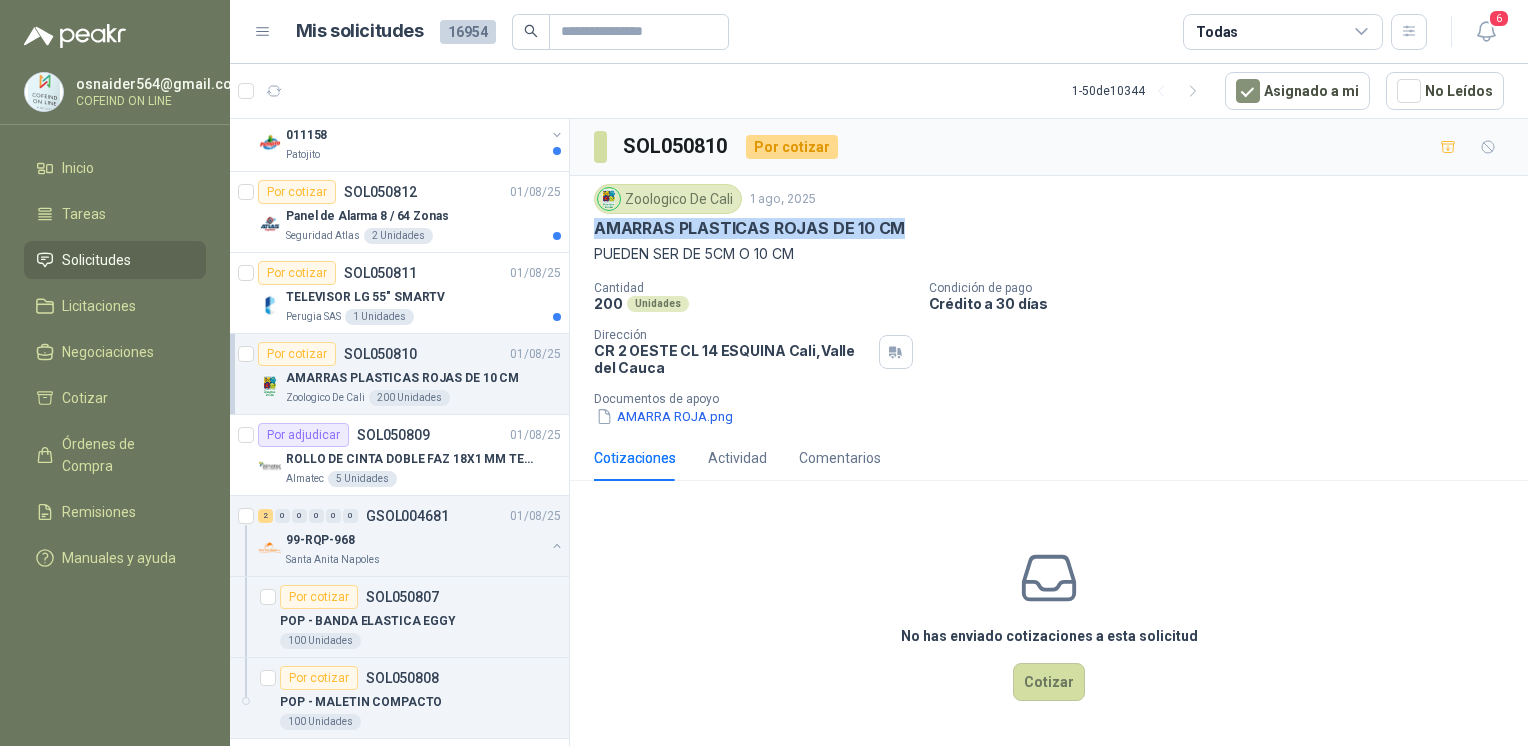 drag, startPoint x: 586, startPoint y: 224, endPoint x: 931, endPoint y: 230, distance: 345.0522 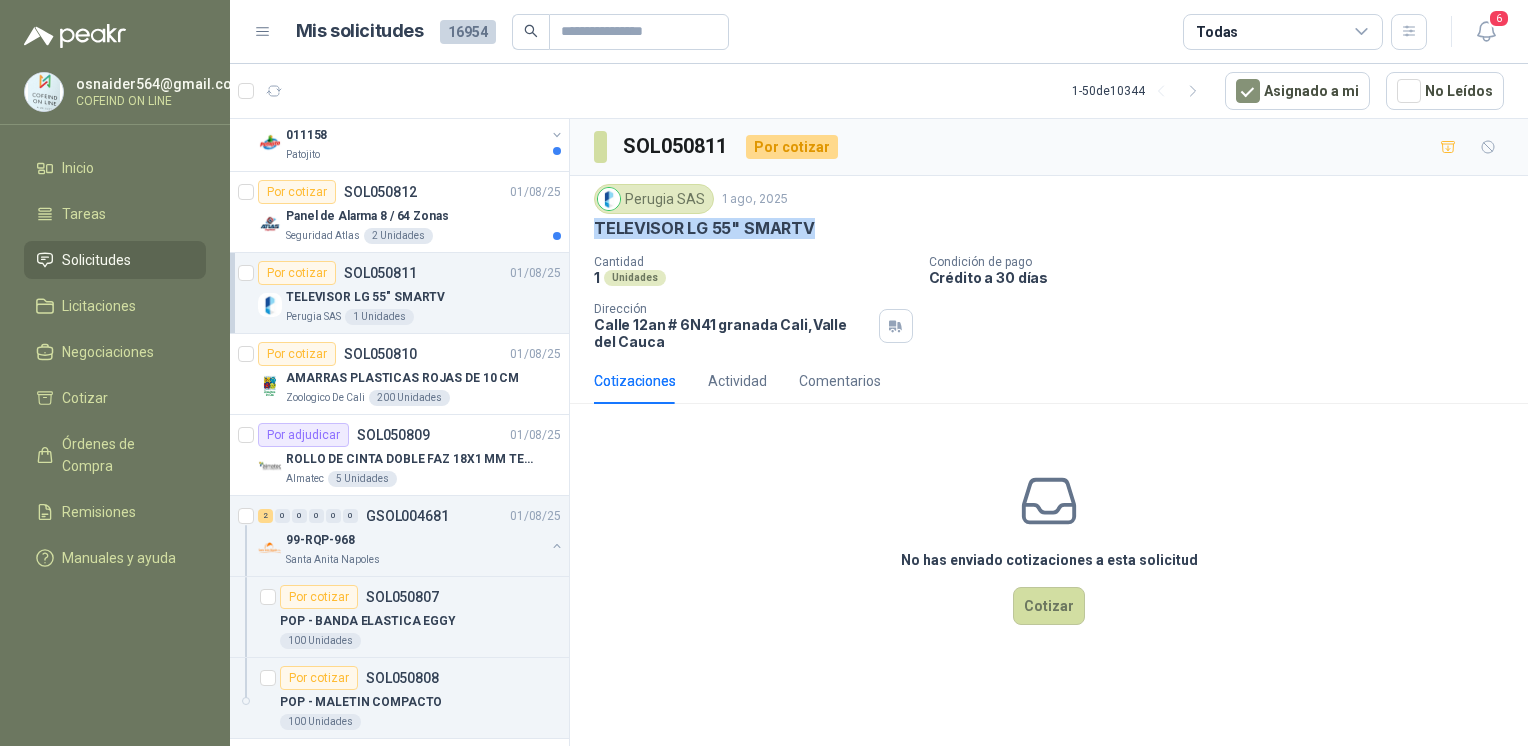 drag, startPoint x: 830, startPoint y: 226, endPoint x: 591, endPoint y: 232, distance: 239.0753 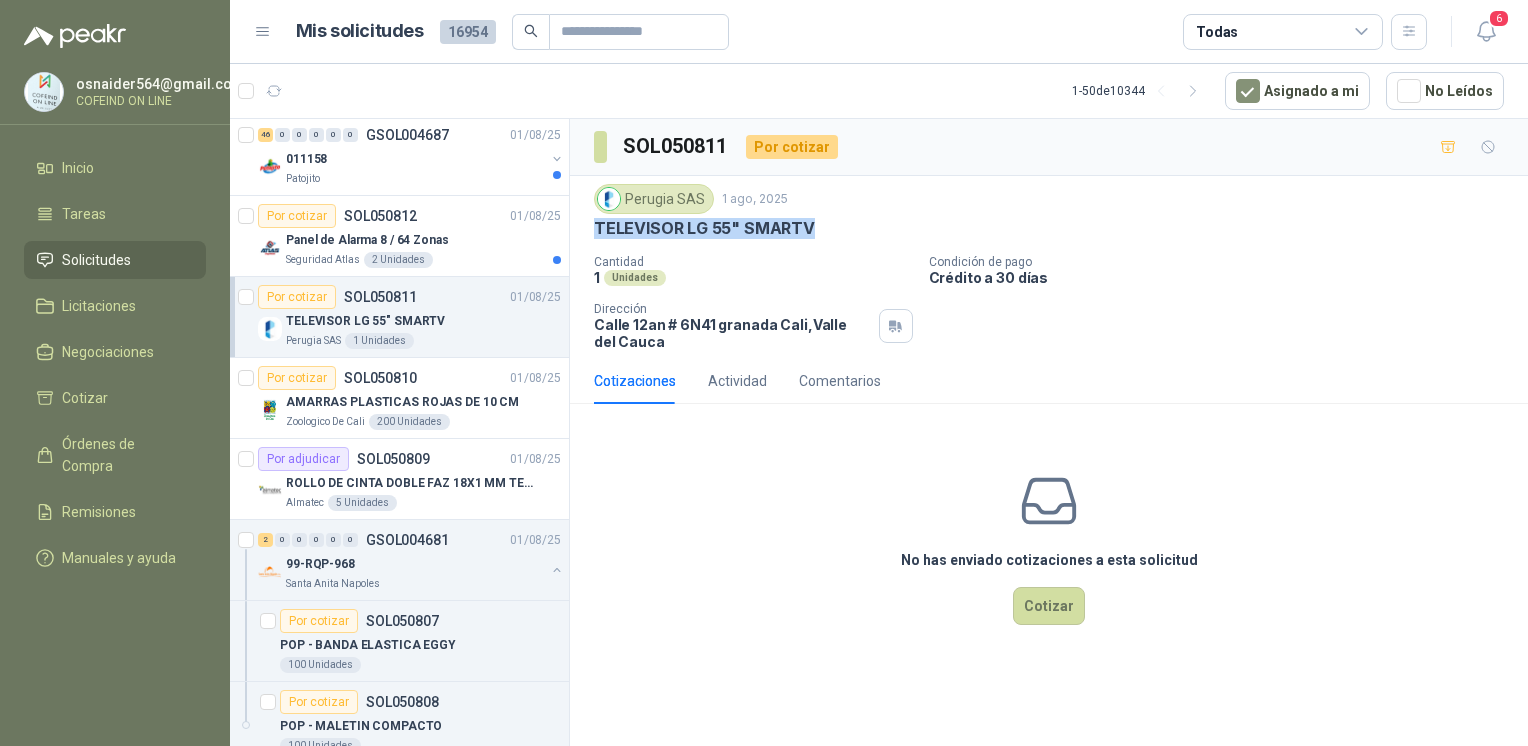 scroll, scrollTop: 2306, scrollLeft: 0, axis: vertical 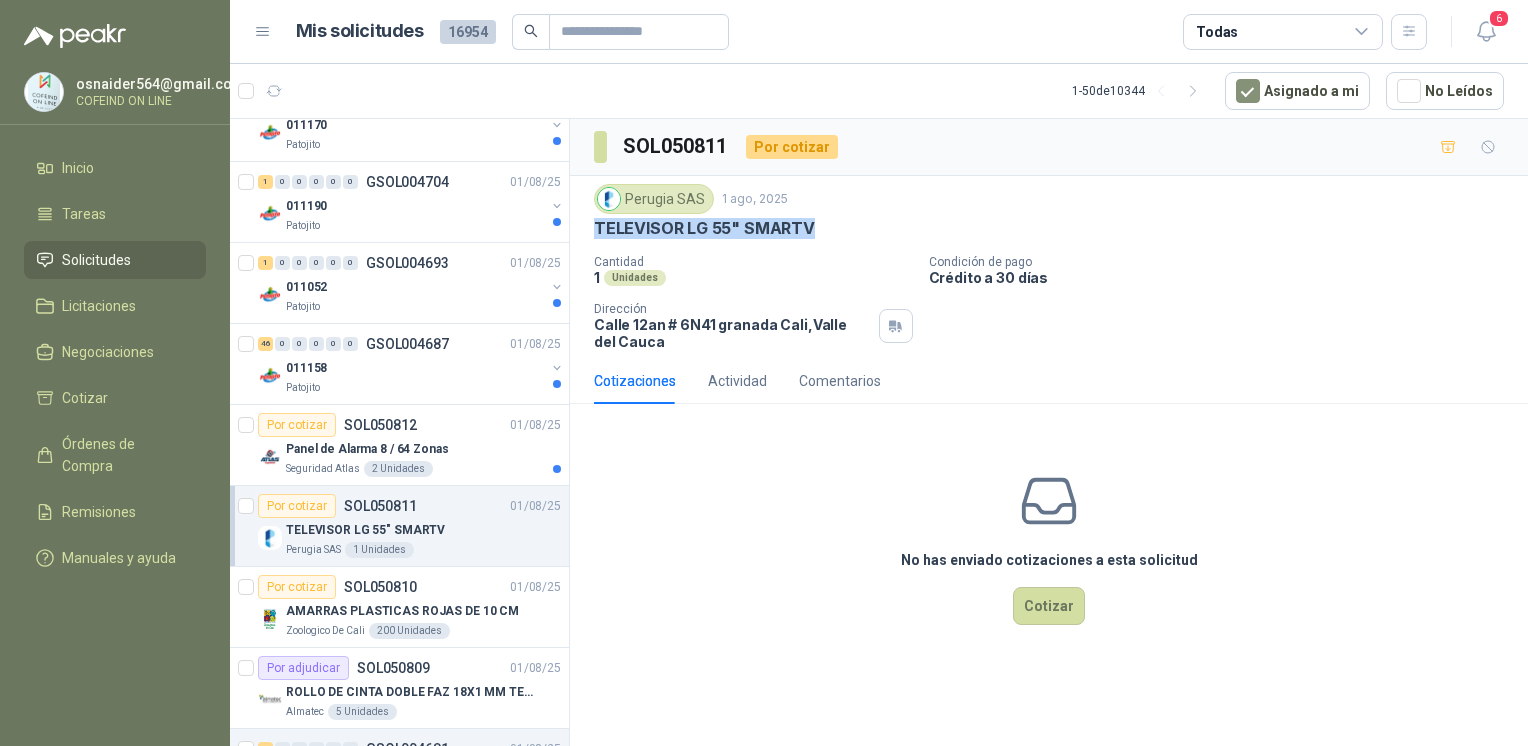 click on "Por cotizar [CODE] [DATE]" at bounding box center (409, 425) 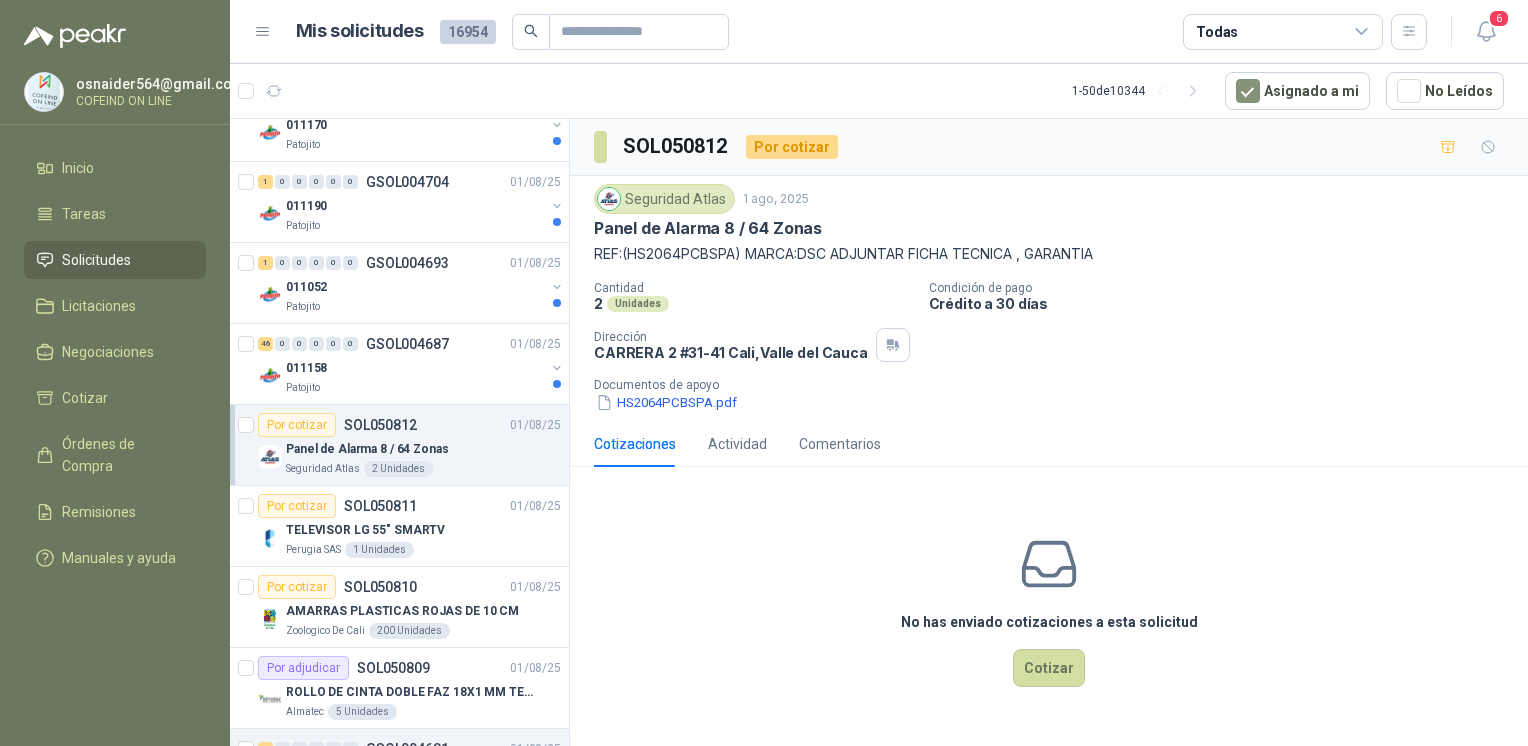 click on "HS2064PCBSPA.pdf" at bounding box center [666, 402] 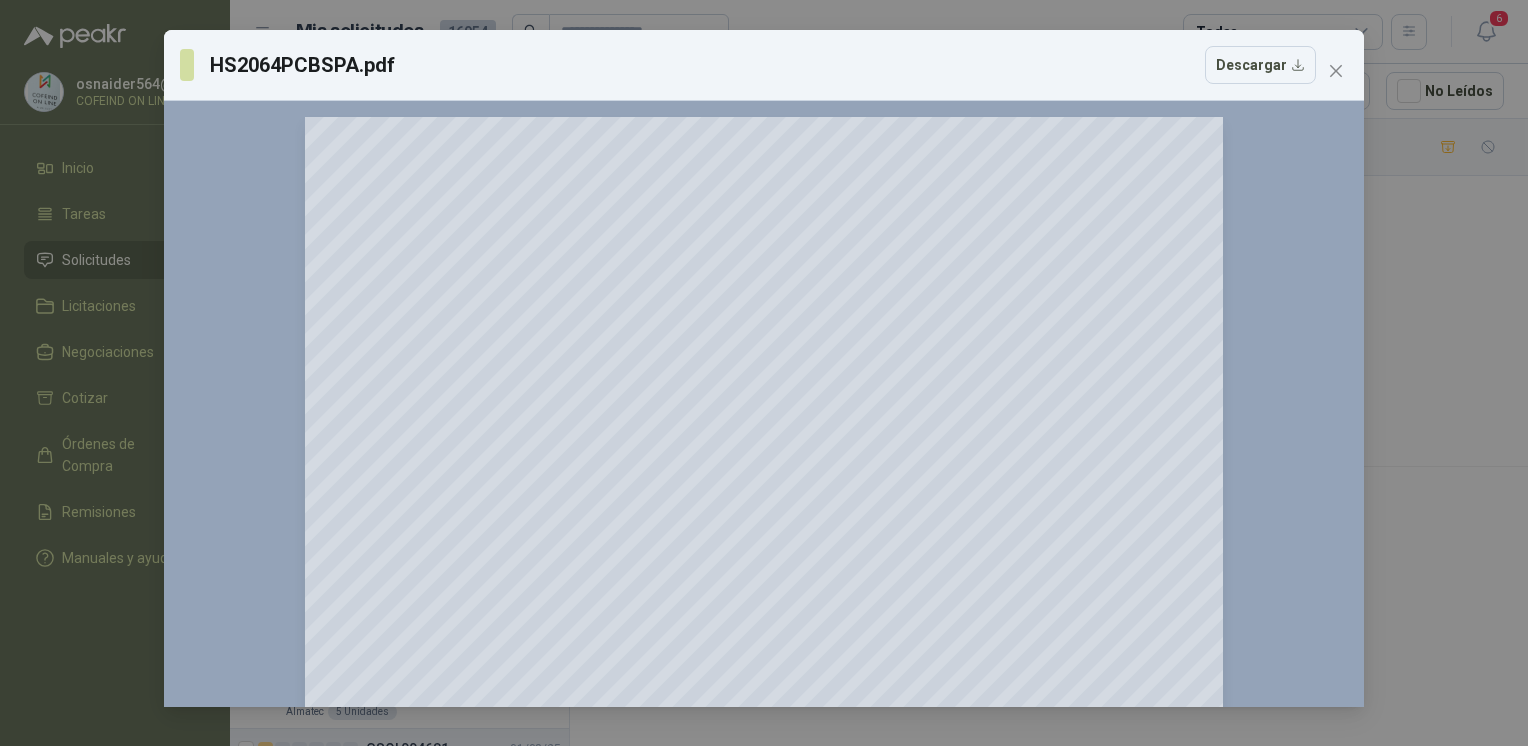 click on "HS2064PCBSPA.pdf   Descargar  150 %" at bounding box center [764, 373] 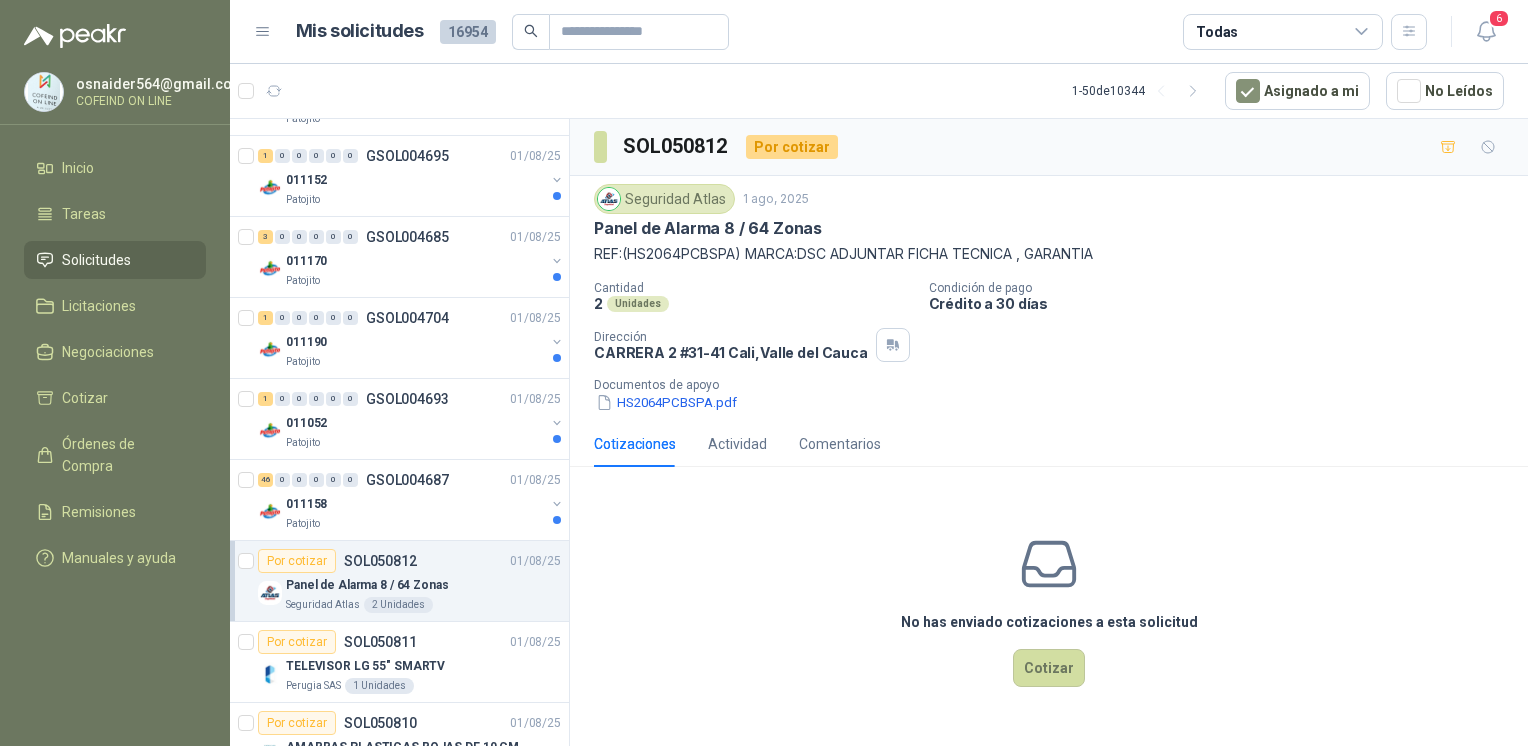 scroll, scrollTop: 2143, scrollLeft: 0, axis: vertical 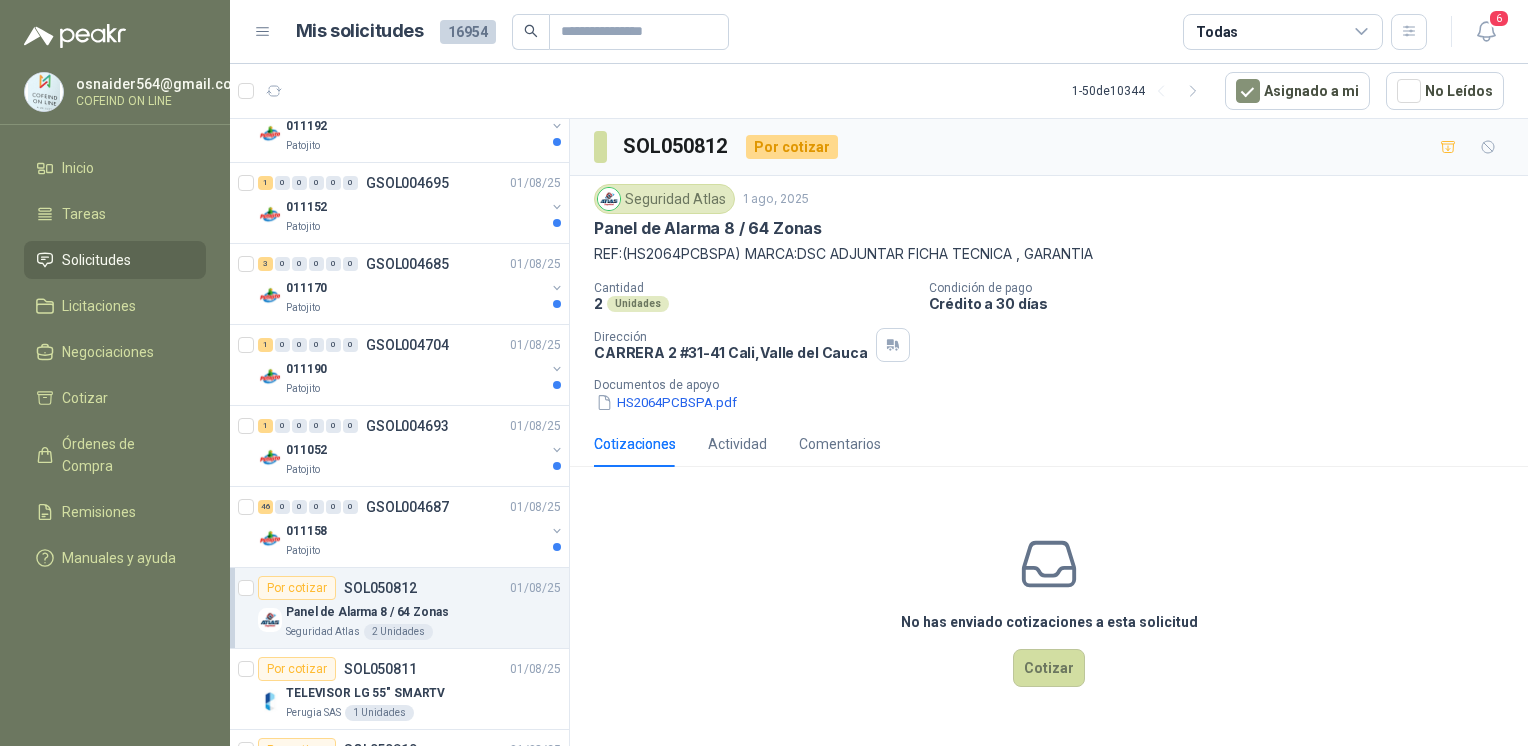 click on "1   0   0   0   0   0   GSOL004693 01/08/25" at bounding box center [411, 426] 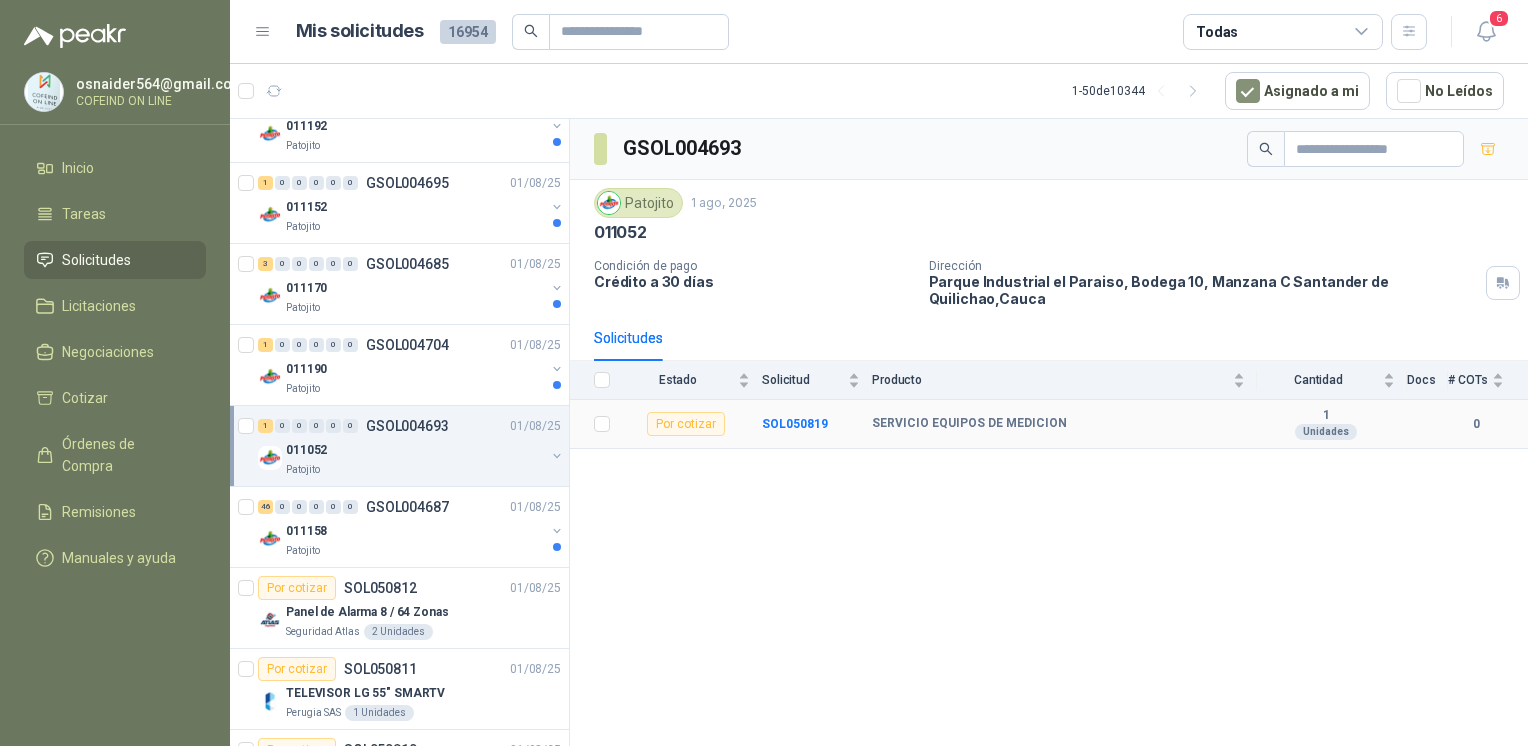 click on "SOL050819" at bounding box center (795, 424) 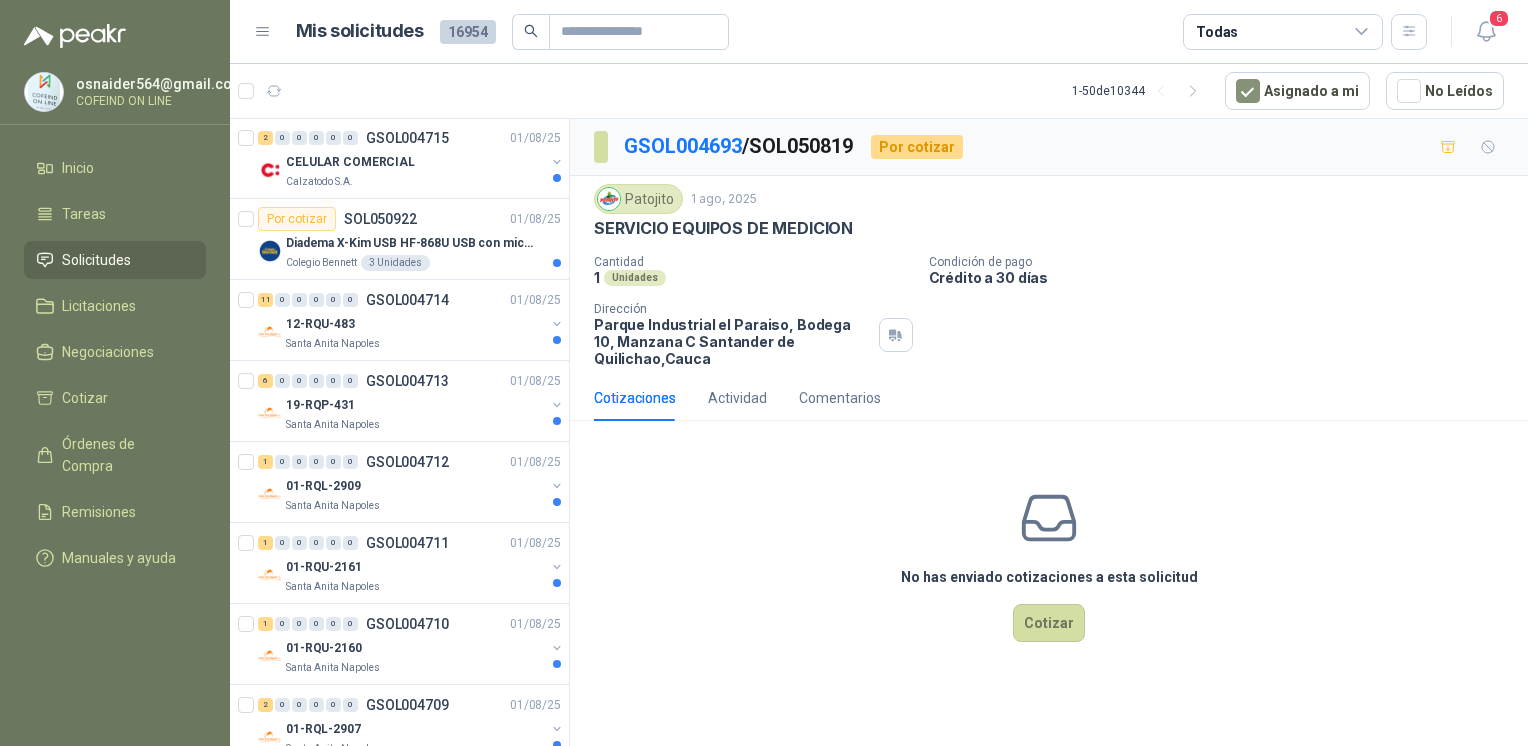 scroll, scrollTop: 728, scrollLeft: 0, axis: vertical 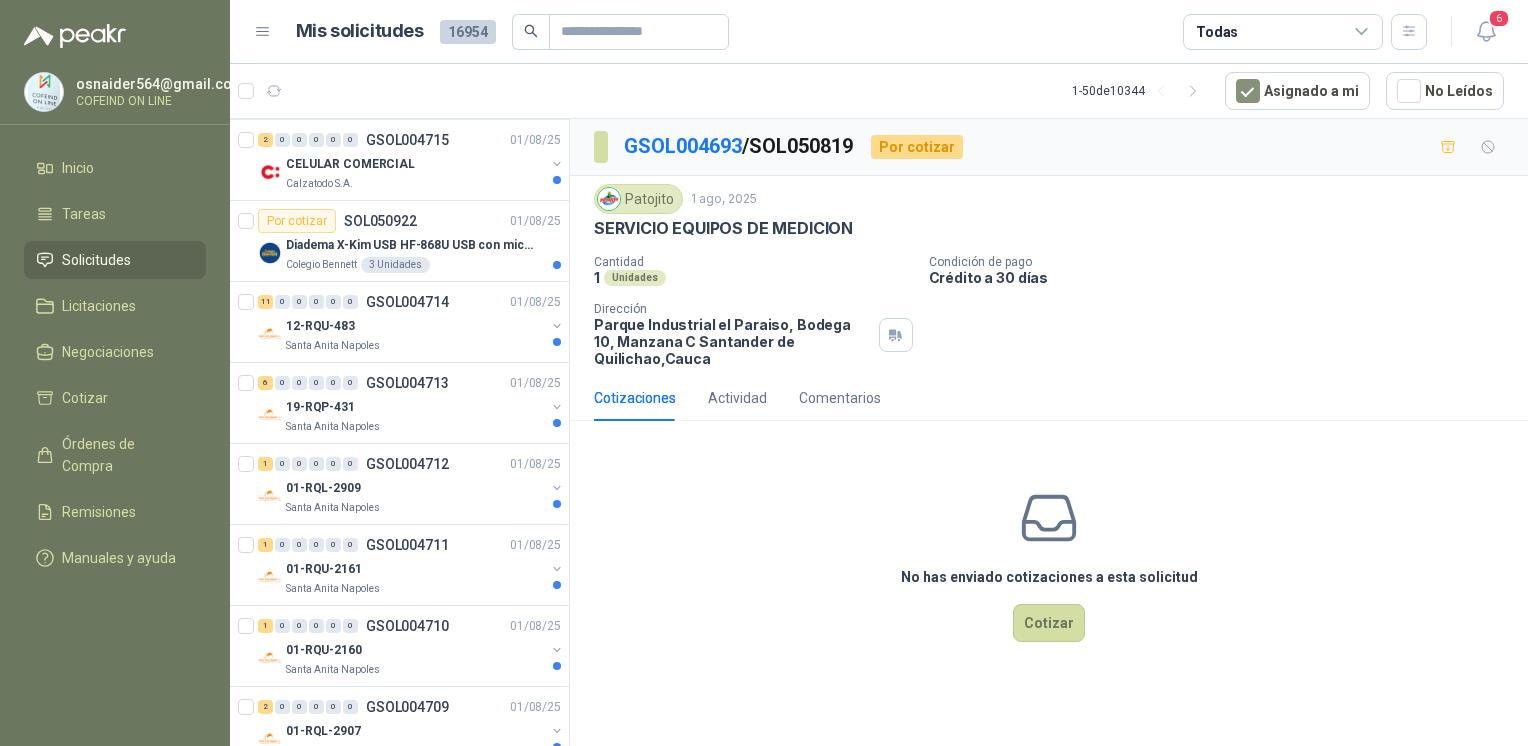 click on "19-RQP-431" at bounding box center [415, 407] 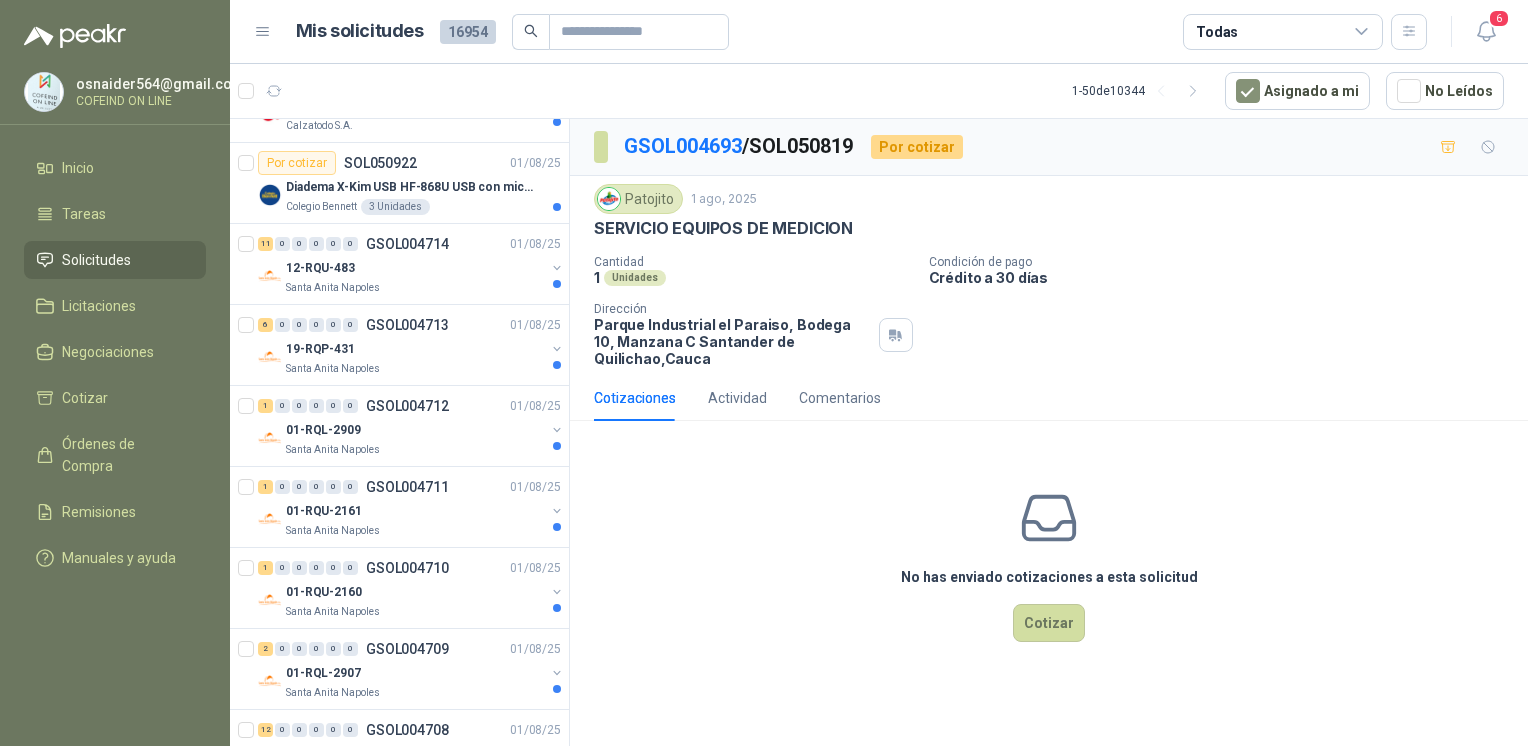scroll, scrollTop: 794, scrollLeft: 0, axis: vertical 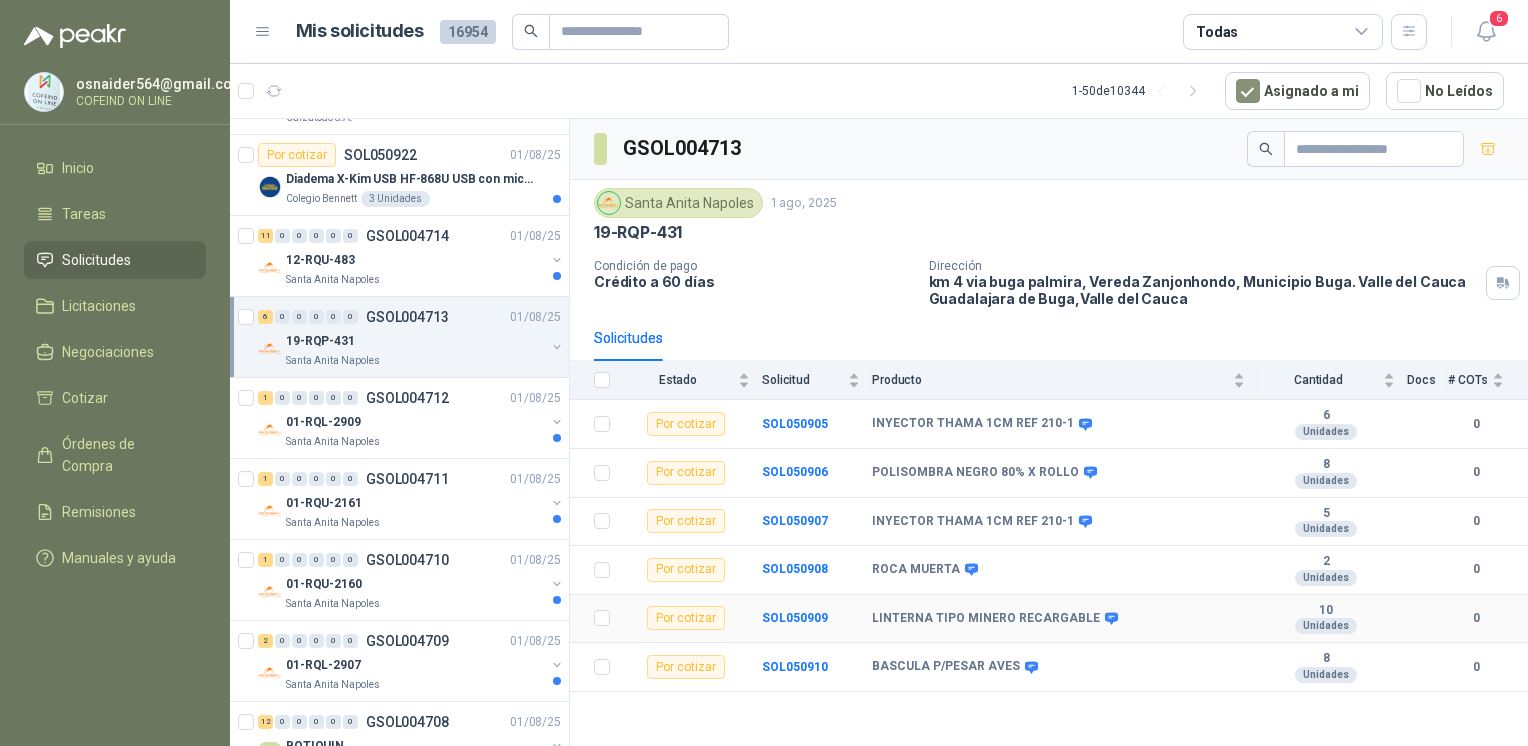 click on "SOL050909" at bounding box center (795, 618) 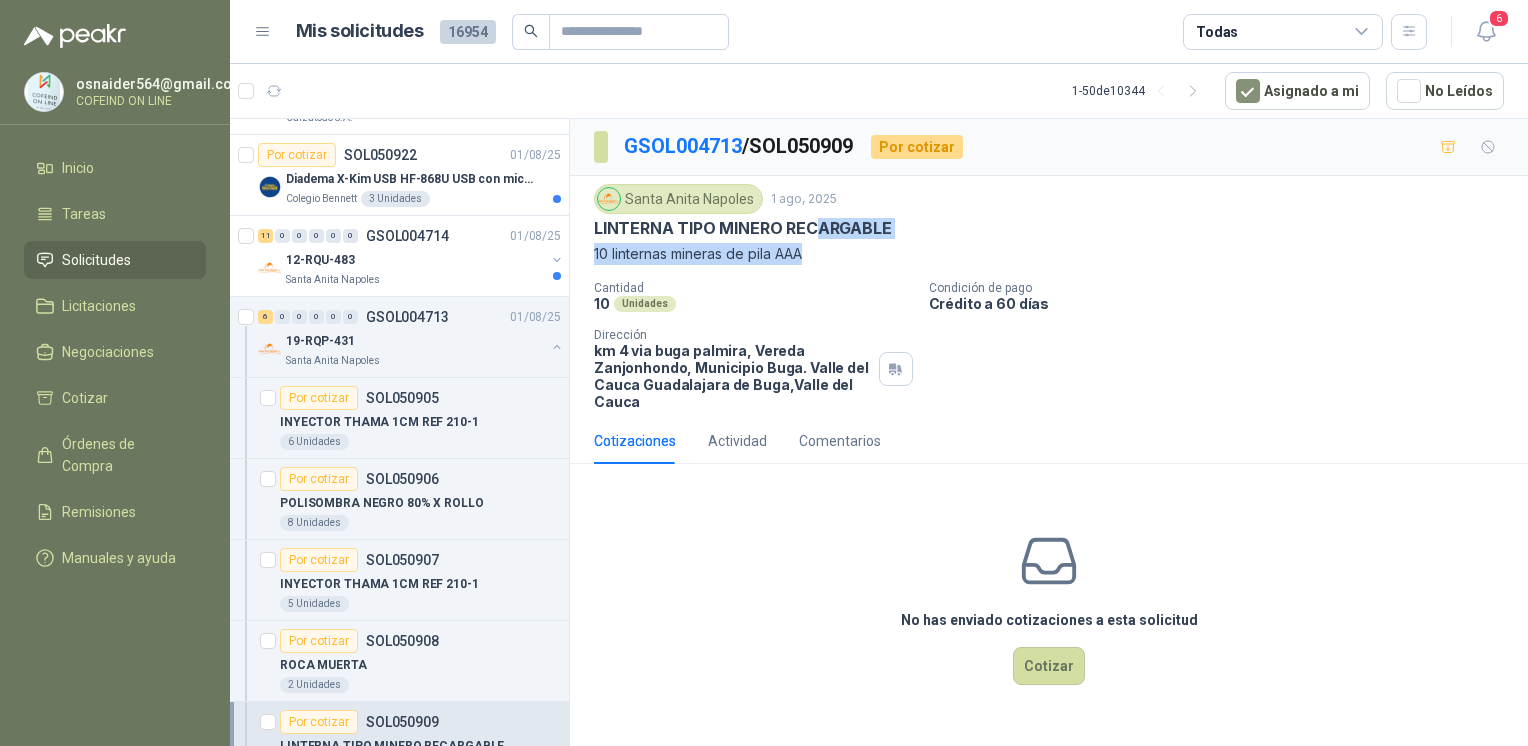 drag, startPoint x: 812, startPoint y: 238, endPoint x: 812, endPoint y: 254, distance: 16 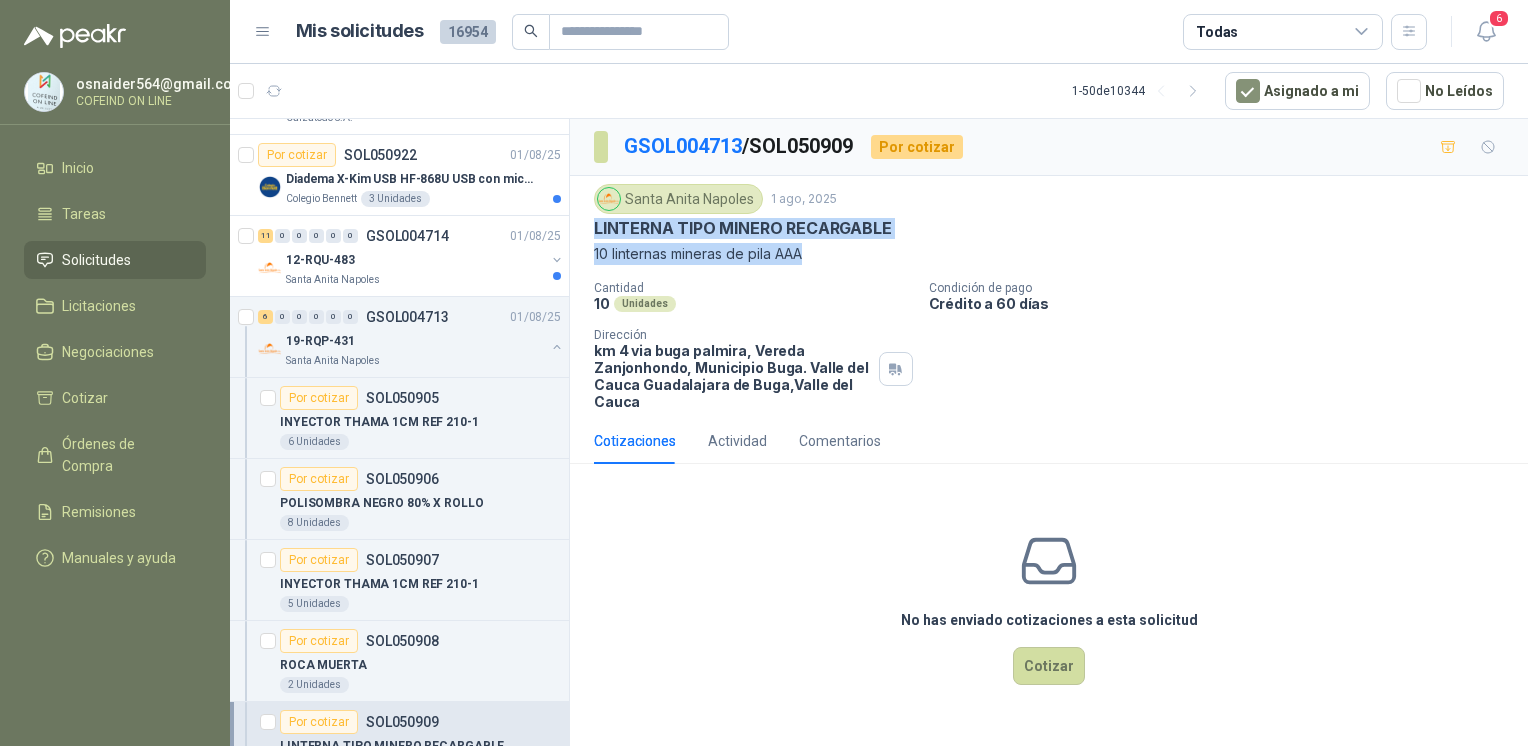 drag, startPoint x: 813, startPoint y: 259, endPoint x: 586, endPoint y: 226, distance: 229.38614 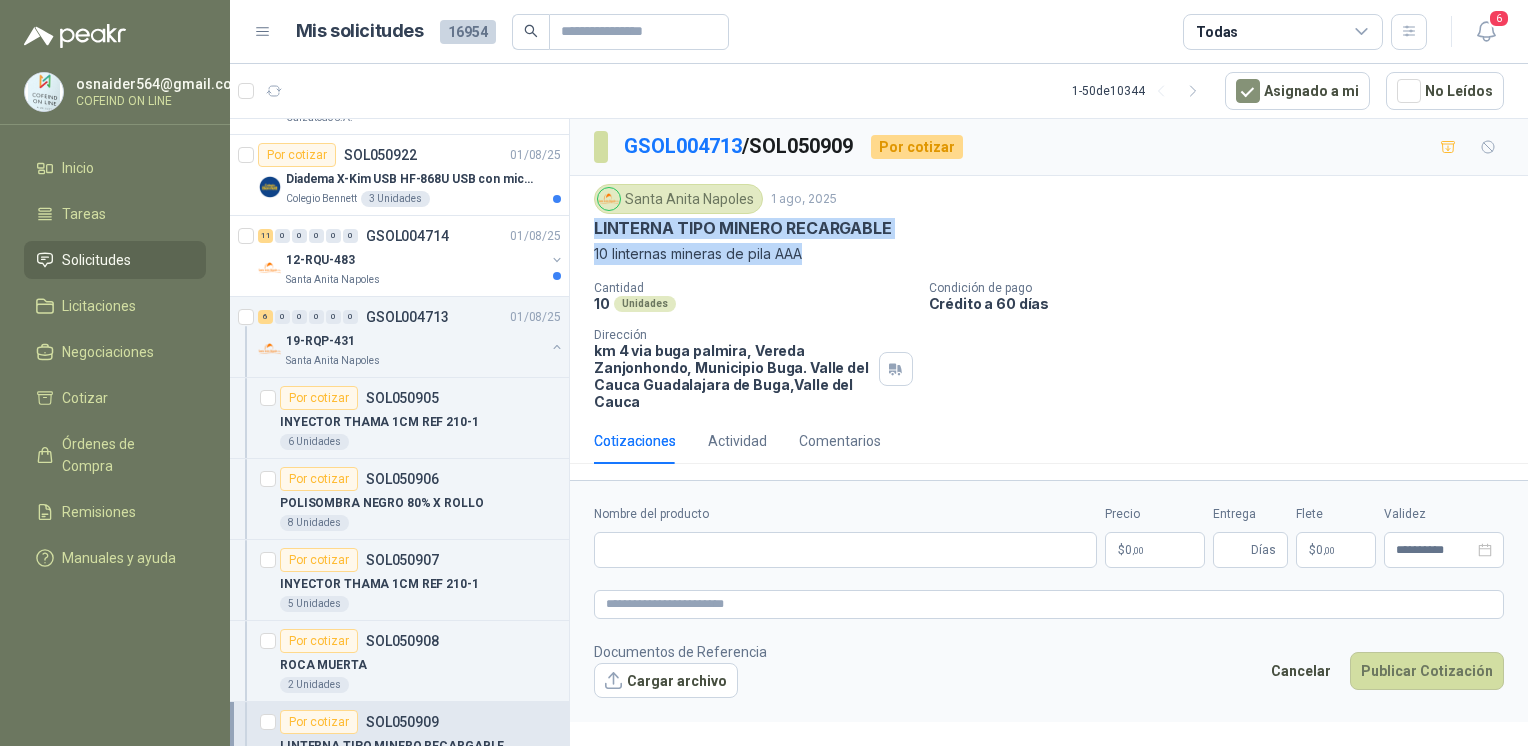 type 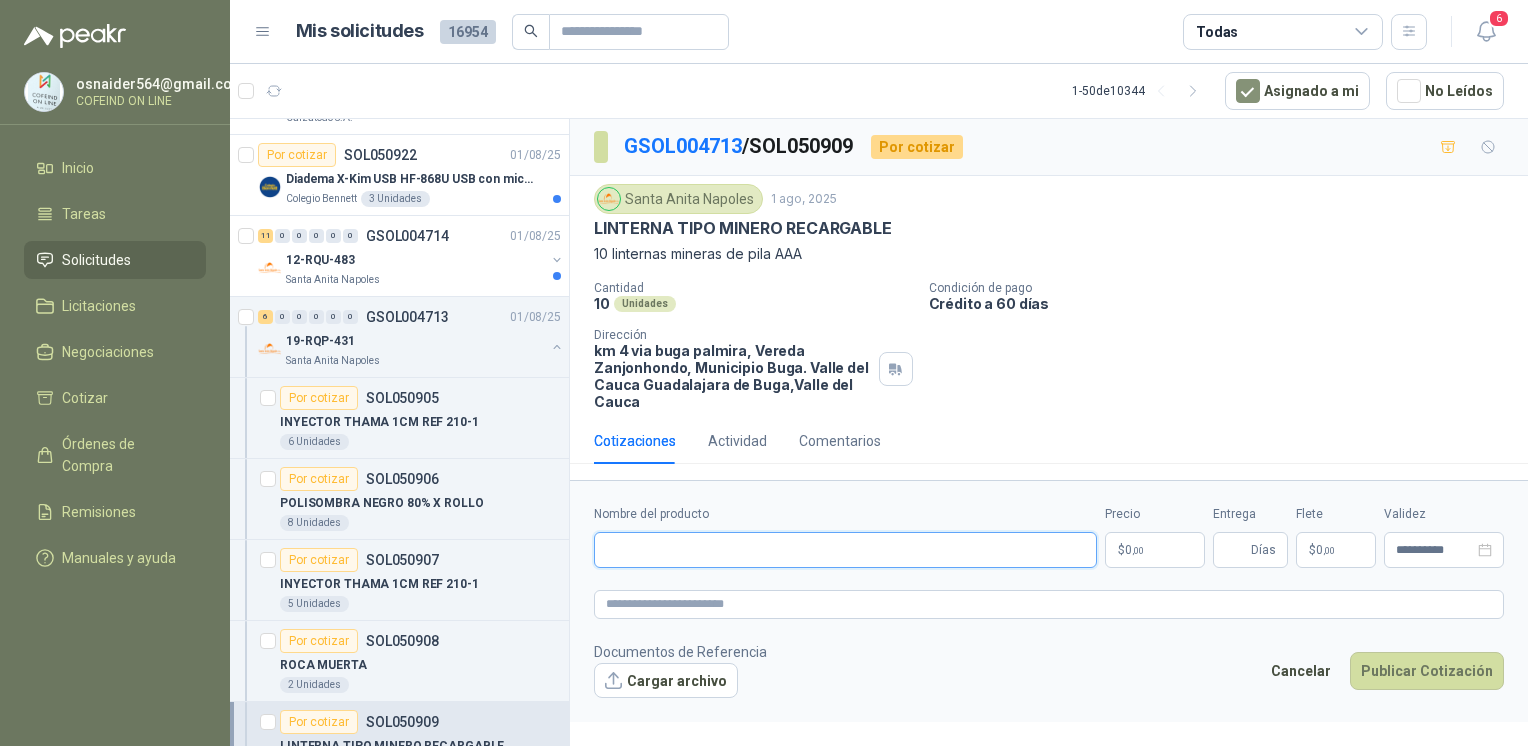 click on "Nombre del producto" at bounding box center (845, 550) 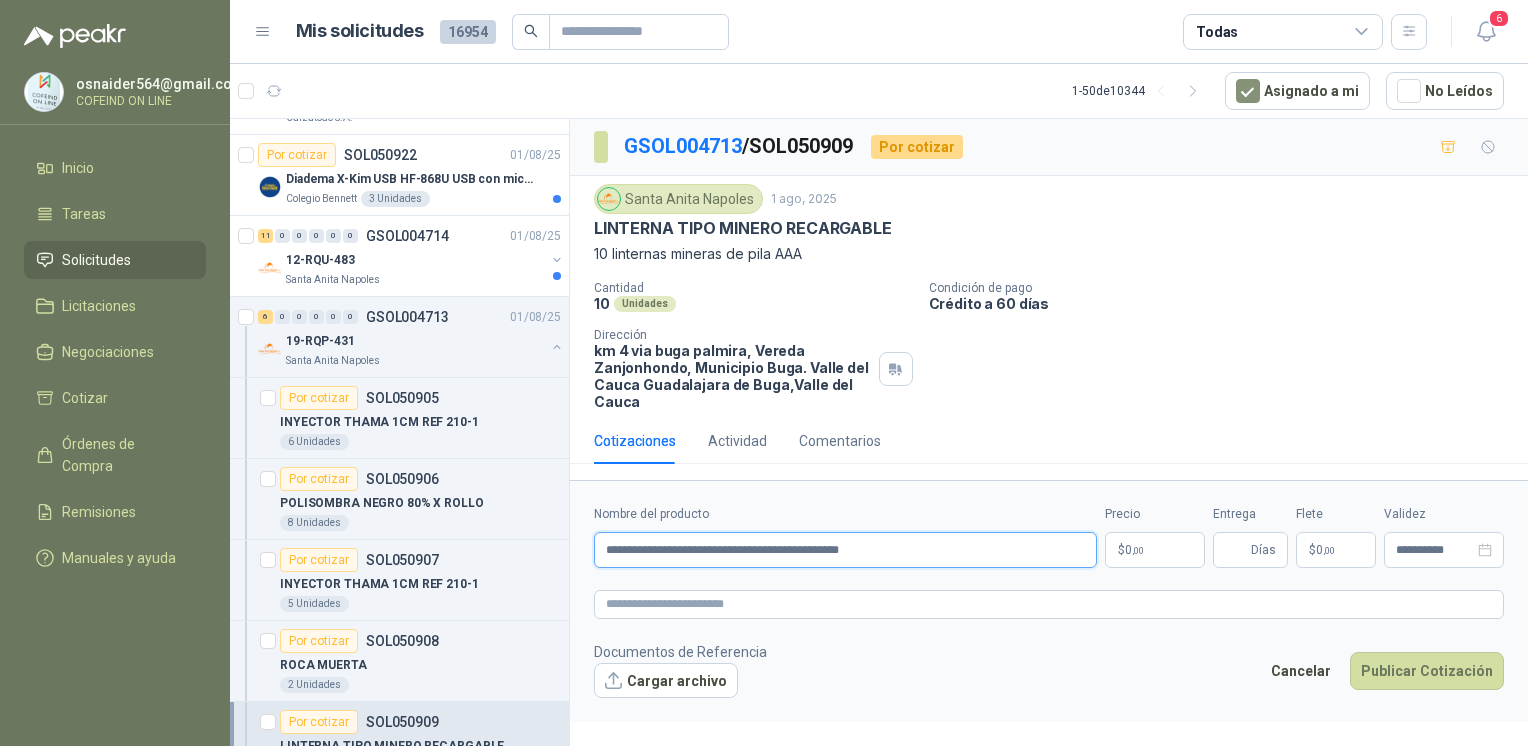 type on "**********" 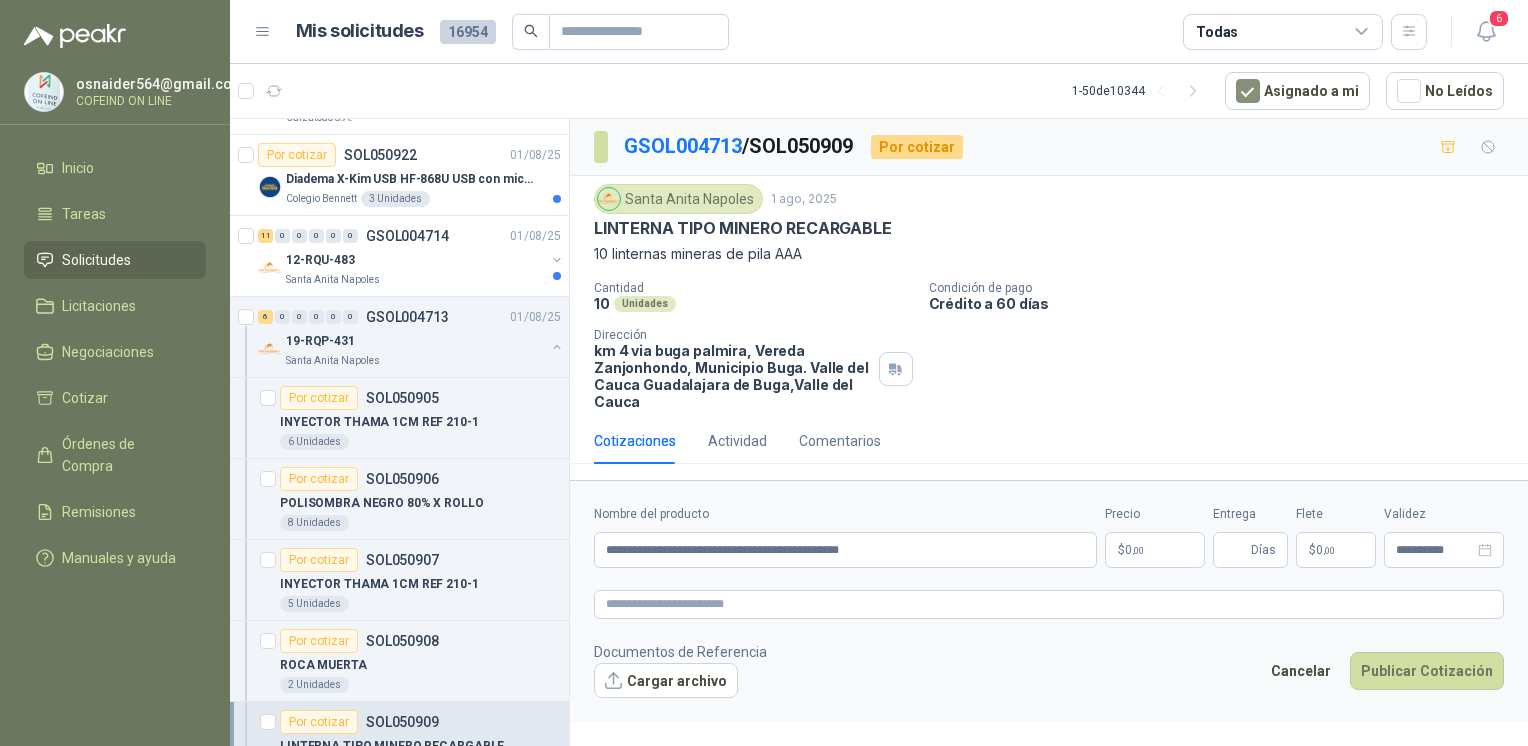 click on "Cargar archivo" at bounding box center [666, 681] 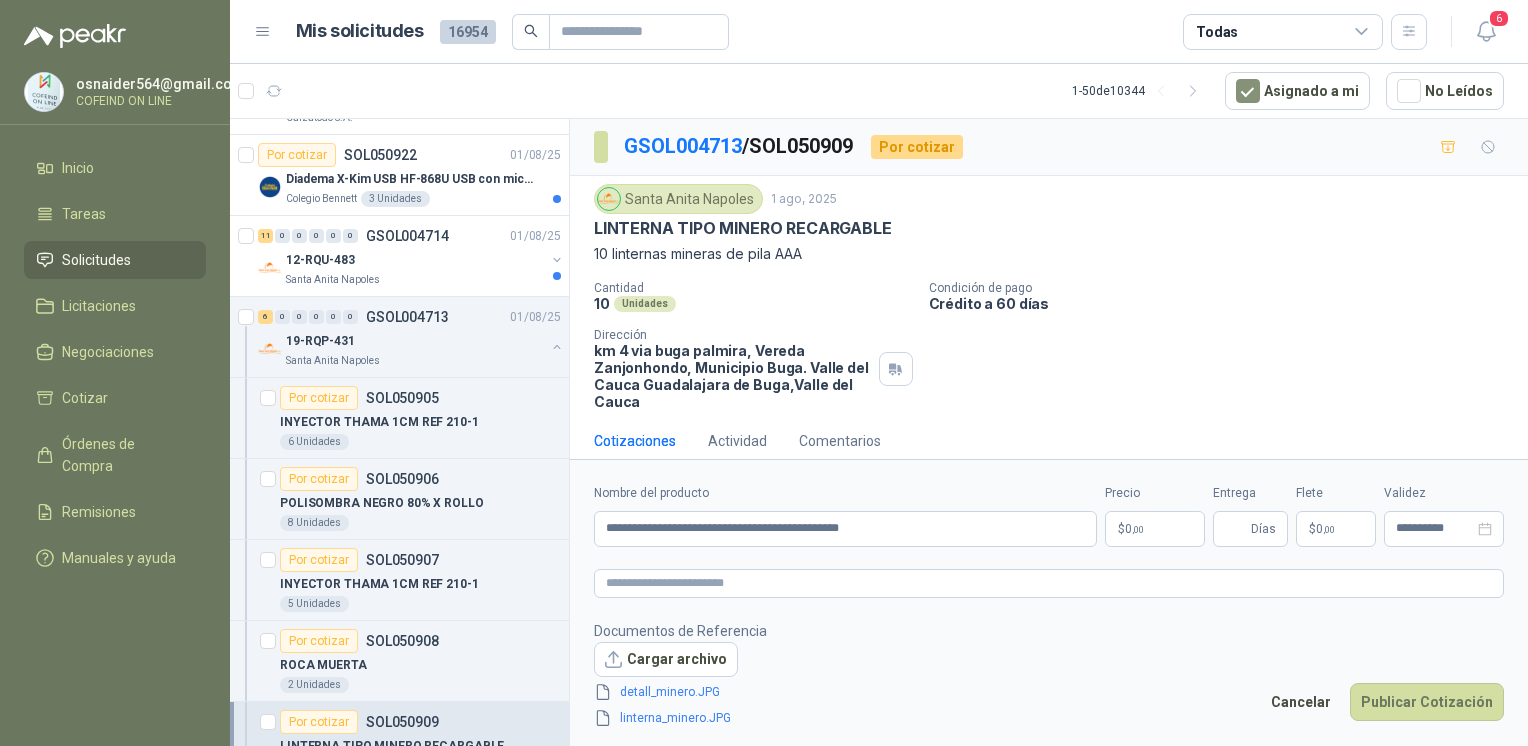 click on "osnaider564@[EXAMPLE_DOMAIN]   COFEIND ON LINE   Inicio   Tareas   Solicitudes   Licitaciones   Negociaciones   Cotizar   Órdenes de Compra   Remisiones   Manuales y ayuda Mis solicitudes 16954 Todas 6 1 - 50  de  10344 Asignado a mi No Leídos Por cotizar SOL050936 01/08/25   IPHONE 16 PRO MAX Seguridad Atlas 8   Unidades Por cotizar SOL050935 01/08/25   SUMINISTRO E INSTALACION DE LINEAS DE VIDA [COMPANY] 174   Unidades 2   0   0   0   0   0   GSOL004717 01/08/25   Banderas  CONSTRUCTORA GRUPO FIP   Por cotizar SOL050932 01/08/25    BRIDA LAP JOINT 1" AC 150 LB BioCosta Green Energy S.A.S 5   Unidades Por cotizar SOL050931 01/08/25   Camisetas negra algodón para el staff, estampadas en espalda y frente con el logo Caracol TV 26   Unidades 2   0   0   0   0   0   GSOL004716 01/08/25   ASIA -SUSTENTABILIDAD [COMPANY]    Por cotizar SOL050928 01/08/25   DIADEMA LOGITECH H390  Seguridad Atlas 20   Unidades Por cotizar SOL050927 01/08/25   GRAPA PLASTICA DE 1/2 Grupo North 30   Kilogramos Por cotizar     2" at bounding box center (764, 373) 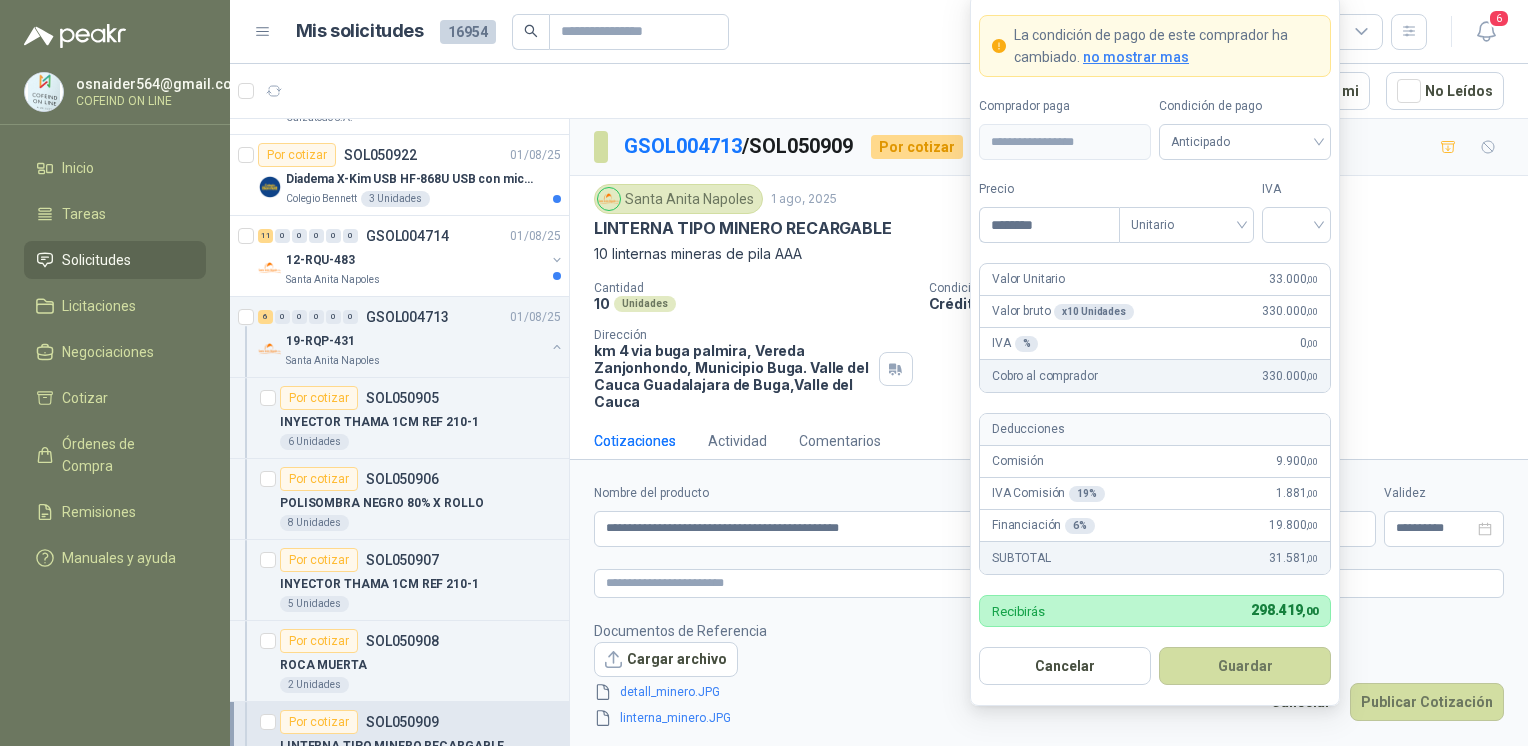 type on "********" 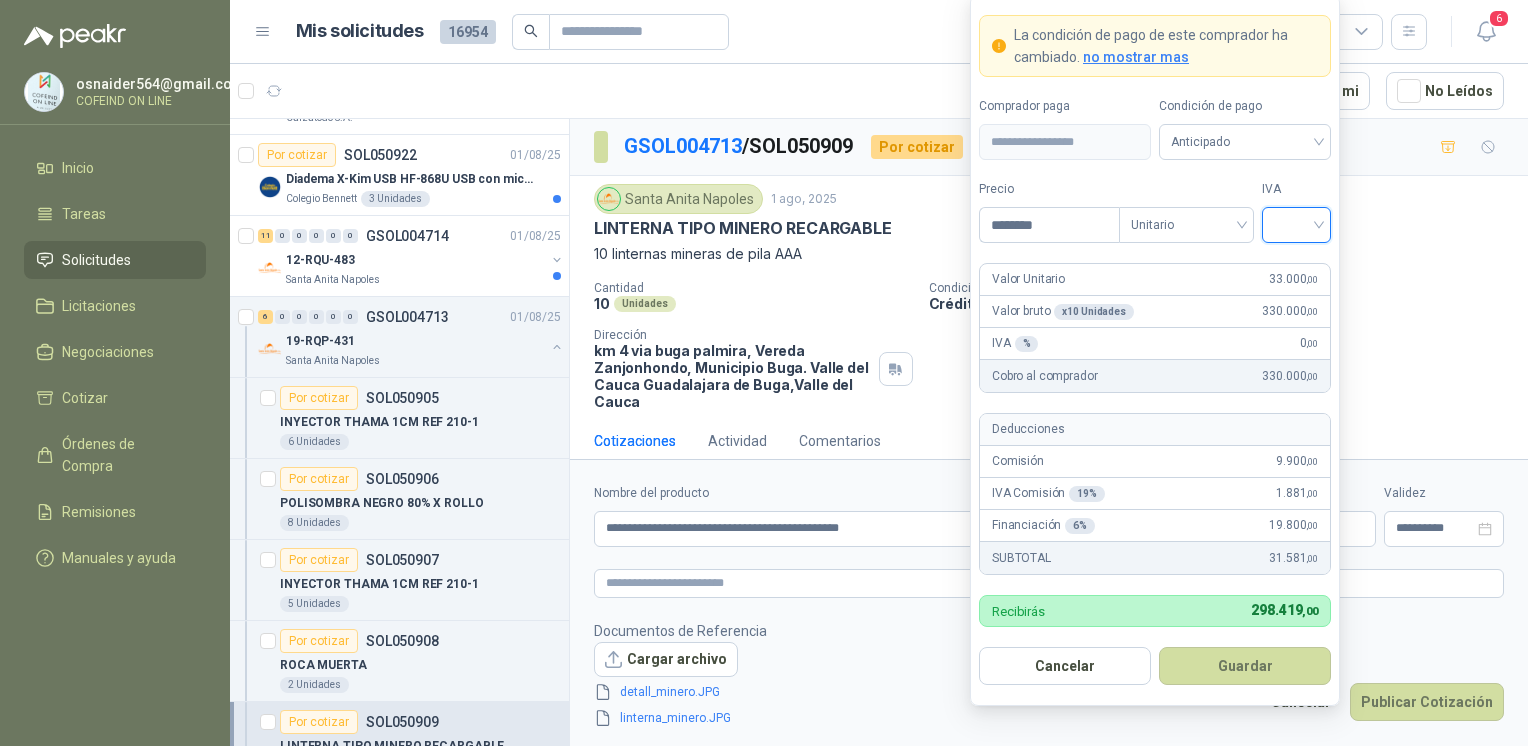 click at bounding box center (1296, 223) 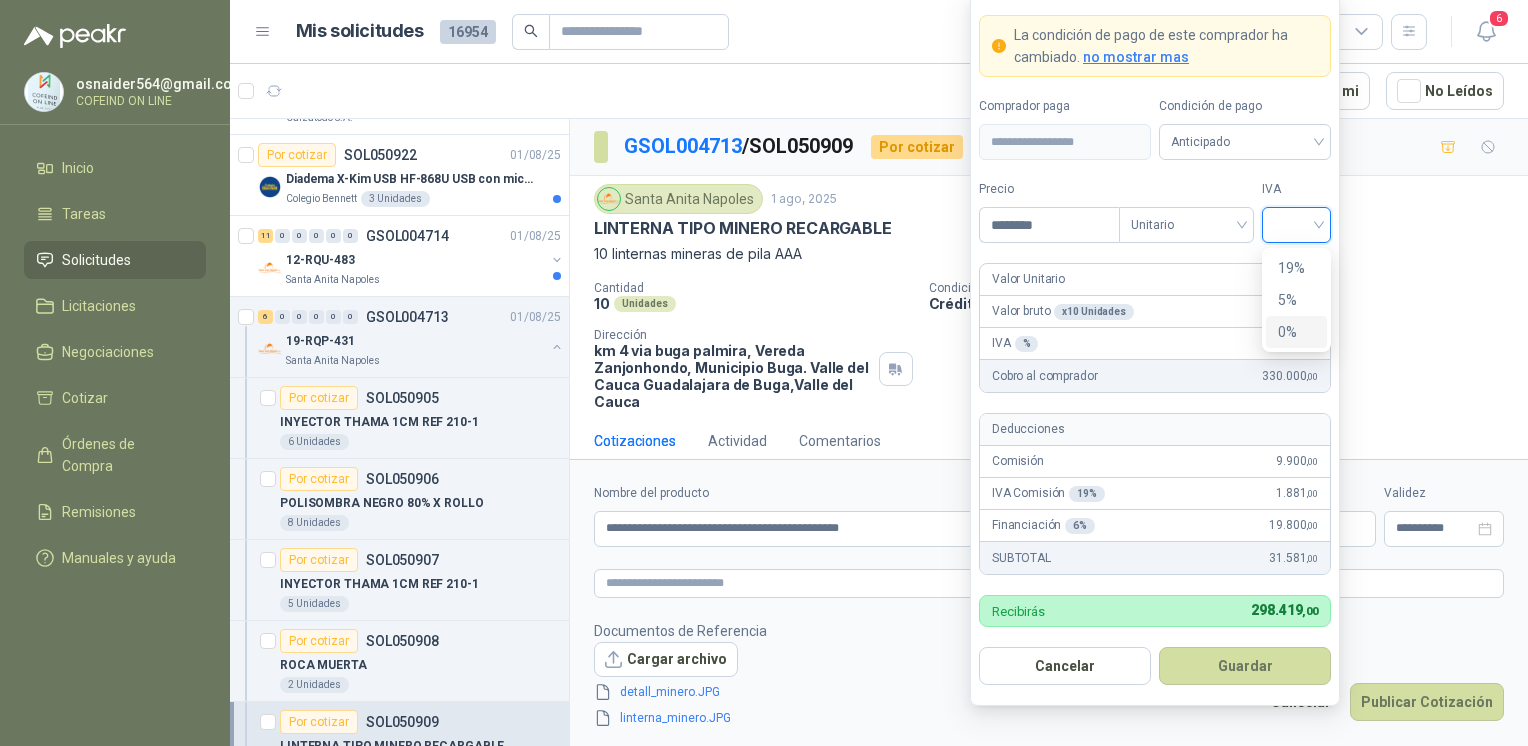 click on "0%" at bounding box center [1296, 332] 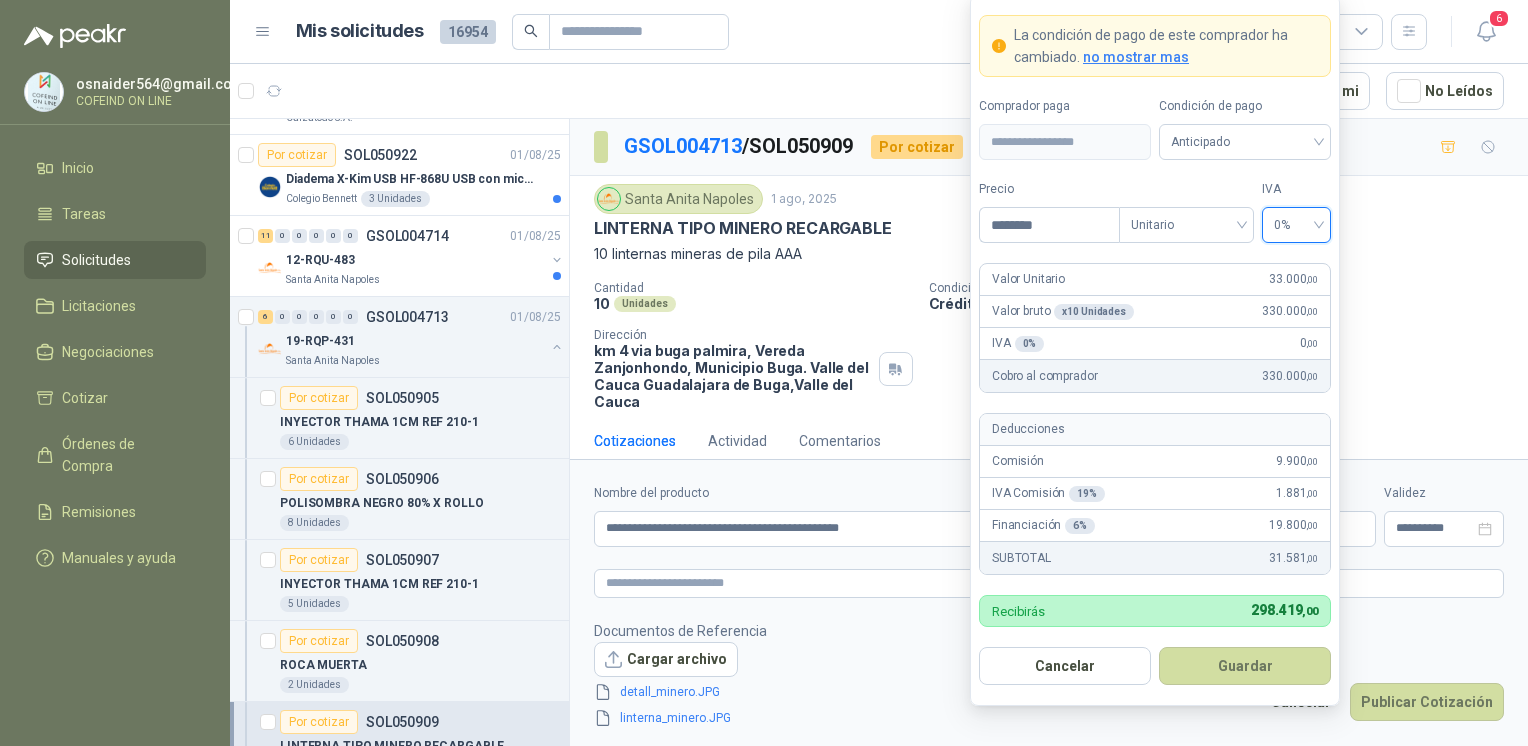 click on "Guardar" at bounding box center (1245, 666) 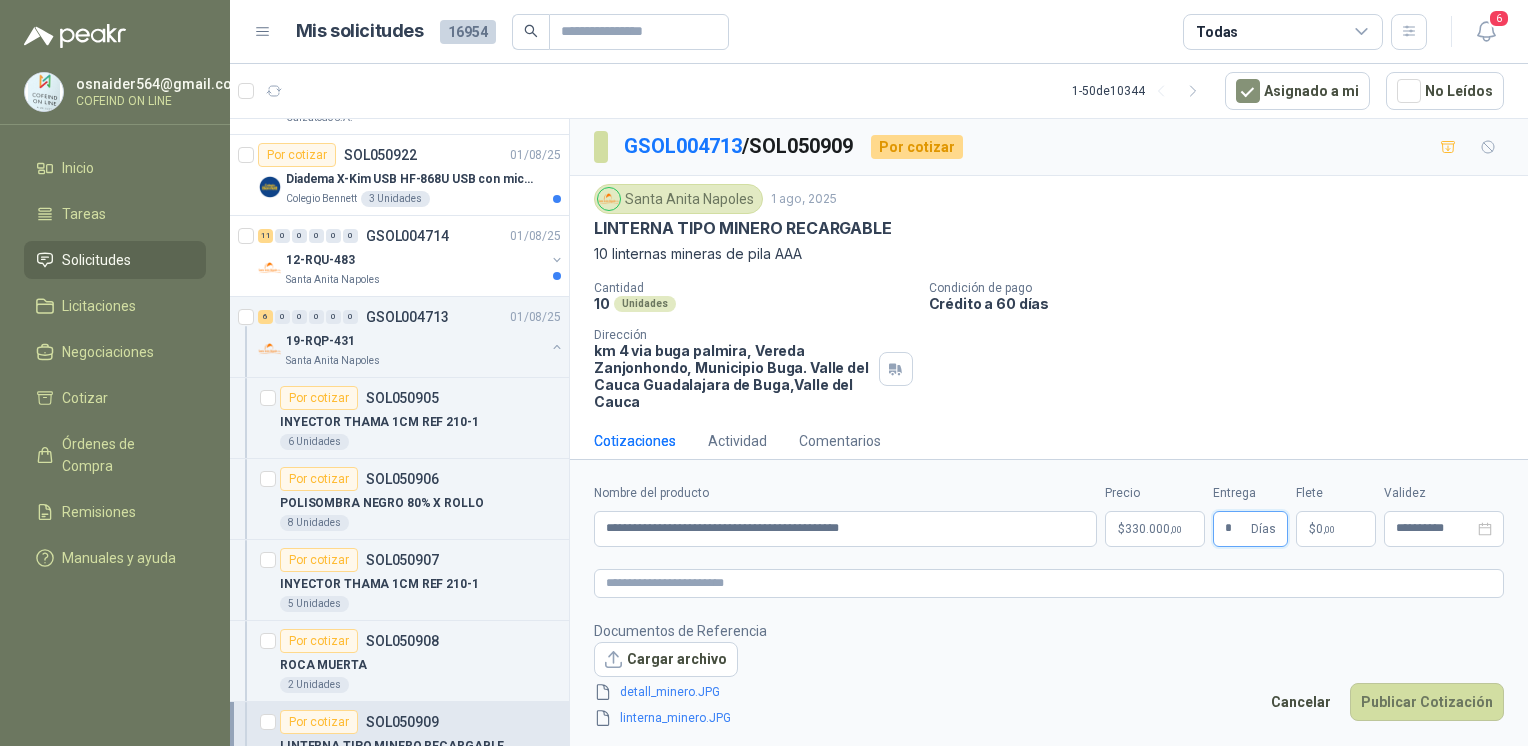 type on "*" 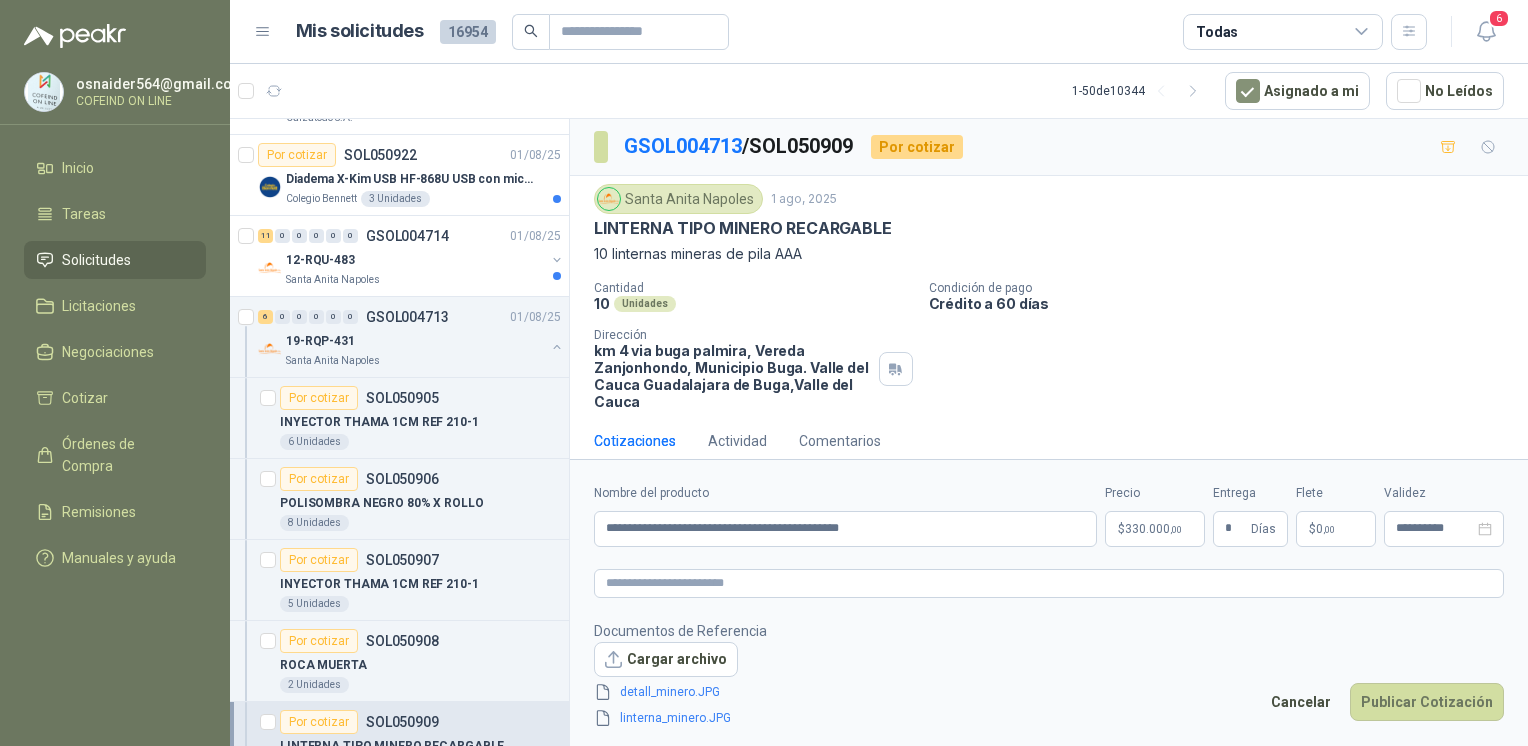 click on "Publicar Cotización" at bounding box center [1427, 702] 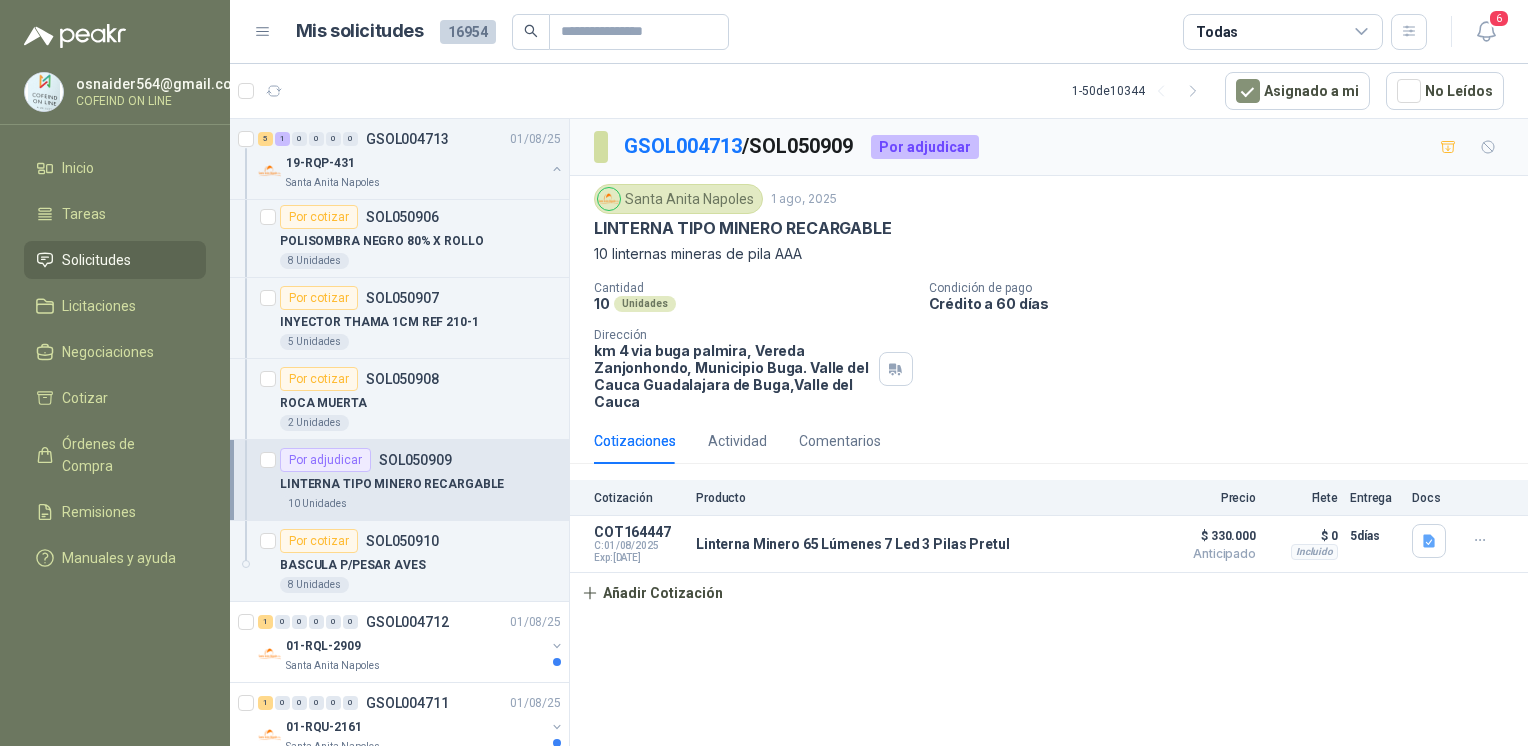 scroll, scrollTop: 1080, scrollLeft: 0, axis: vertical 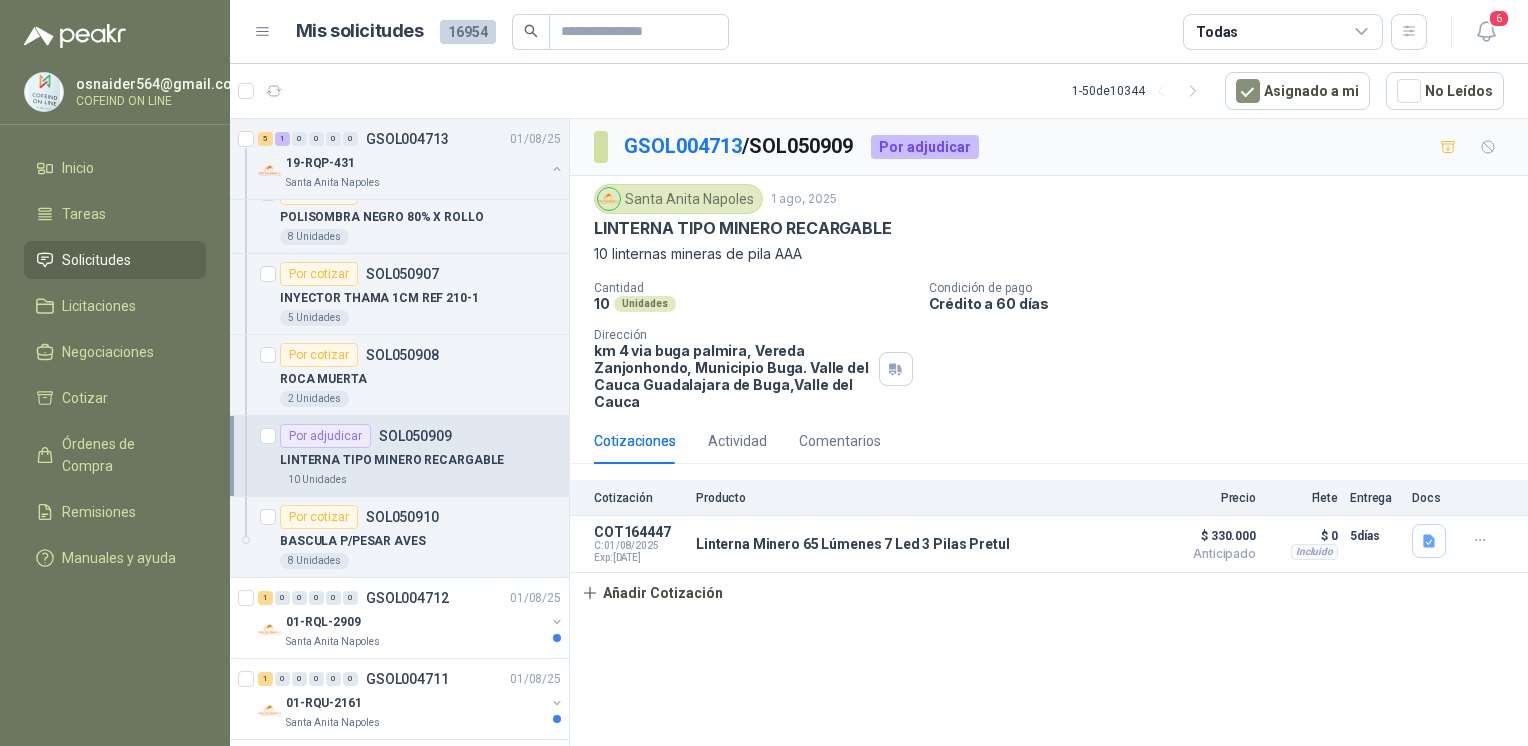 click on "8   Unidades" at bounding box center [420, 561] 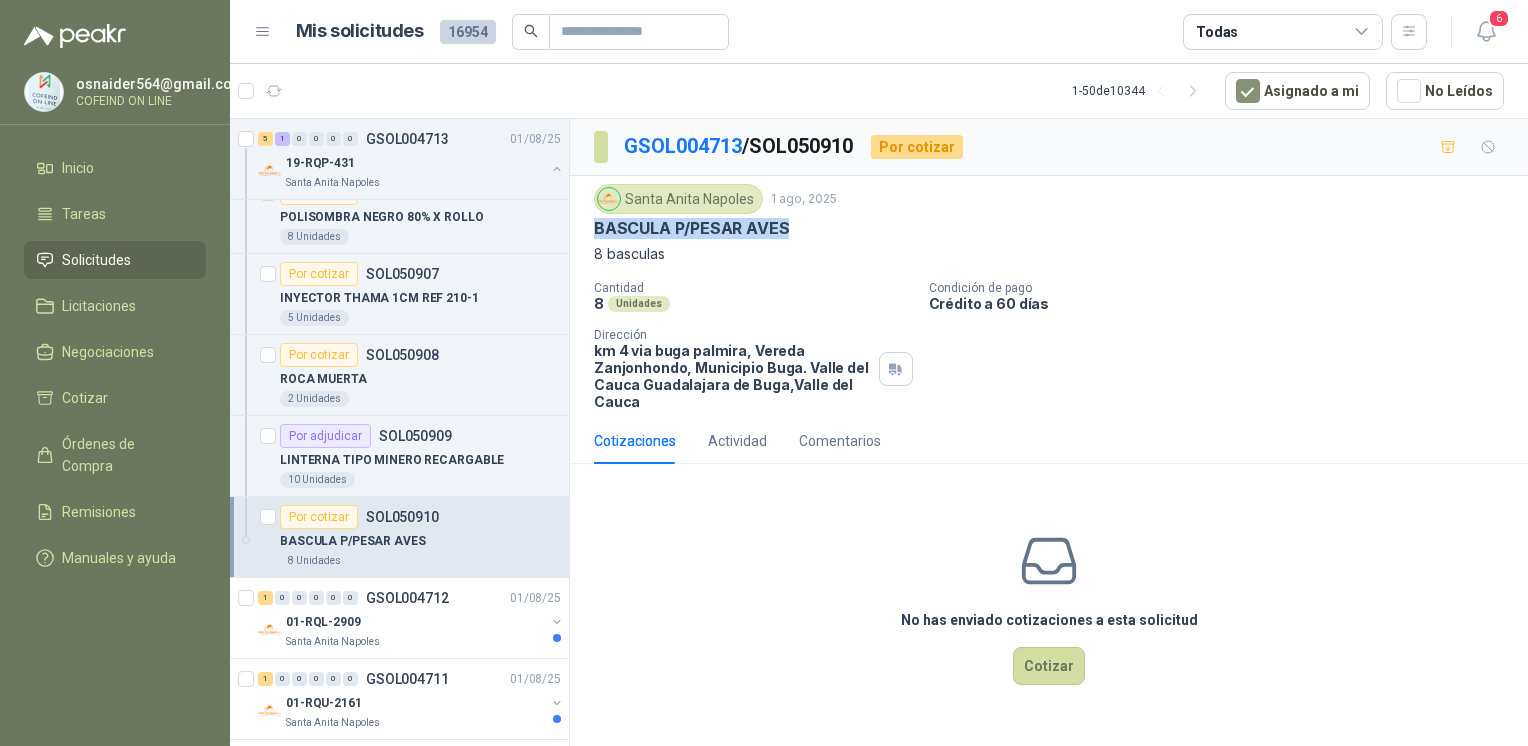 drag, startPoint x: 803, startPoint y: 226, endPoint x: 581, endPoint y: 232, distance: 222.08107 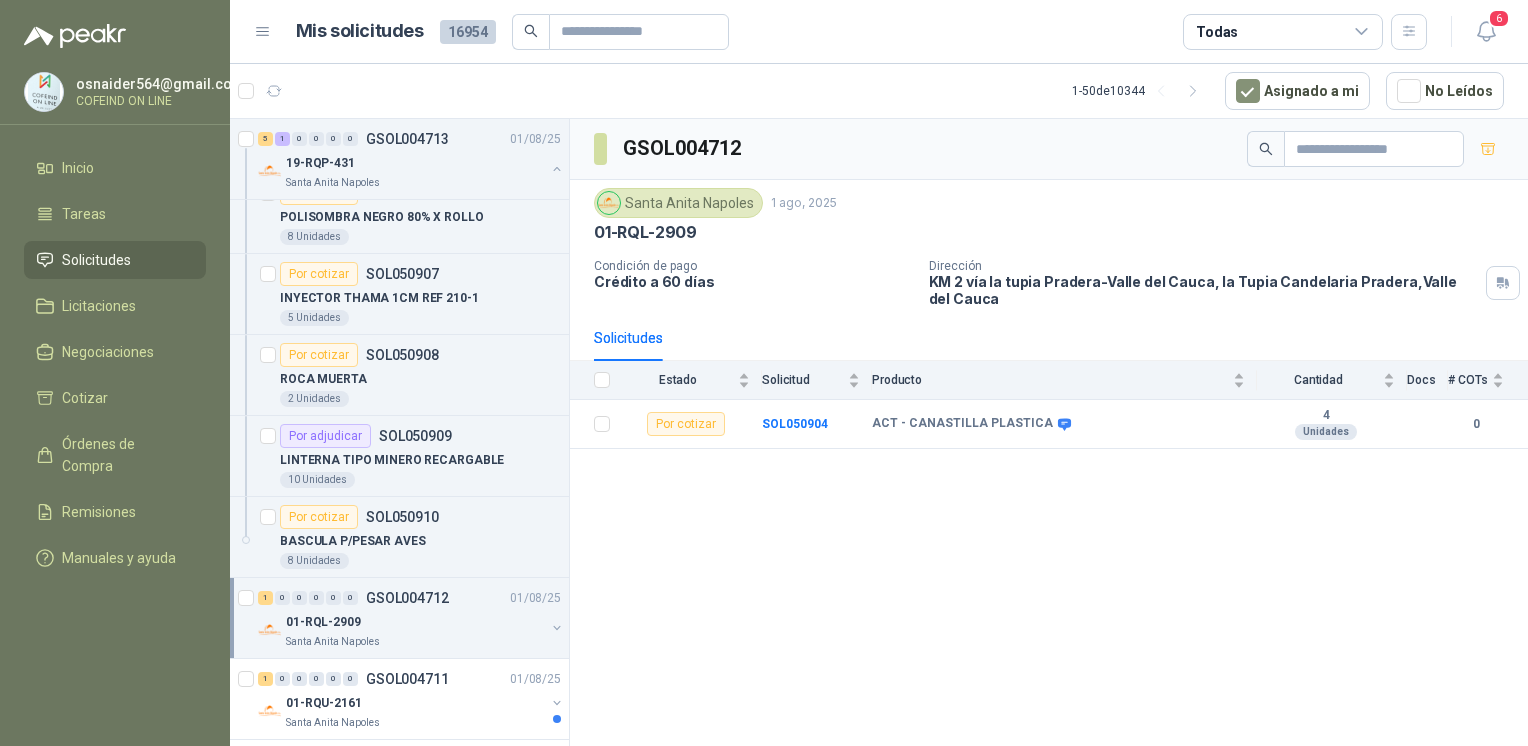 click on "5   Unidades" at bounding box center [420, 318] 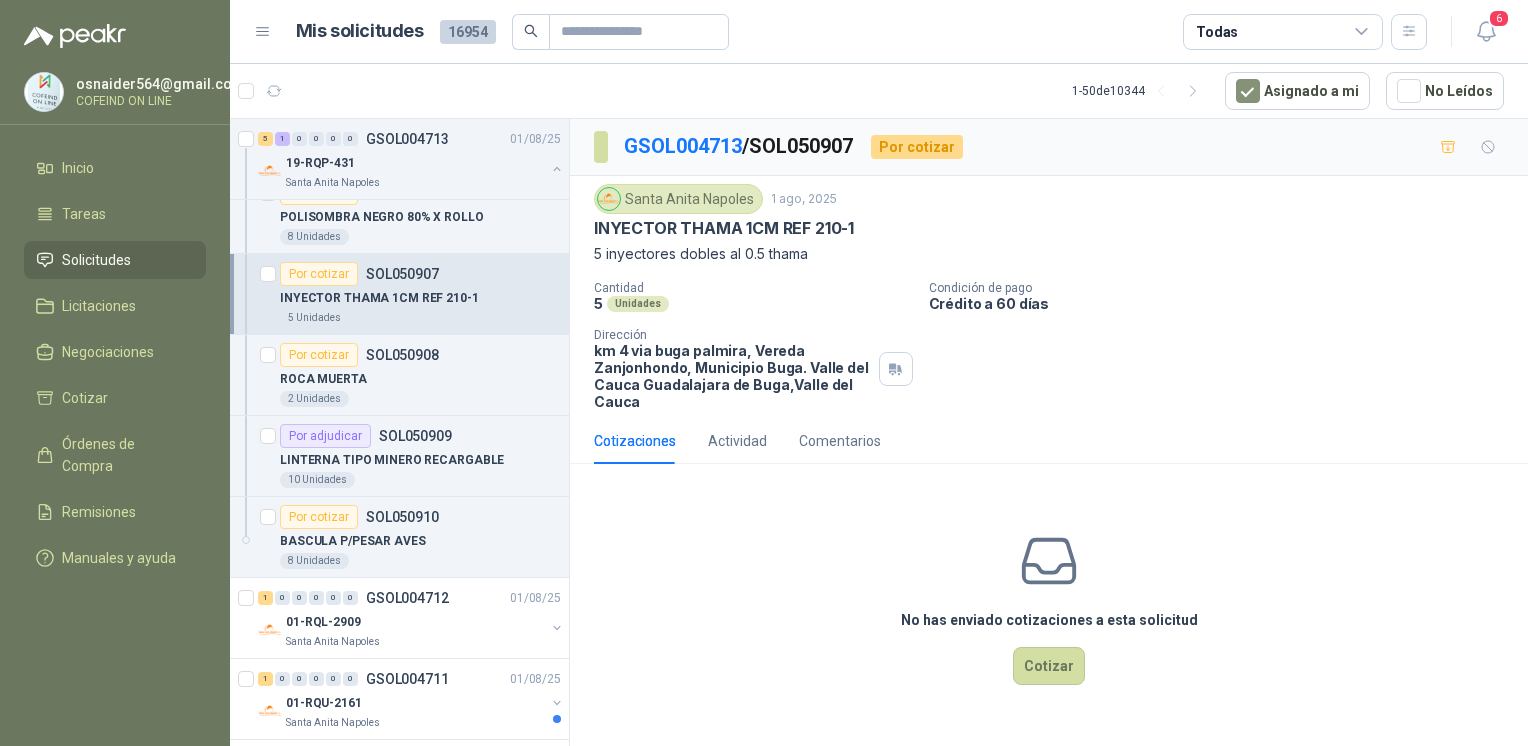 click on "Santa Anita Napoles 1 ago, 2025   INYECTOR THAMA 1CM REF 210-1 5 inyectores dobles al 0.5 thama Cantidad 5   Unidades Condición de pago Crédito a 60 días Dirección km 4 via buga palmira,  Vereda Zanjonhondo, Municipio Buga. Valle del Cauca   Guadalajara de Buga ,  Valle del Cauca" at bounding box center [1049, 297] 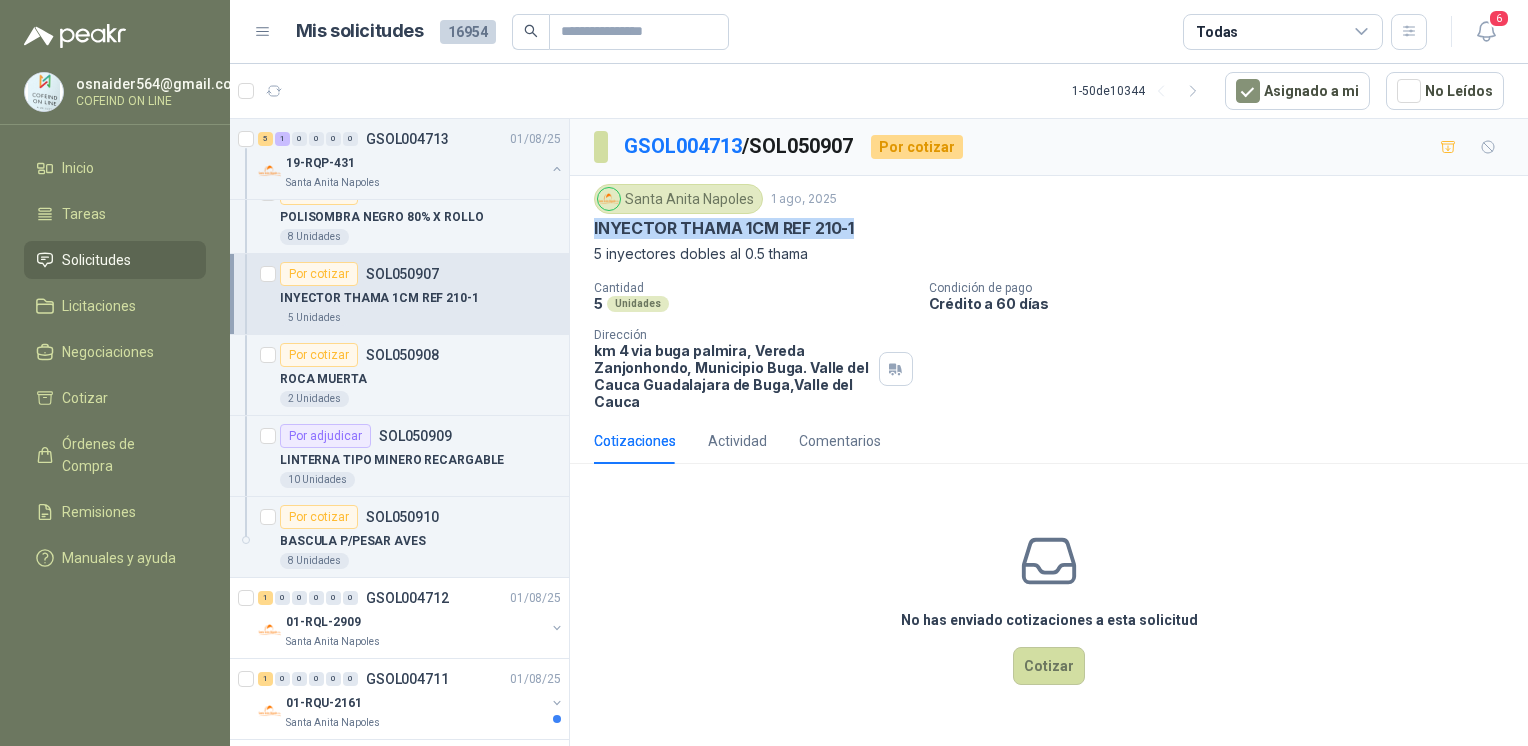 drag, startPoint x: 589, startPoint y: 224, endPoint x: 865, endPoint y: 223, distance: 276.0018 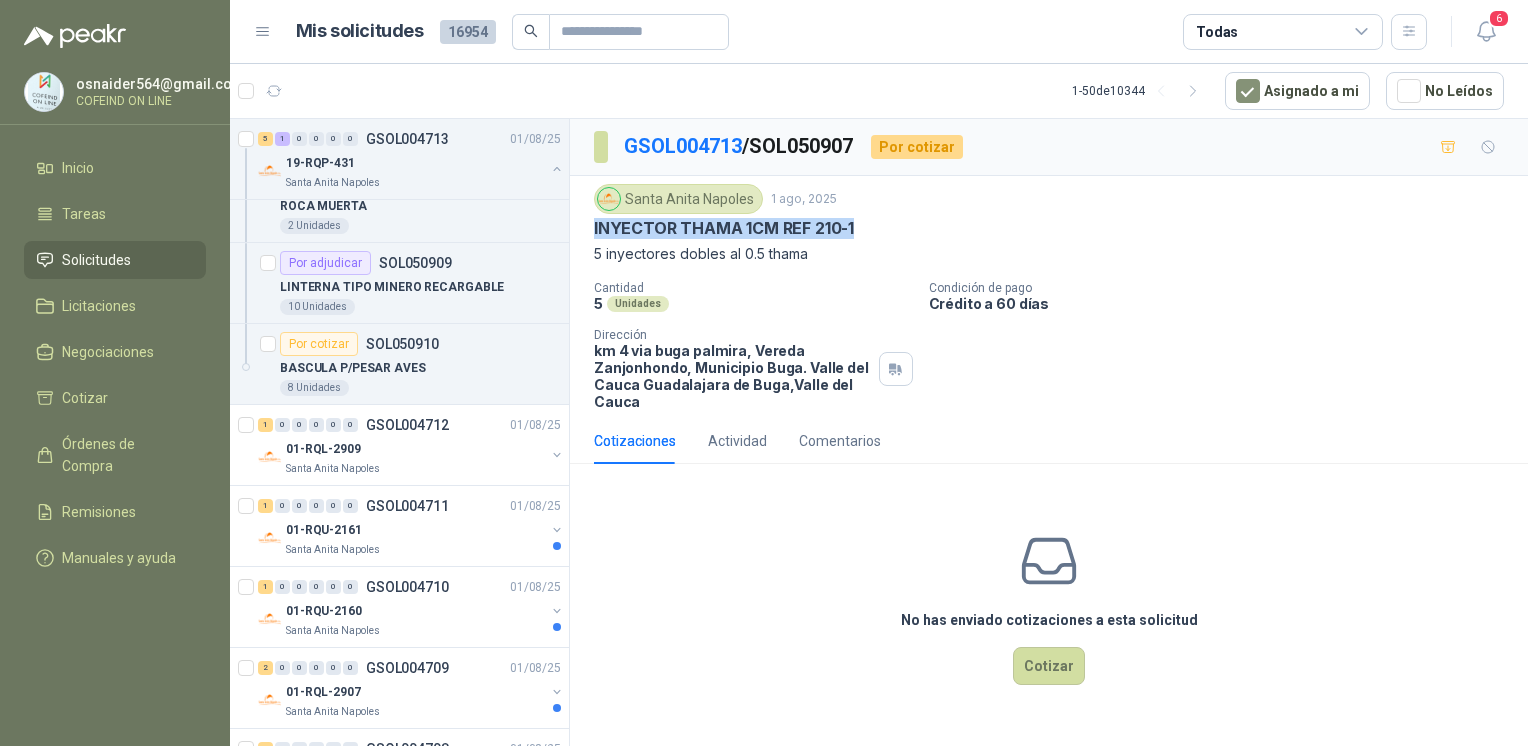 scroll, scrollTop: 1276, scrollLeft: 0, axis: vertical 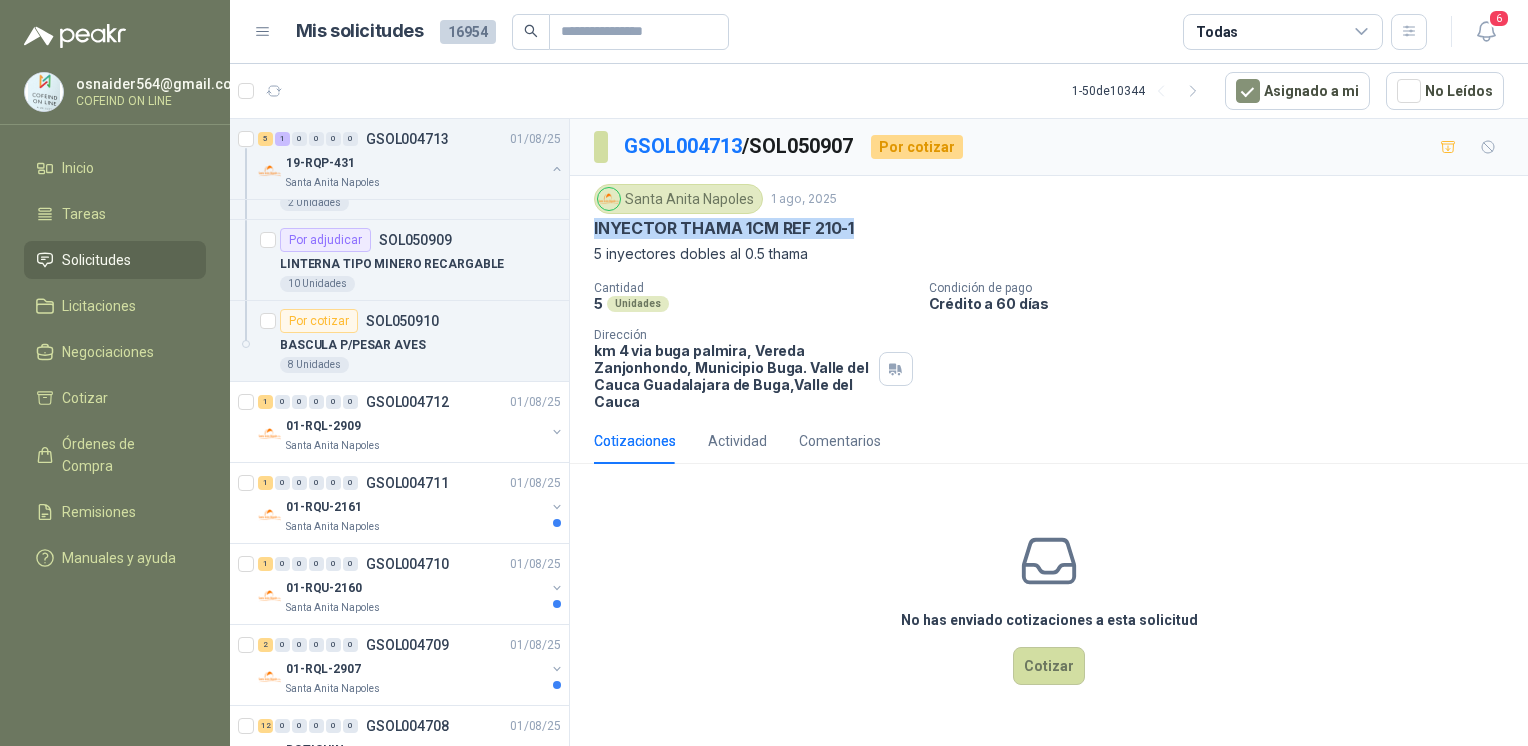 click on "01-RQL-2909" at bounding box center [415, 426] 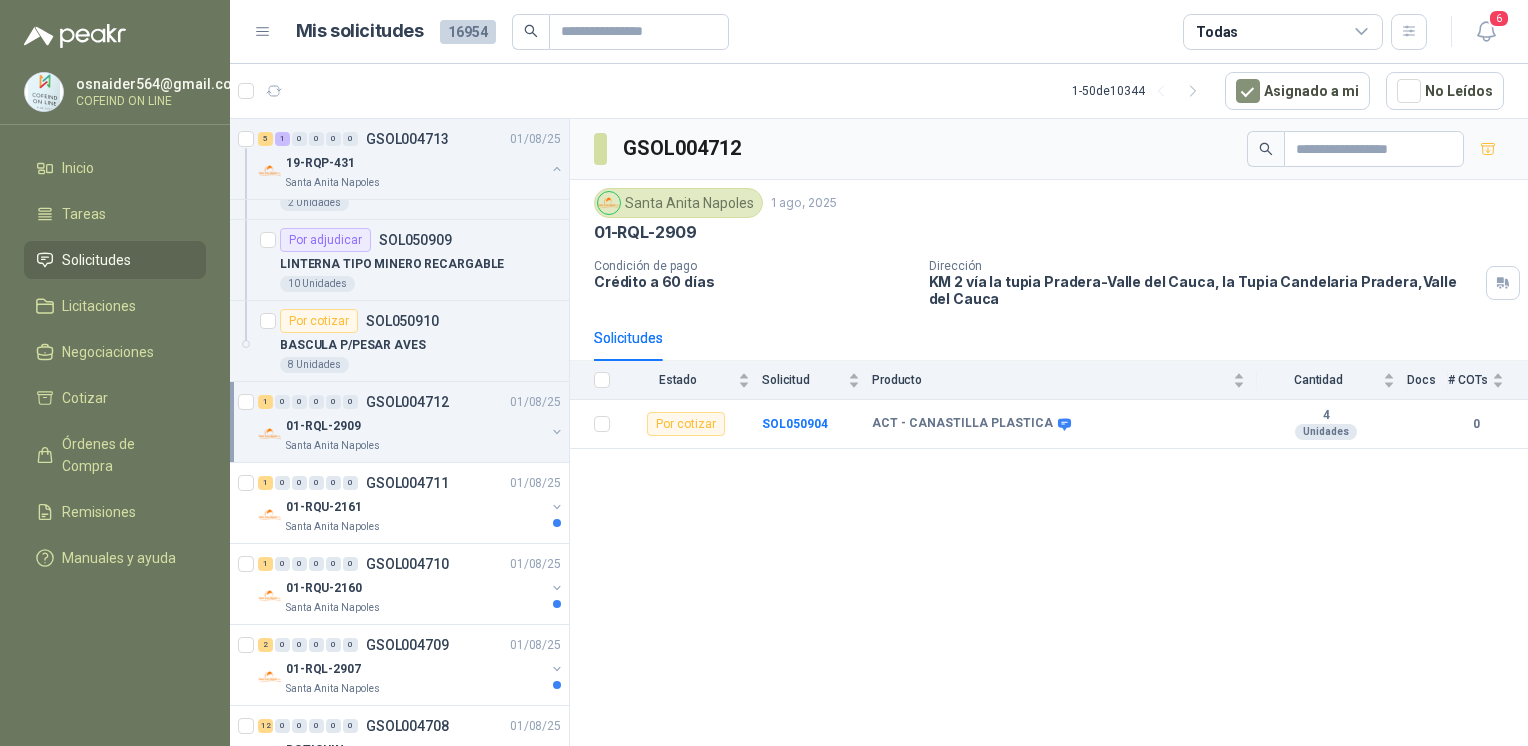 click on "01-RQU-2161" at bounding box center [415, 507] 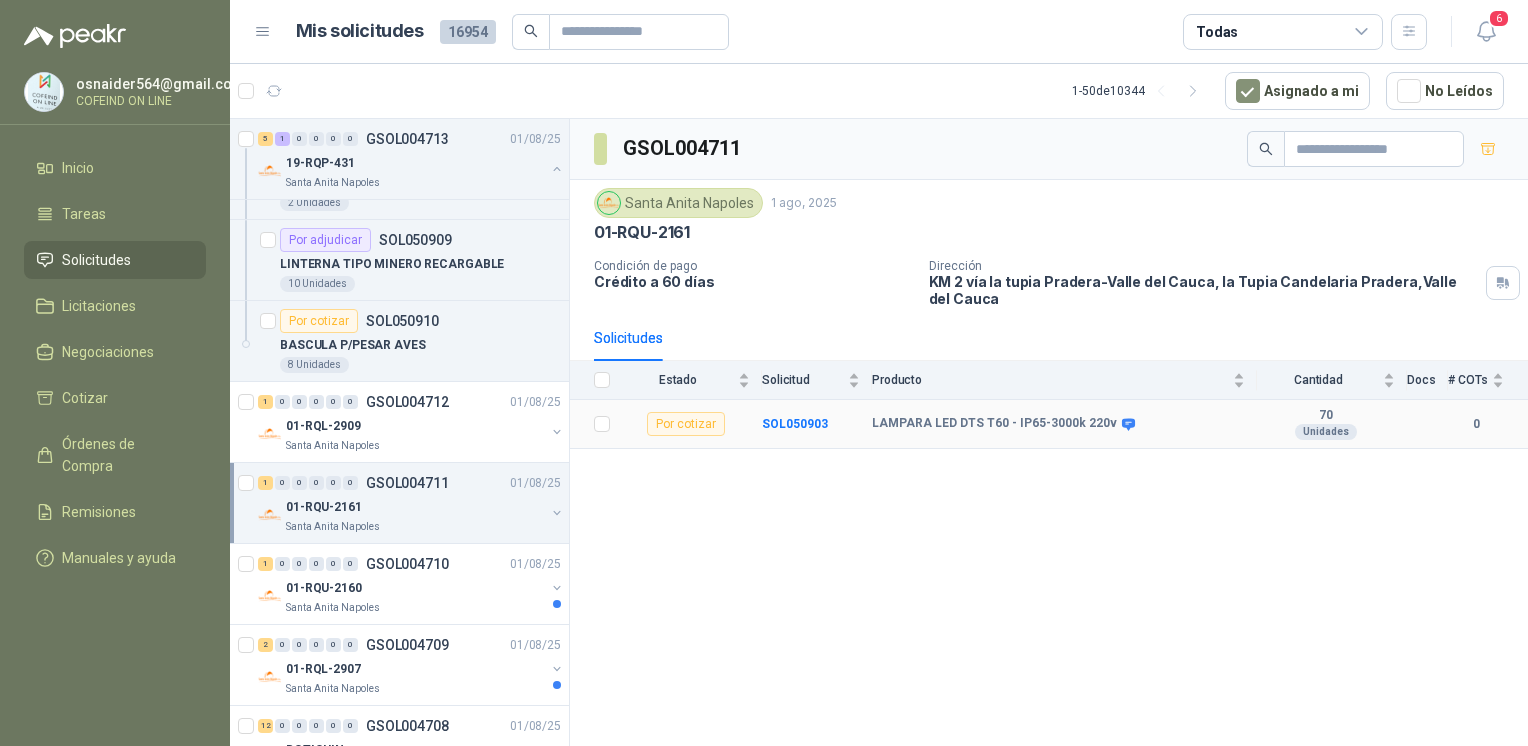 click on "SOL050903" at bounding box center [795, 424] 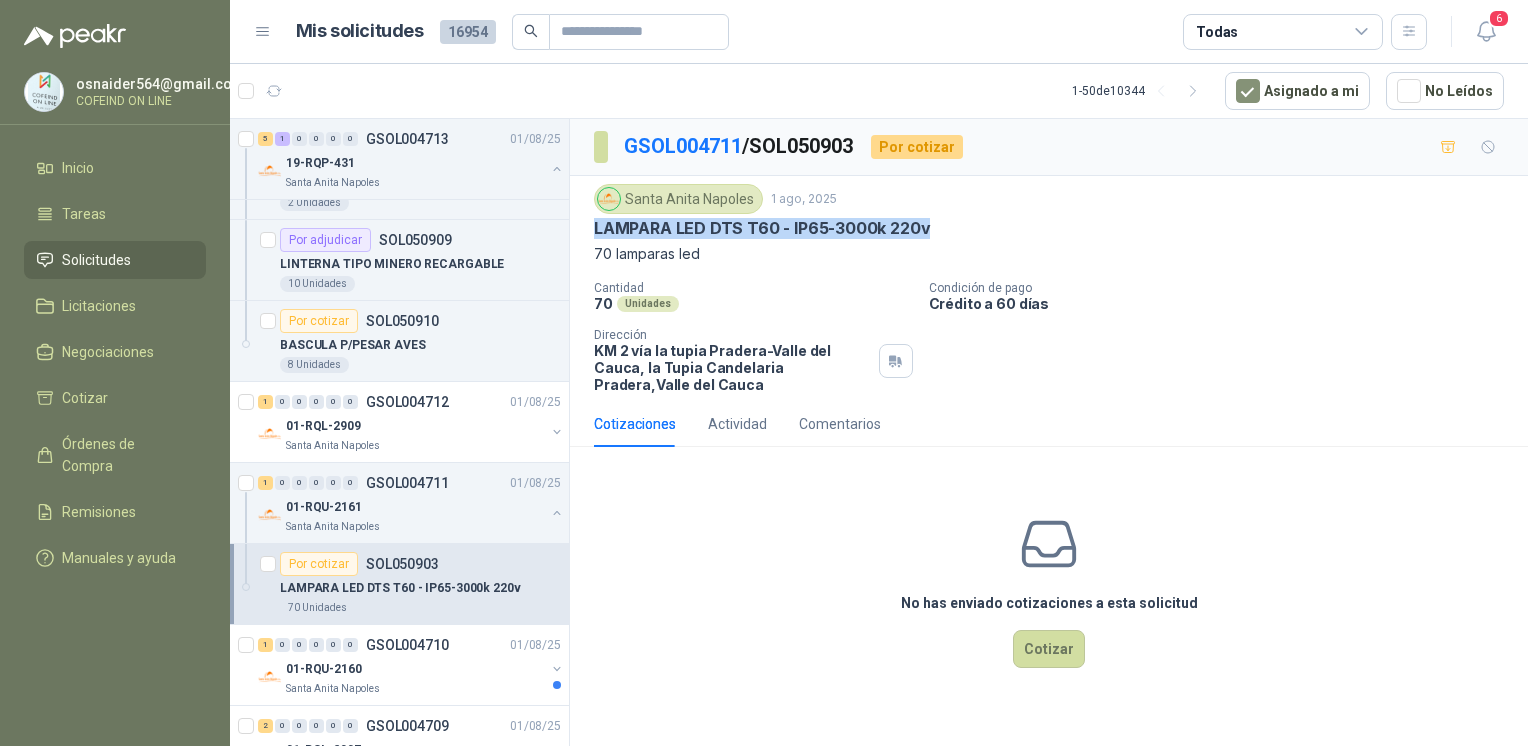 drag, startPoint x: 939, startPoint y: 226, endPoint x: 589, endPoint y: 231, distance: 350.0357 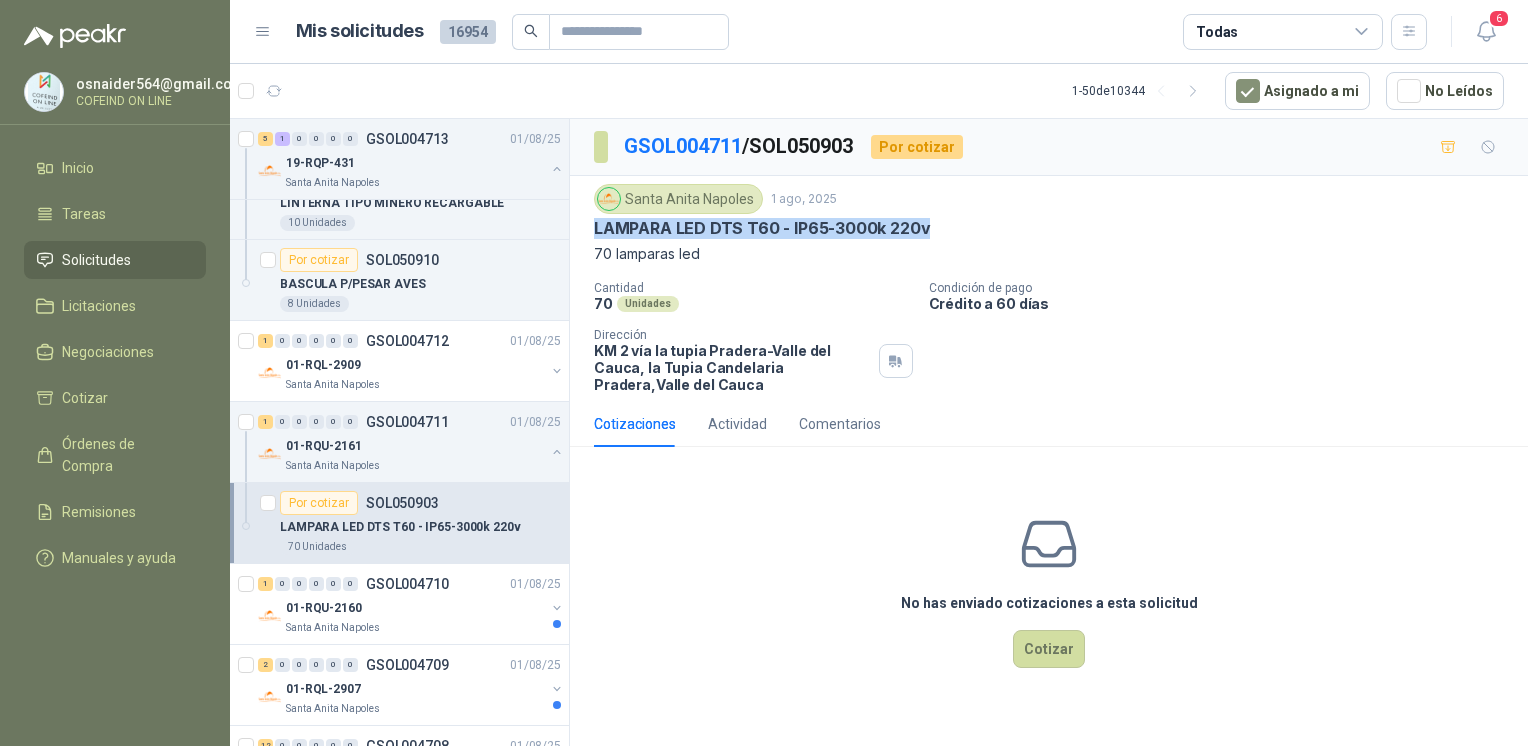 scroll, scrollTop: 1505, scrollLeft: 0, axis: vertical 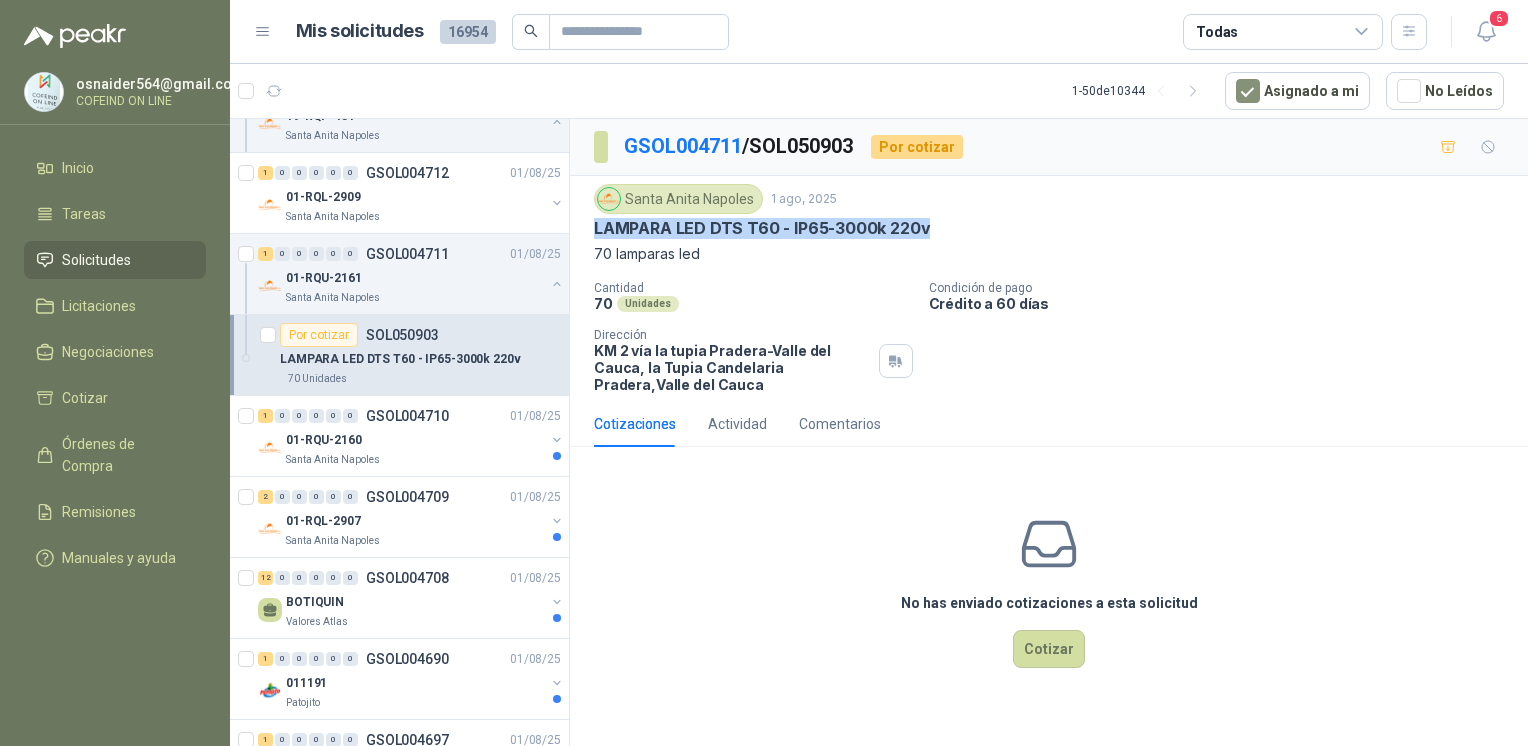 click on "01-RQU-2160" at bounding box center (415, 440) 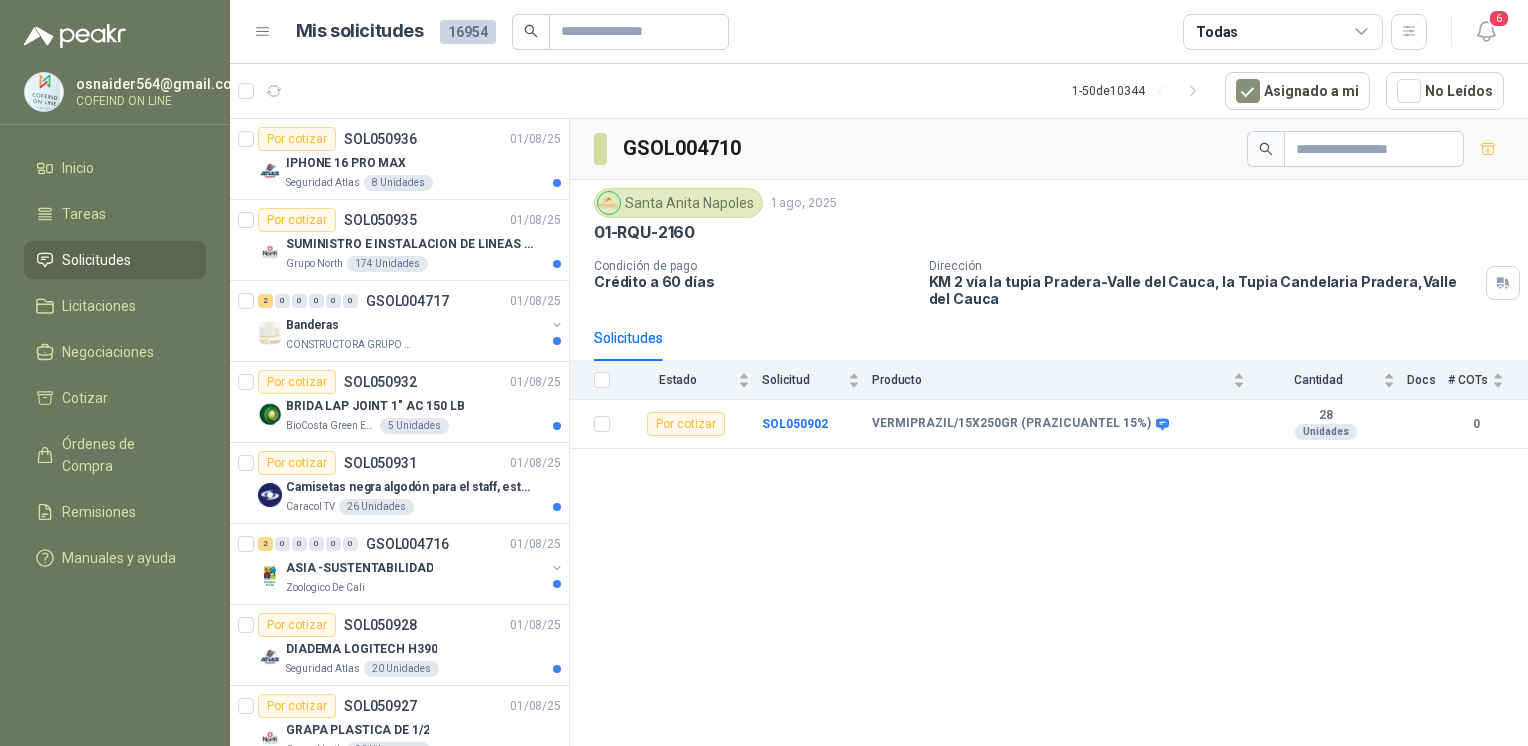 scroll, scrollTop: 0, scrollLeft: 0, axis: both 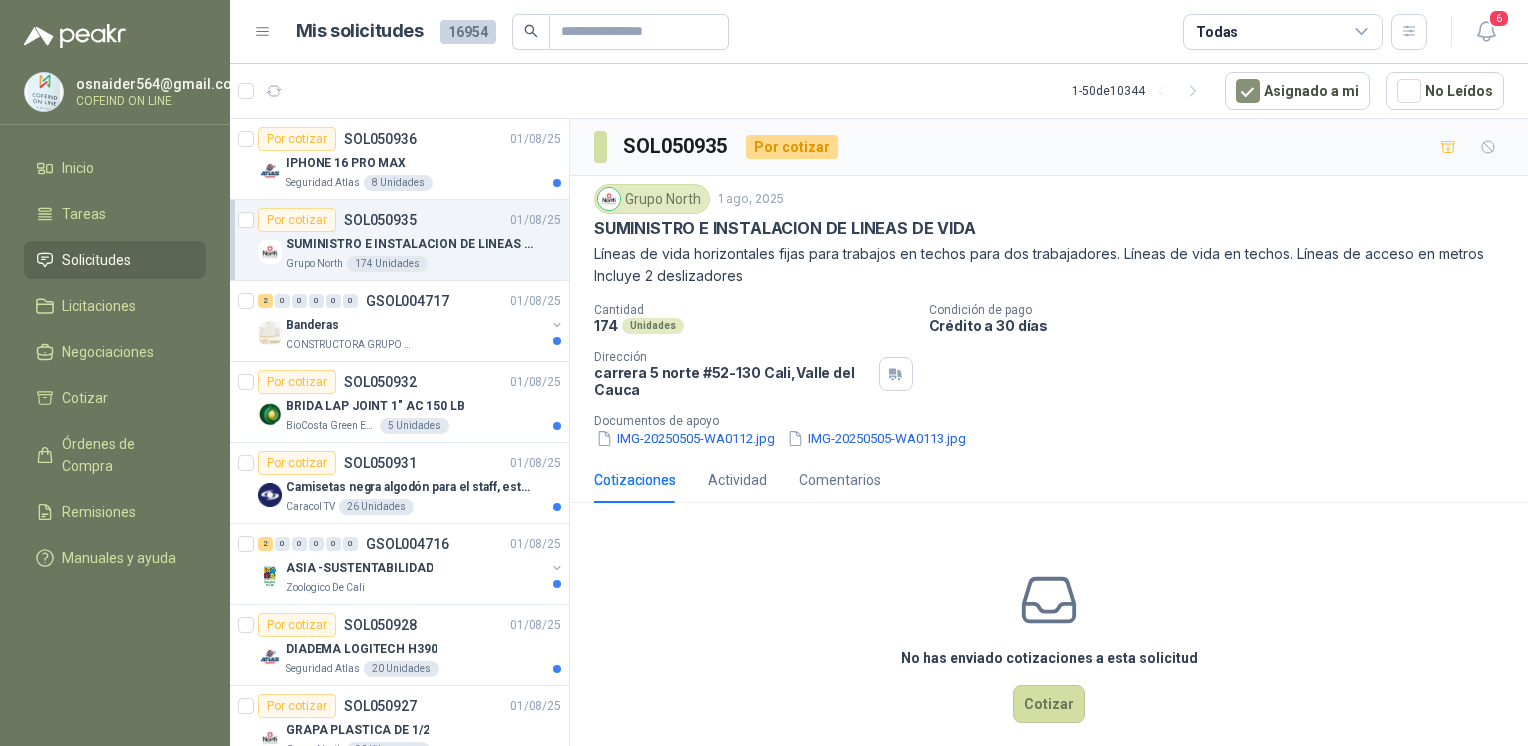 click on "IMG-20250505-WA0112.jpg" at bounding box center (685, 438) 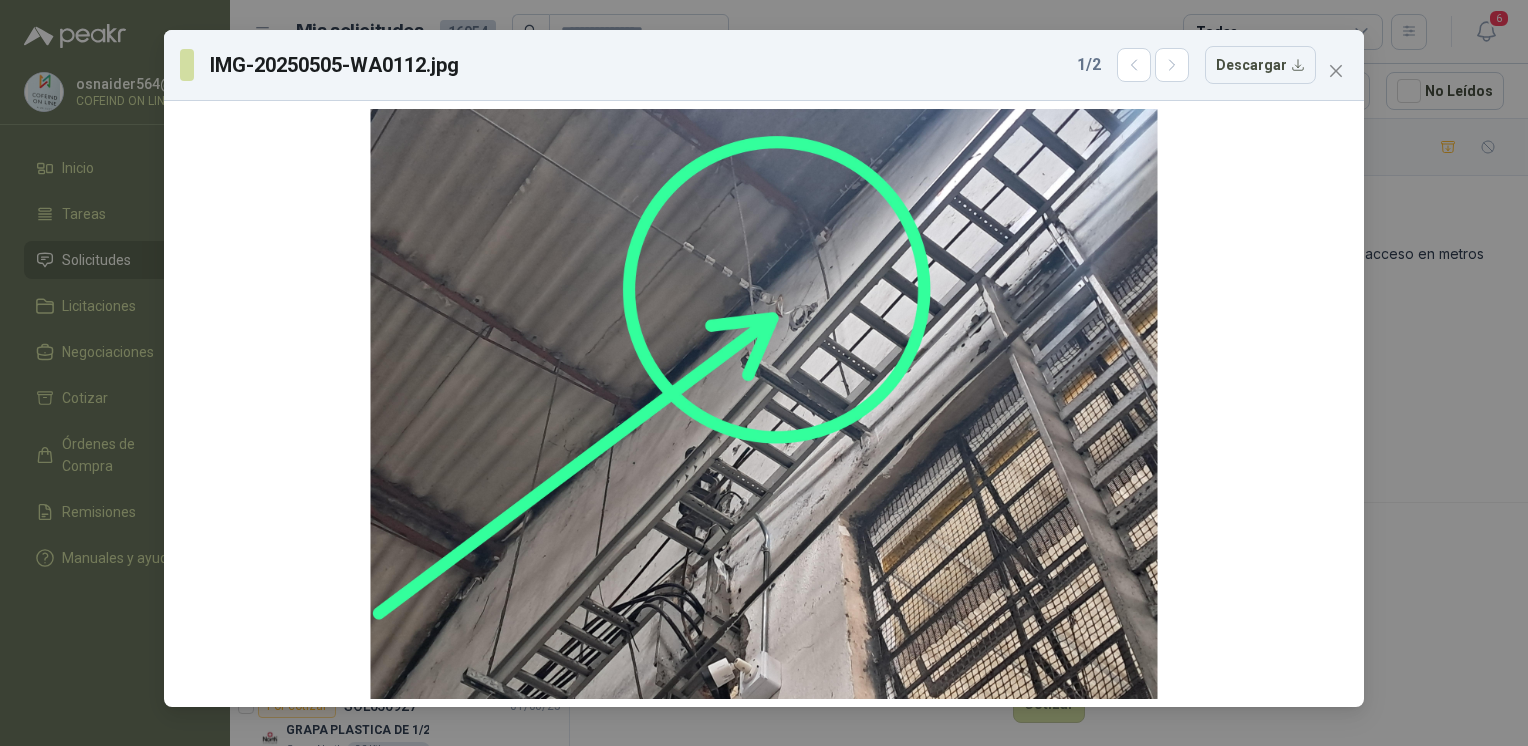 click on "IMG-20250505-WA0112.jpg   1 / 2 Descargar" at bounding box center (764, 373) 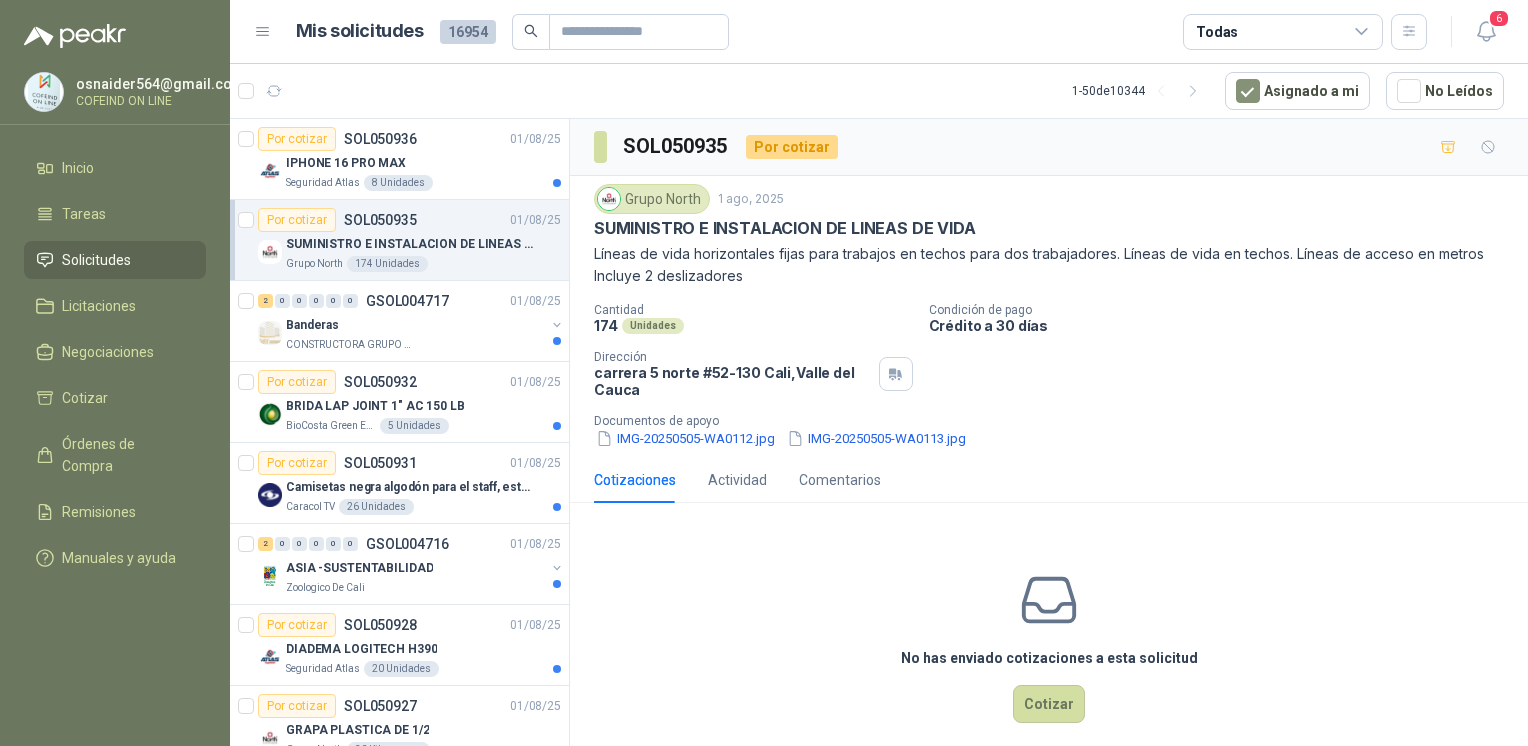click on "Banderas" at bounding box center [415, 325] 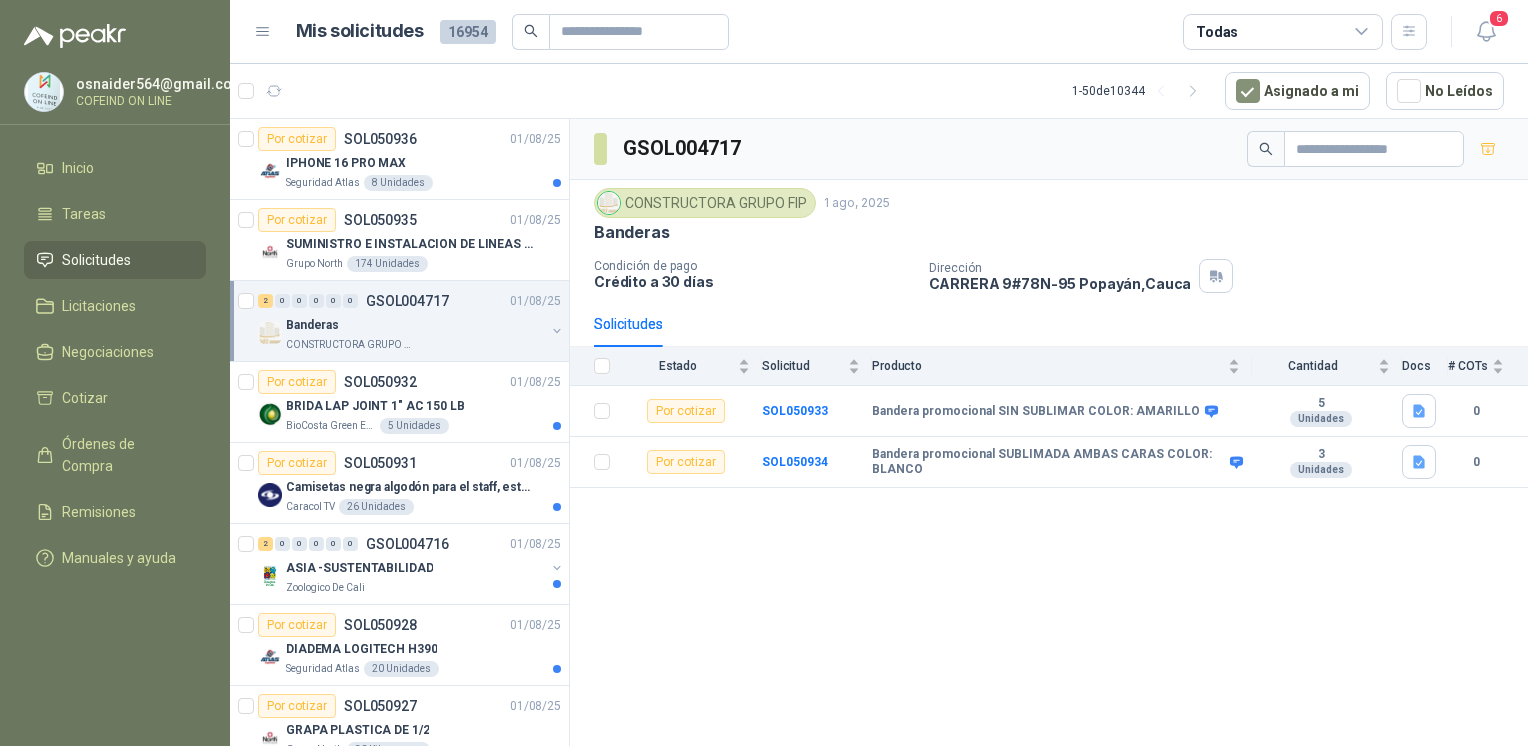 click on "ASIA -SUSTENTABILIDAD" at bounding box center [359, 568] 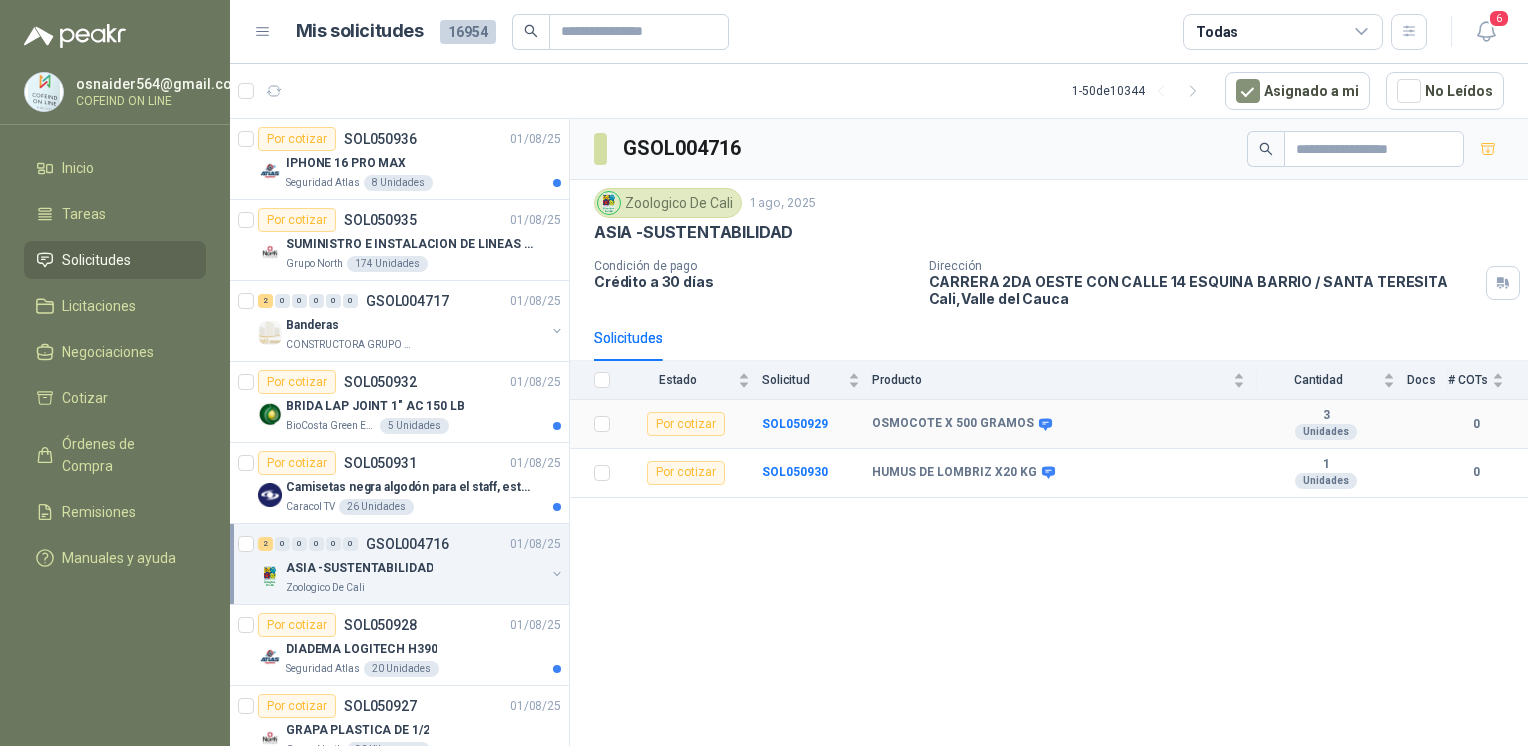 click on "SOL050929" at bounding box center [795, 424] 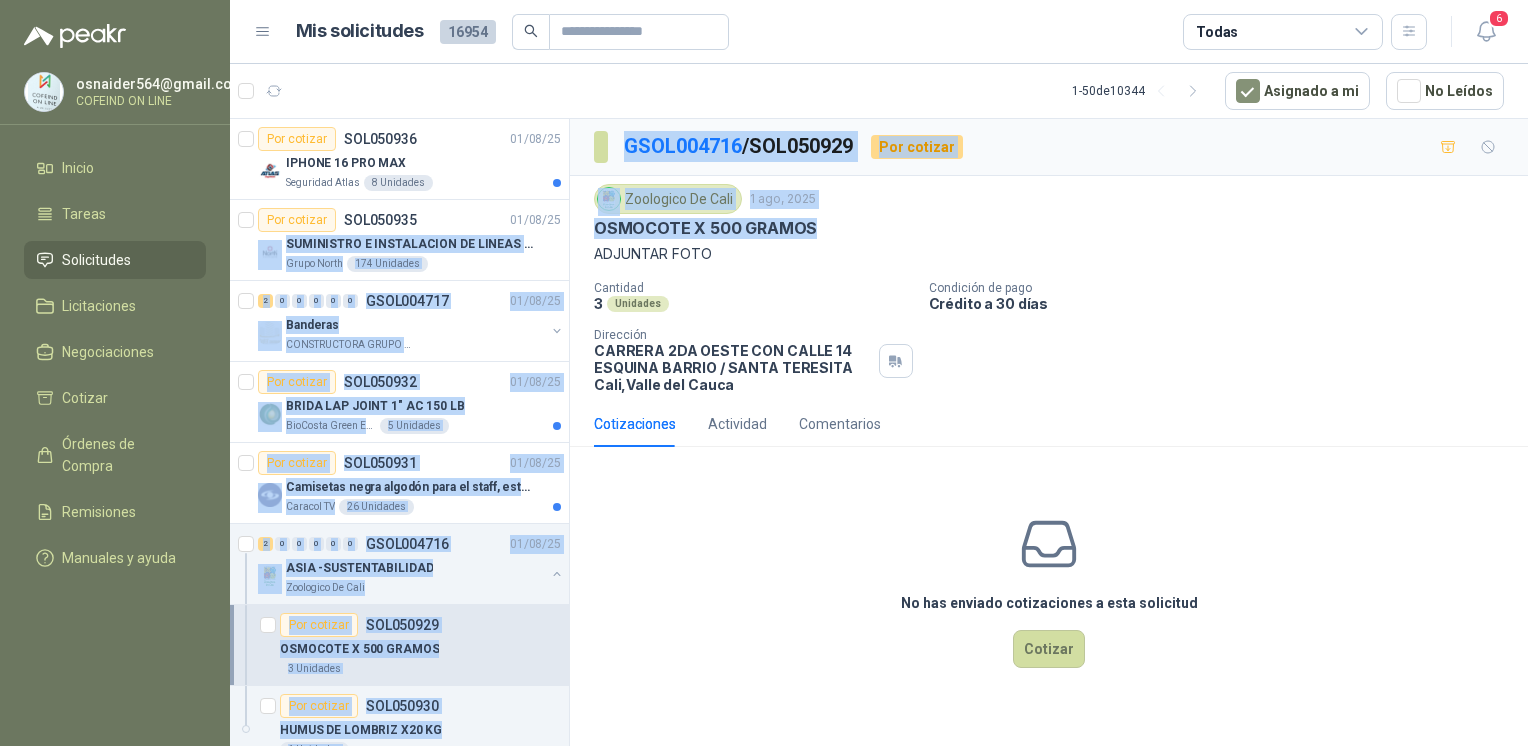 drag, startPoint x: 824, startPoint y: 218, endPoint x: 561, endPoint y: 225, distance: 263.09314 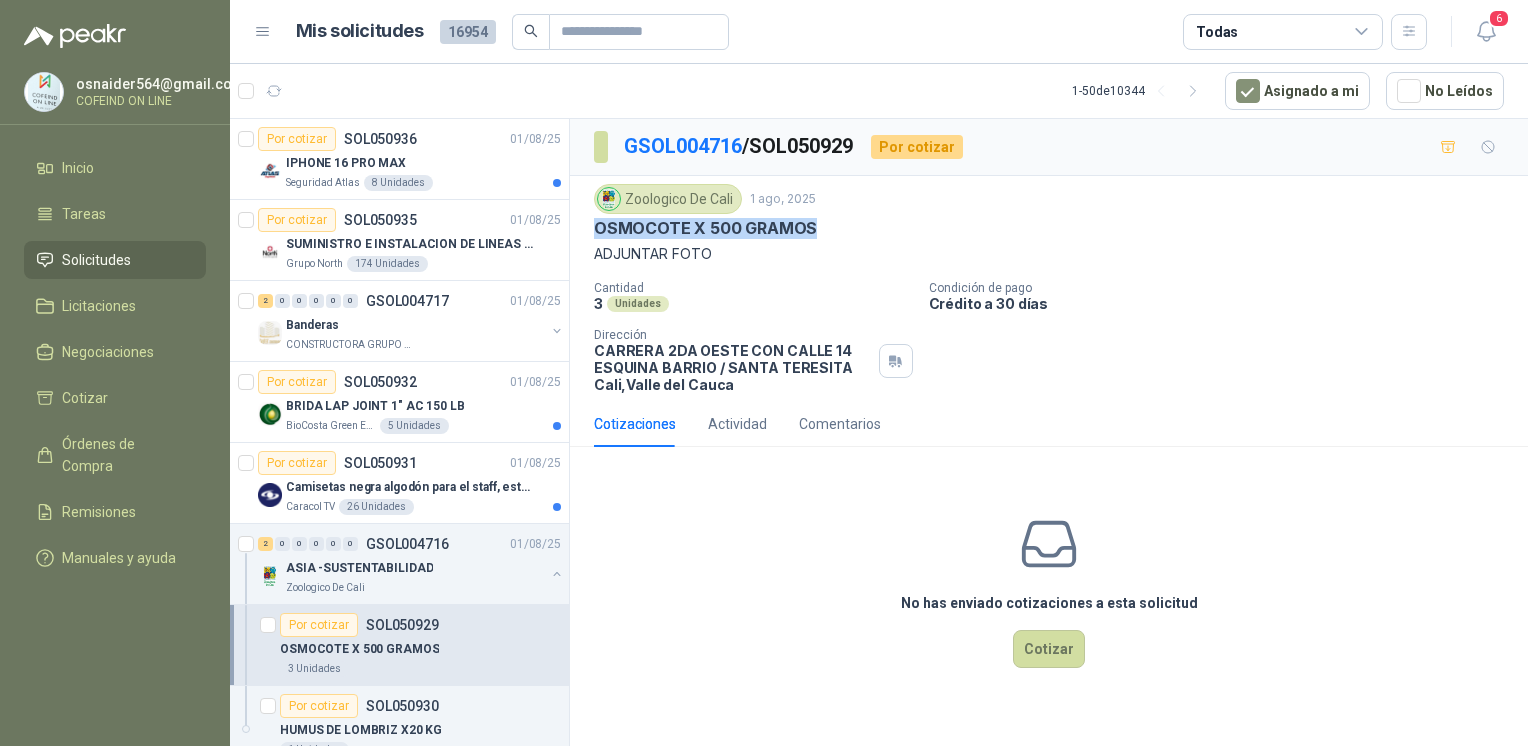drag, startPoint x: 777, startPoint y: 227, endPoint x: 591, endPoint y: 220, distance: 186.13167 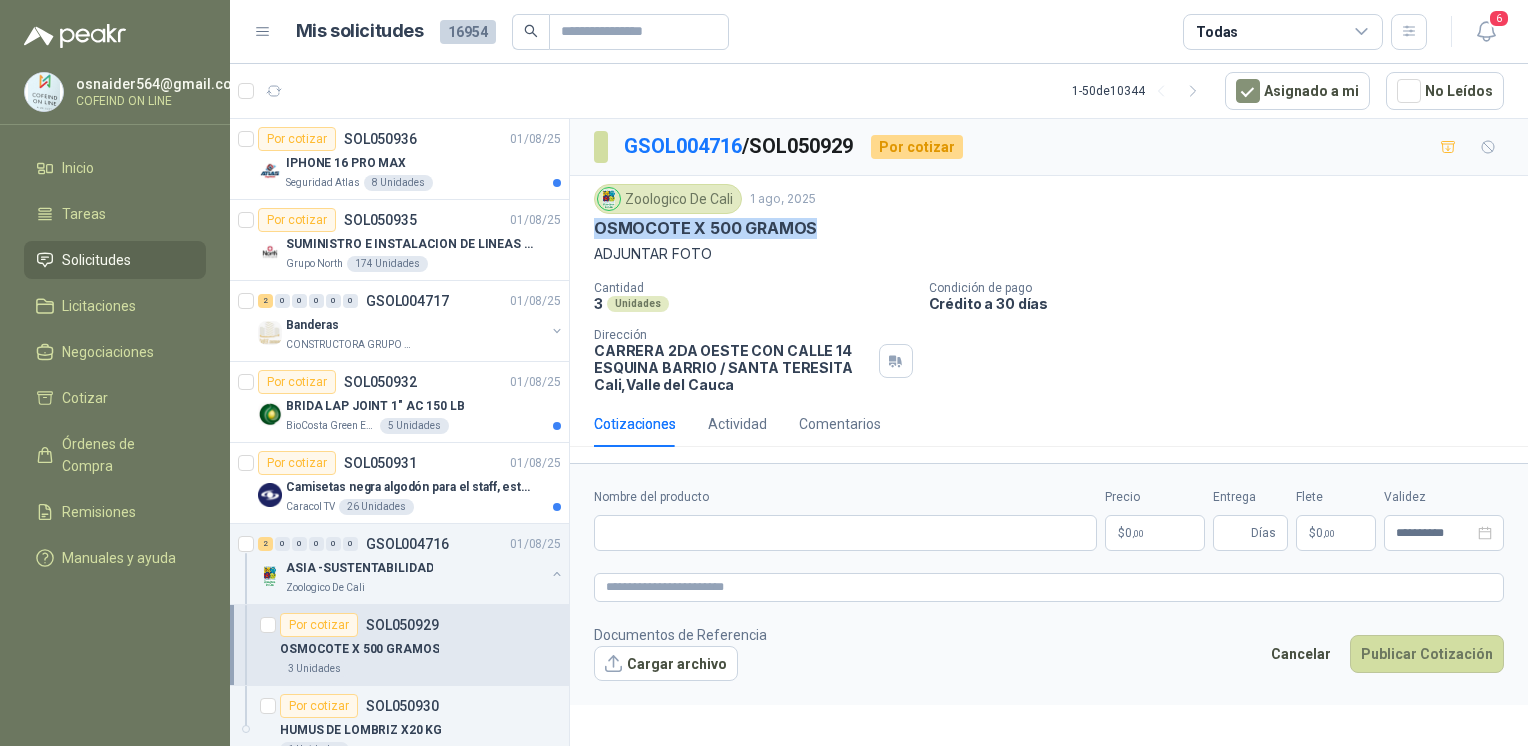 type 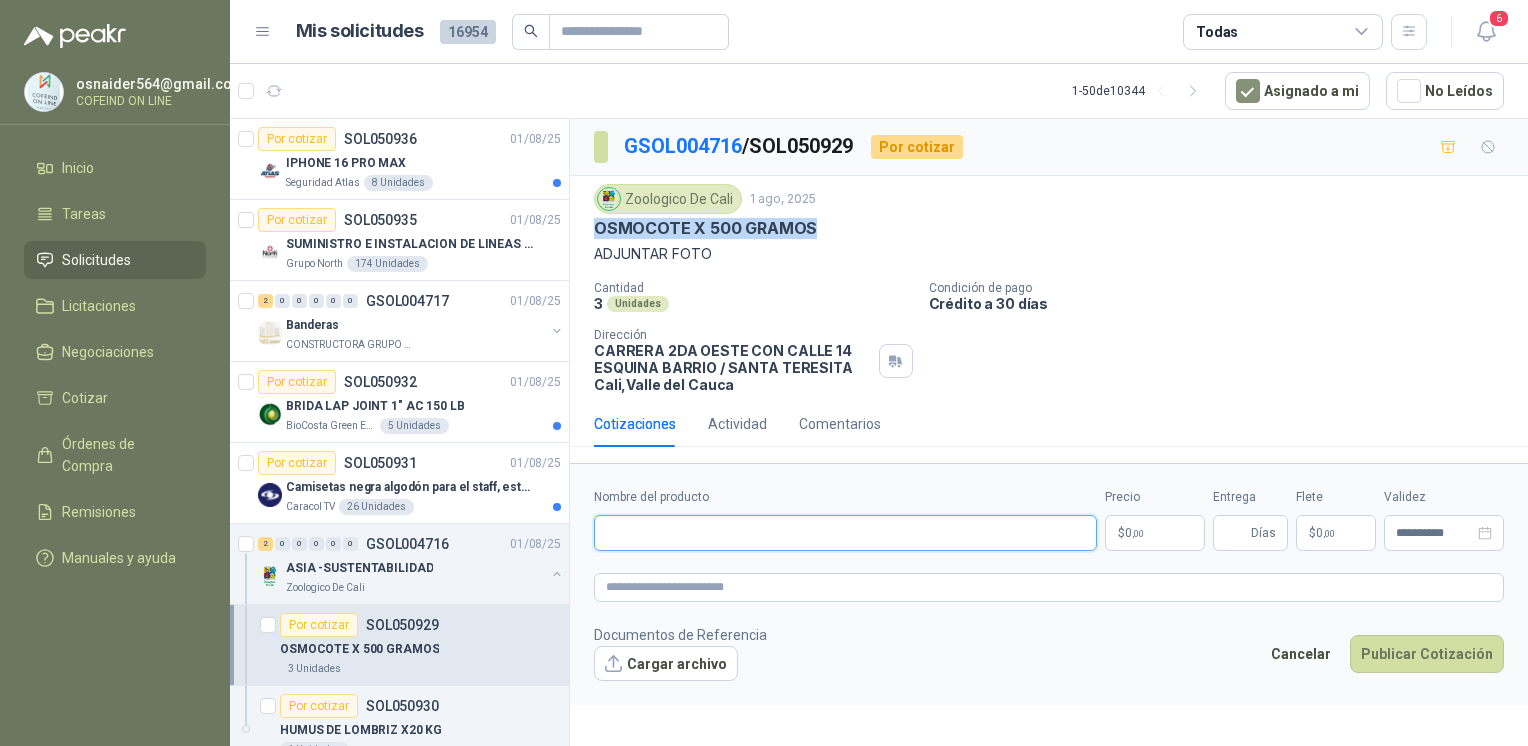click on "Nombre del producto" at bounding box center [845, 533] 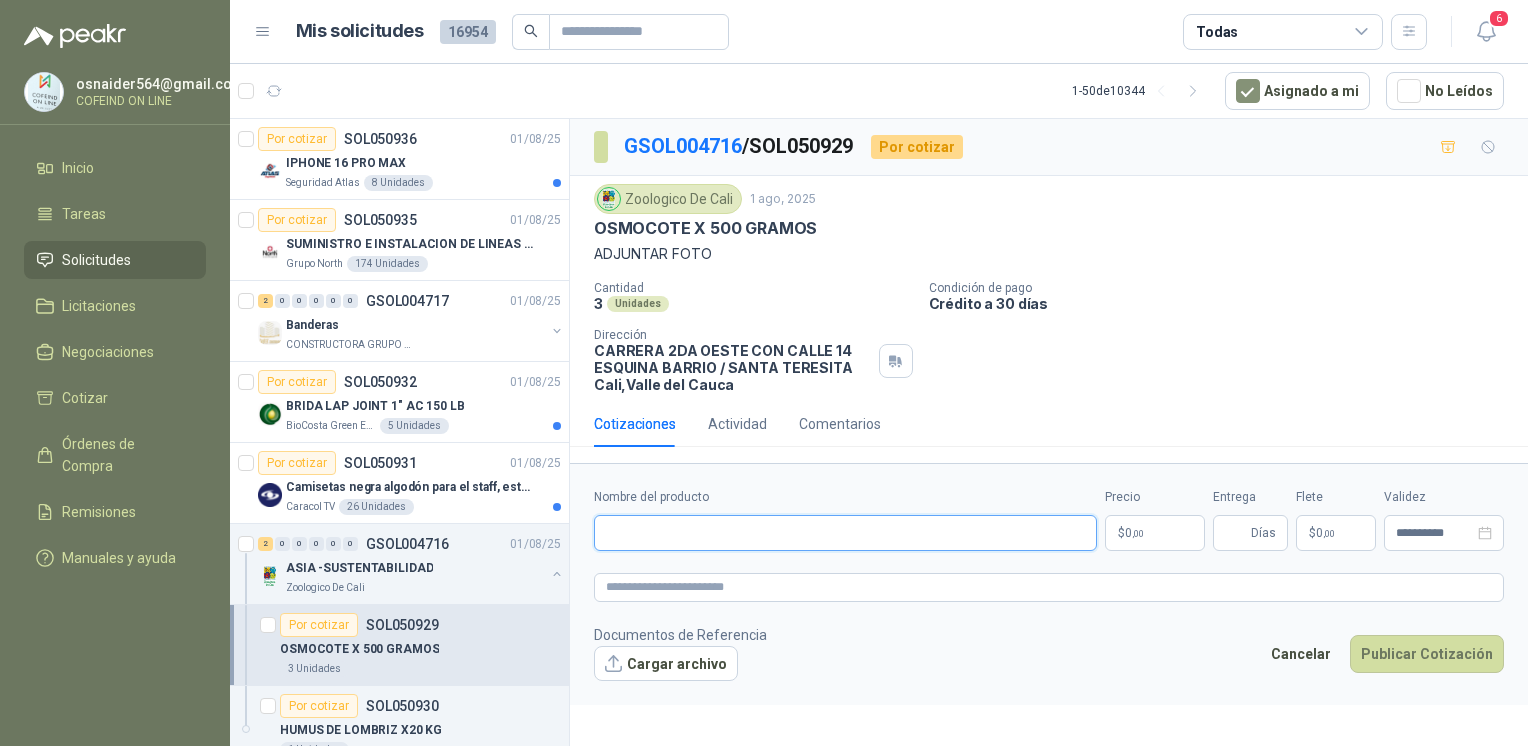 paste on "**********" 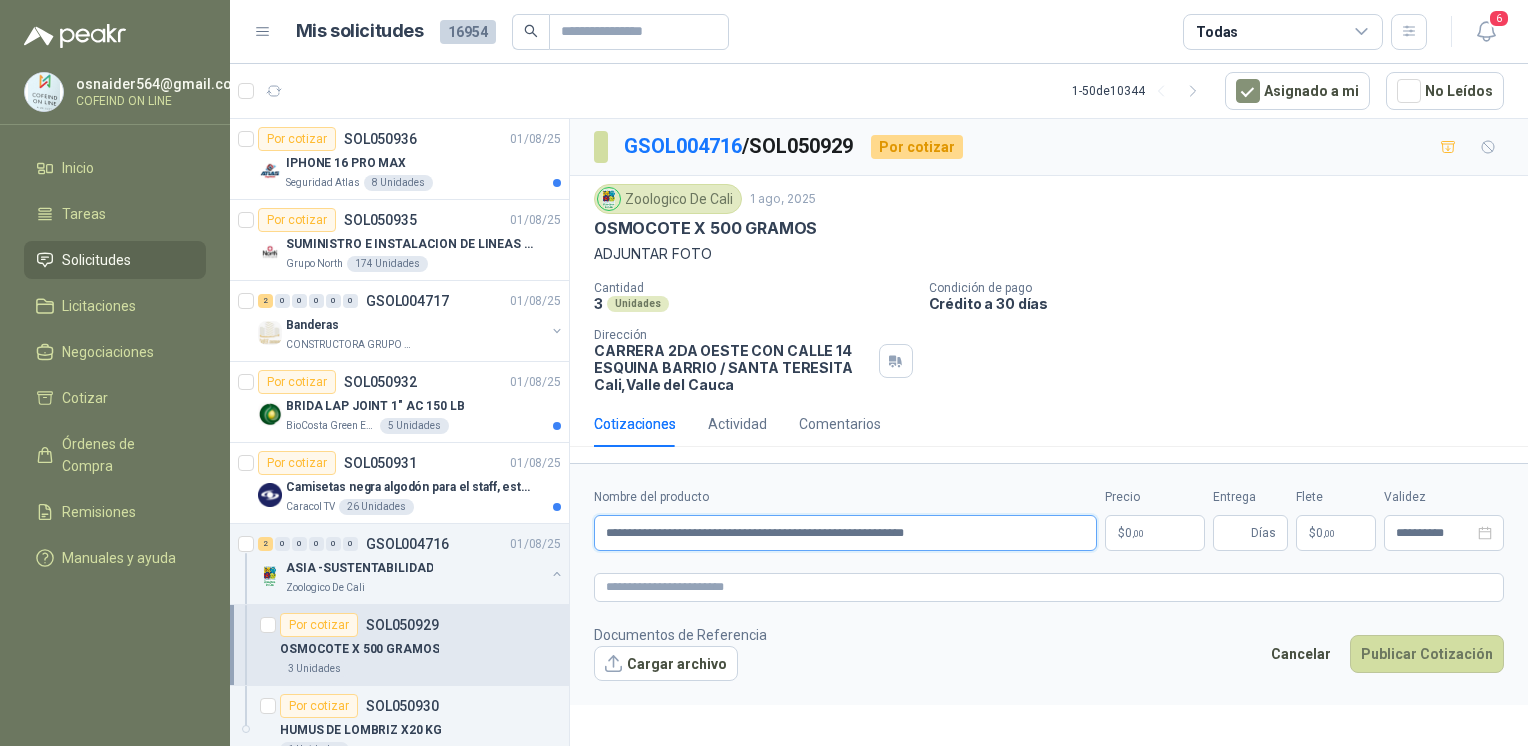 type on "**********" 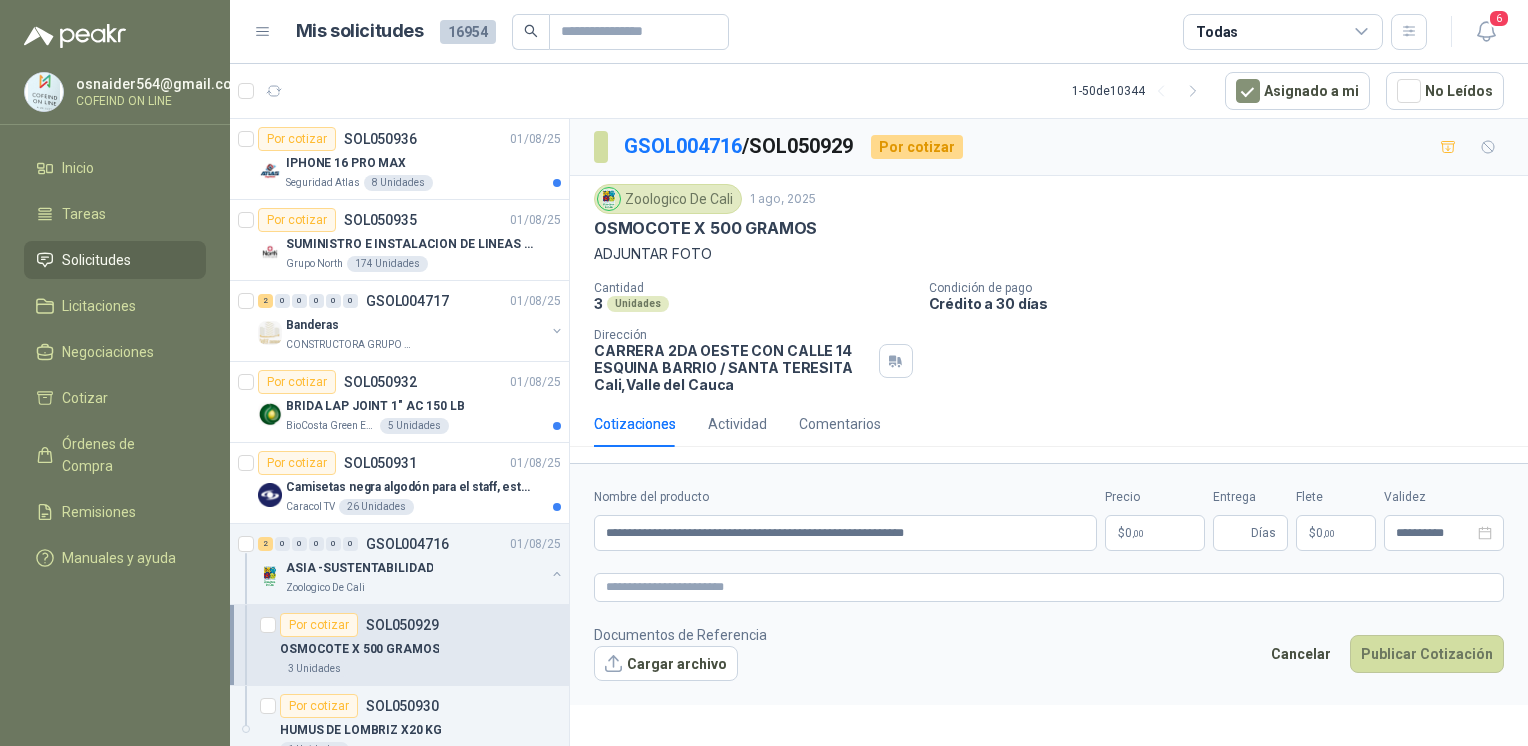 click on "Cargar archivo" at bounding box center [666, 664] 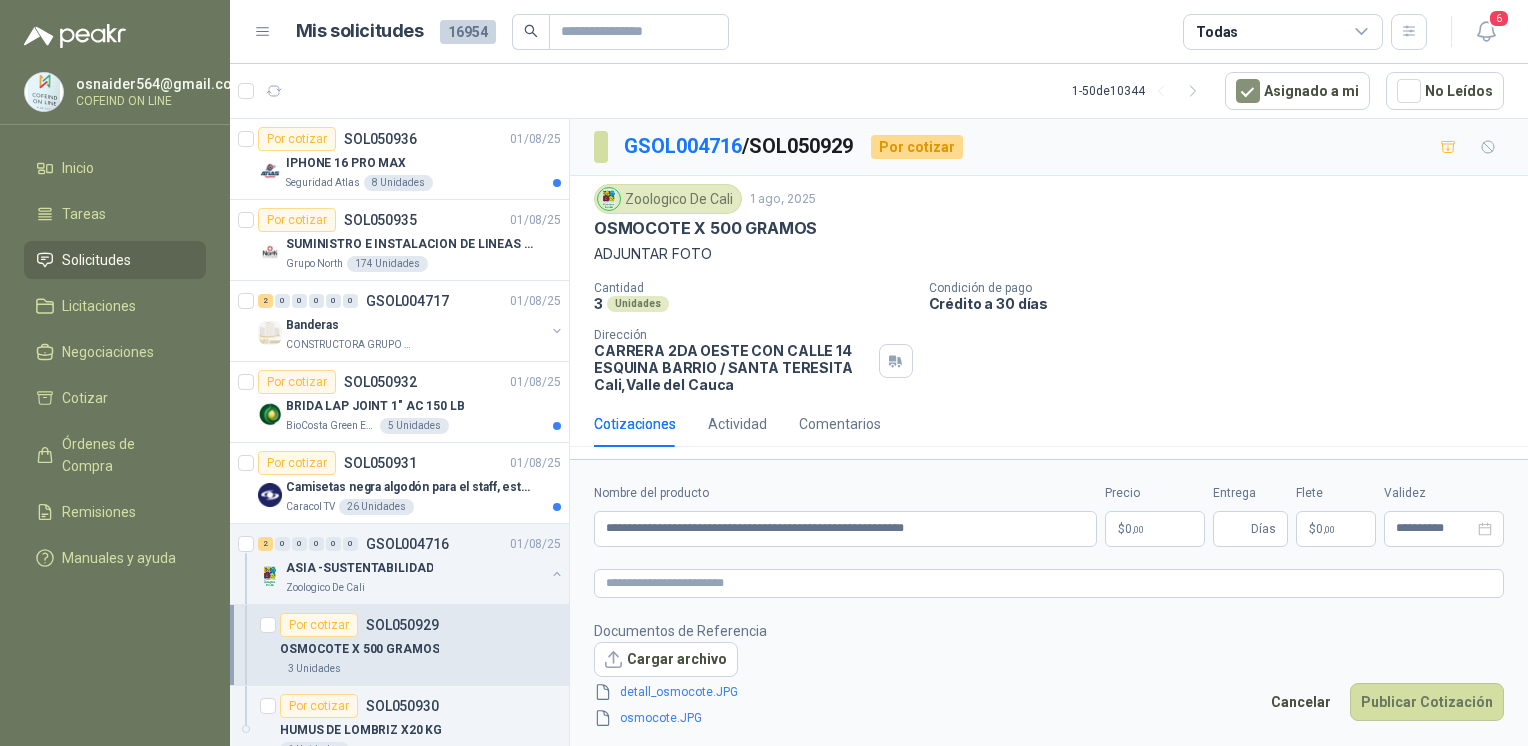 click on "osnaider564@[EXAMPLE.COM]   COFEIND ON LINE   Inicio   Tareas   Solicitudes   Licitaciones   Negociaciones   Cotizar   Órdenes de Compra   Remisiones   Manuales y ayuda Mis solicitudes 16954 Todas 6 1 - 50  de  10344 Asignado a mi No Leídos Por cotizar SOL050936 01/08/25   IPHONE 16 PRO MAX Seguridad Atlas 8   Unidades Por cotizar SOL050935 01/08/25   SUMINISTRO E INSTALACION DE LINEAS DE VIDA Grupo North 174   Unidades 2   0   0   0   0   0   GSOL004716 01/08/25   ASIA -SUSTENTABILIDAD Zoologico De Cali    Por cotizar SOL050929 OSMOCOTE X 500 GRAMOS 3   Unidades Por cotizar SOL050930 HUMUS DE LOMBRIZ X20 KG 1   Unidades Por cotizar SOL050928 01/08/25   DIADEMA LOGITECH H390  Seguridad Atlas" at bounding box center (764, 373) 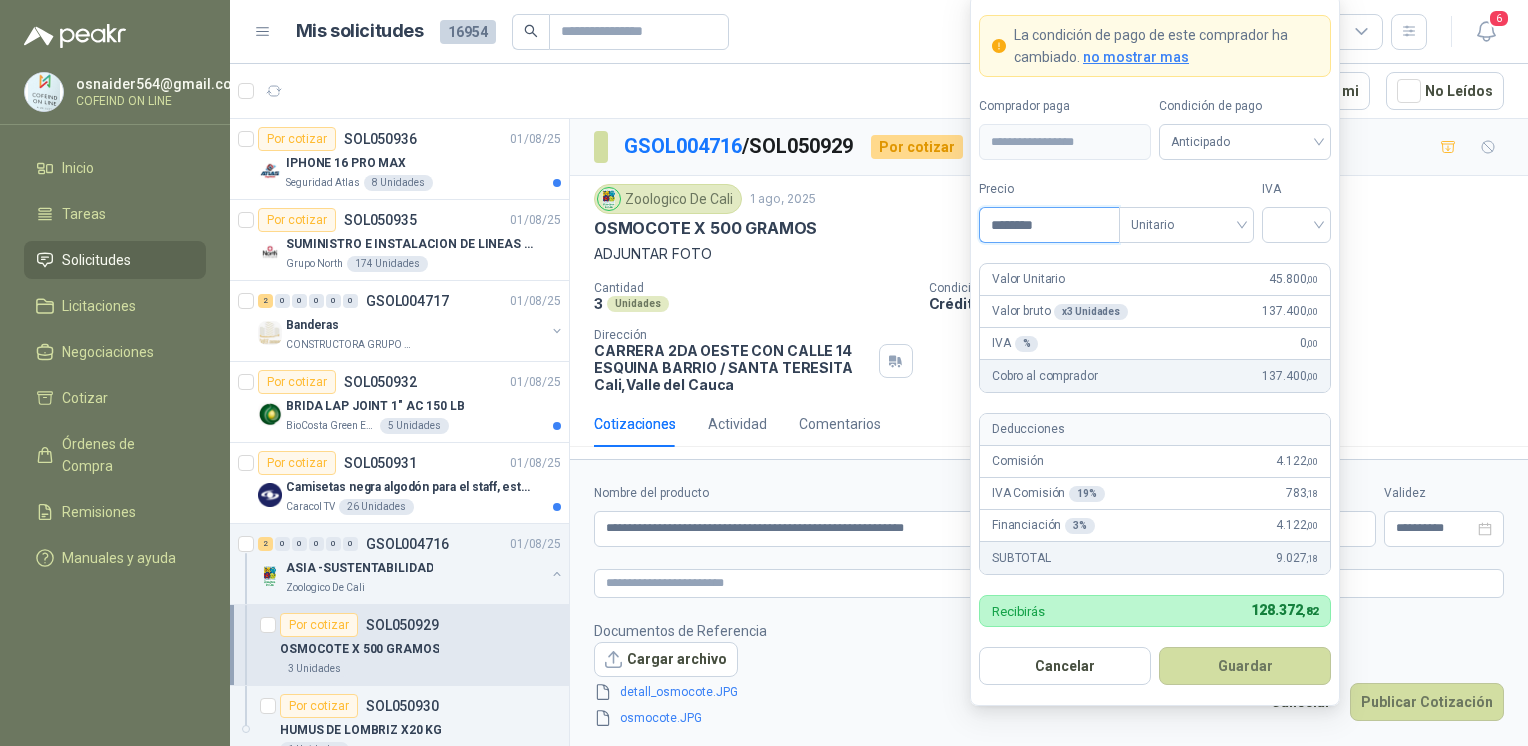 type on "********" 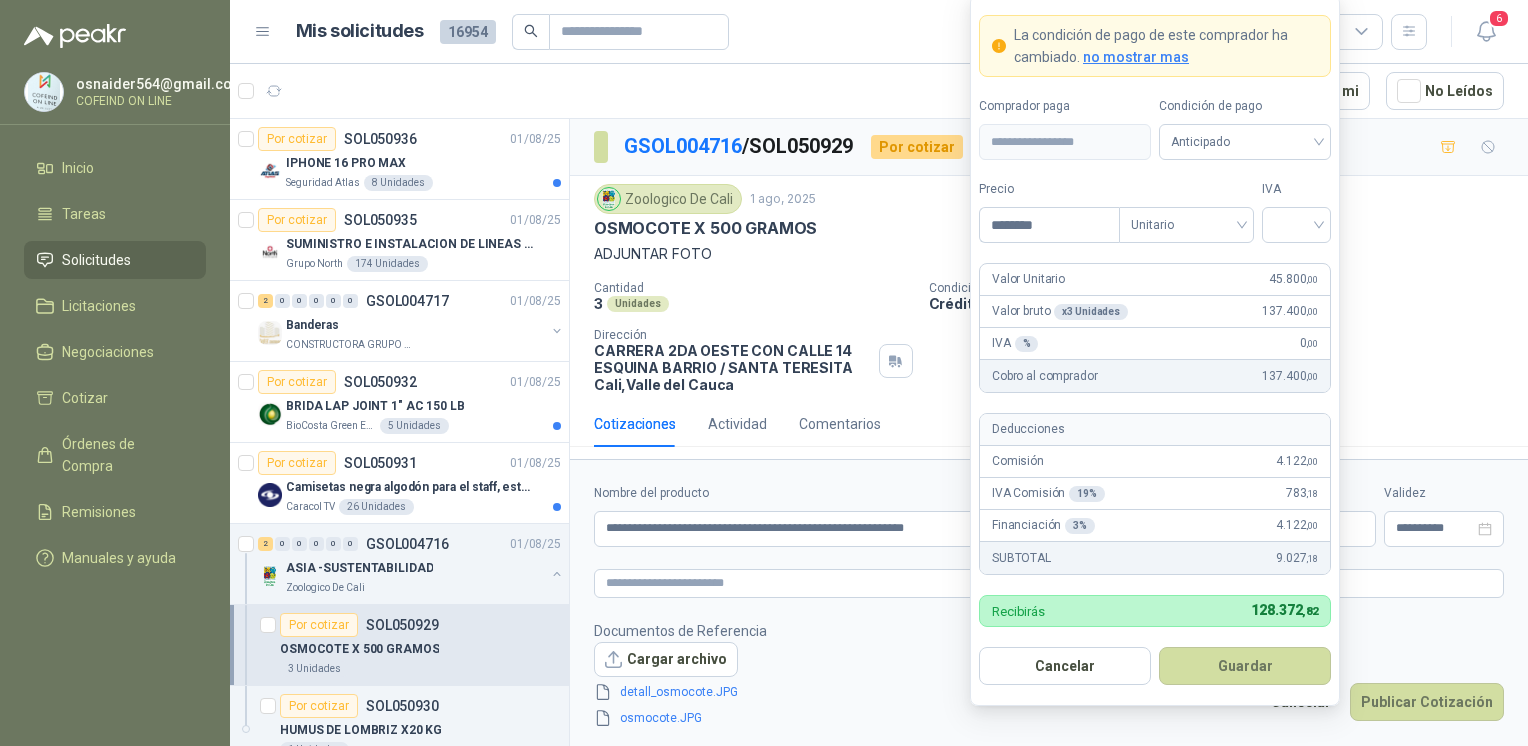click at bounding box center [1296, 223] 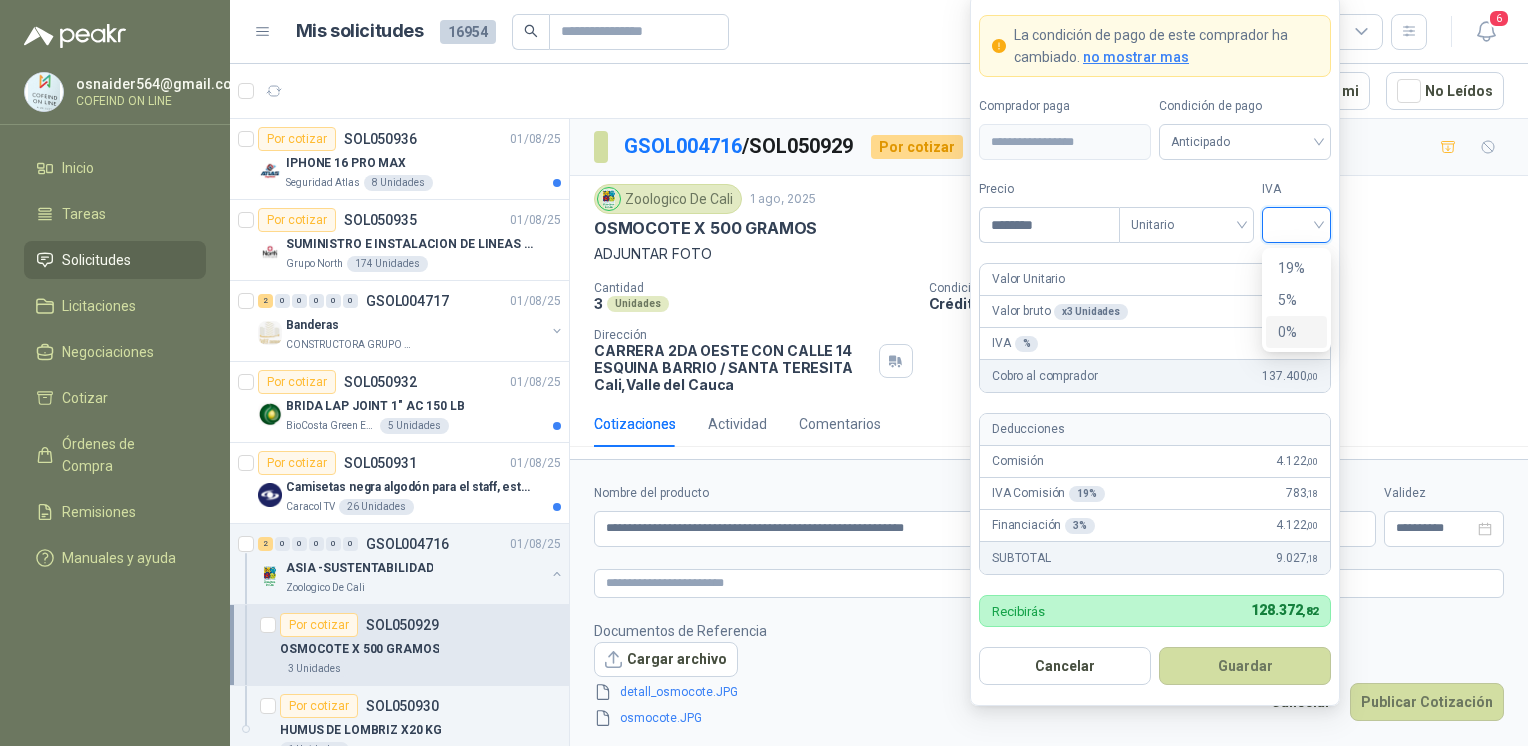 click on "0%" at bounding box center [1296, 332] 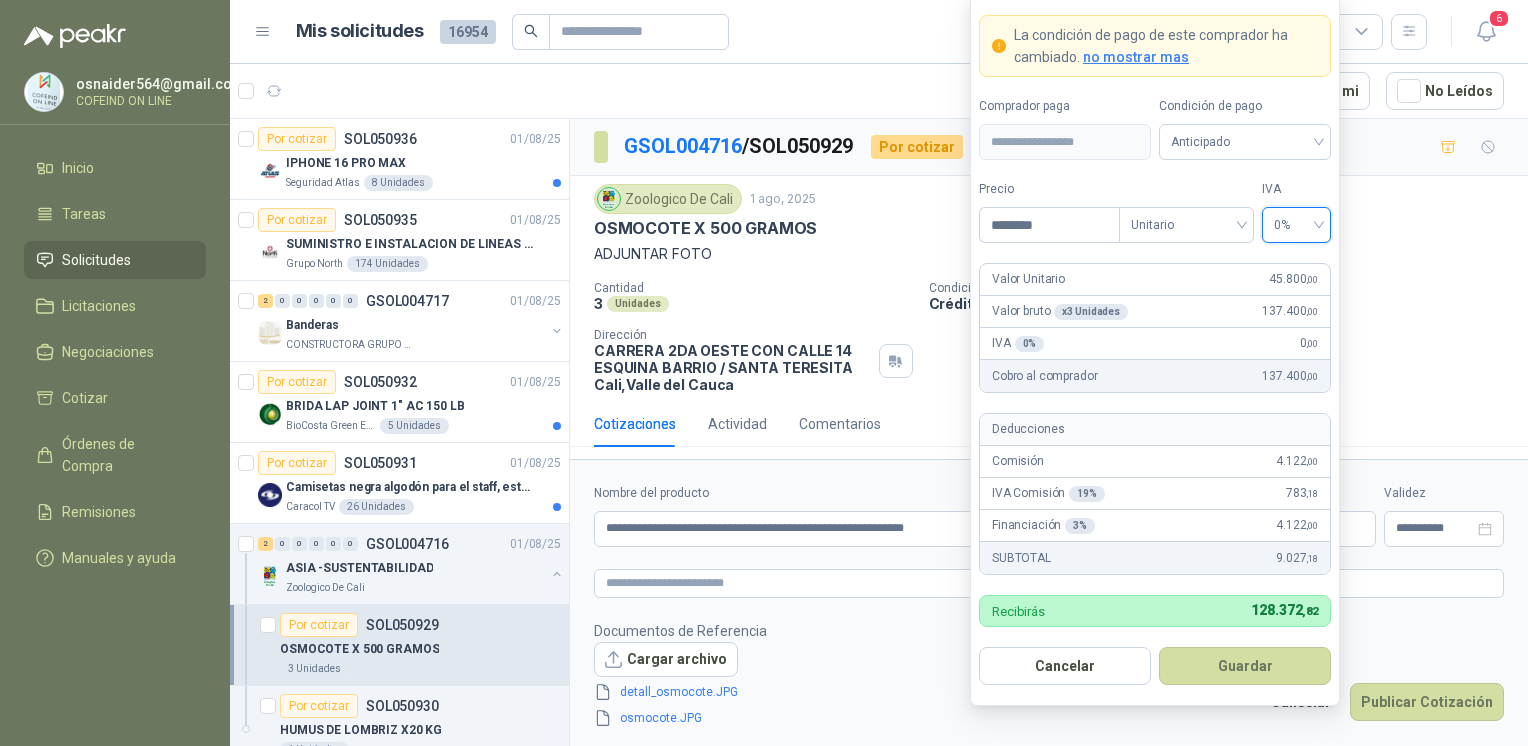 click on "Guardar" at bounding box center (1245, 666) 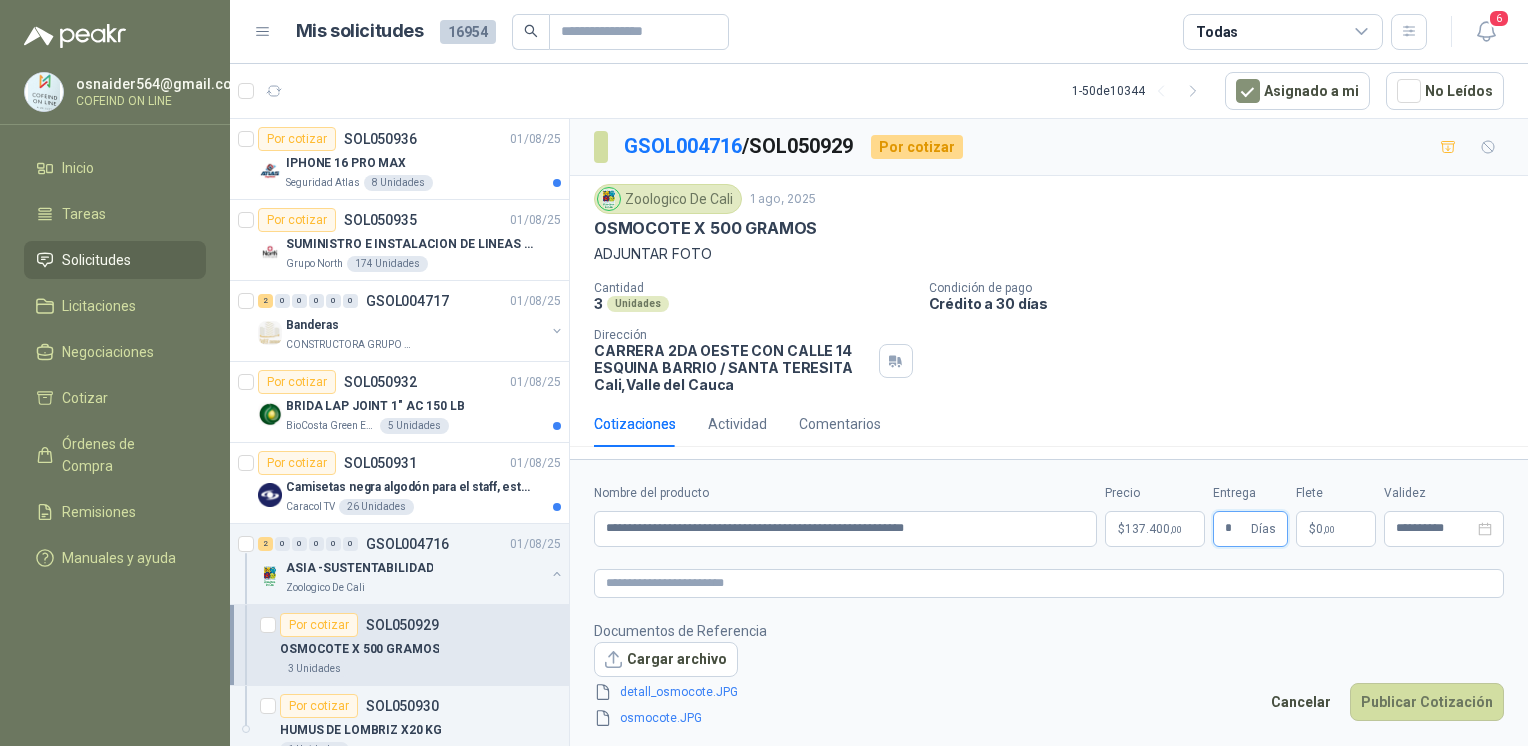 type on "*" 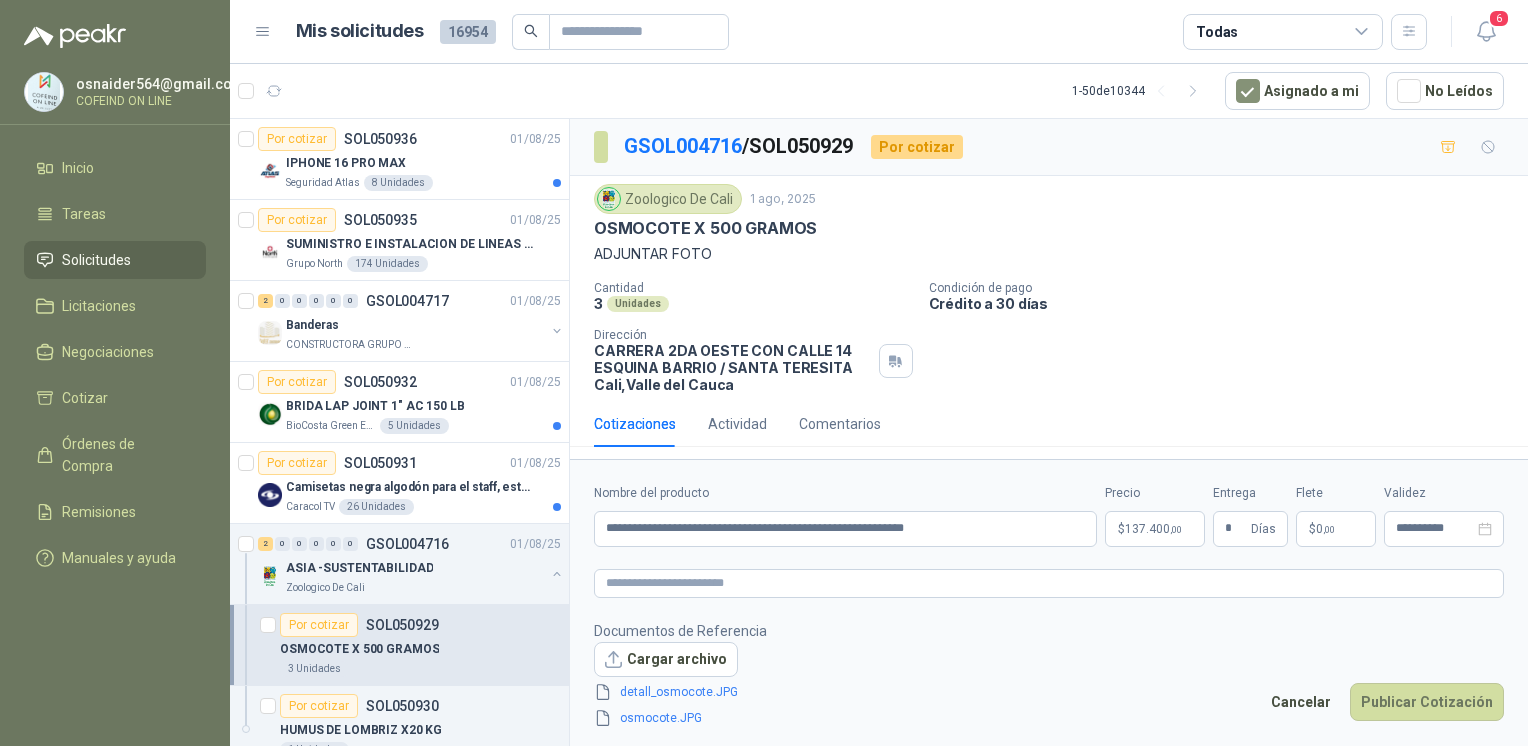 click on "Publicar Cotización" at bounding box center [1427, 702] 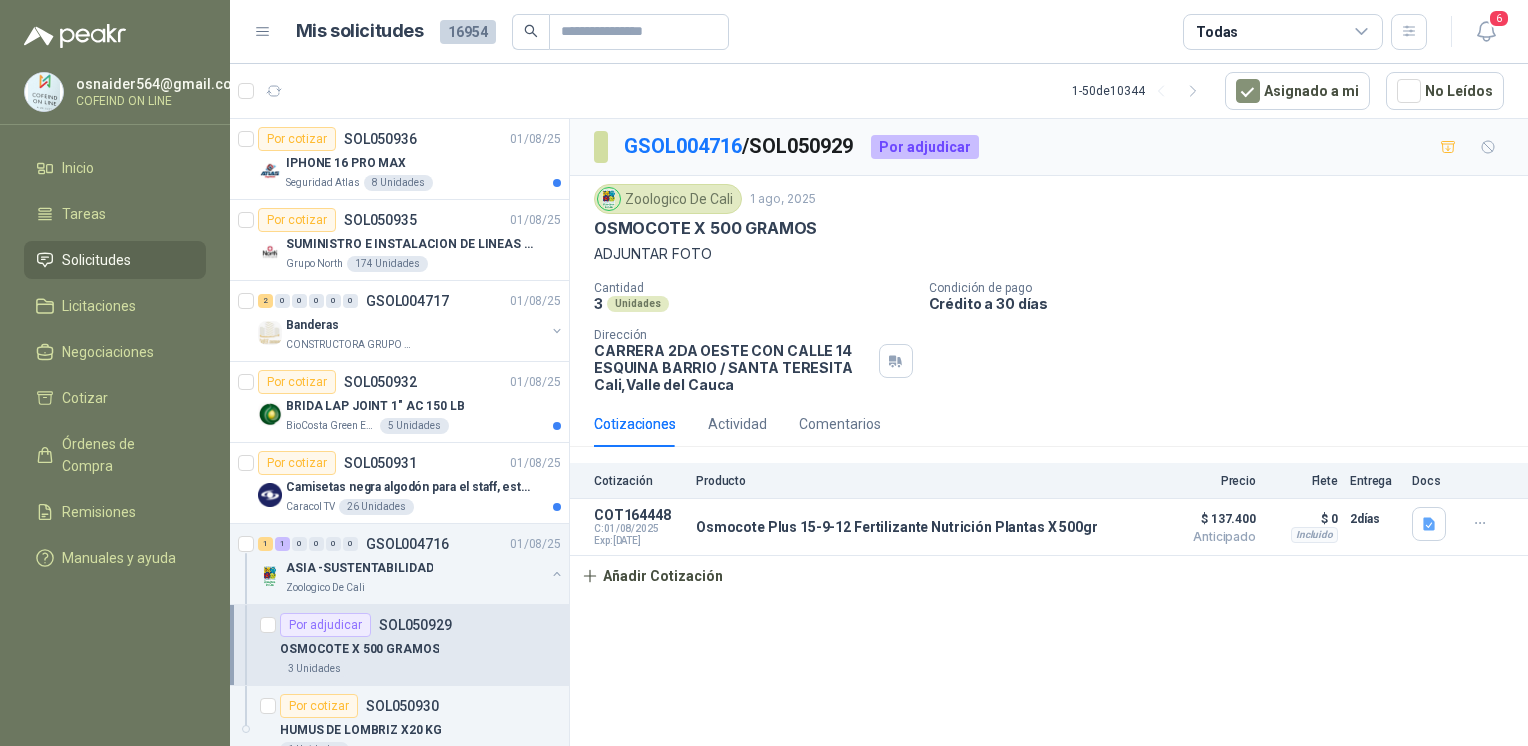 scroll, scrollTop: 195, scrollLeft: 0, axis: vertical 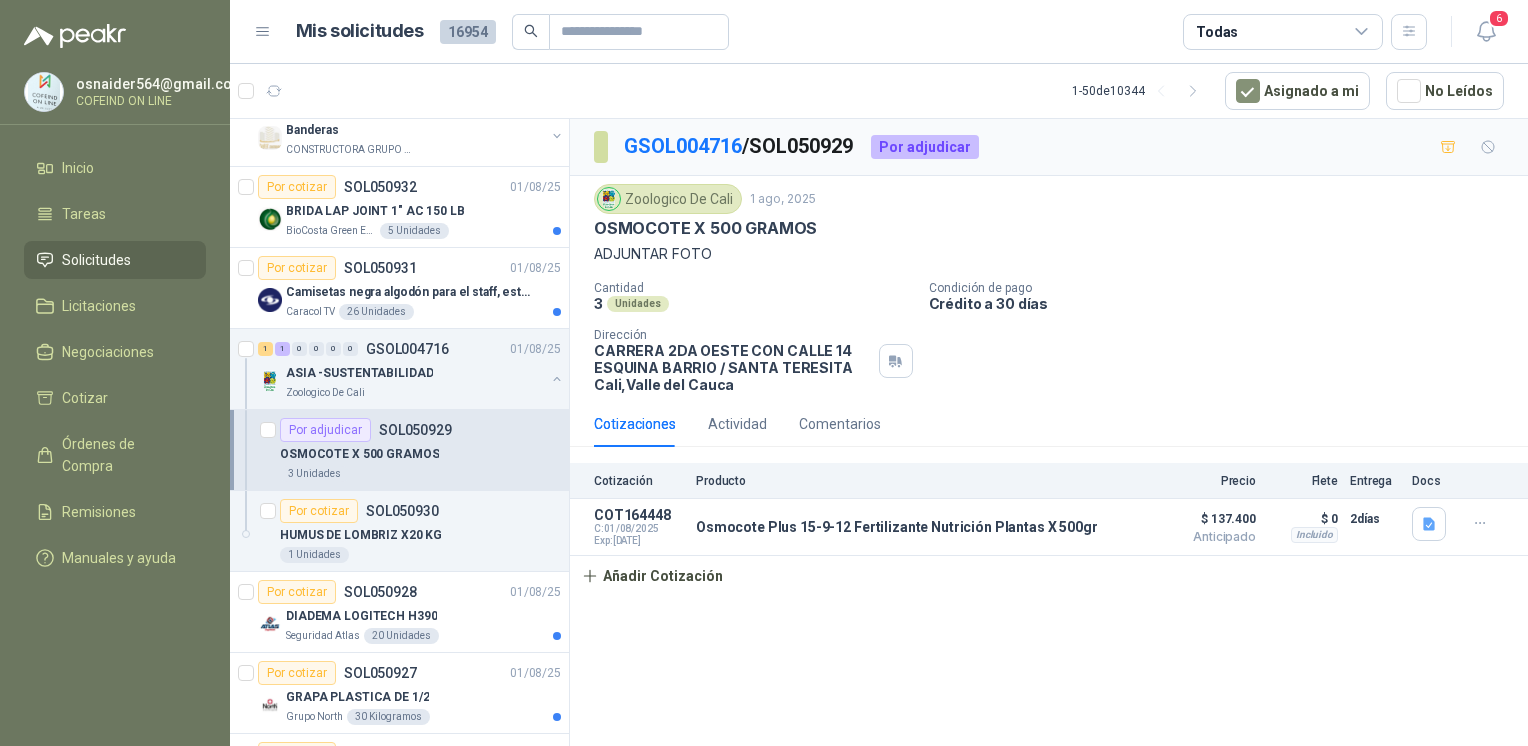 click on "HUMUS DE LOMBRIZ X20 KG" at bounding box center (420, 535) 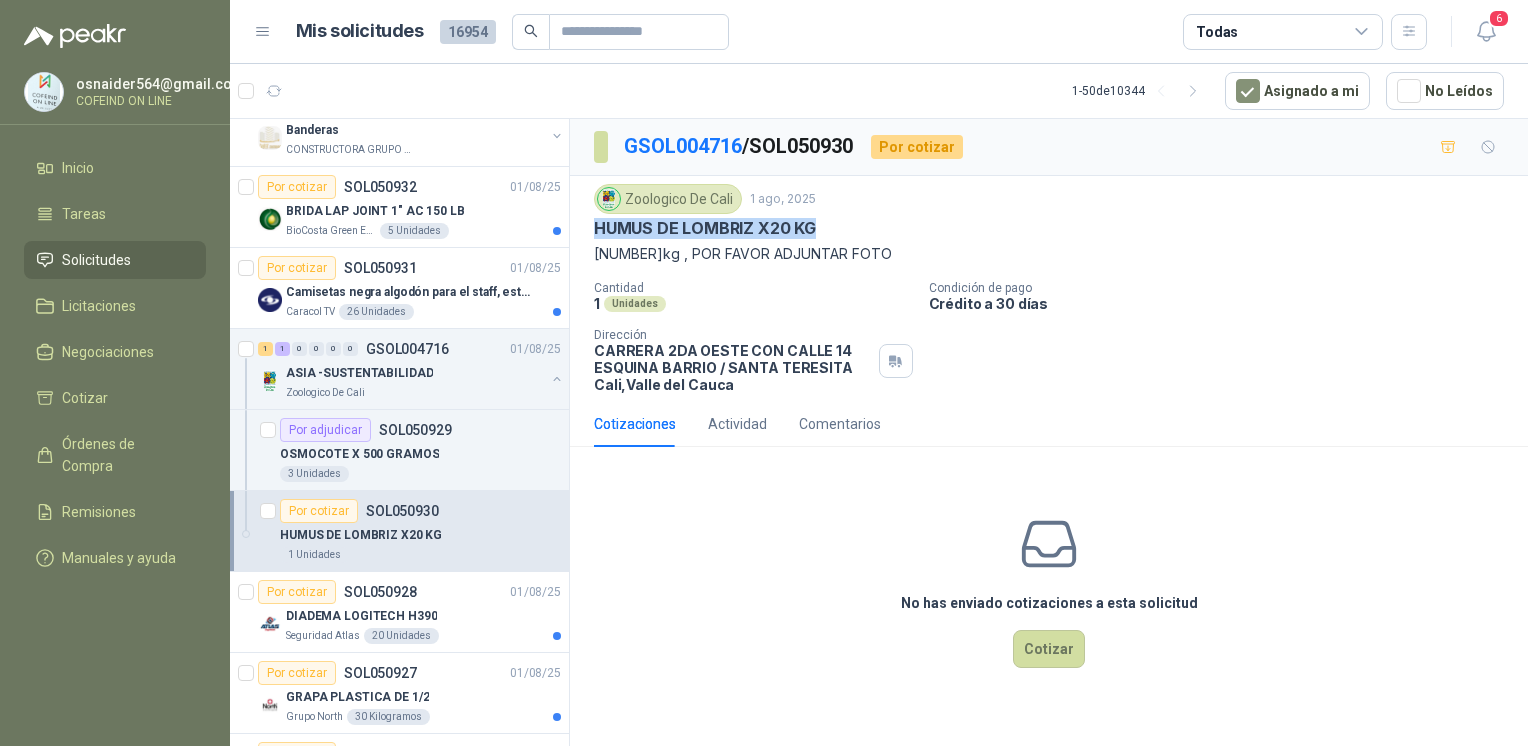 drag, startPoint x: 842, startPoint y: 215, endPoint x: 588, endPoint y: 217, distance: 254.00787 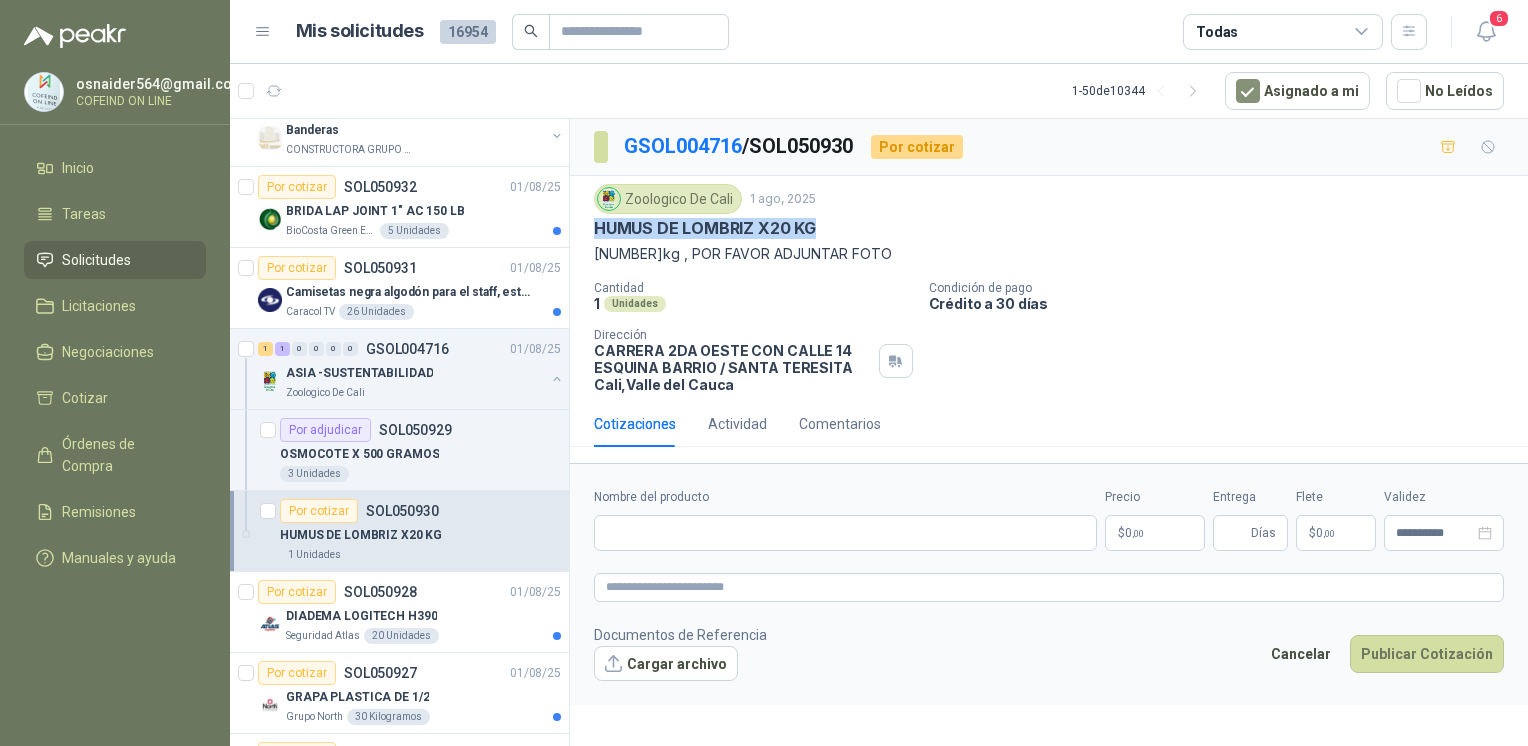 type 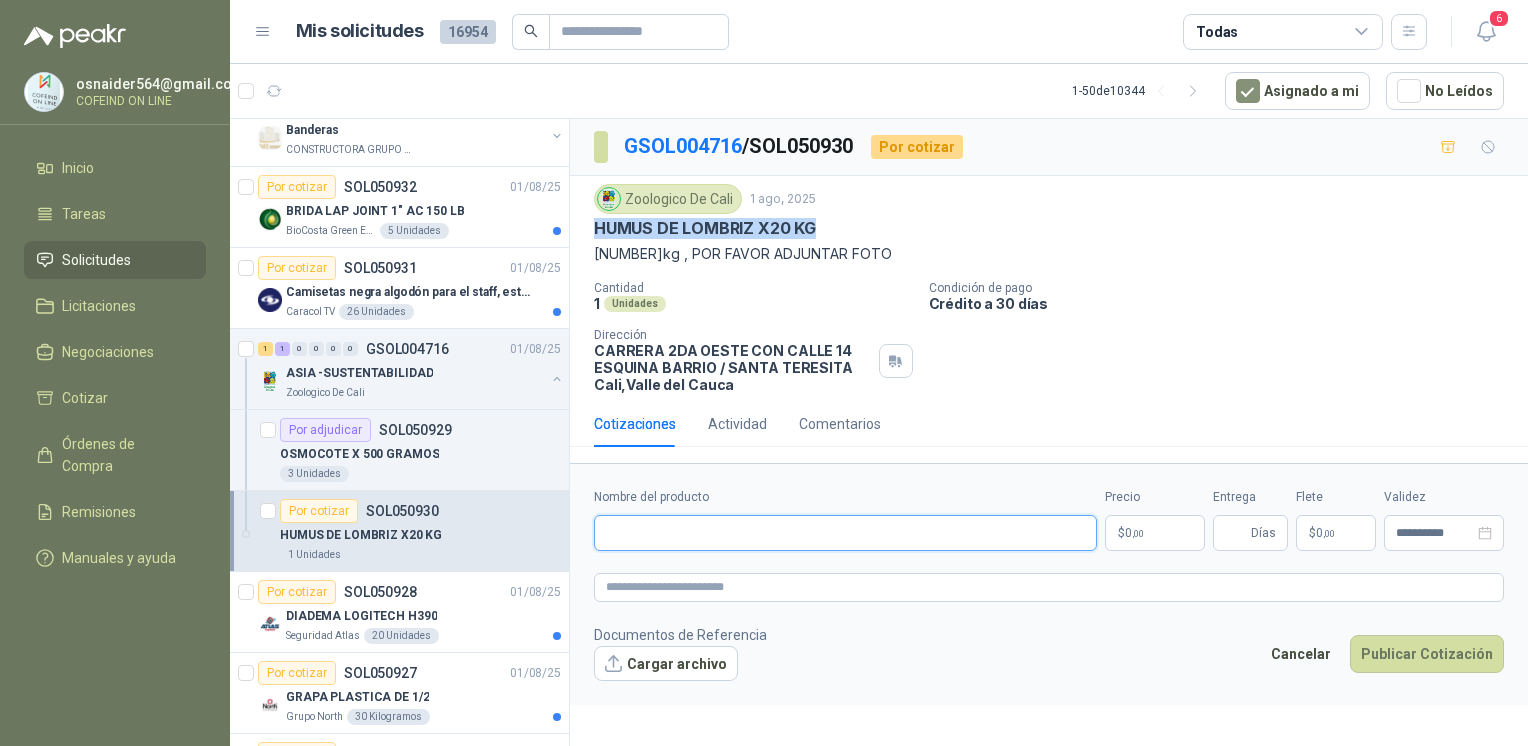 click on "Nombre del producto" at bounding box center [845, 533] 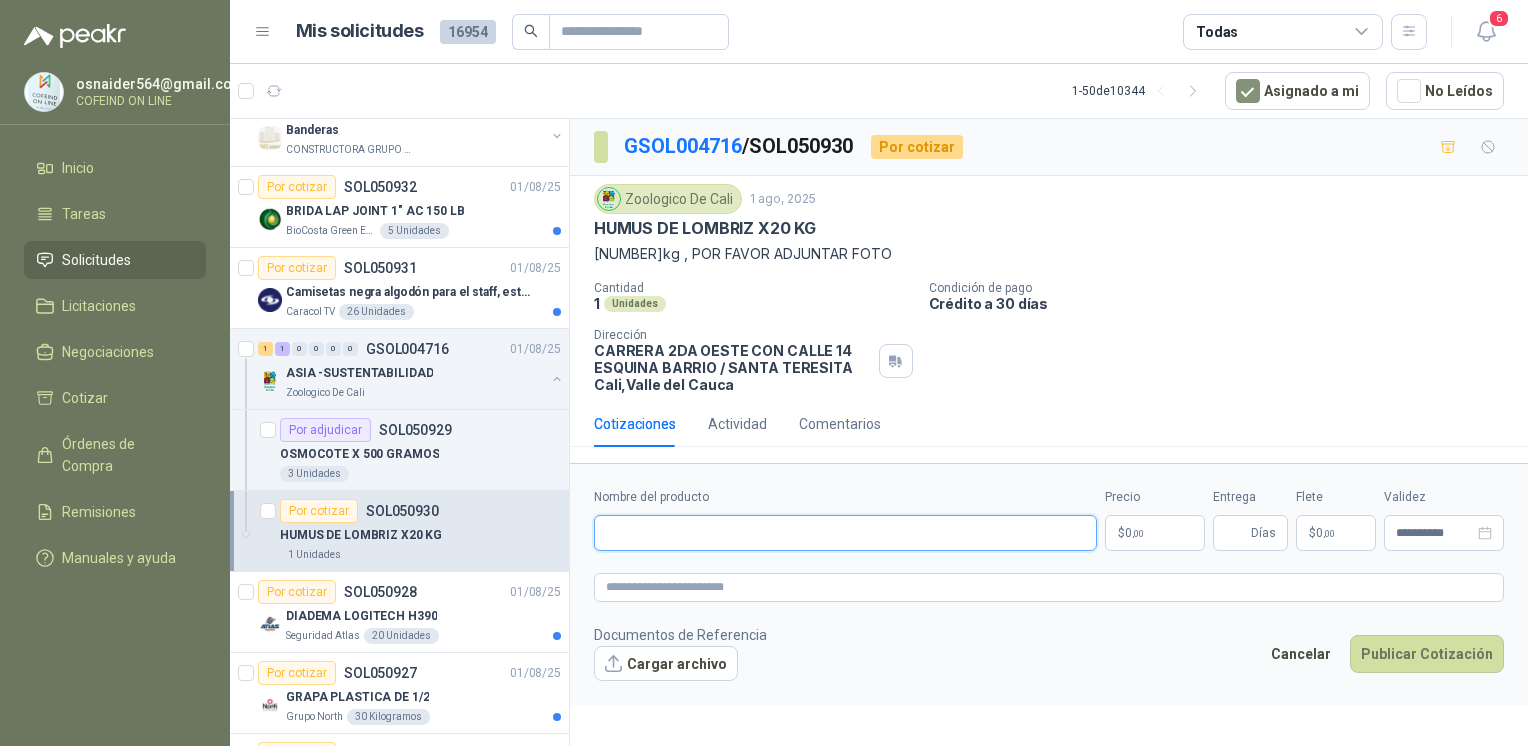 paste on "**********" 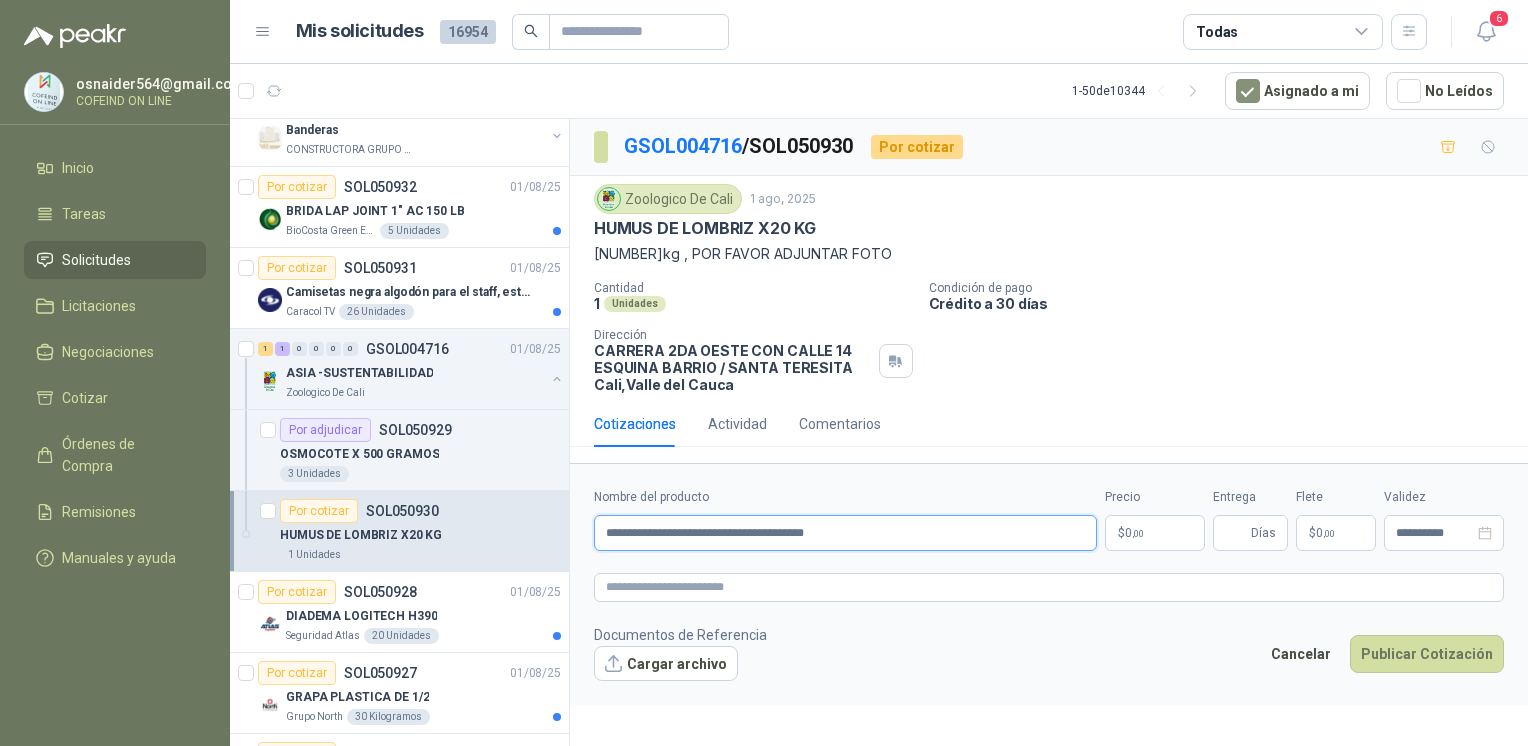 type on "**********" 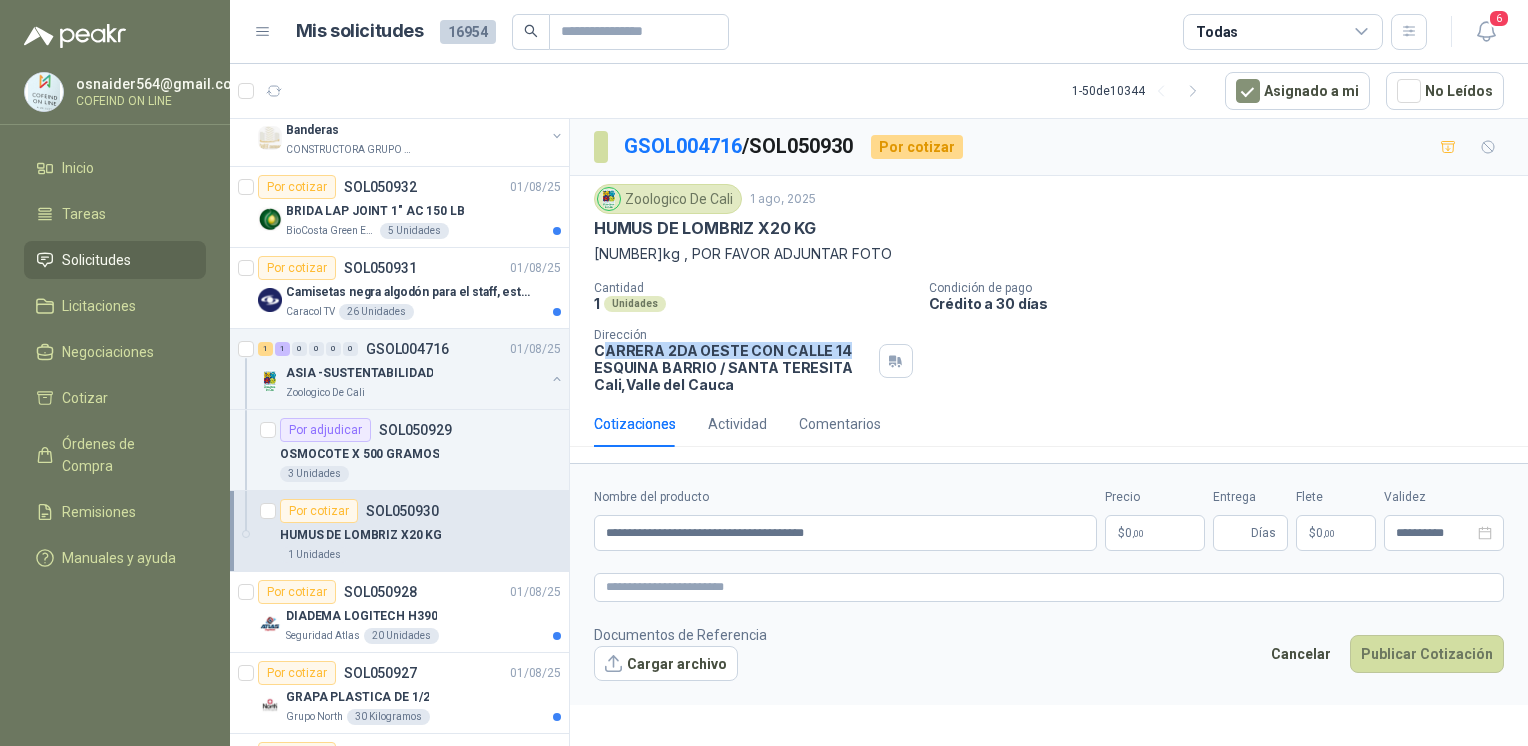 drag, startPoint x: 601, startPoint y: 350, endPoint x: 840, endPoint y: 351, distance: 239.00209 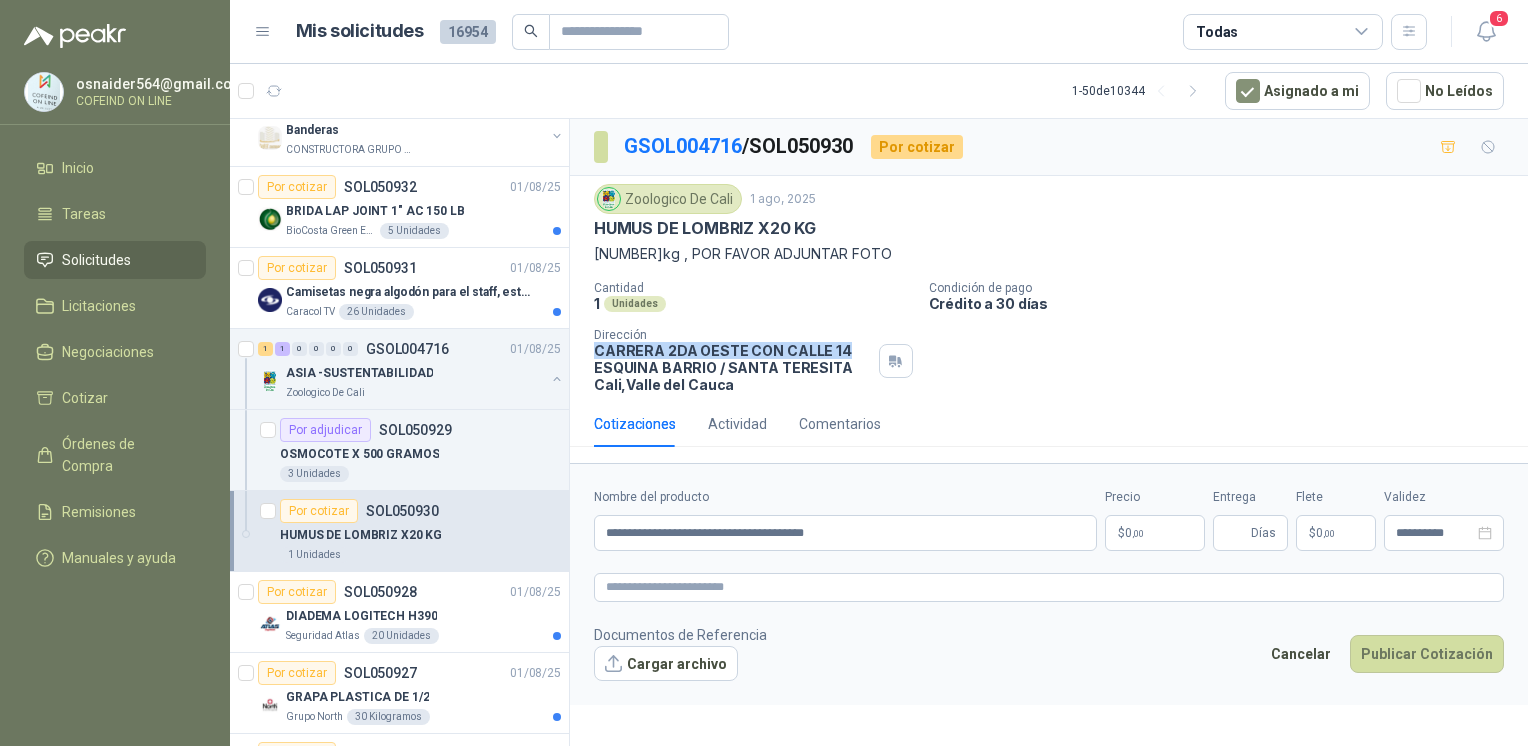 drag, startPoint x: 596, startPoint y: 348, endPoint x: 852, endPoint y: 349, distance: 256.00195 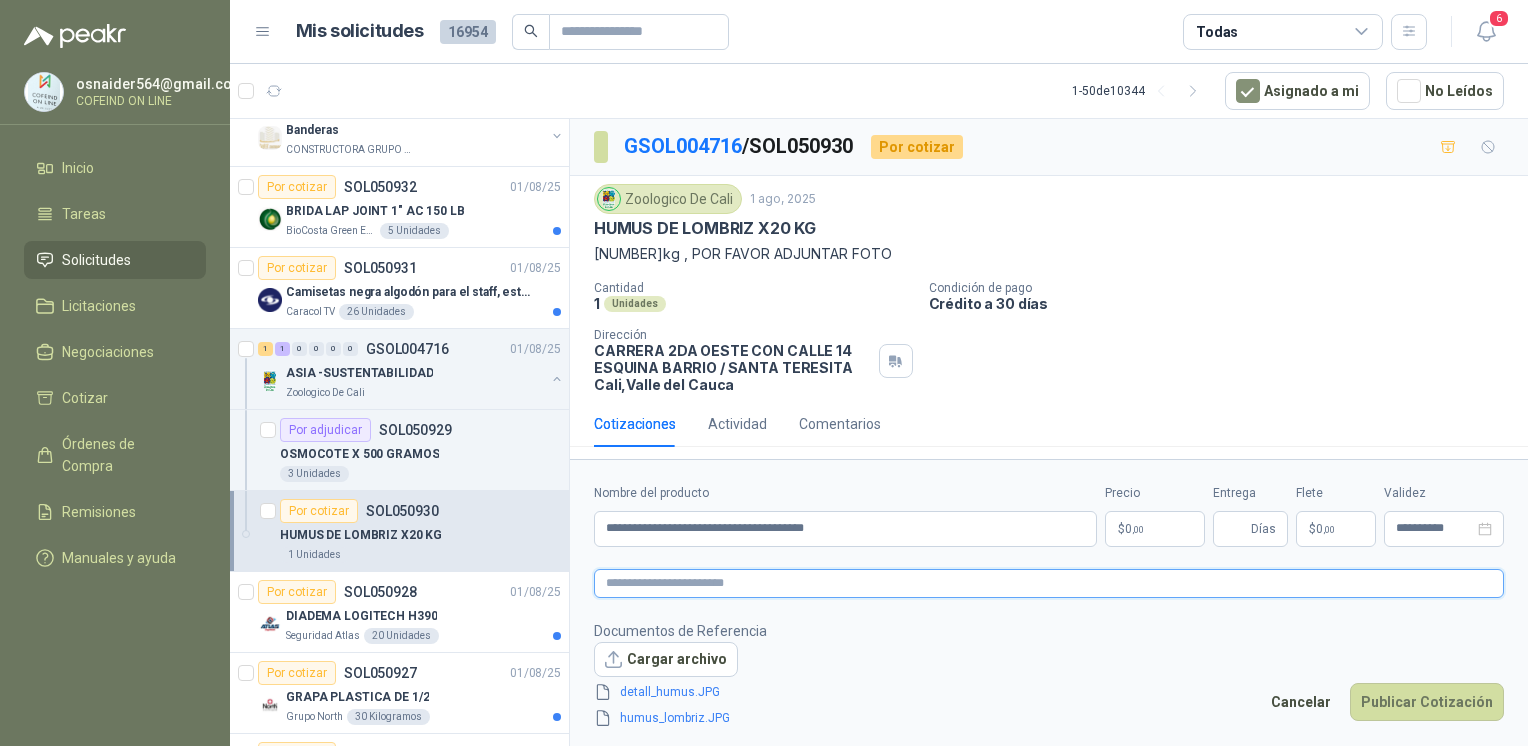 click at bounding box center [1049, 583] 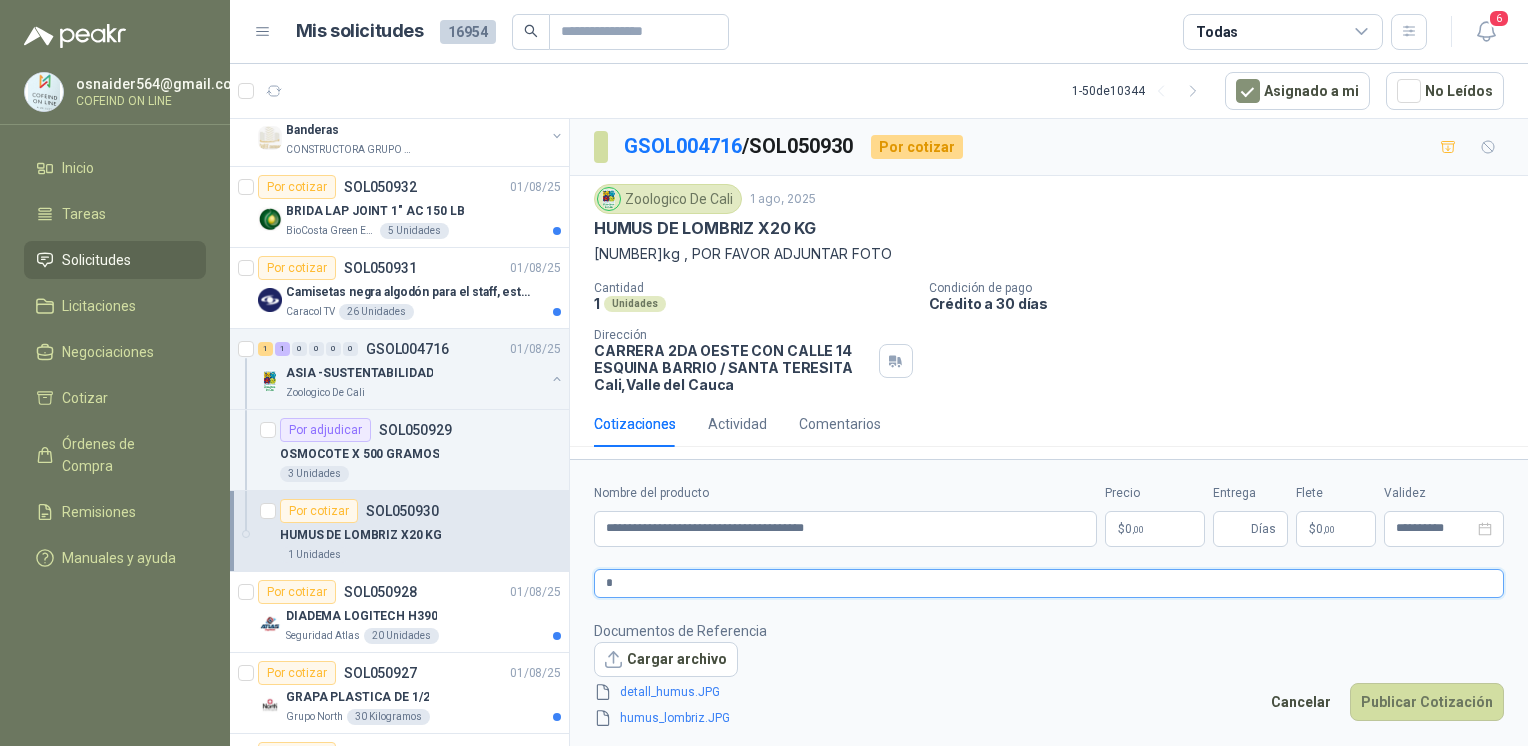 type 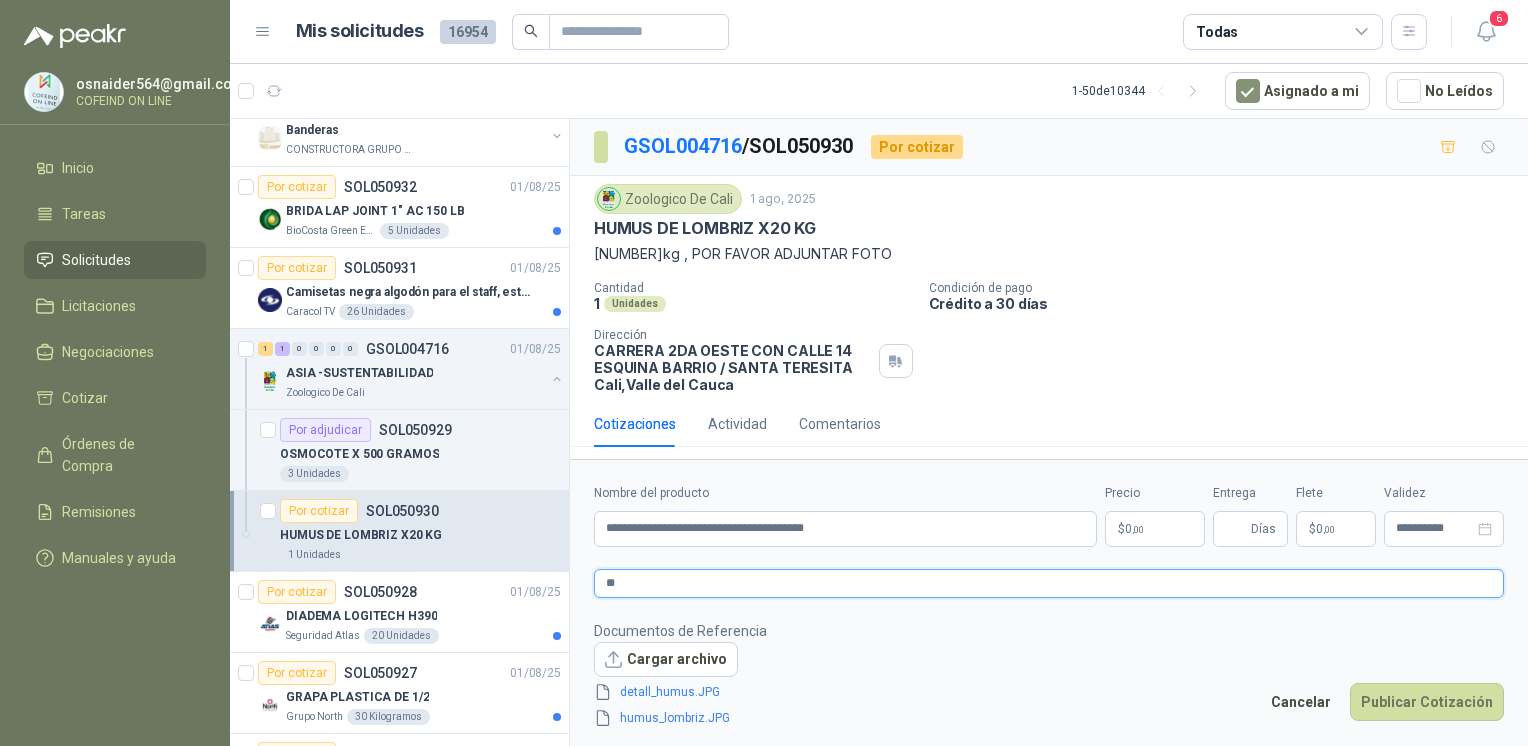 type 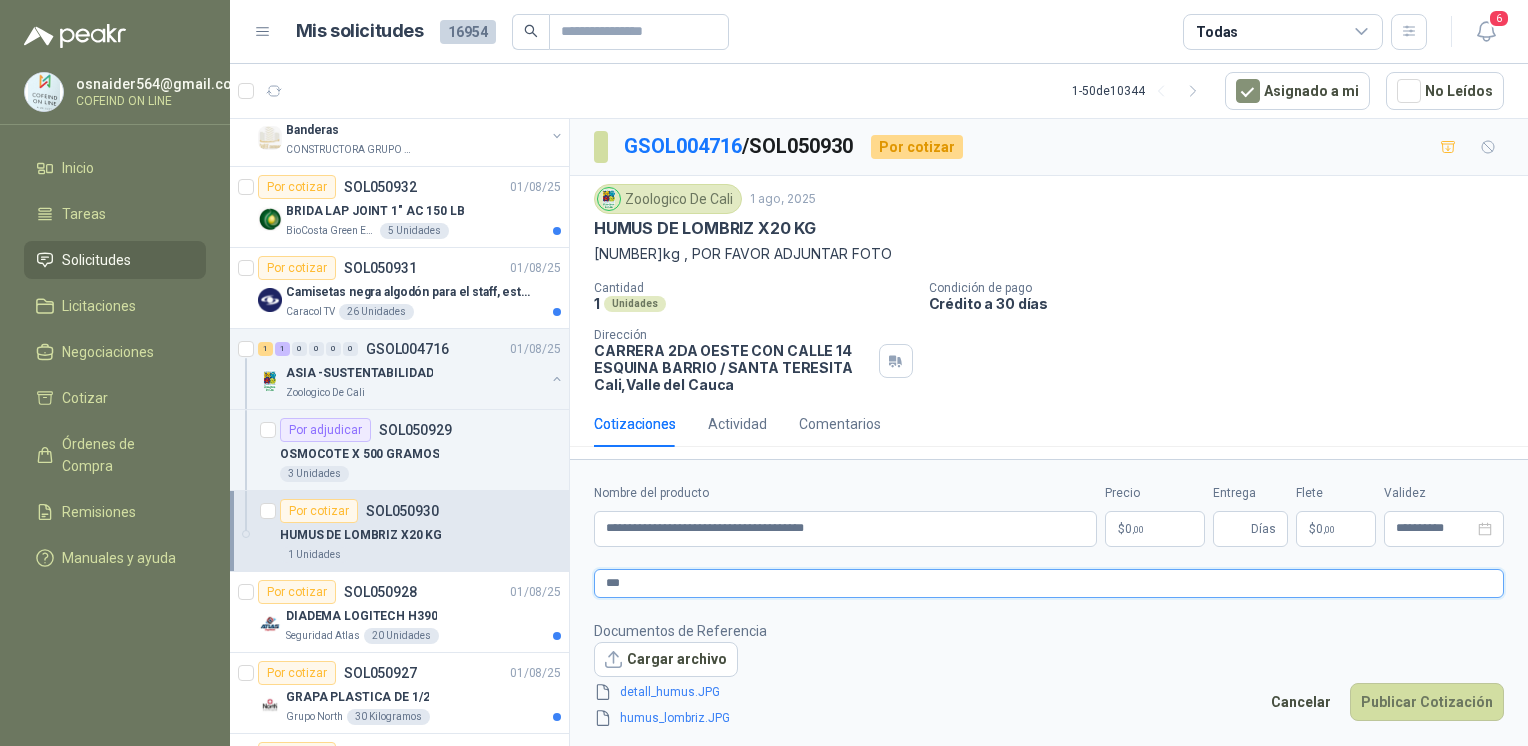 type 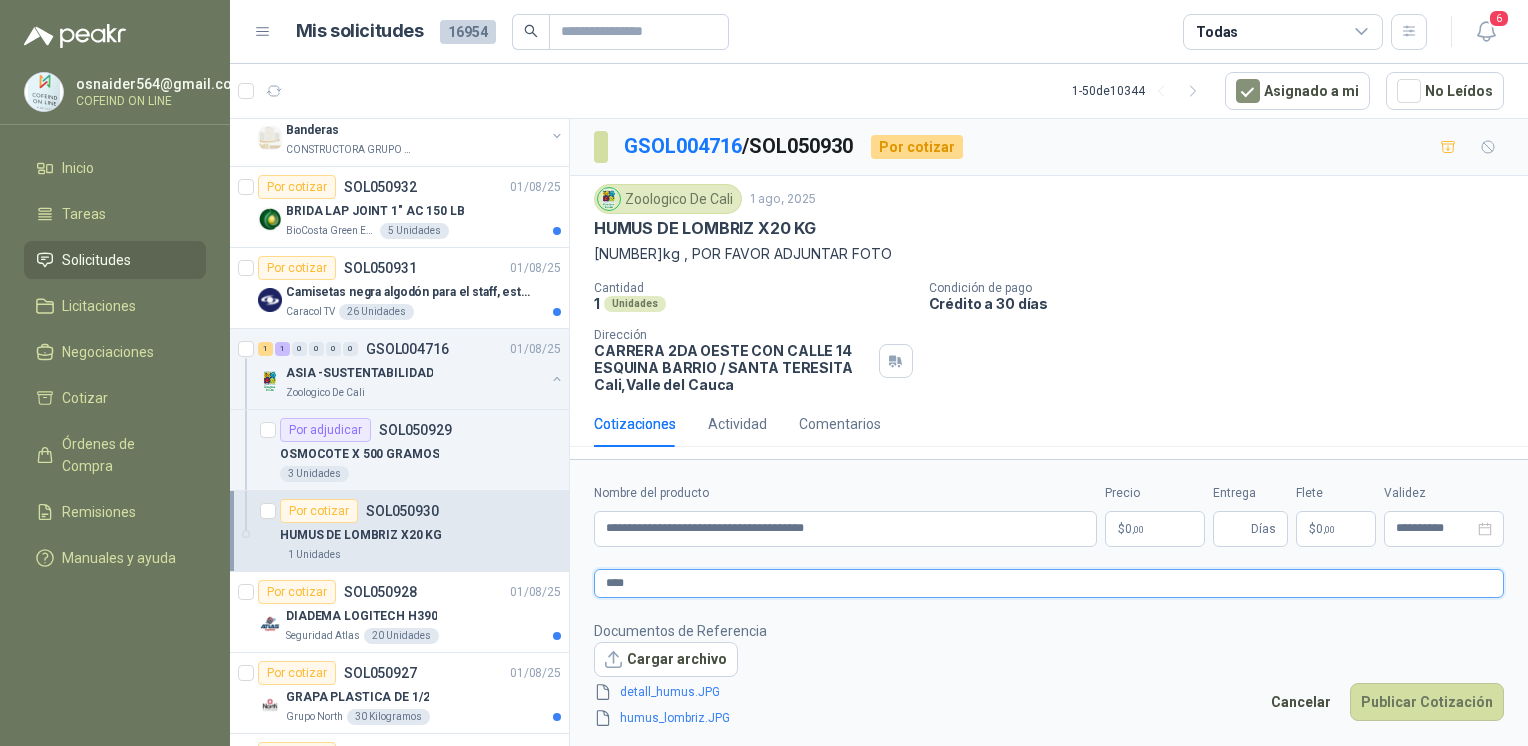 type 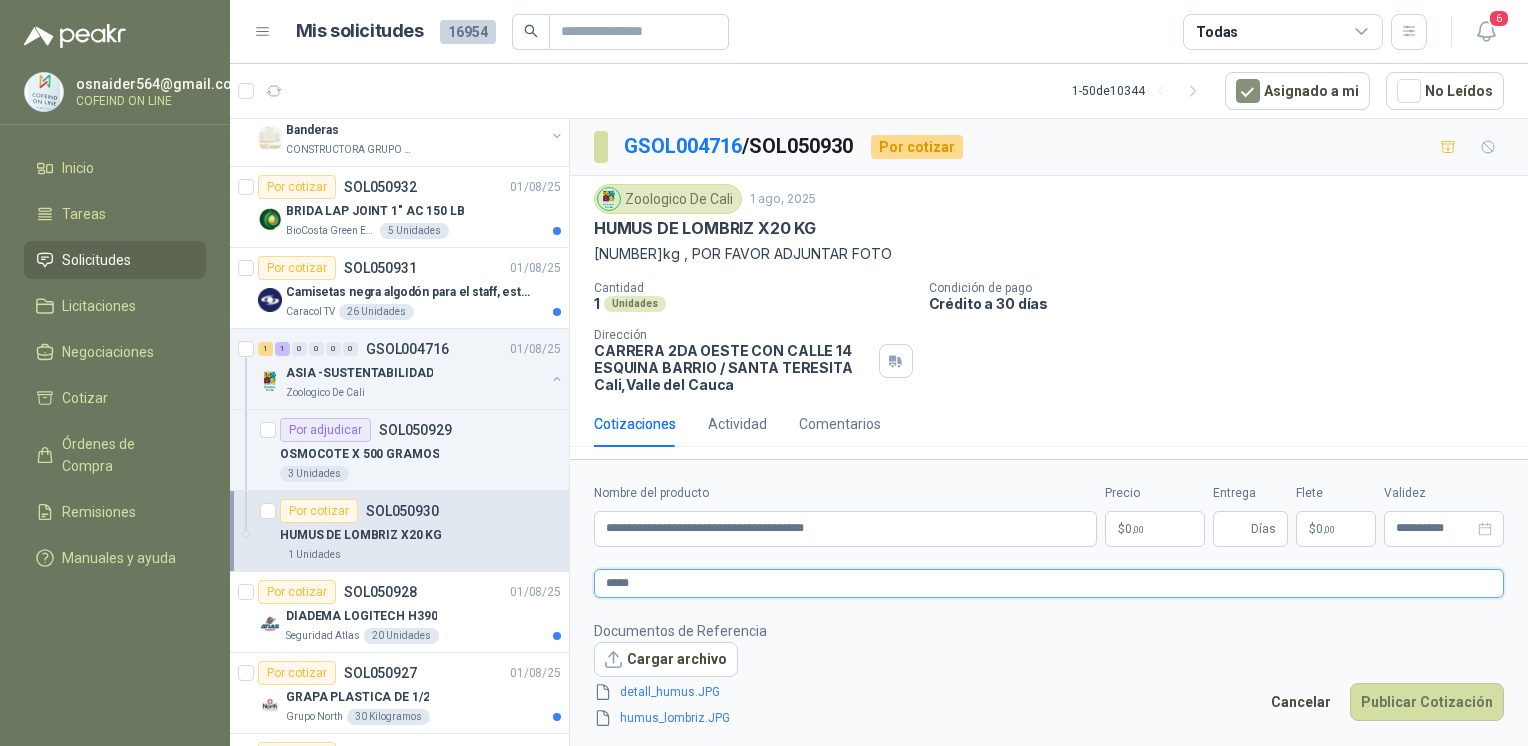 type 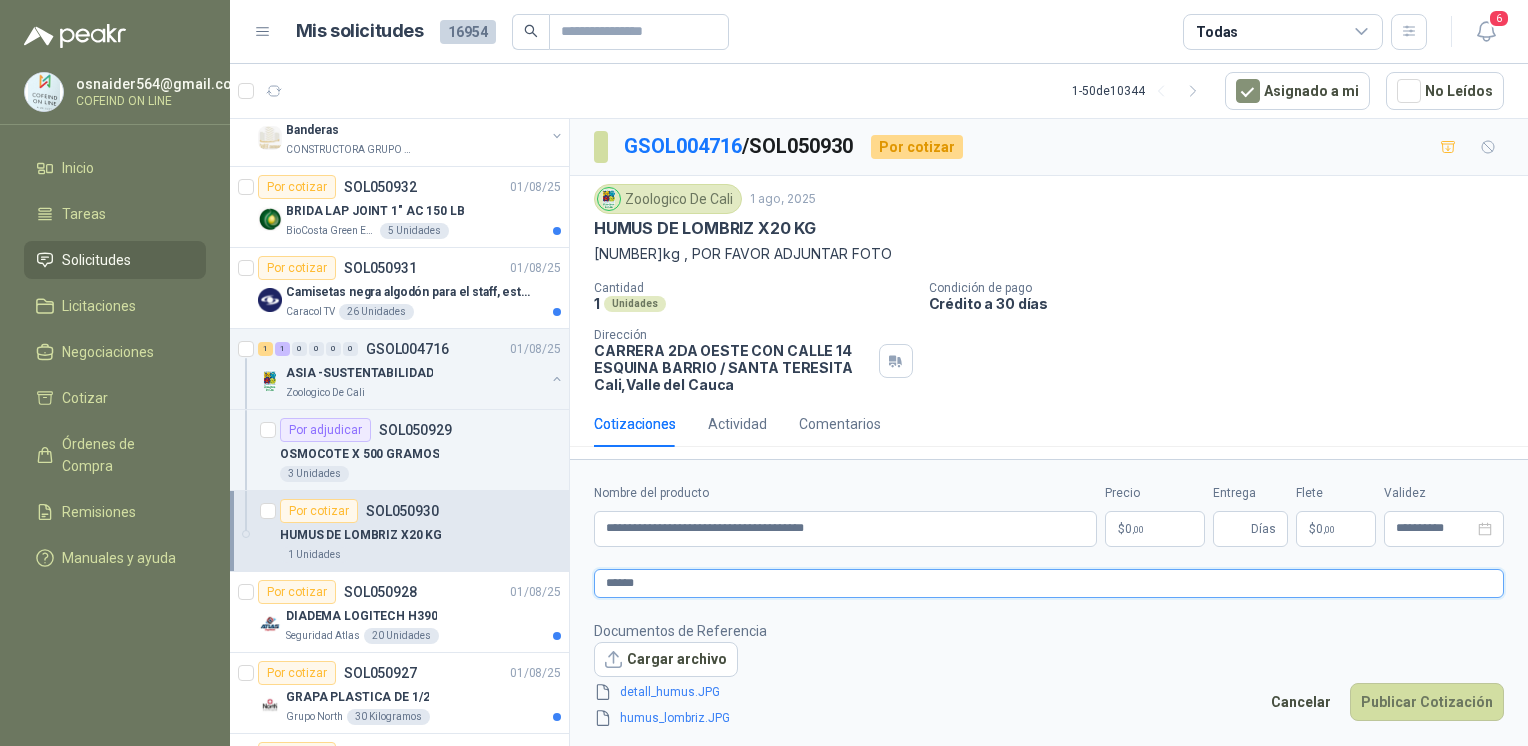 type on "*******" 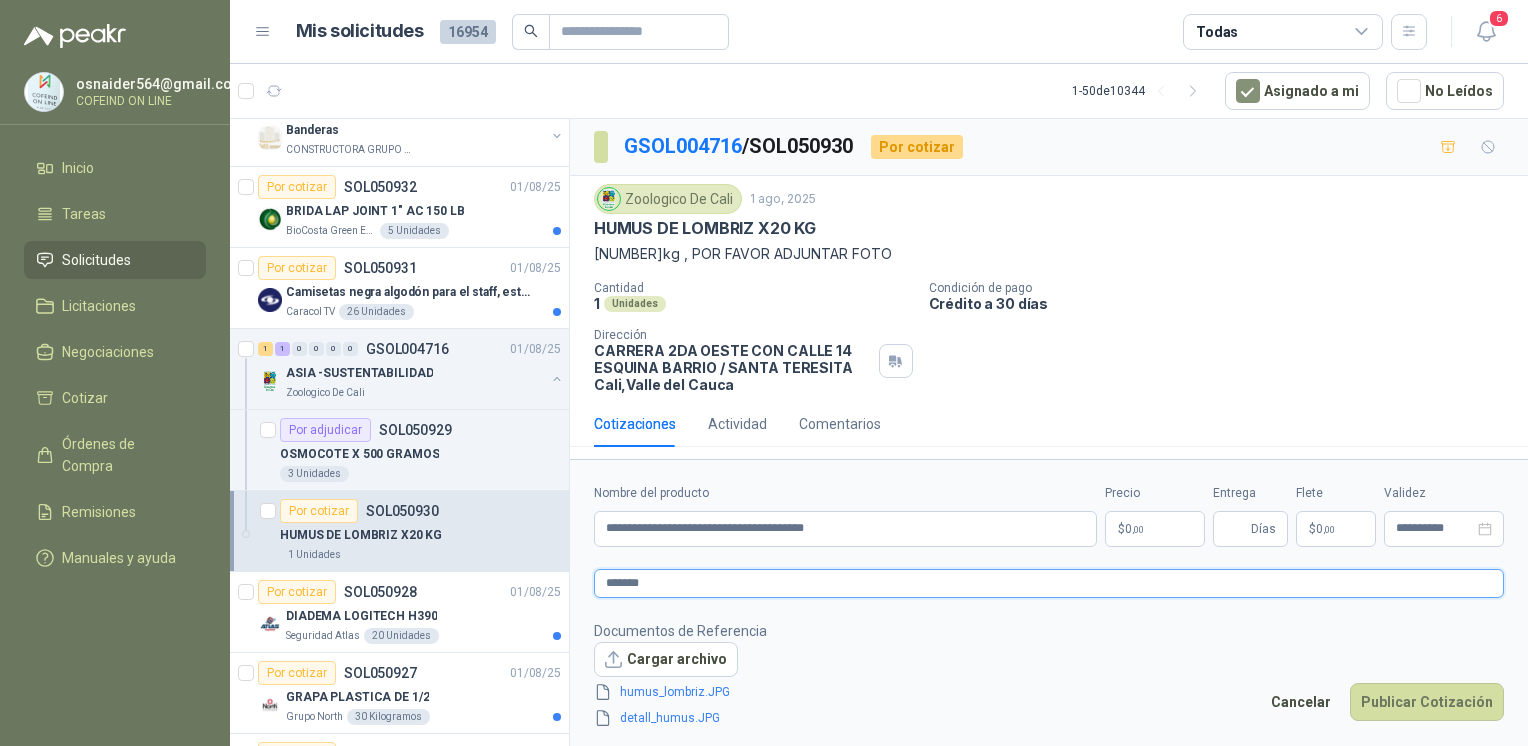 type 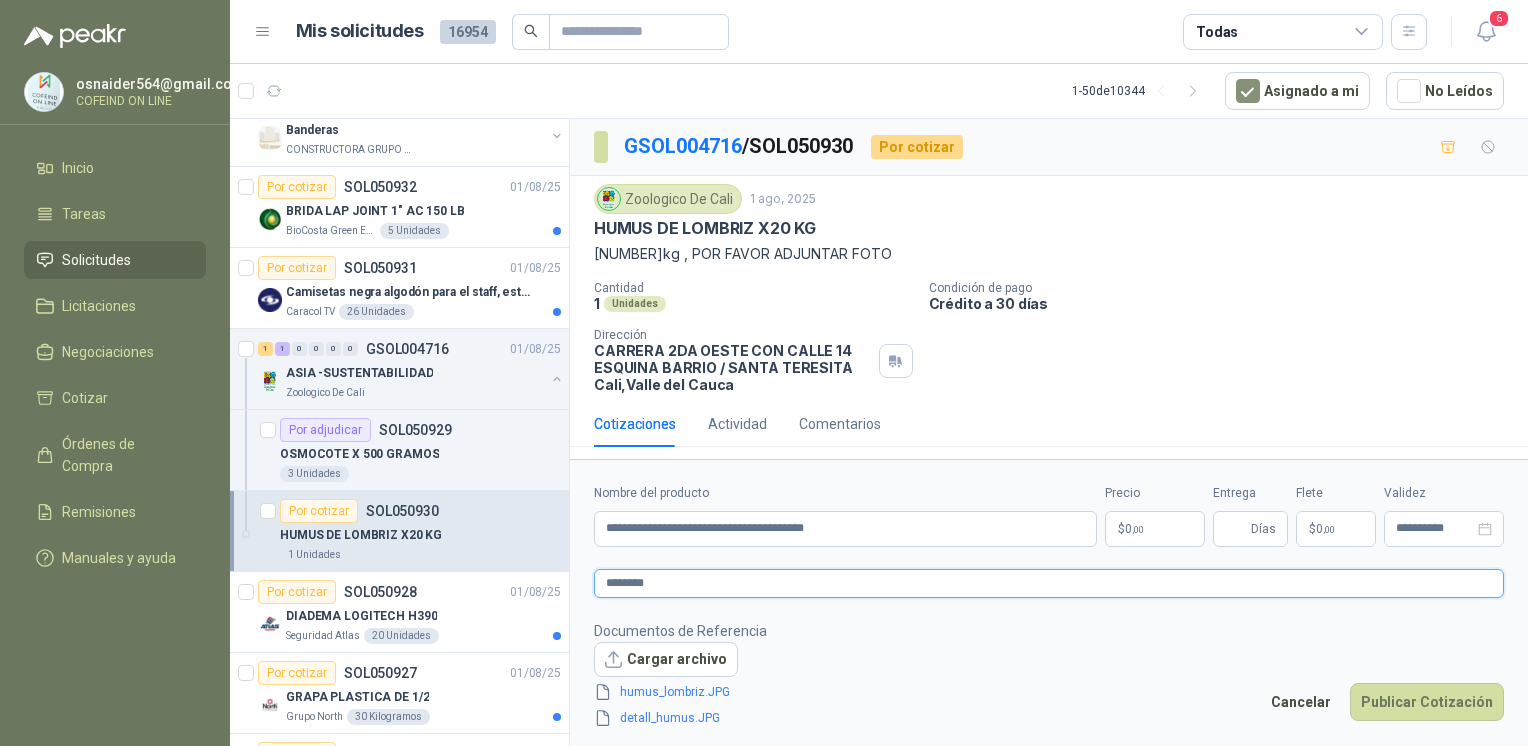 type 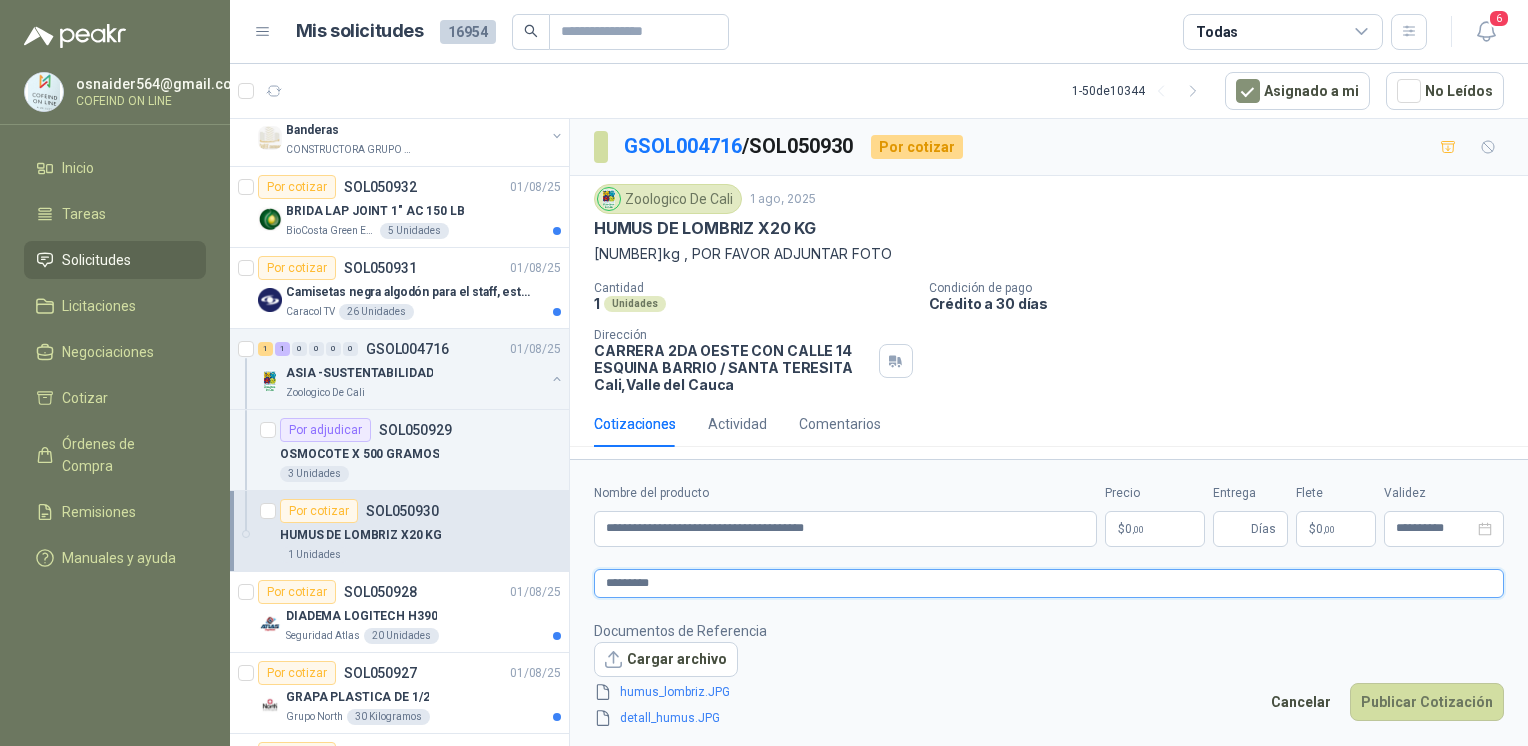 type 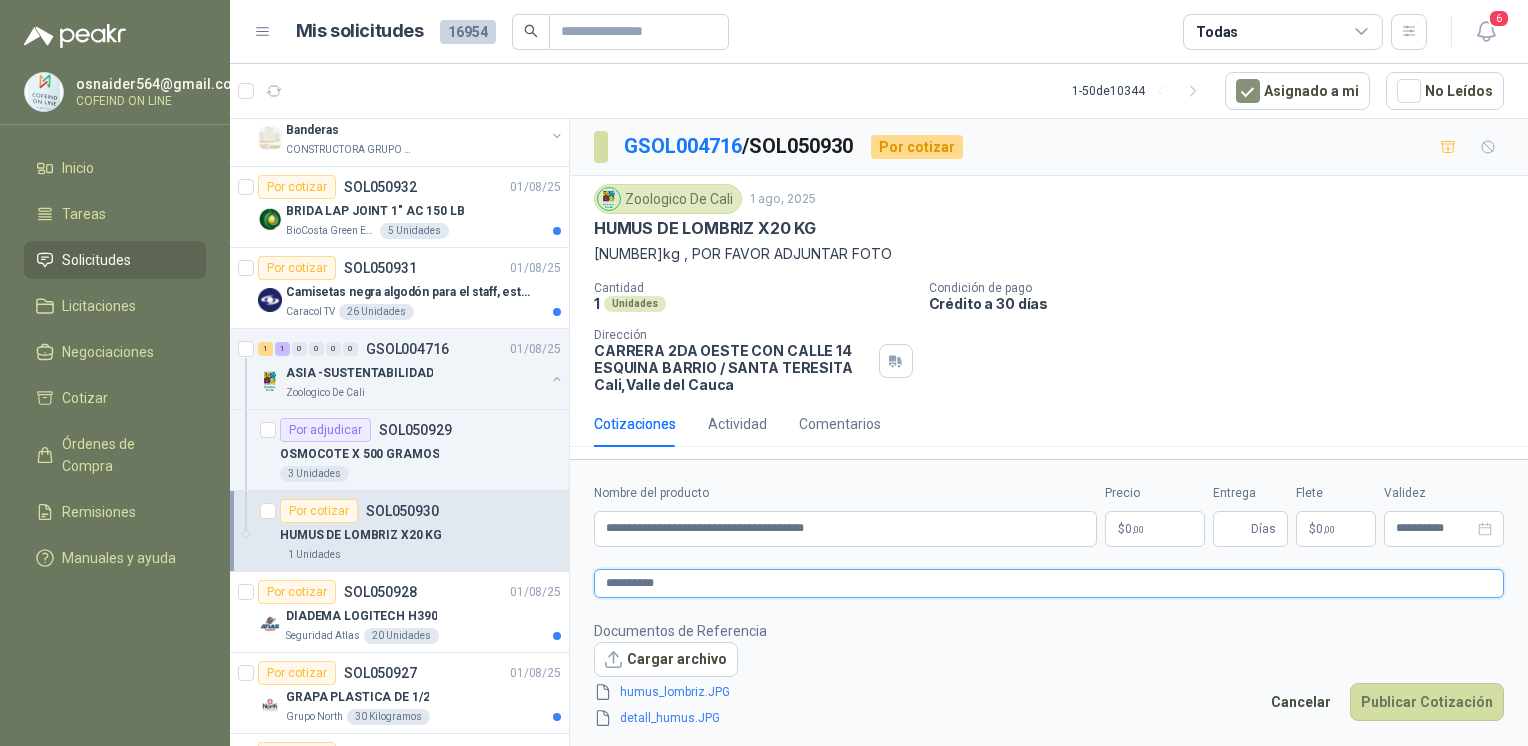 type 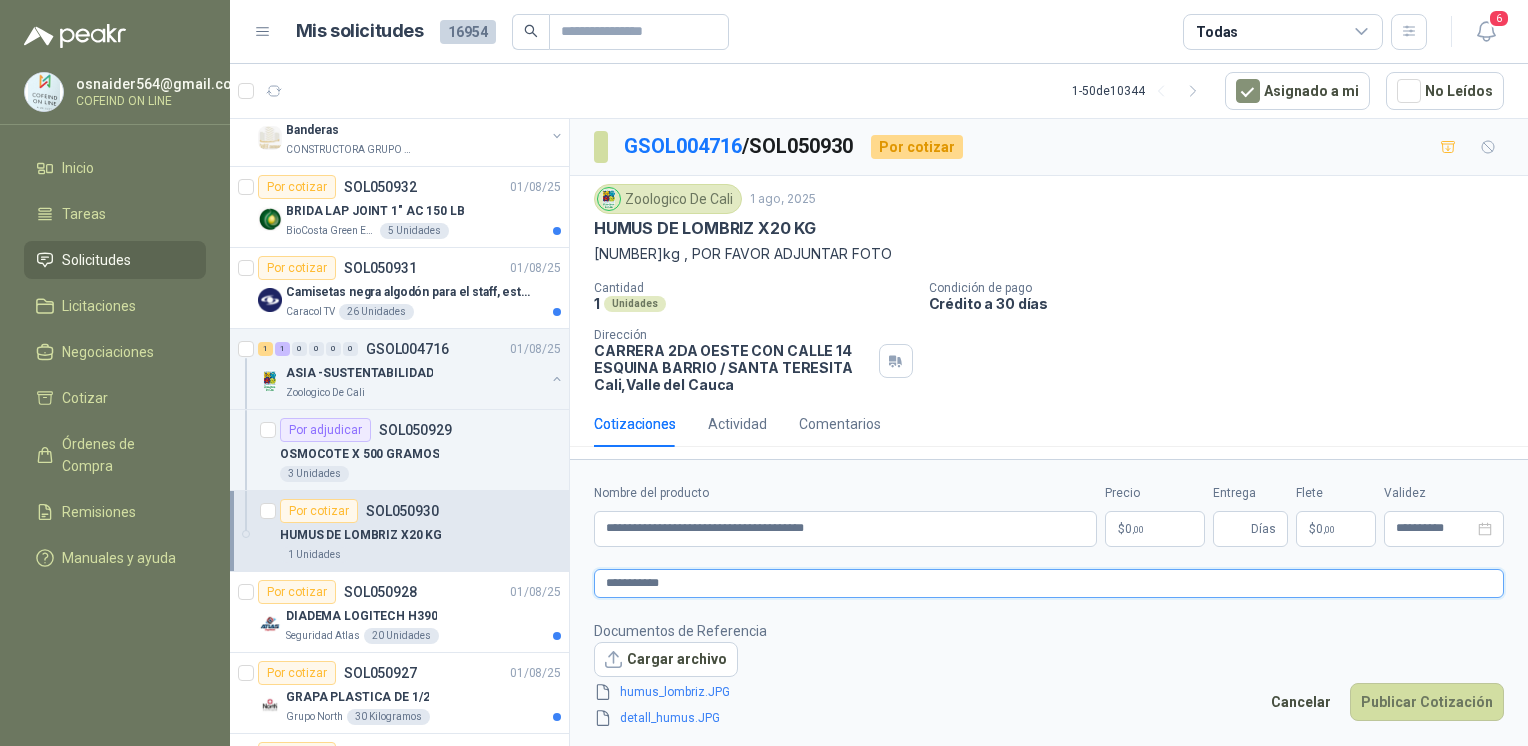 type 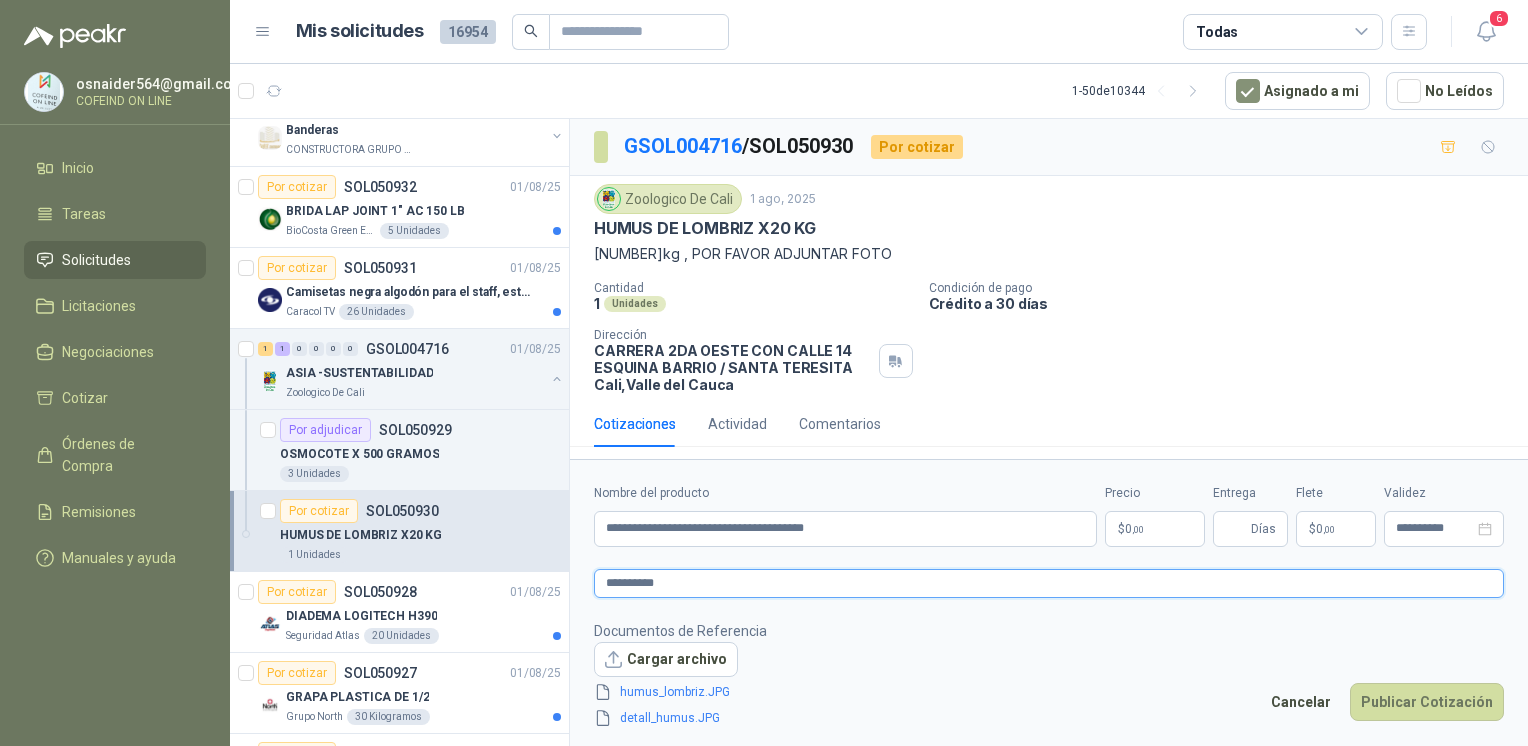 type 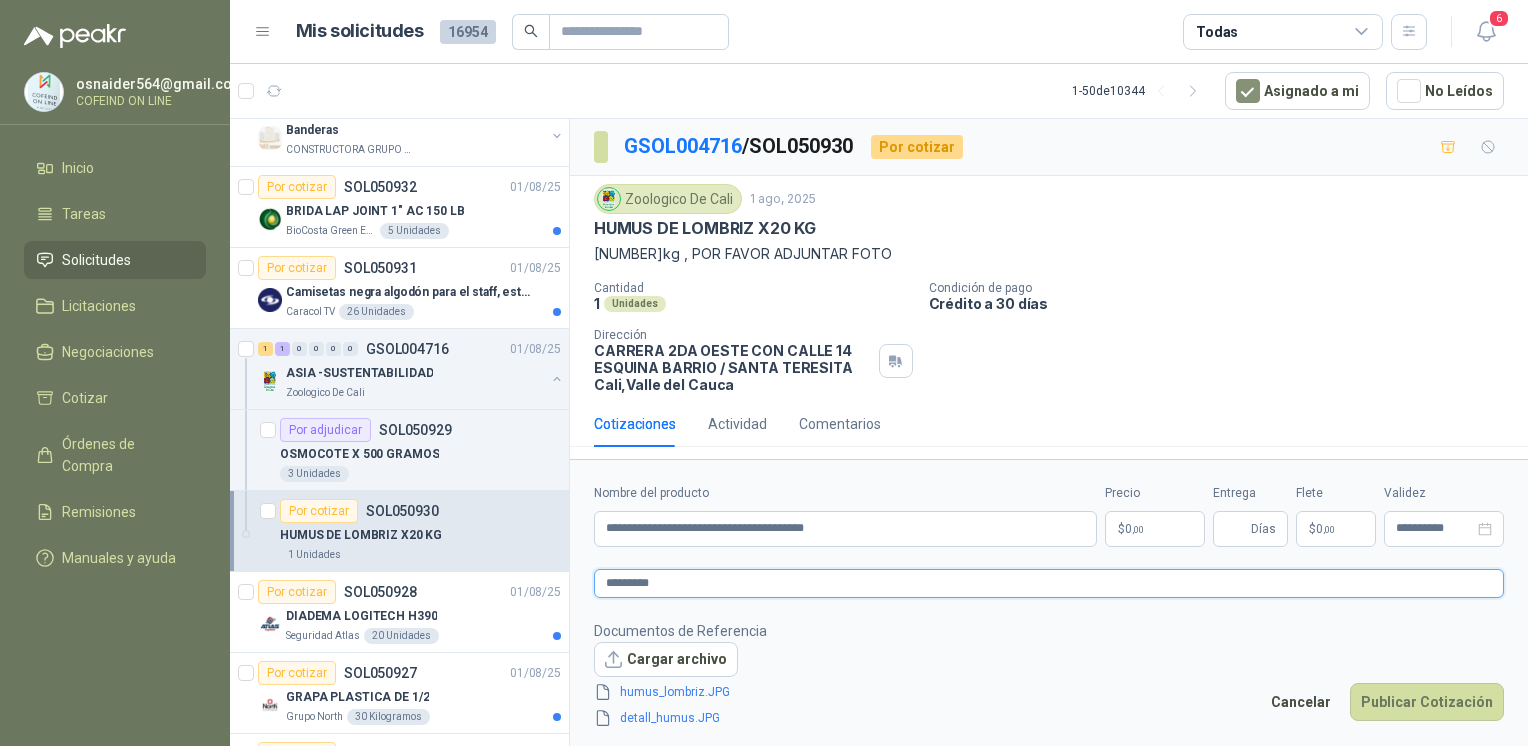 type 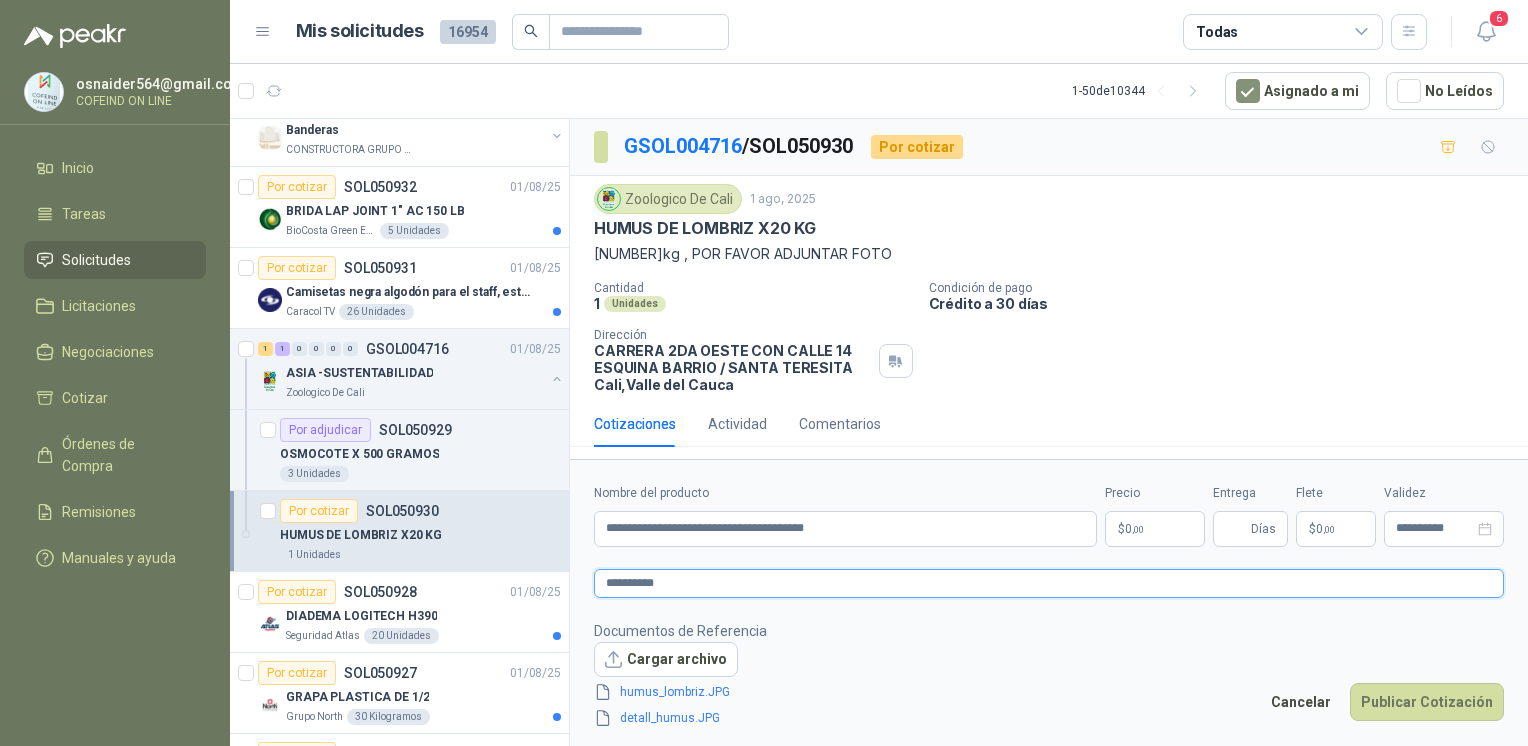 type on "**********" 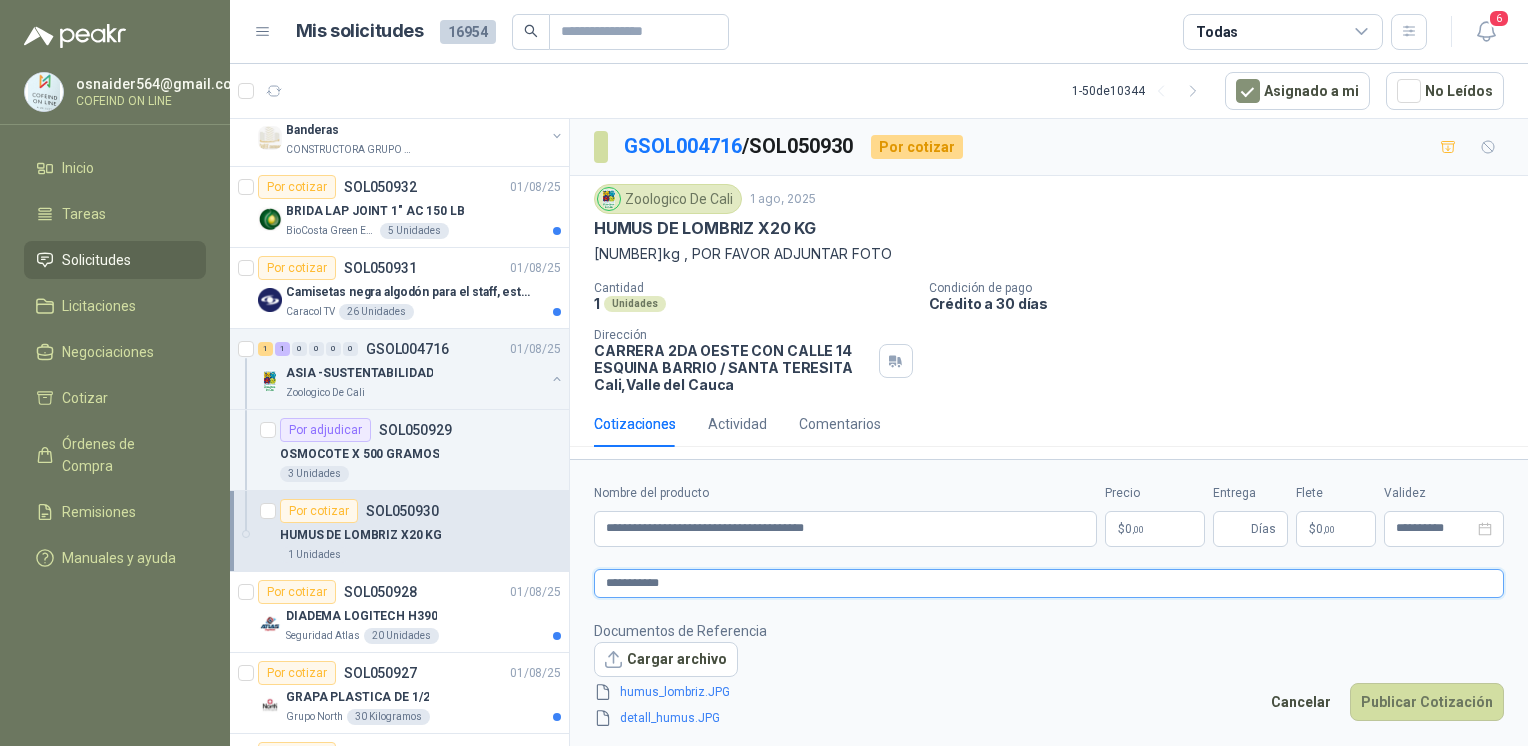 type 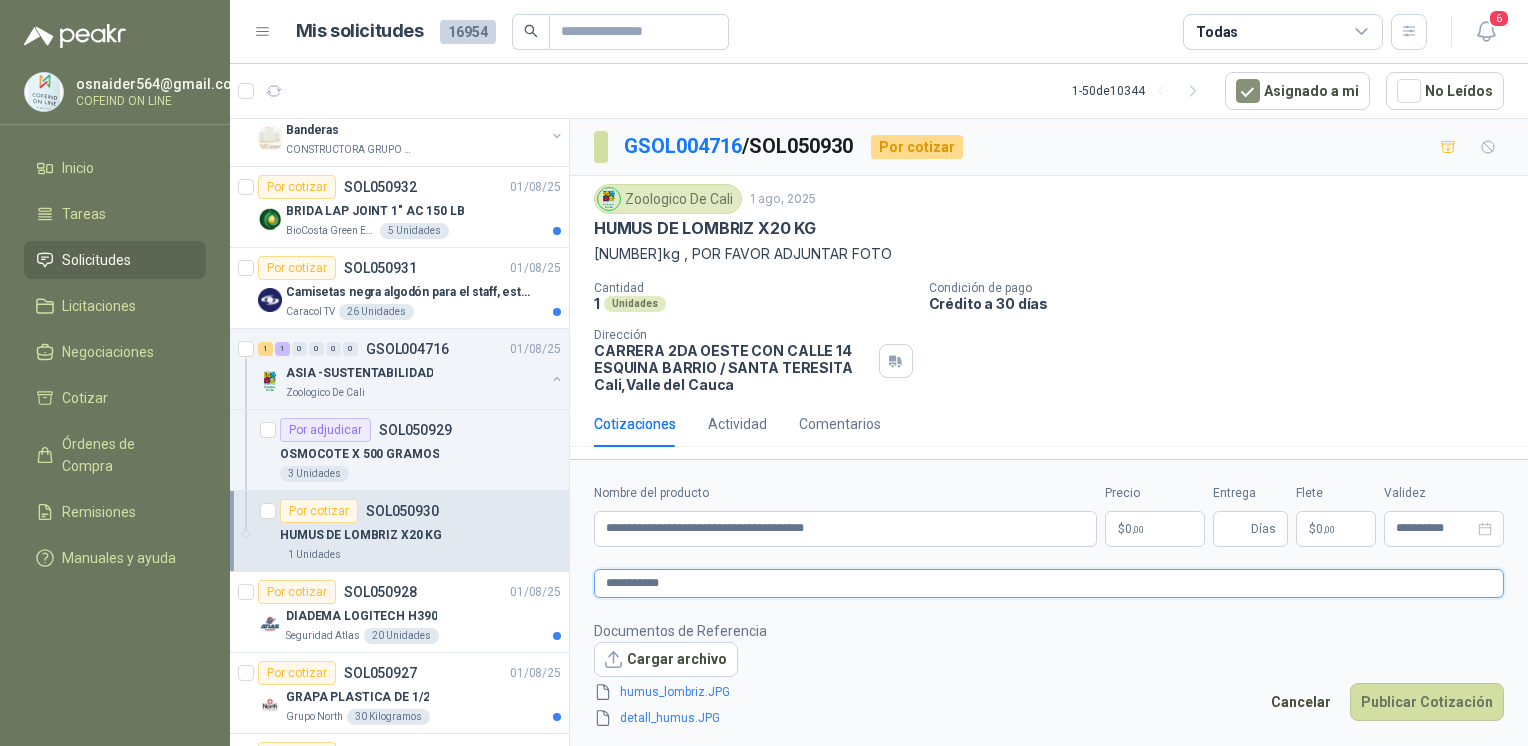 type on "**********" 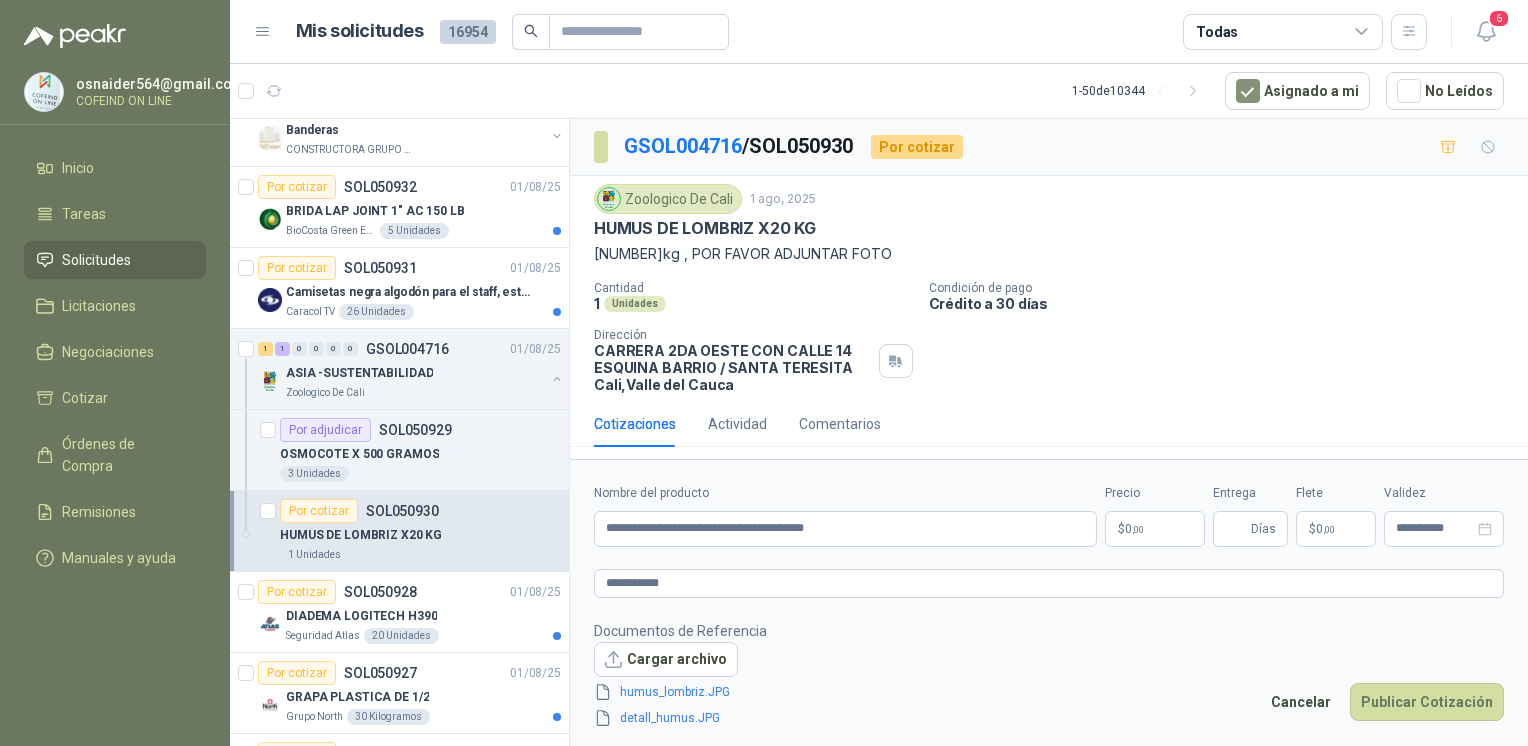 click on "osnaider564@[EXAMPLE.COM]   COFEIND ON LINE   Inicio   Tareas   Solicitudes   Licitaciones   Negociaciones   Cotizar   Órdenes de Compra   Remisiones   Manuales y ayuda Mis solicitudes 16954 Todas 6 1 - 50  de  10344 Asignado a mi No Leídos Por cotizar SOL050936 01/08/25   IPHONE 16 PRO MAX Seguridad Atlas 8   Unidades Por cotizar SOL050935 01/08/25   SUMINISTRO E INSTALACION DE LINEAS DE VIDA Grupo North 174   Unidades 1   1   0   0   0   0   GSOL004716 01/08/25   ASIA -SUSTENTABILIDAD Zoologico De Cali    Por adjudicar SOL050929 OSMOCOTE X 500 GRAMOS 3   Unidades Por cotizar SOL050930 HUMUS DE LOMBRIZ X20 KG 1   Unidades Por cotizar SOL050928 01/08/25   DIADEMA LOGITECH H390  20   Unidades" at bounding box center [764, 373] 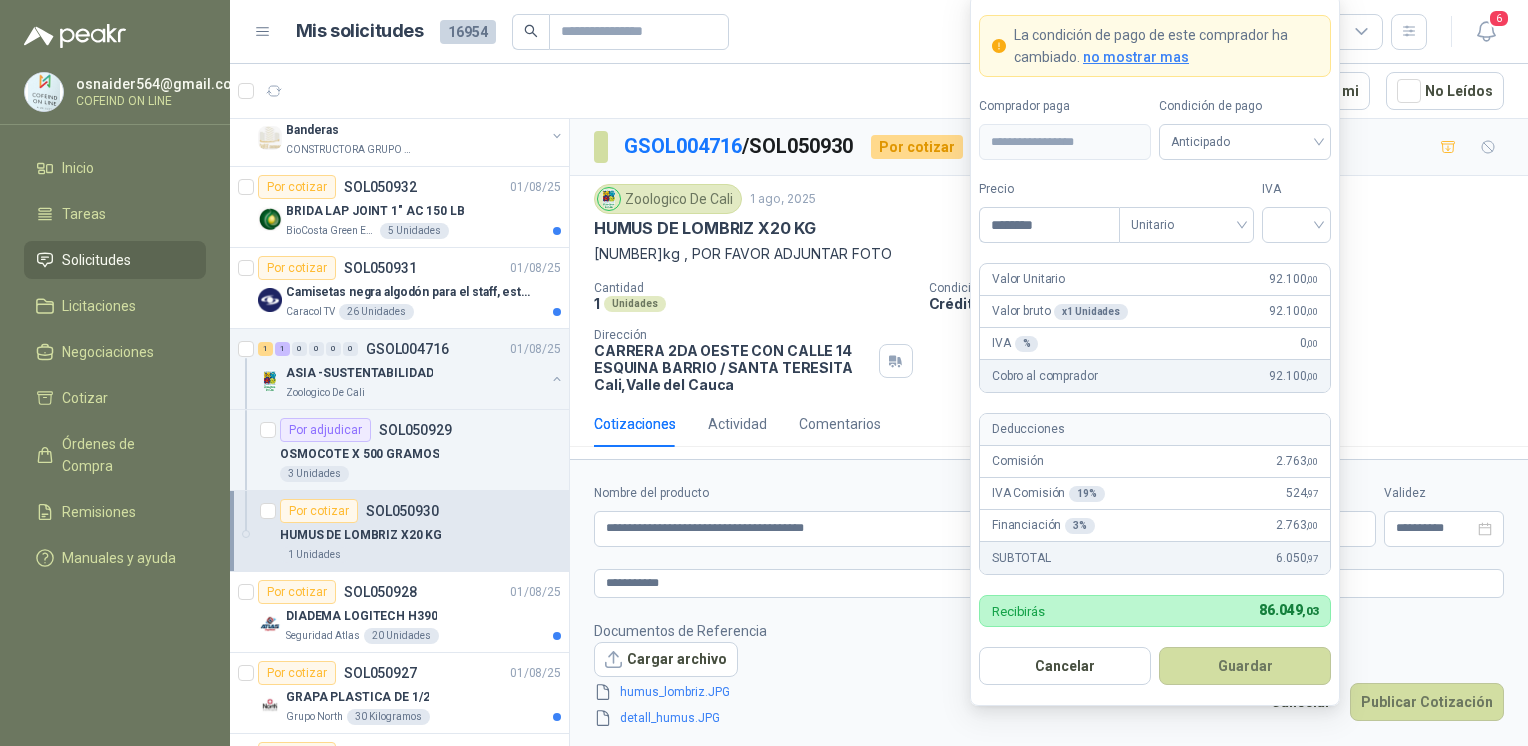 click at bounding box center [1296, 223] 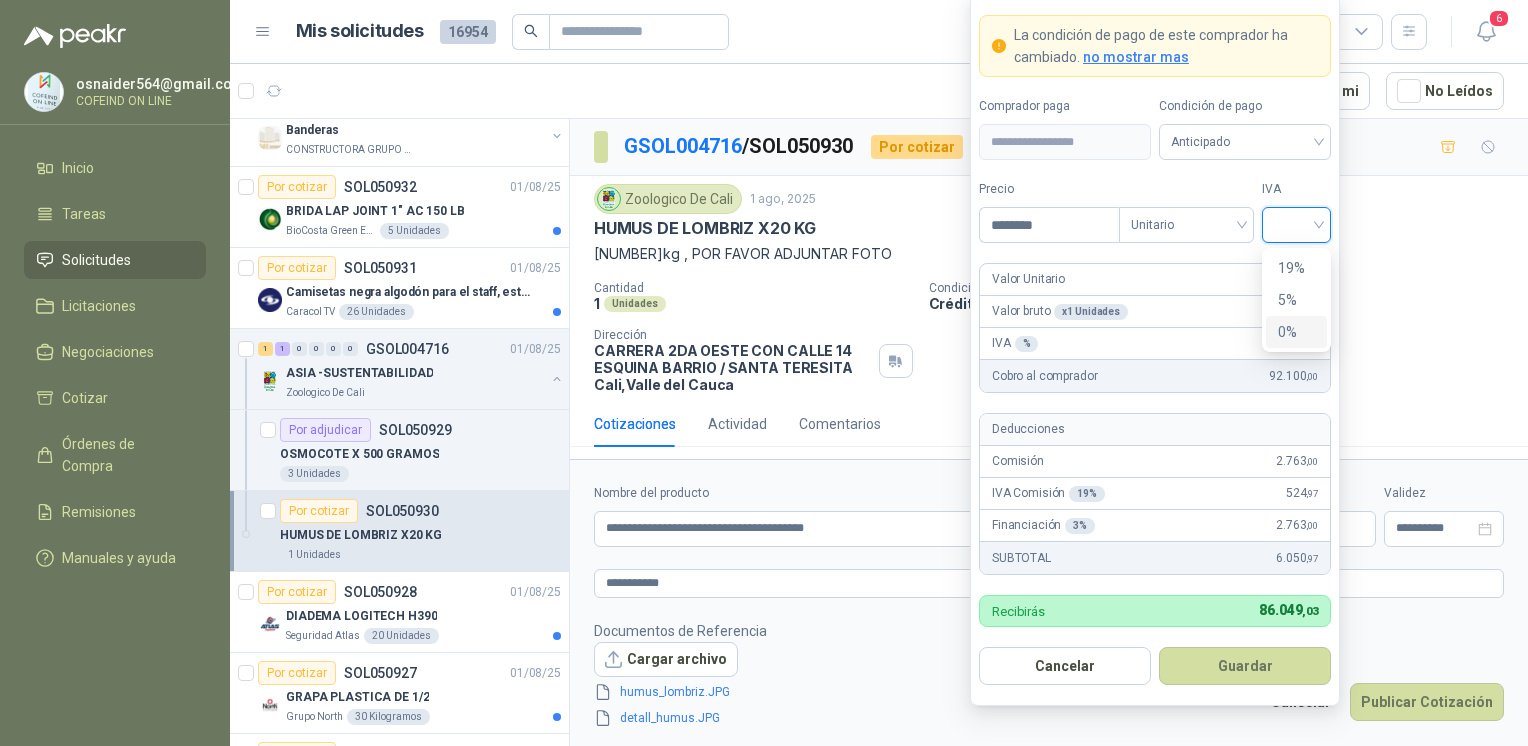 click on "0%" at bounding box center (1296, 332) 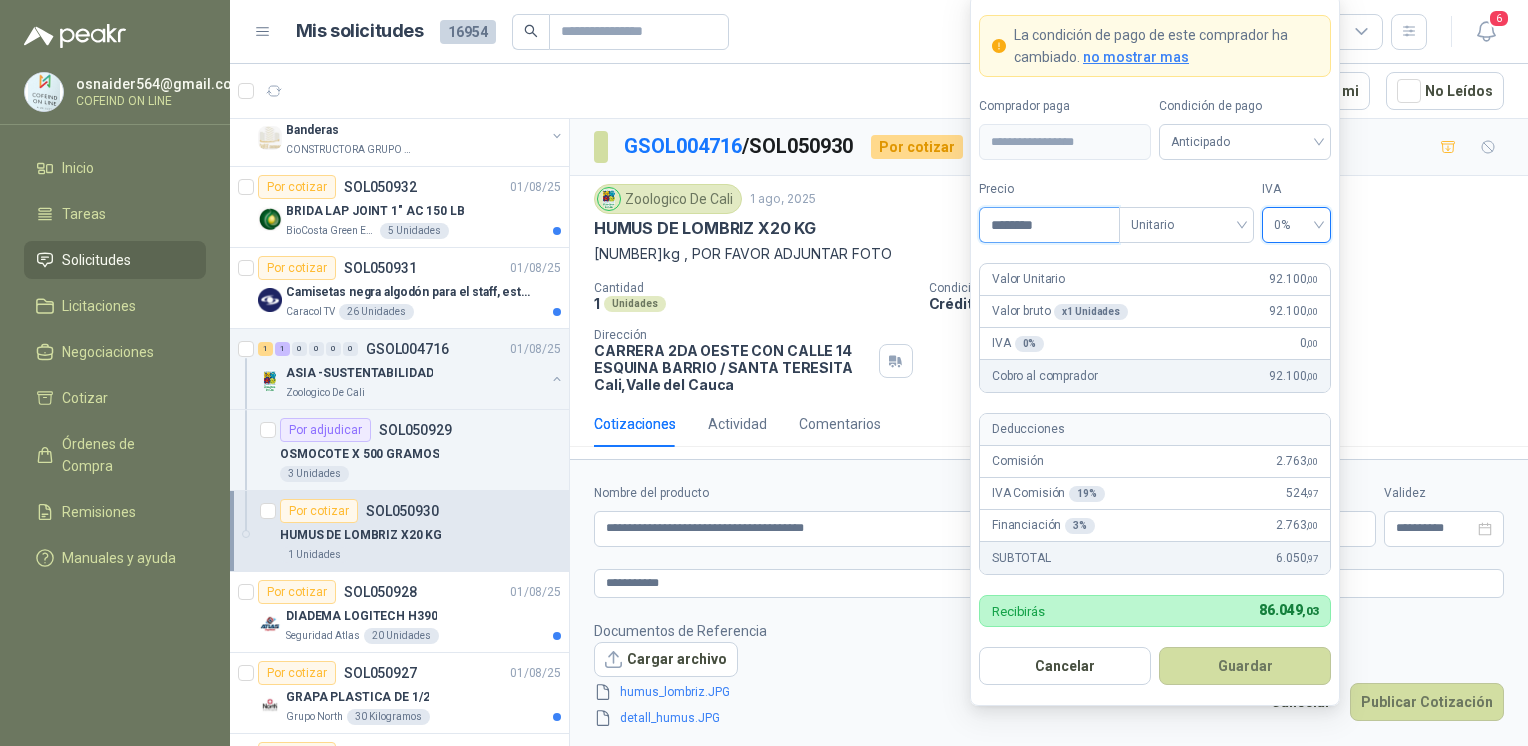 click on "********" at bounding box center (1049, 225) 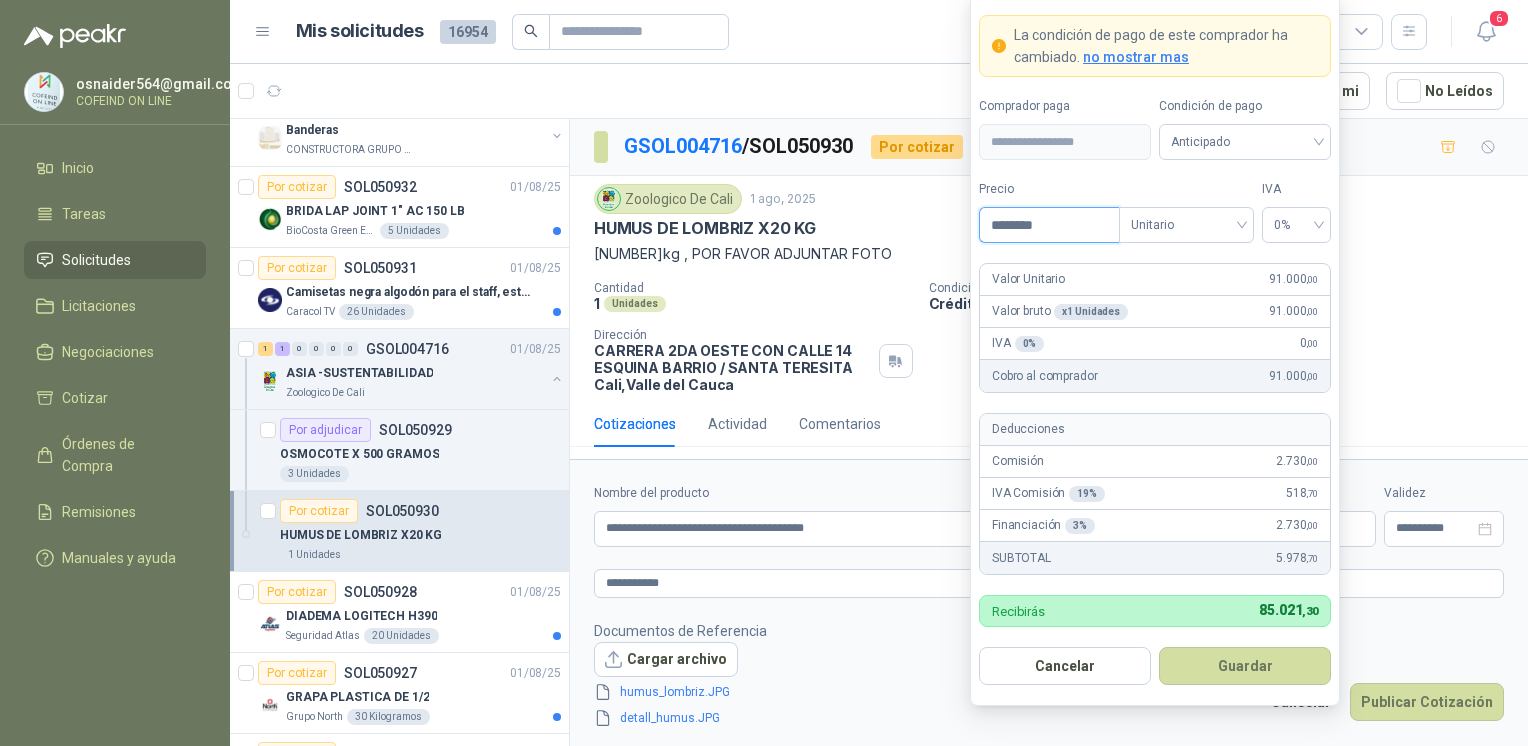 type on "********" 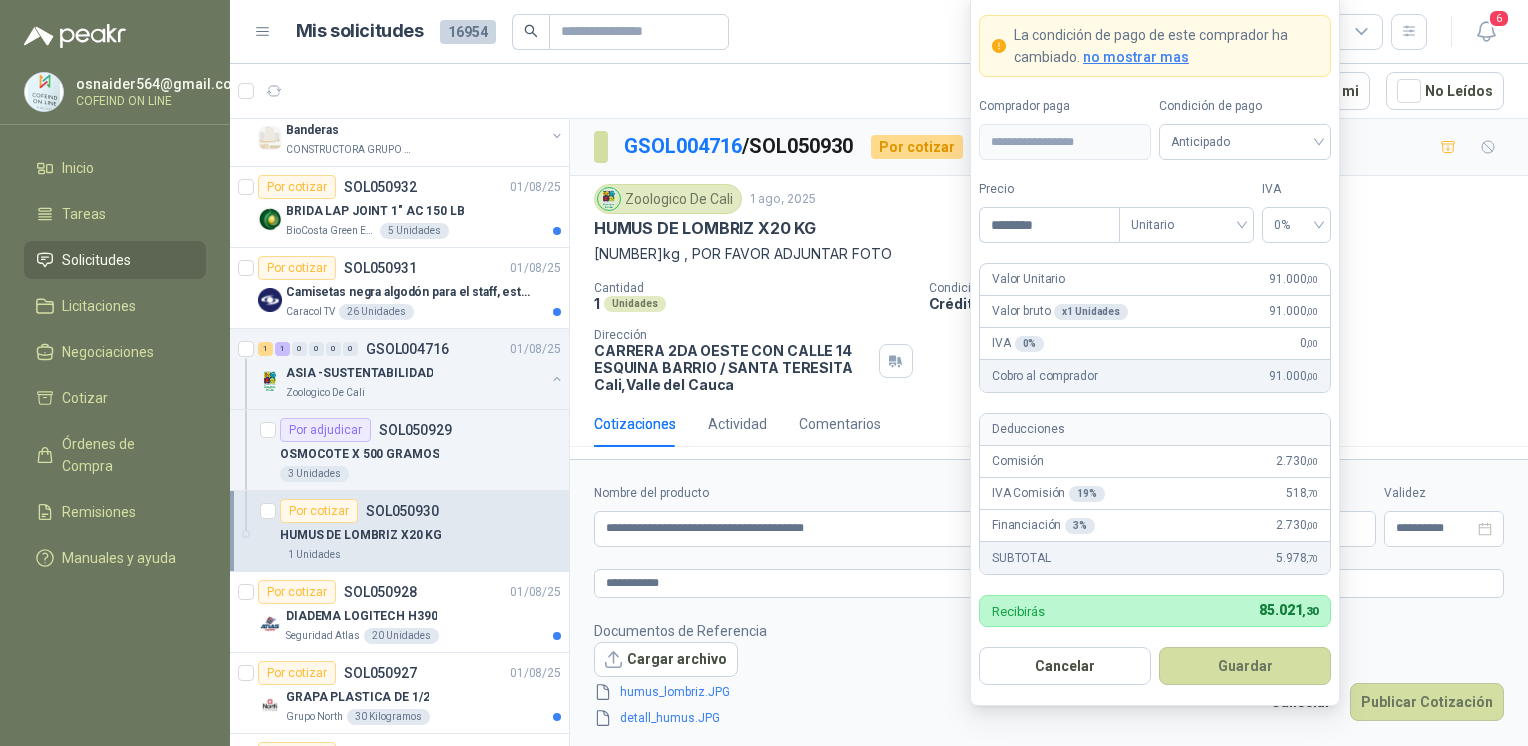 click on "Guardar" at bounding box center (1245, 666) 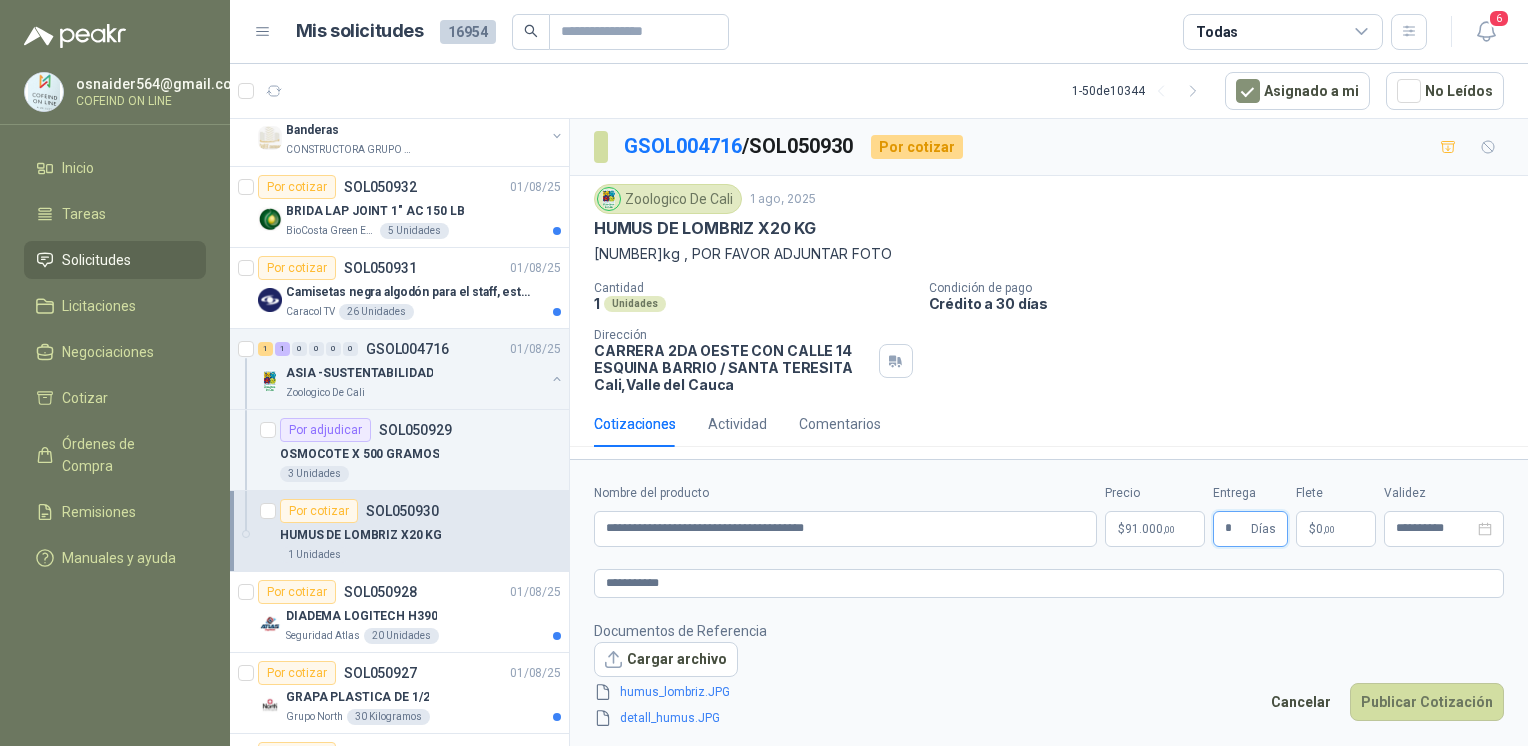 type on "*" 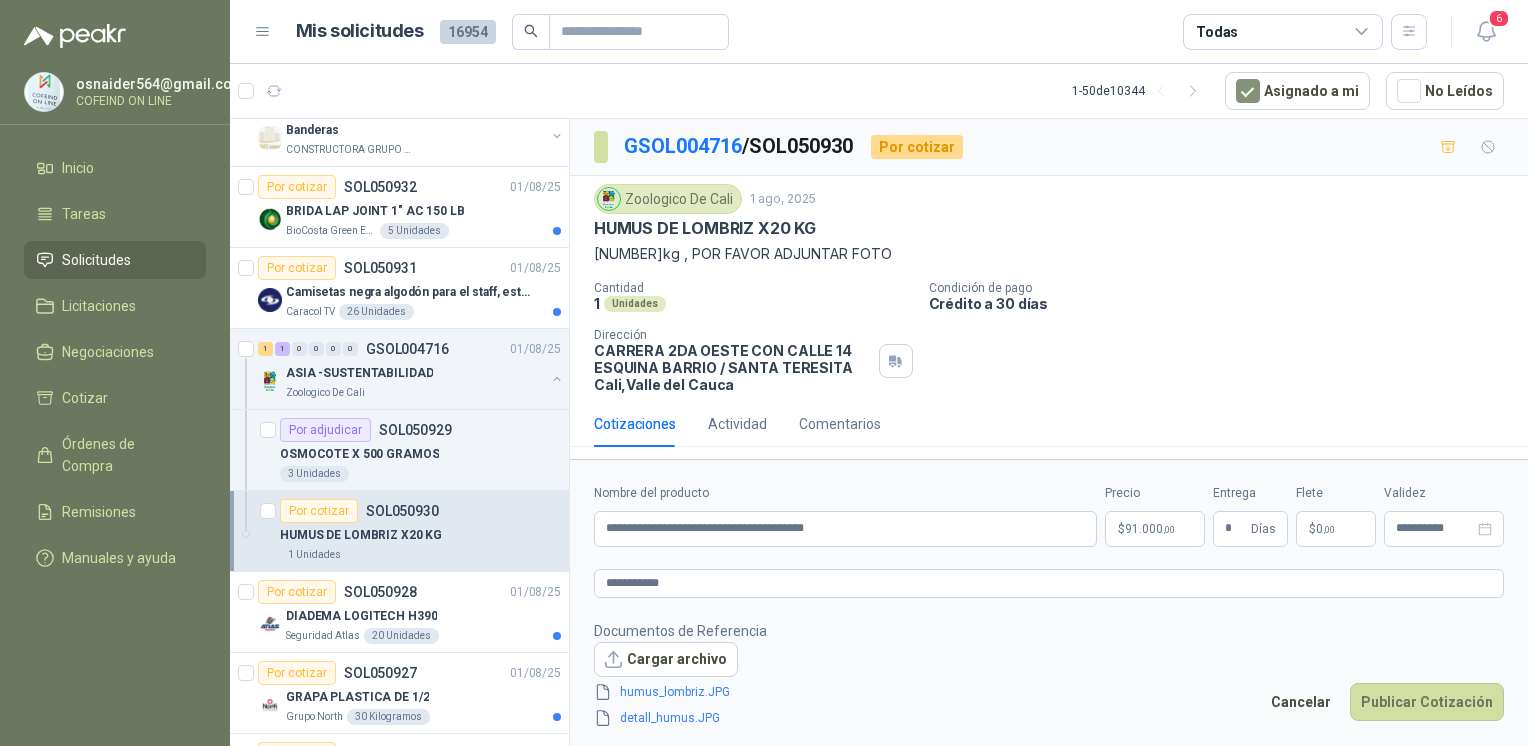 click on "Publicar Cotización" at bounding box center [1427, 702] 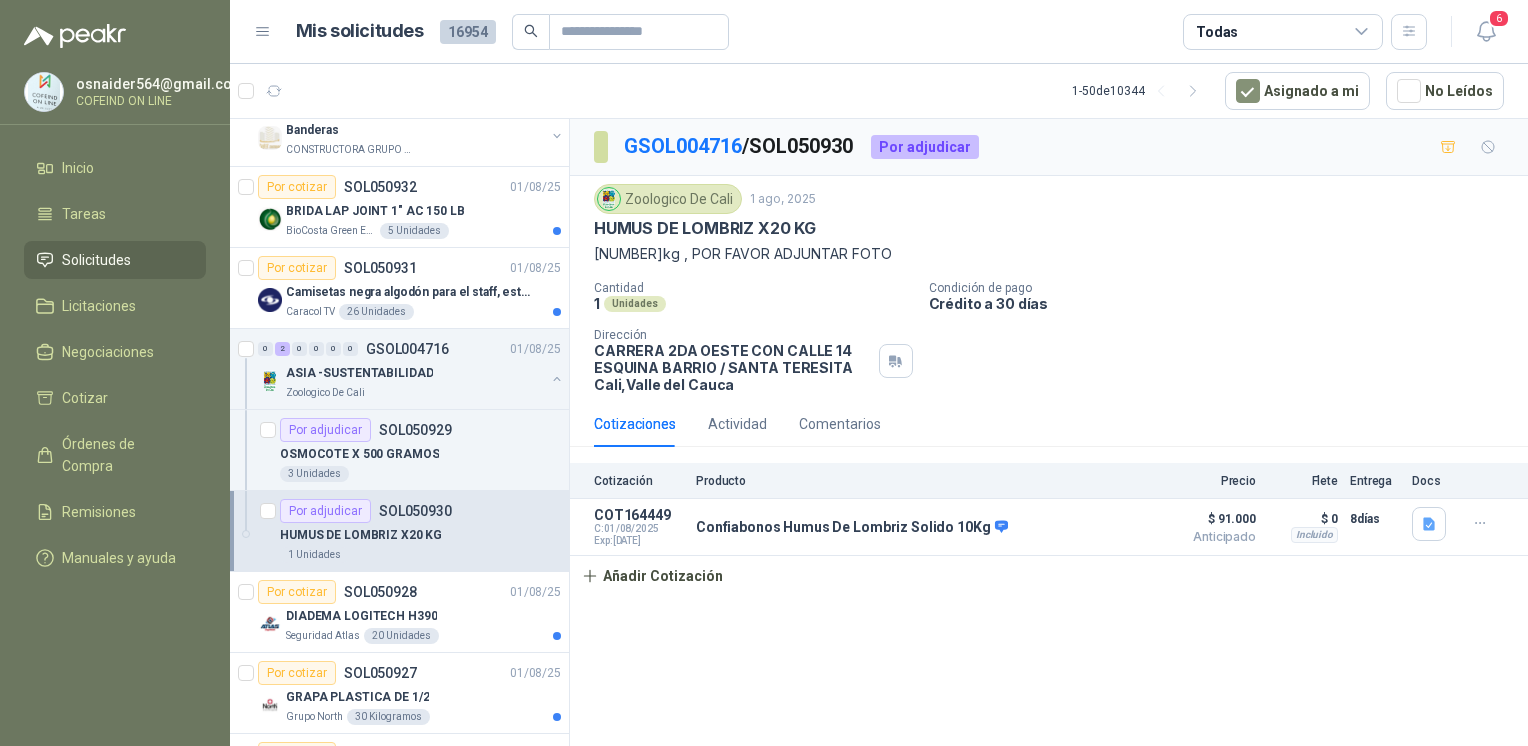 click 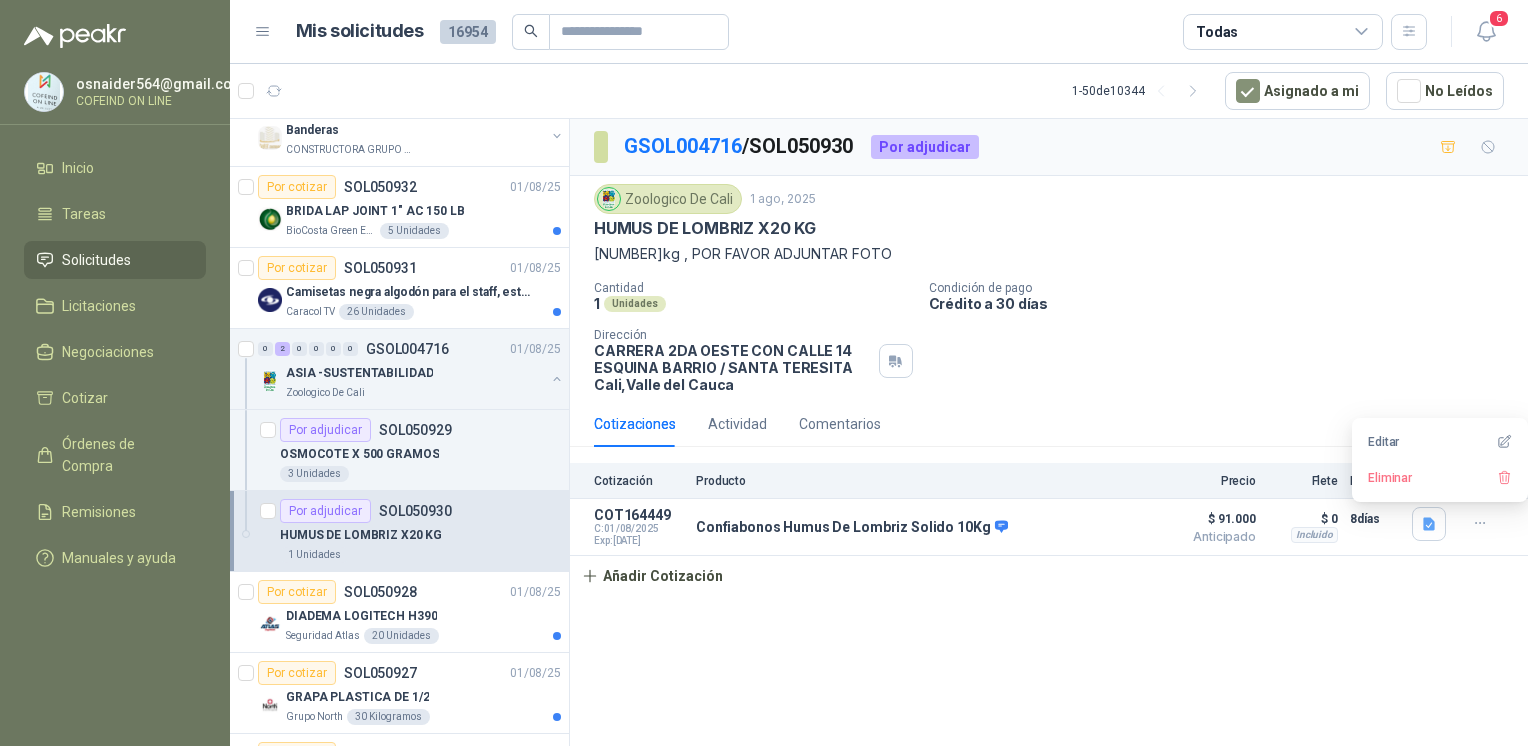click on "Editar" at bounding box center [1440, 442] 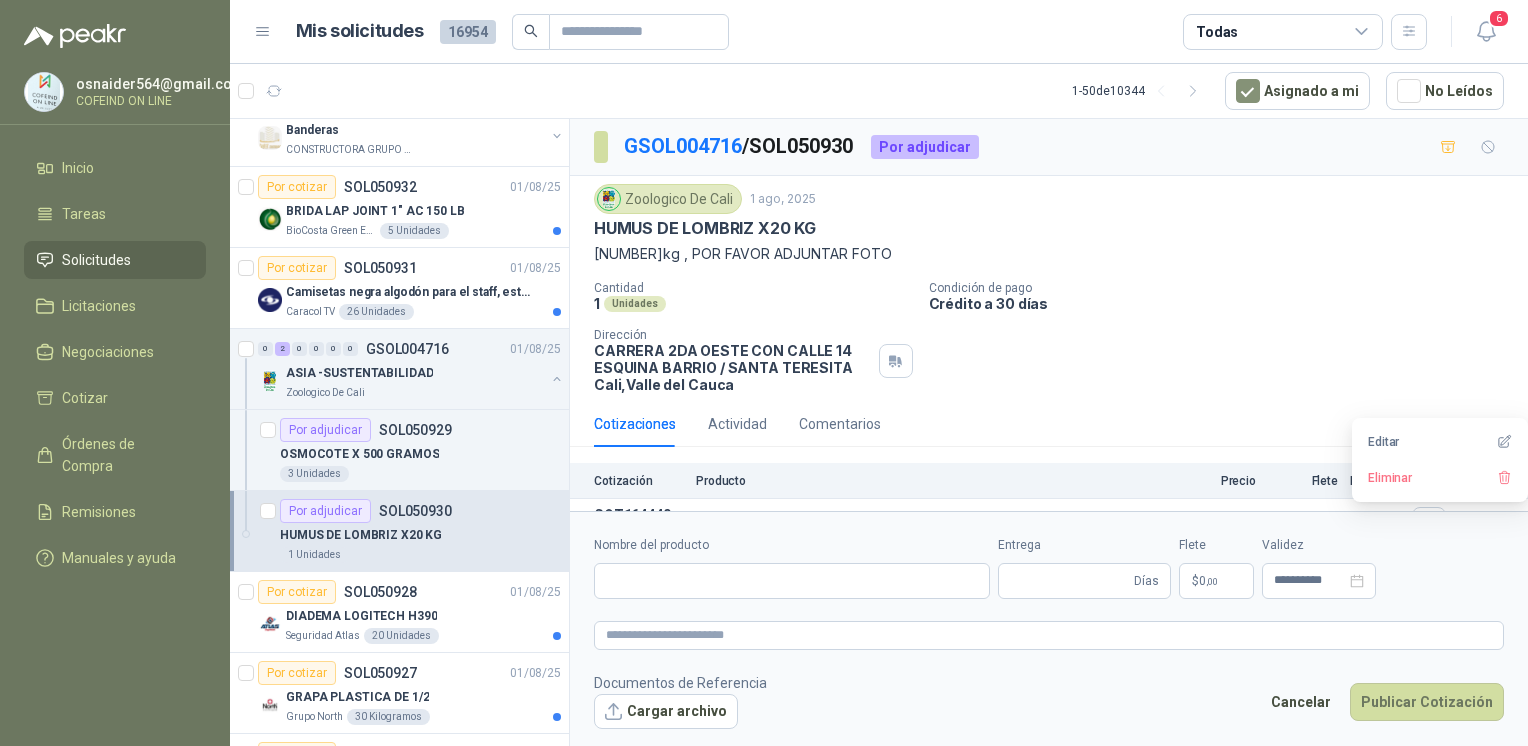 type 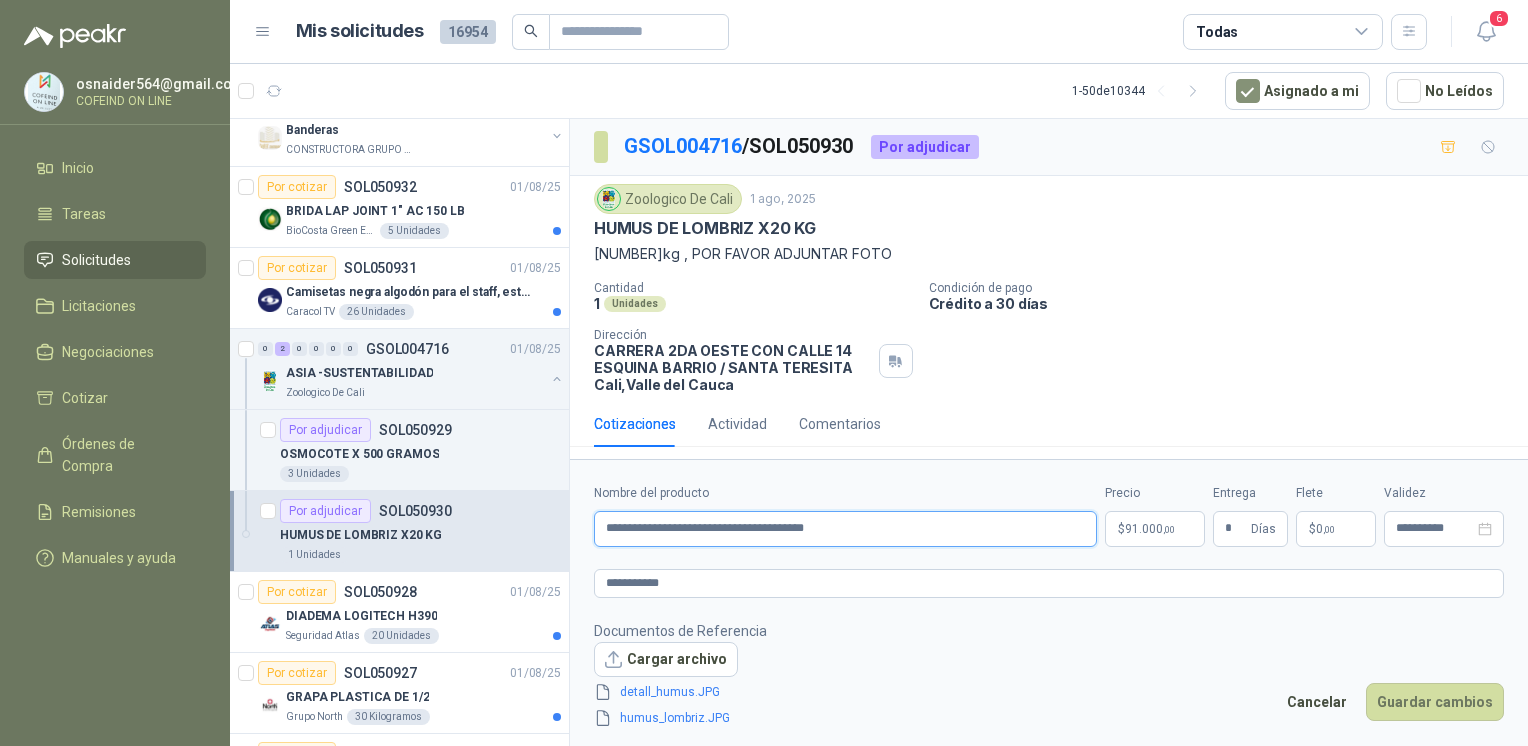 drag, startPoint x: 919, startPoint y: 543, endPoint x: 587, endPoint y: 566, distance: 332.79575 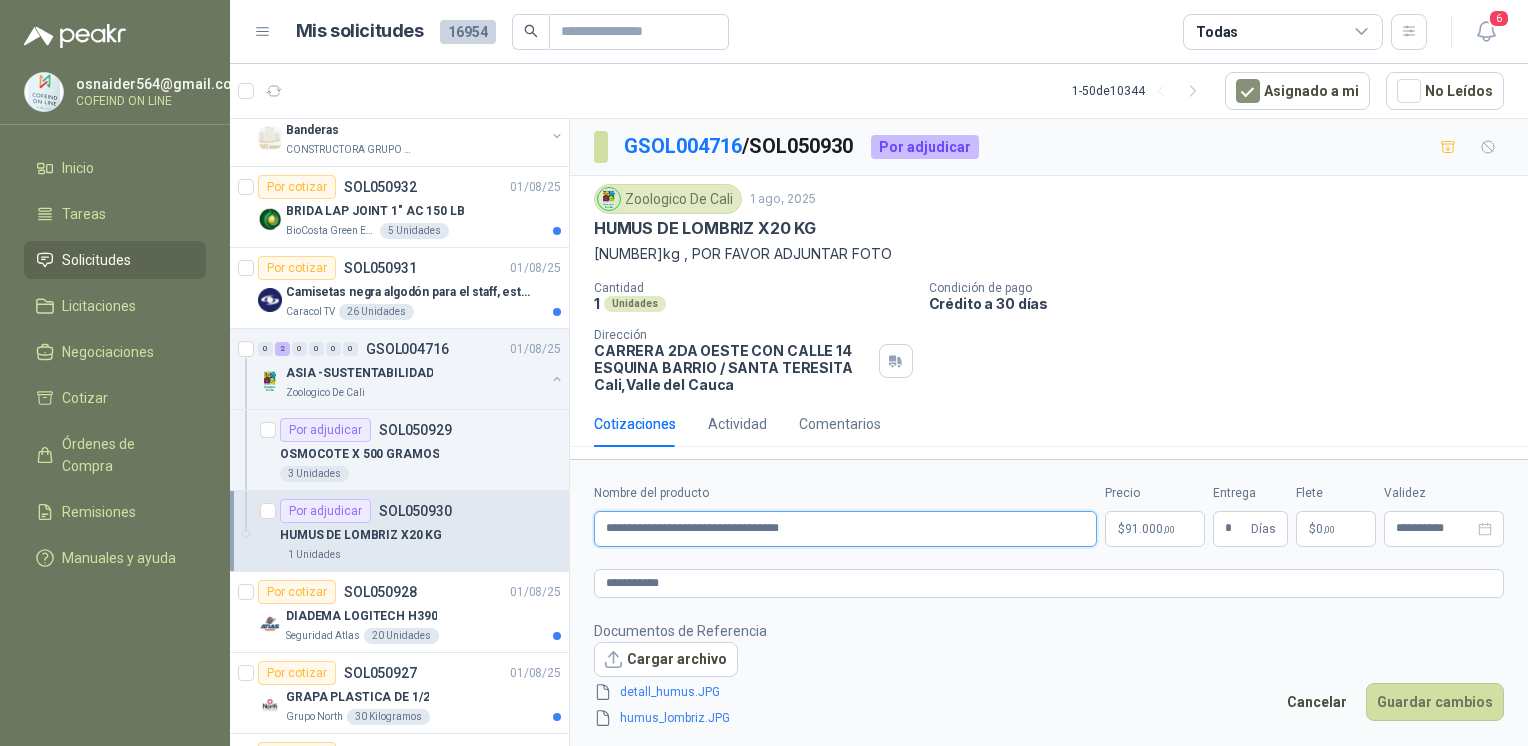 type on "**********" 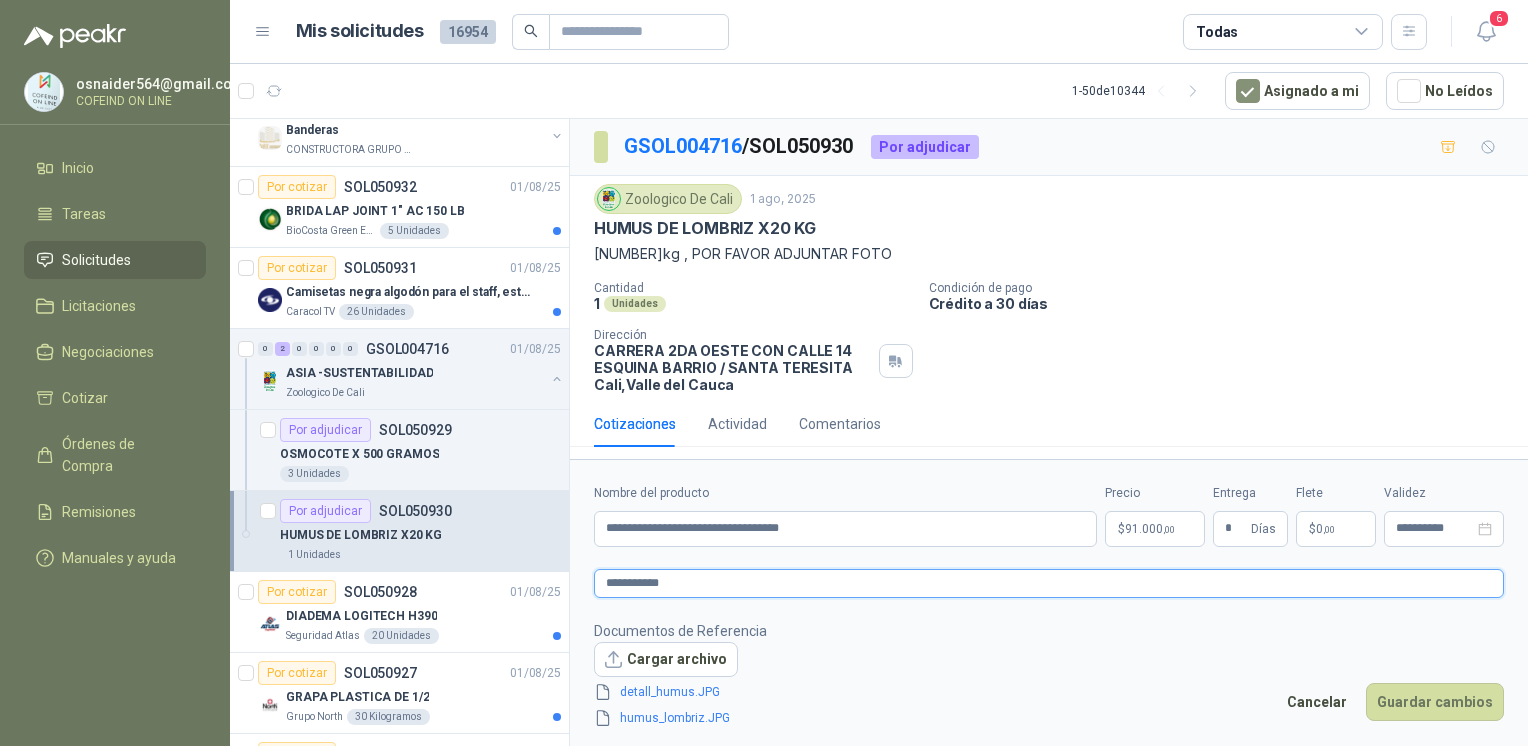 click on "**********" at bounding box center (1049, 583) 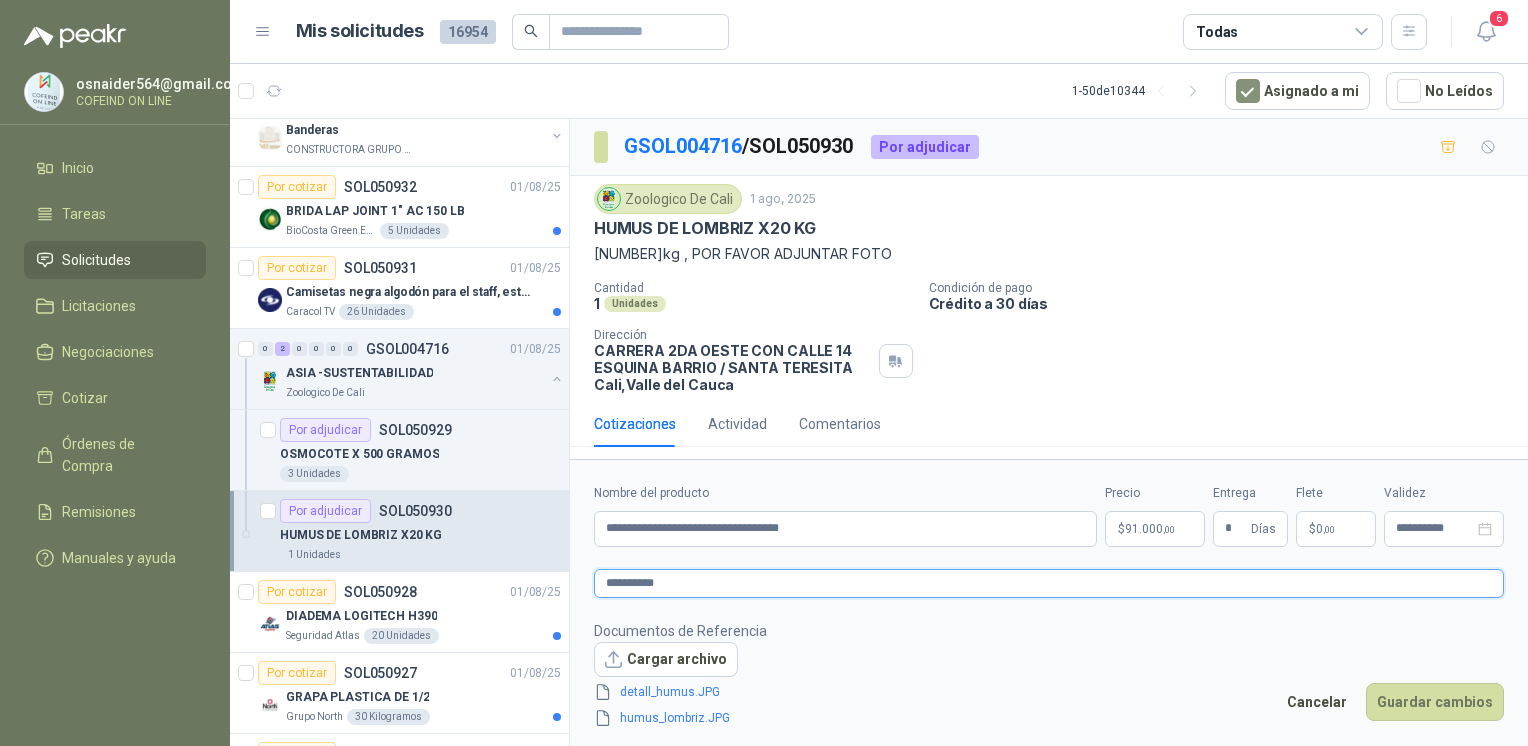 type 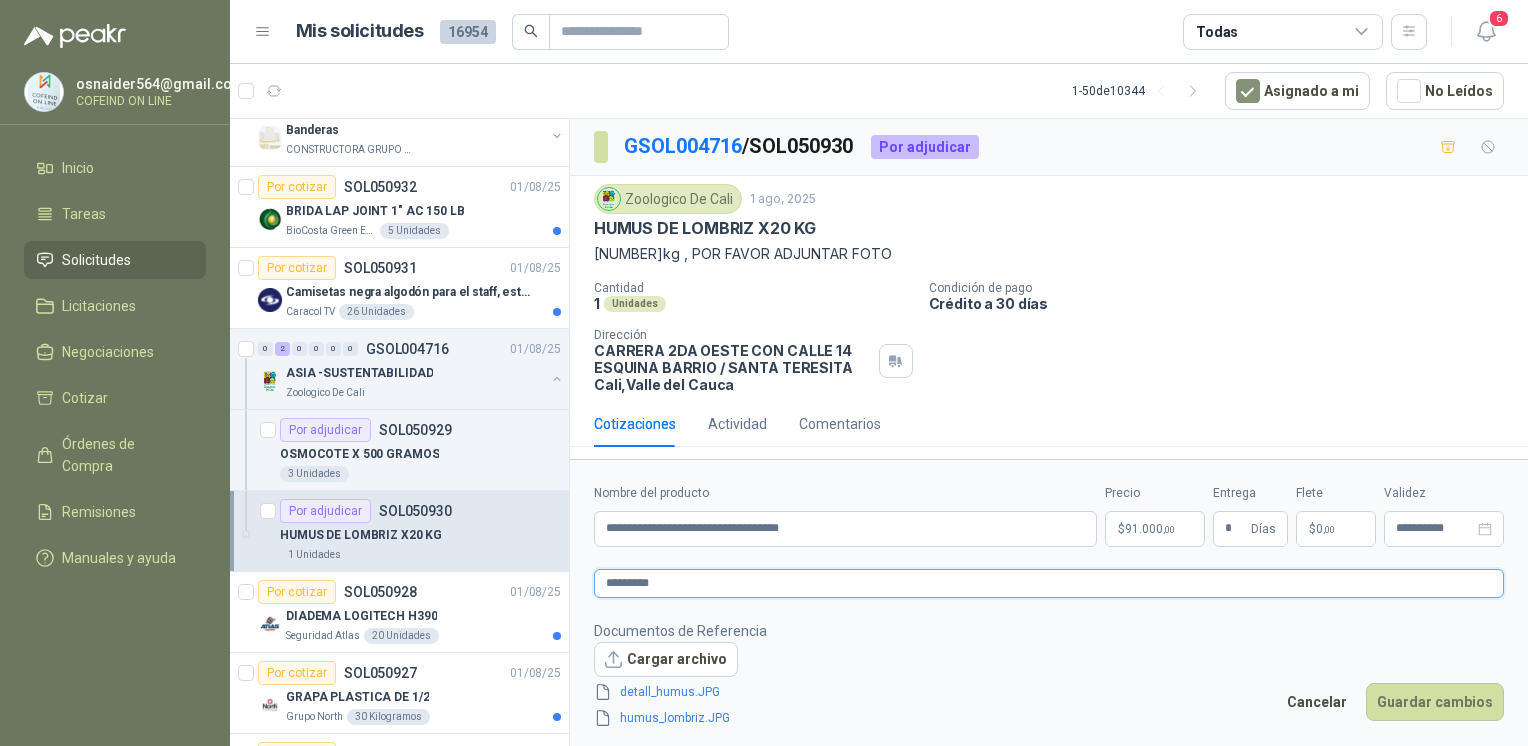 type 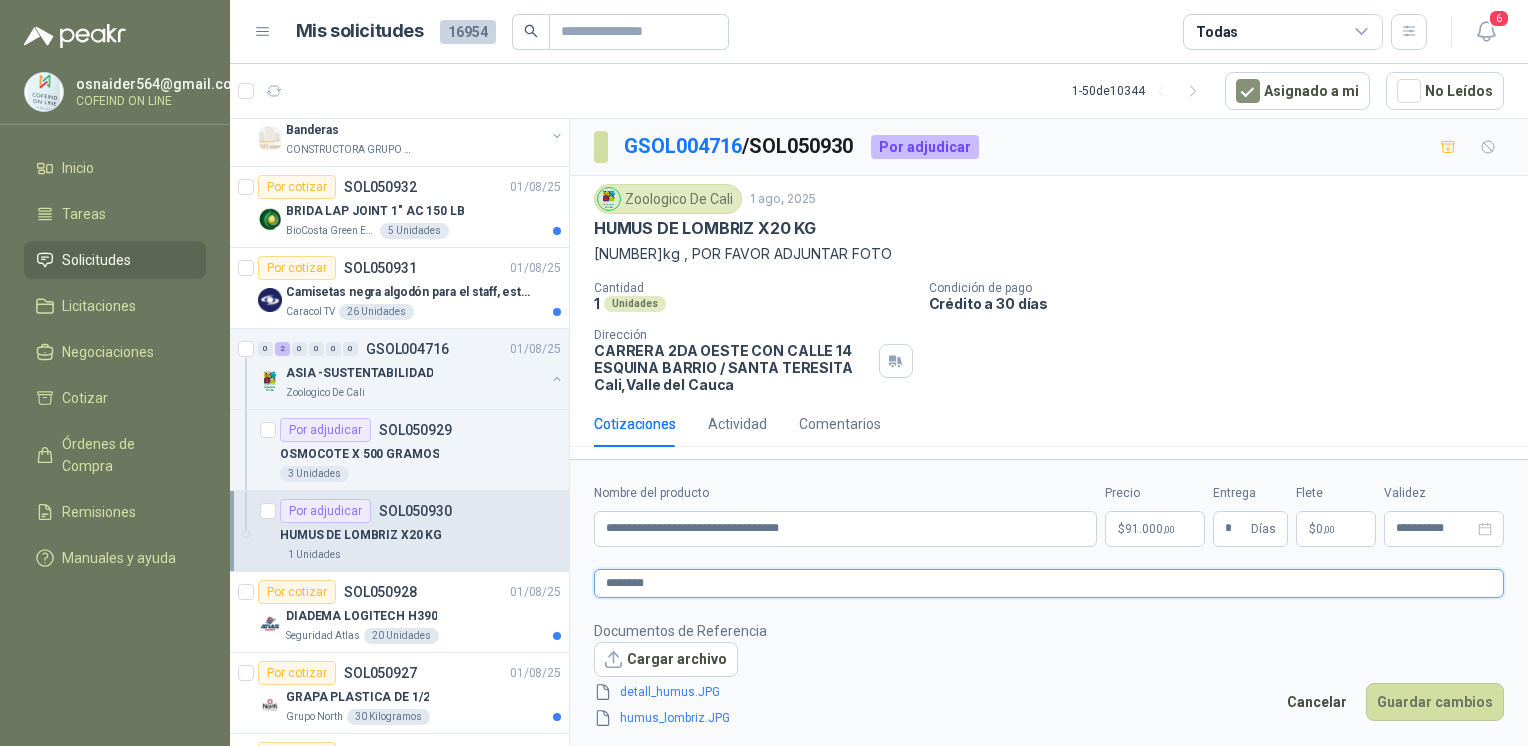 type 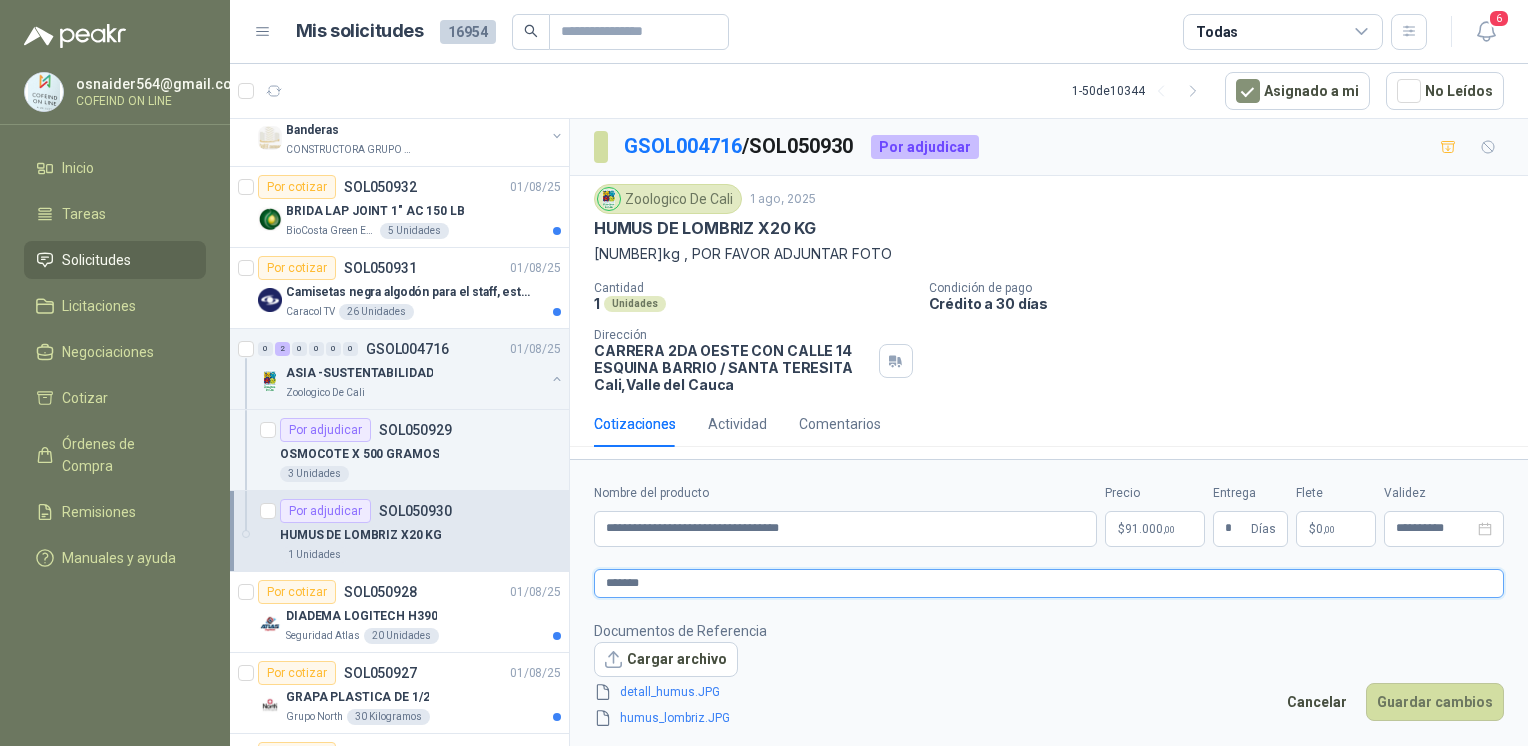 type 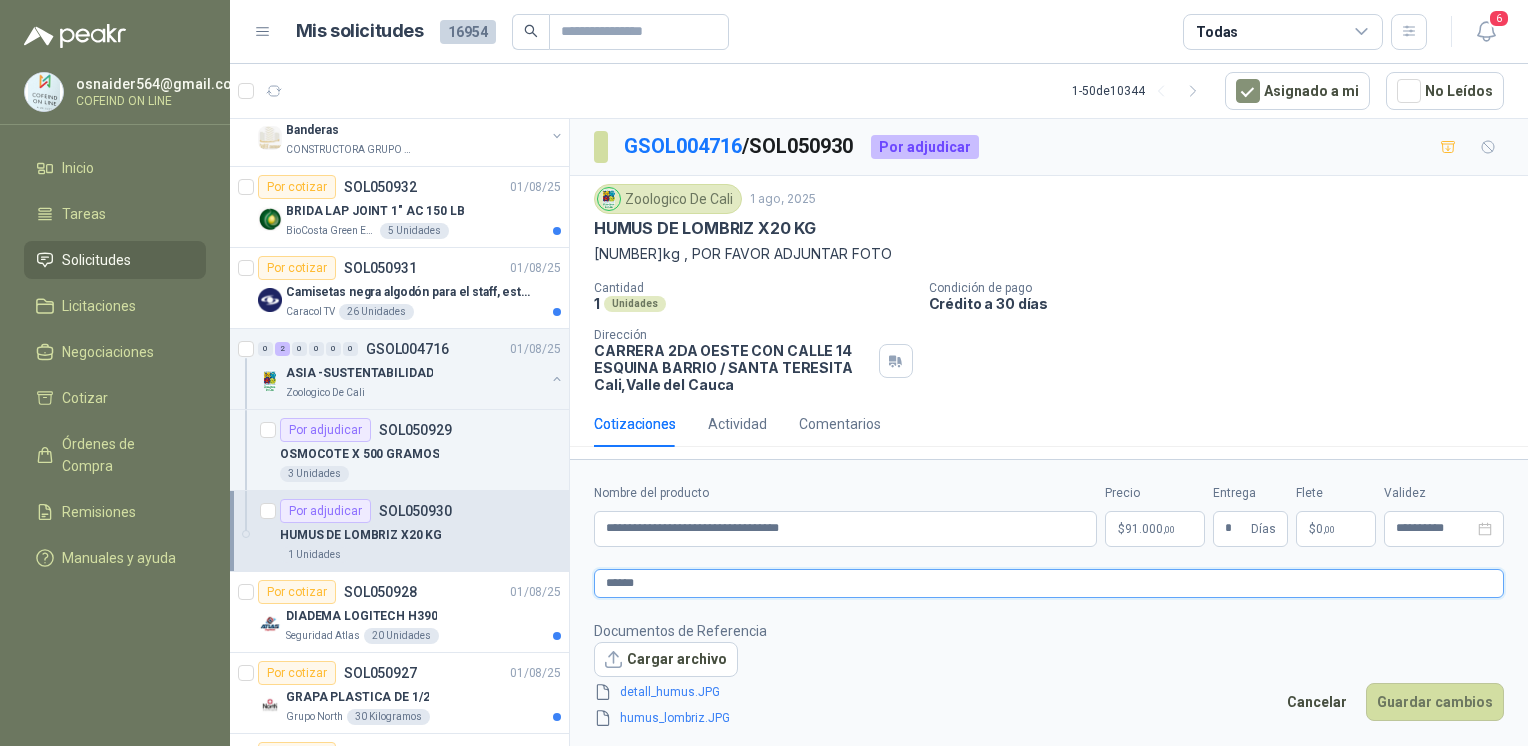 type 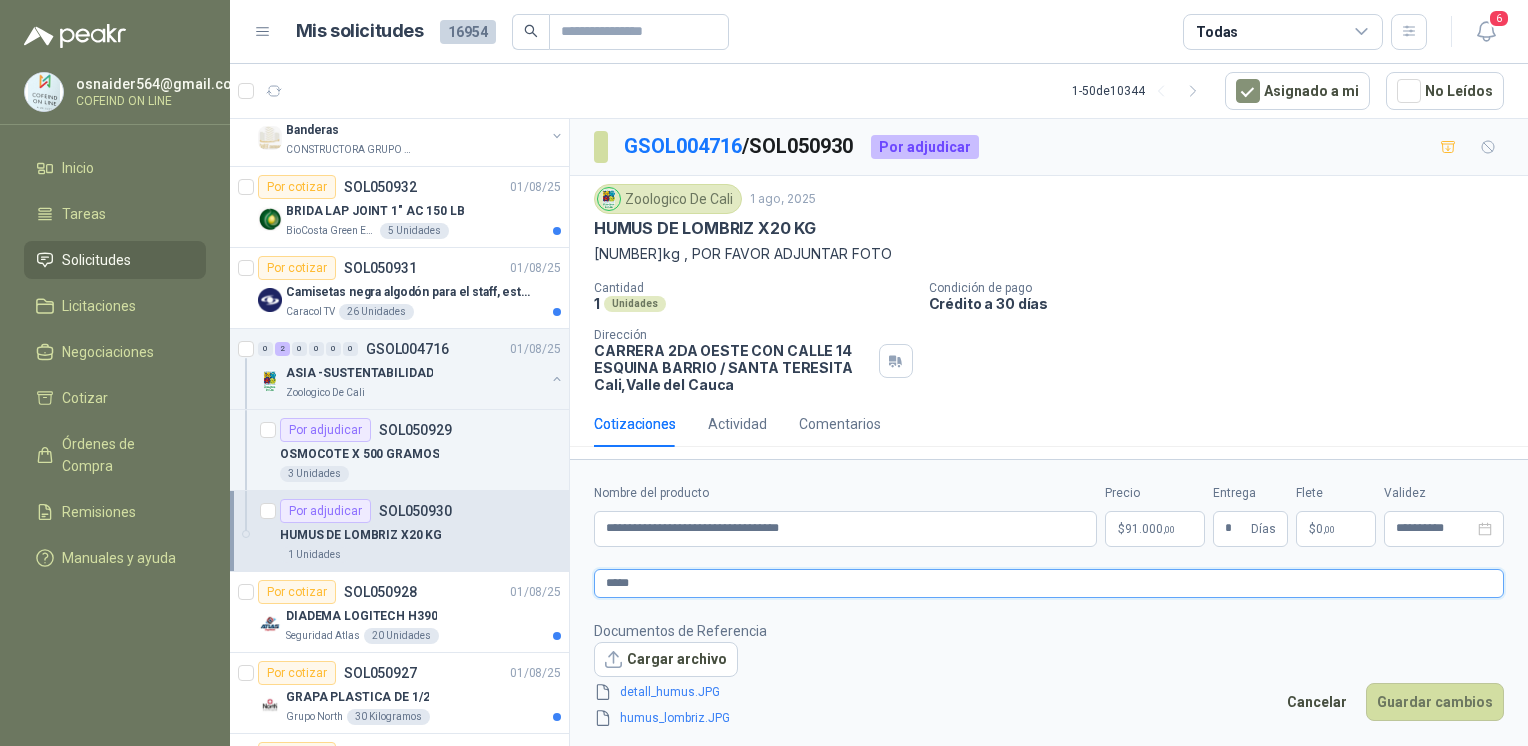 type 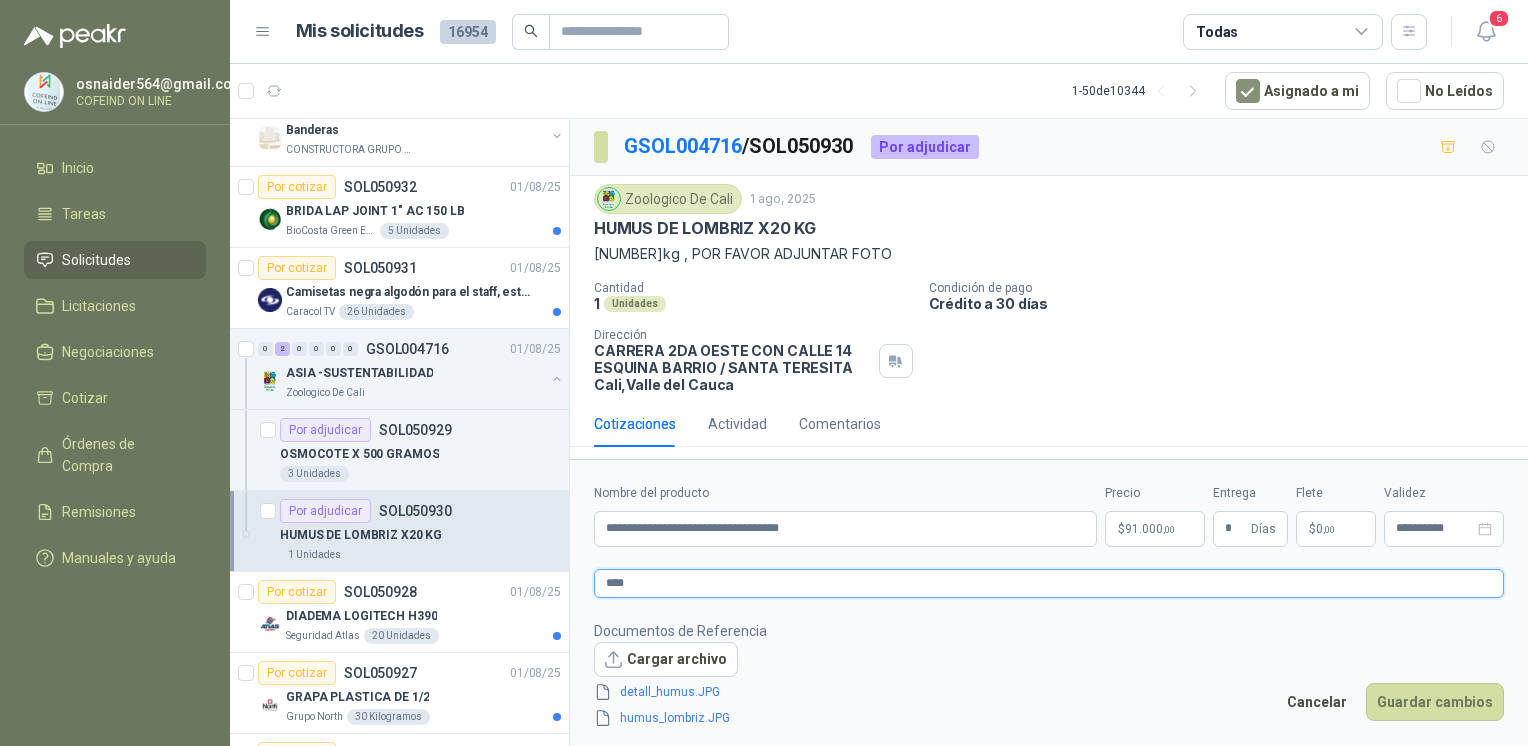 type 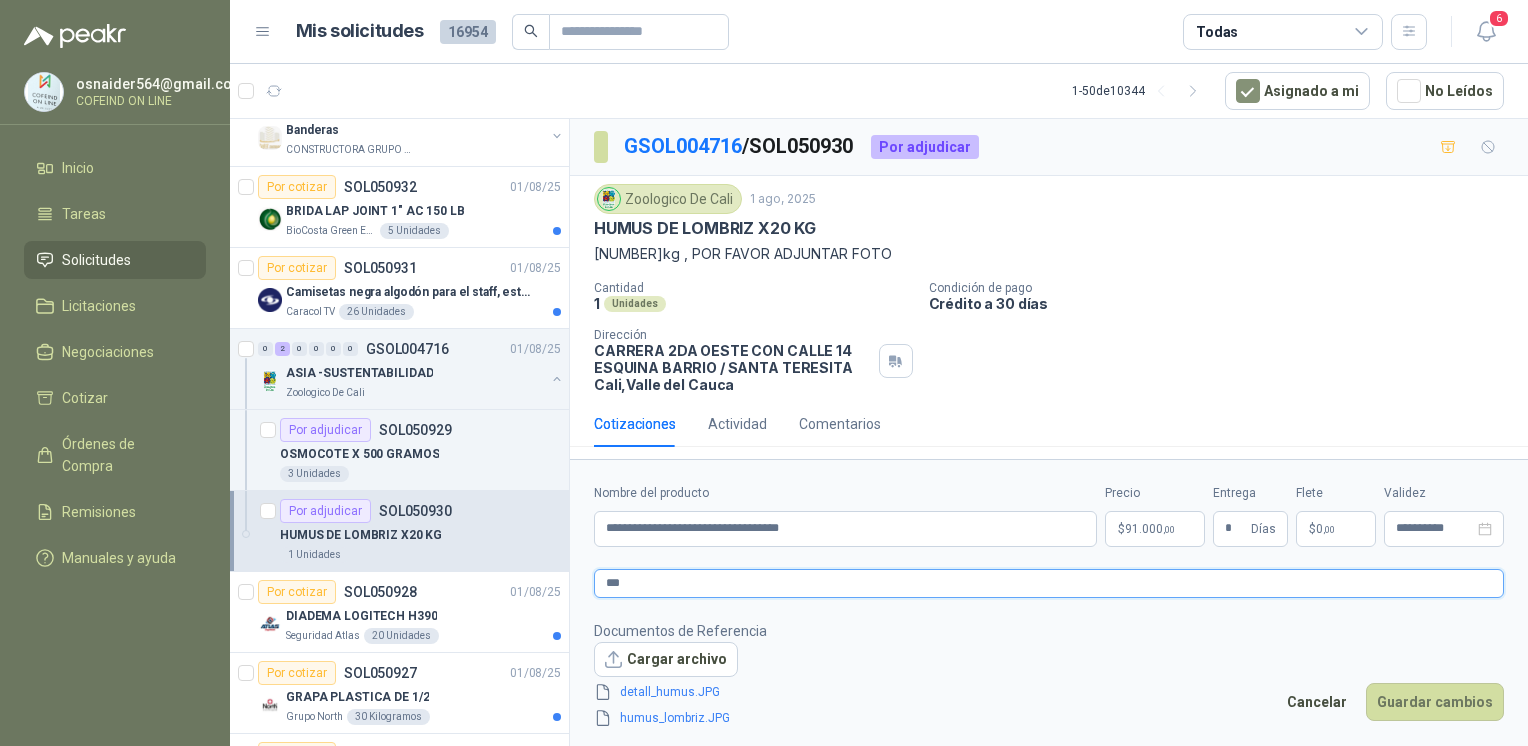 type 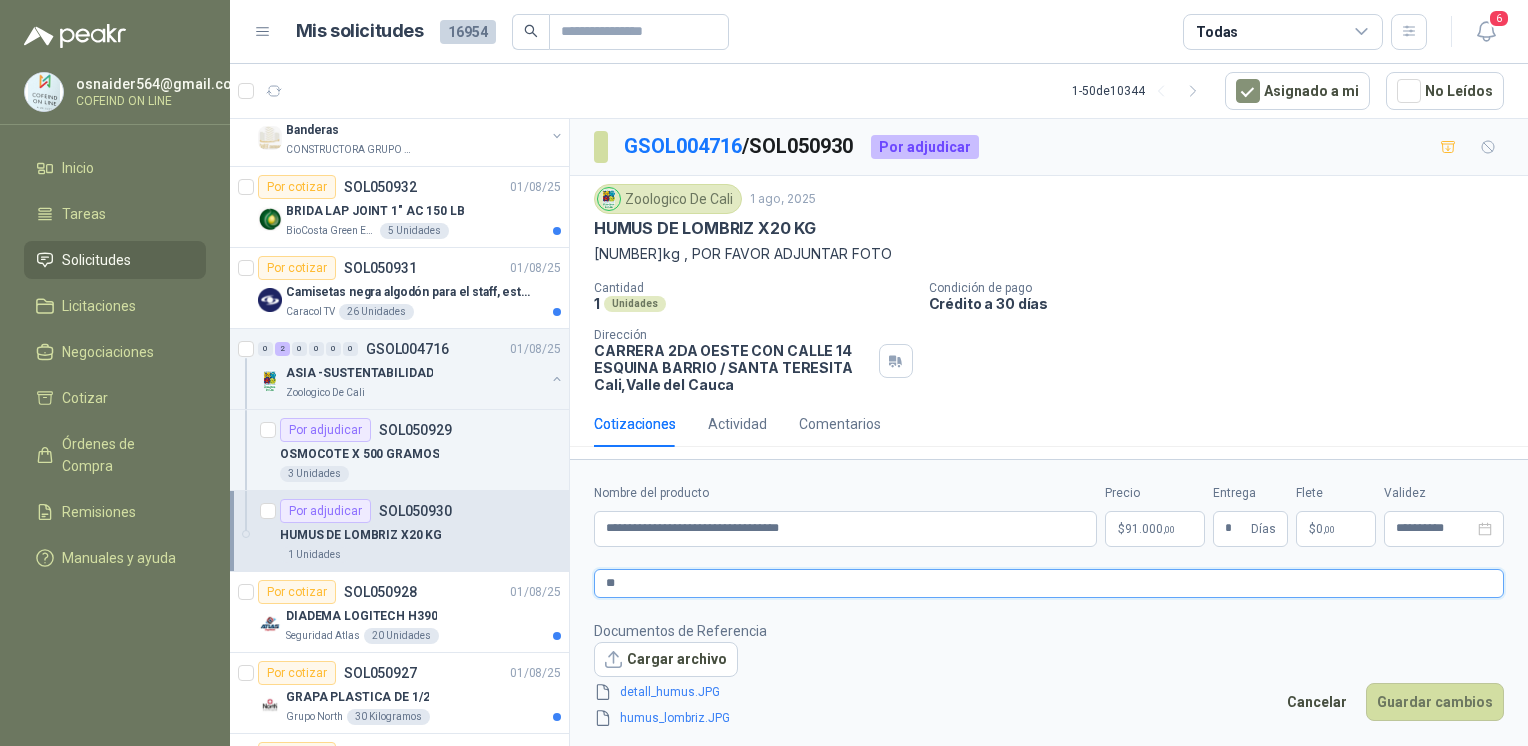 type 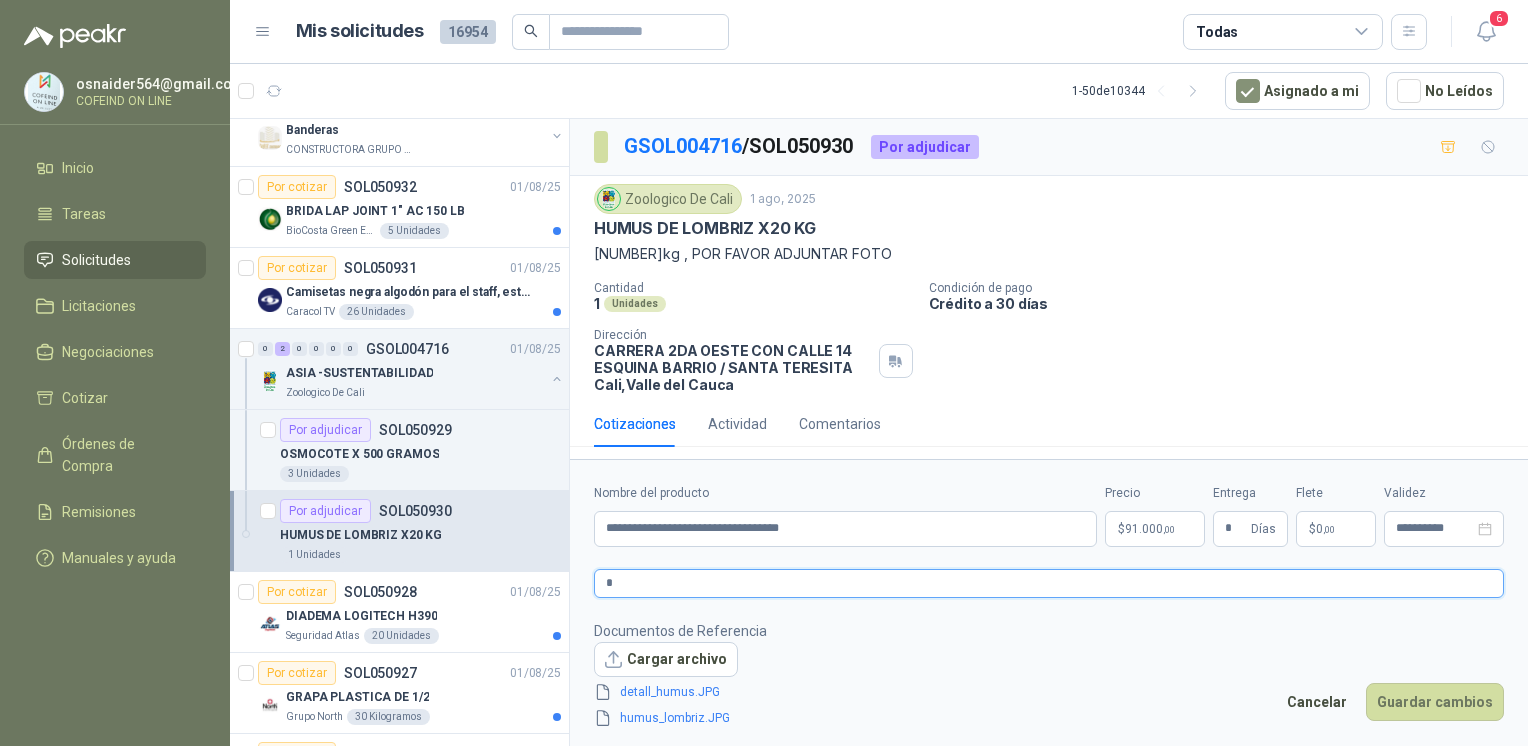 type 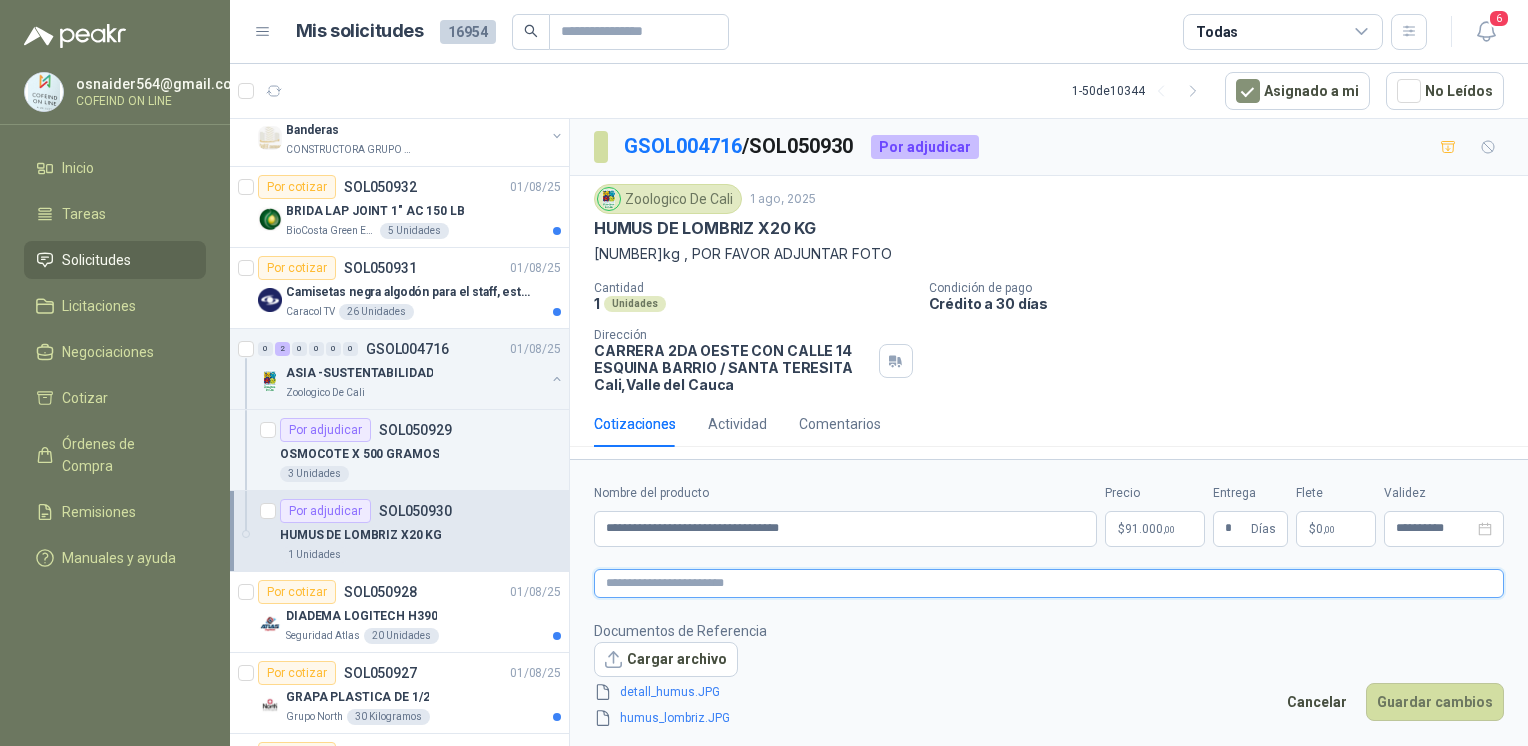 type 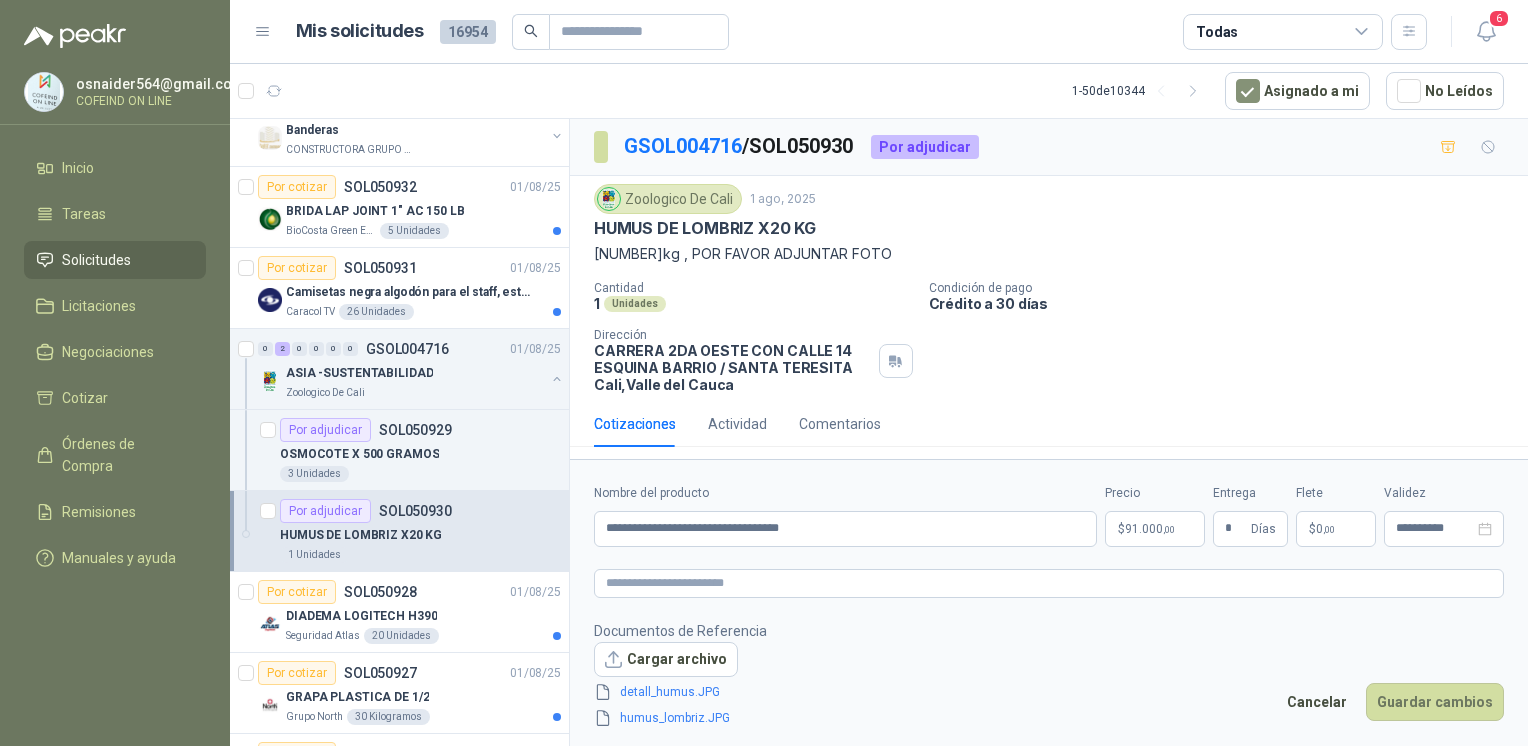 click 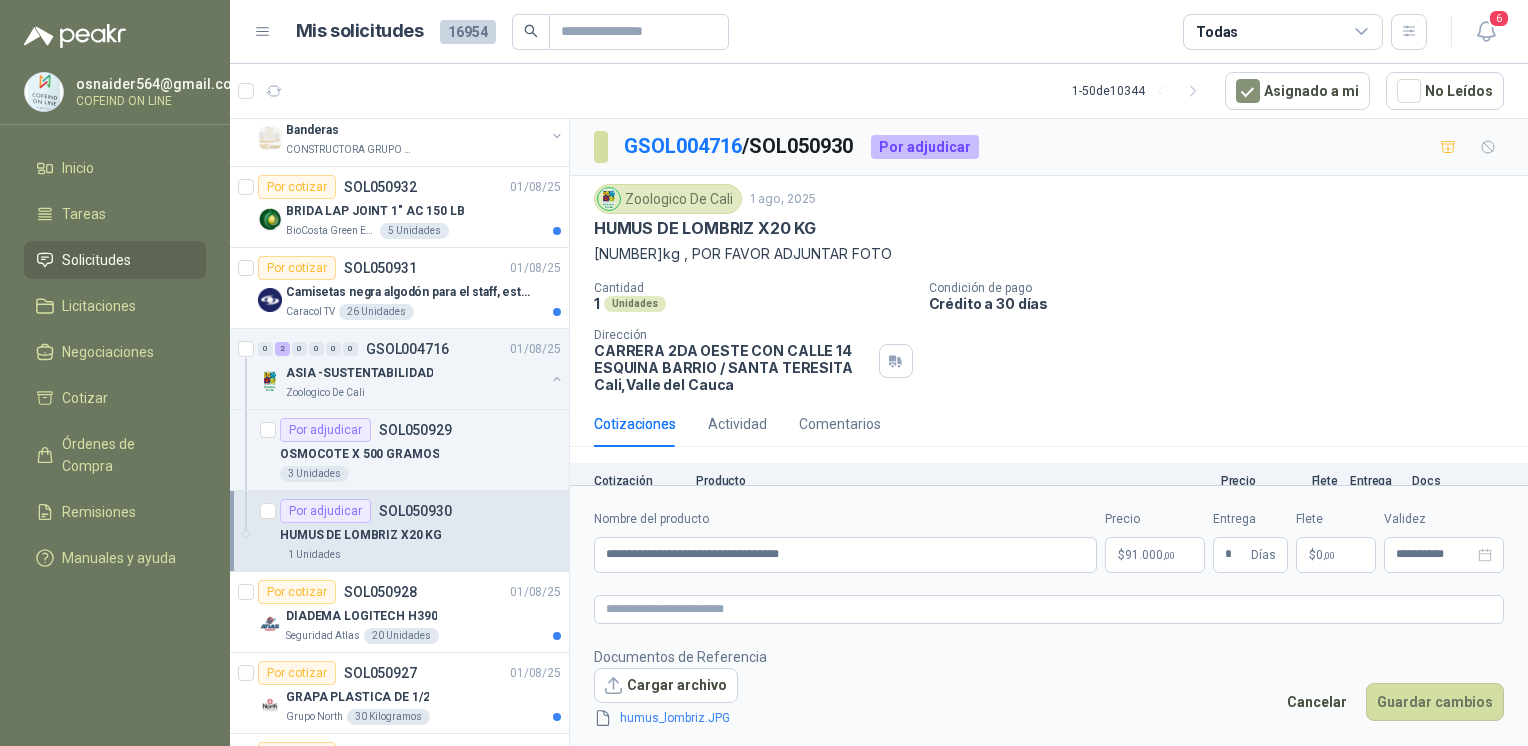 click on "Cargar archivo" at bounding box center (666, 686) 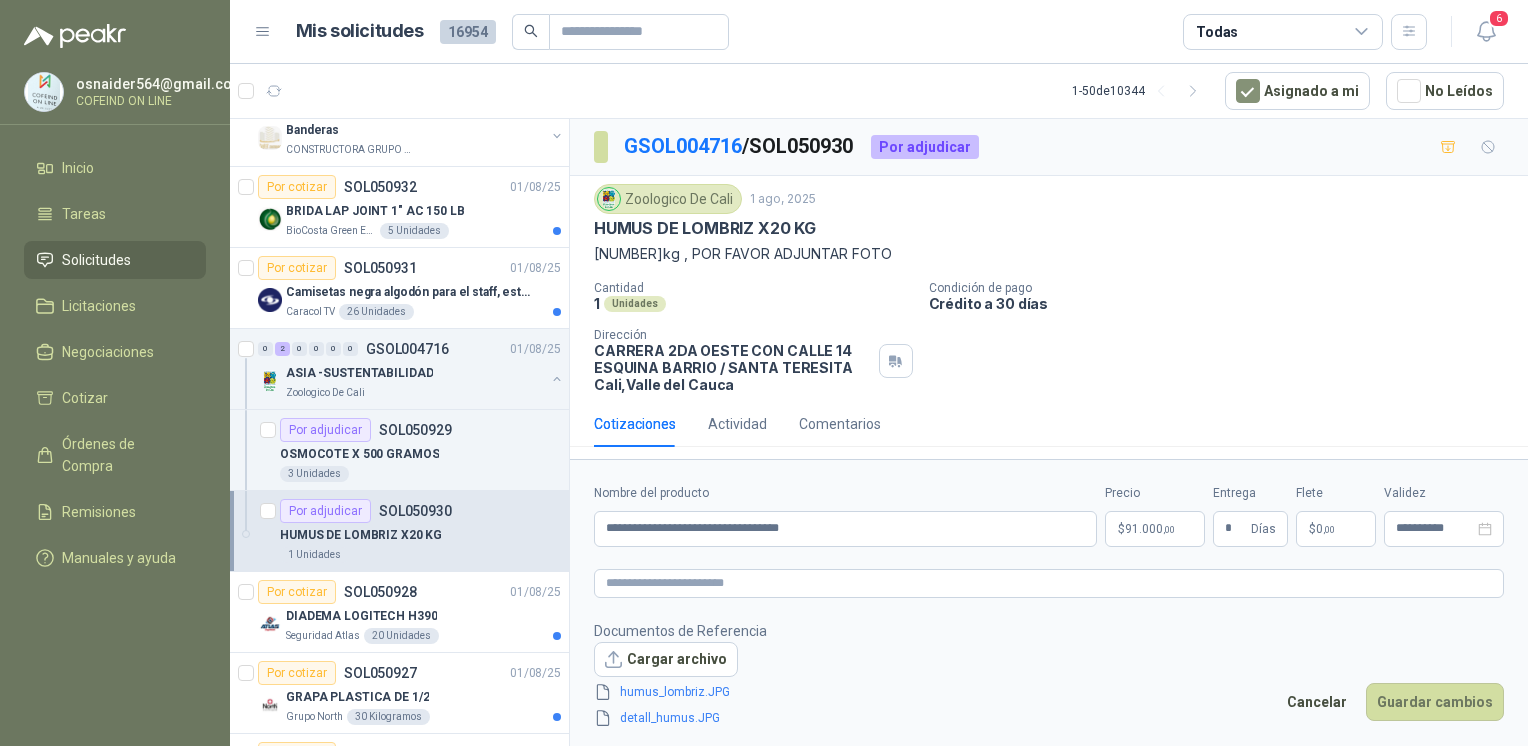 click on "Guardar cambios" at bounding box center [1435, 702] 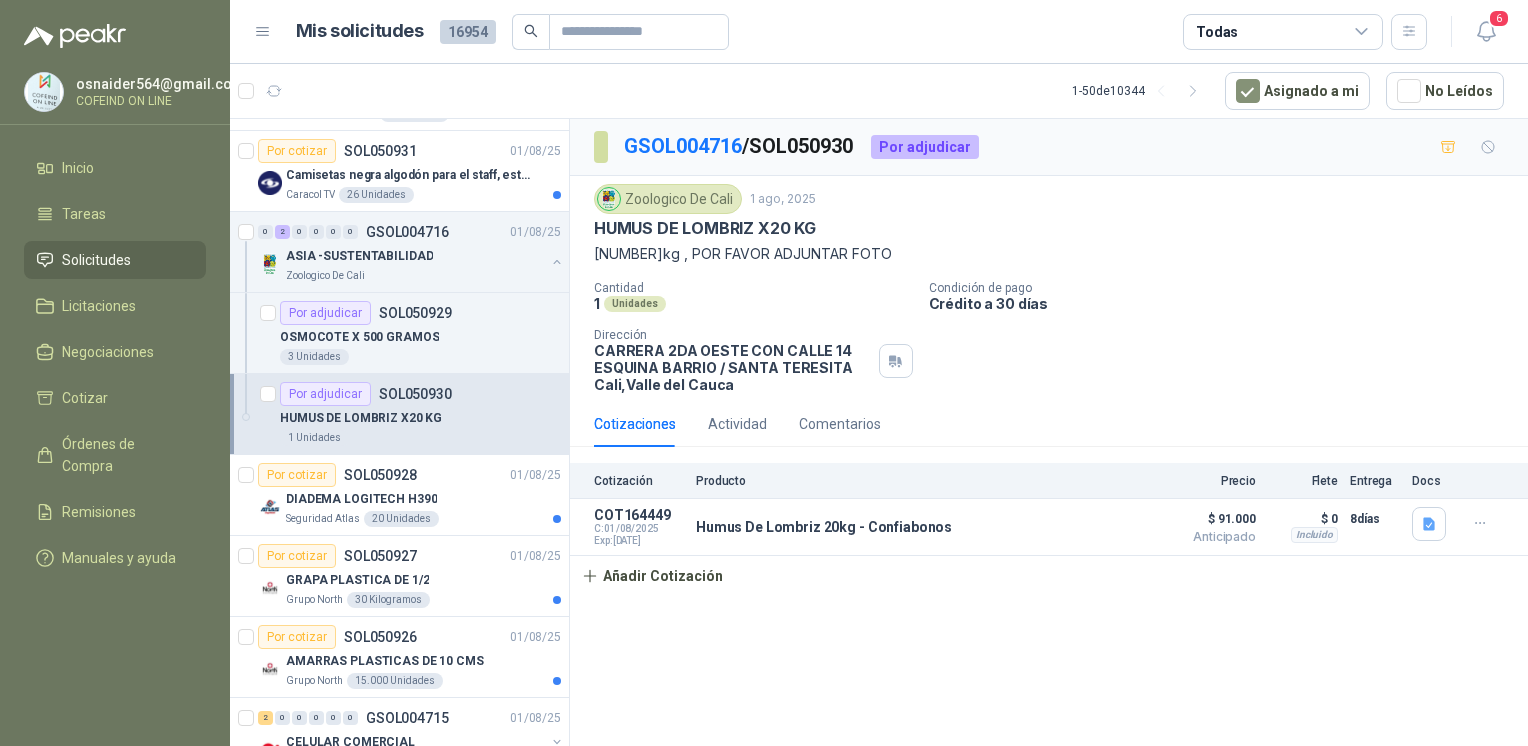 scroll, scrollTop: 319, scrollLeft: 0, axis: vertical 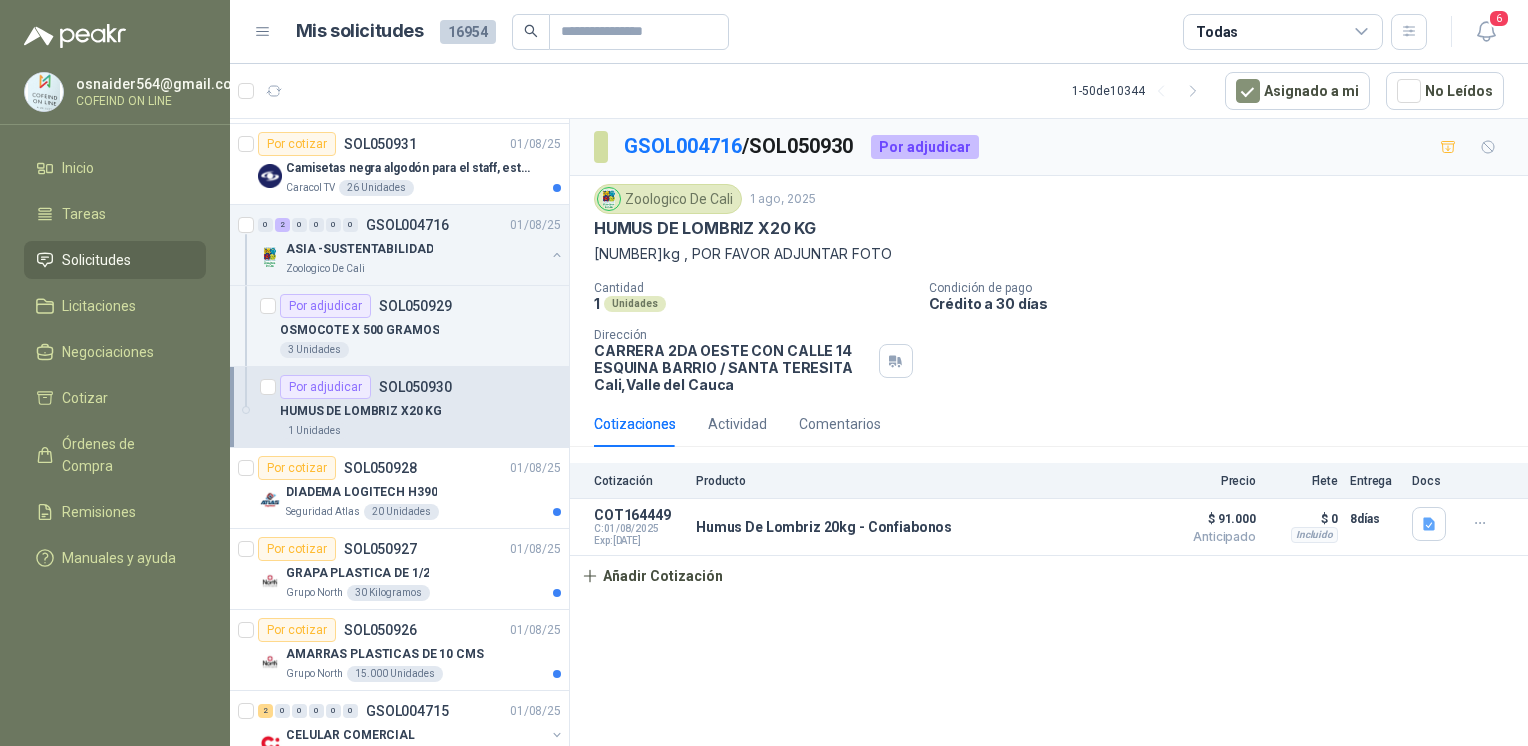 click at bounding box center [270, 500] 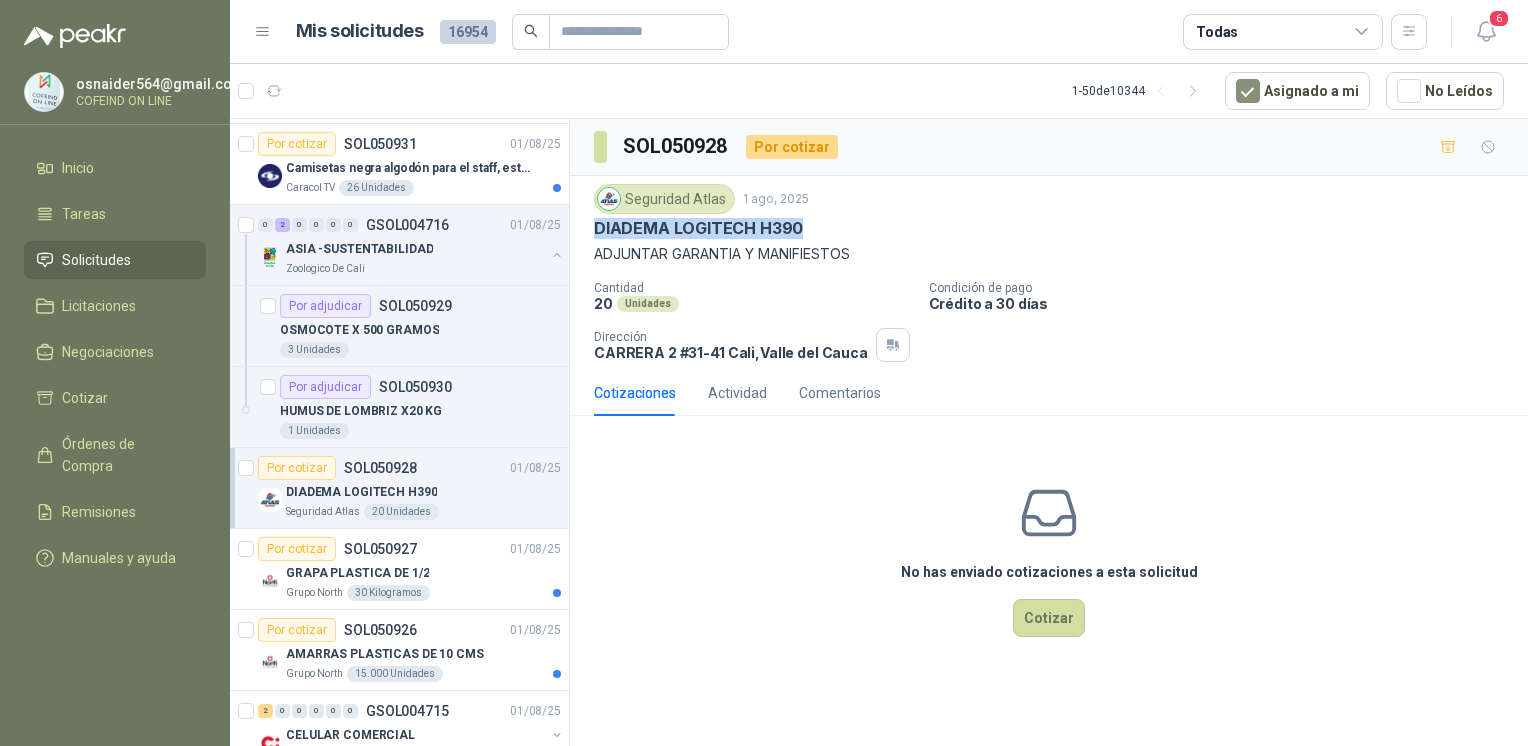 drag, startPoint x: 804, startPoint y: 224, endPoint x: 571, endPoint y: 230, distance: 233.07724 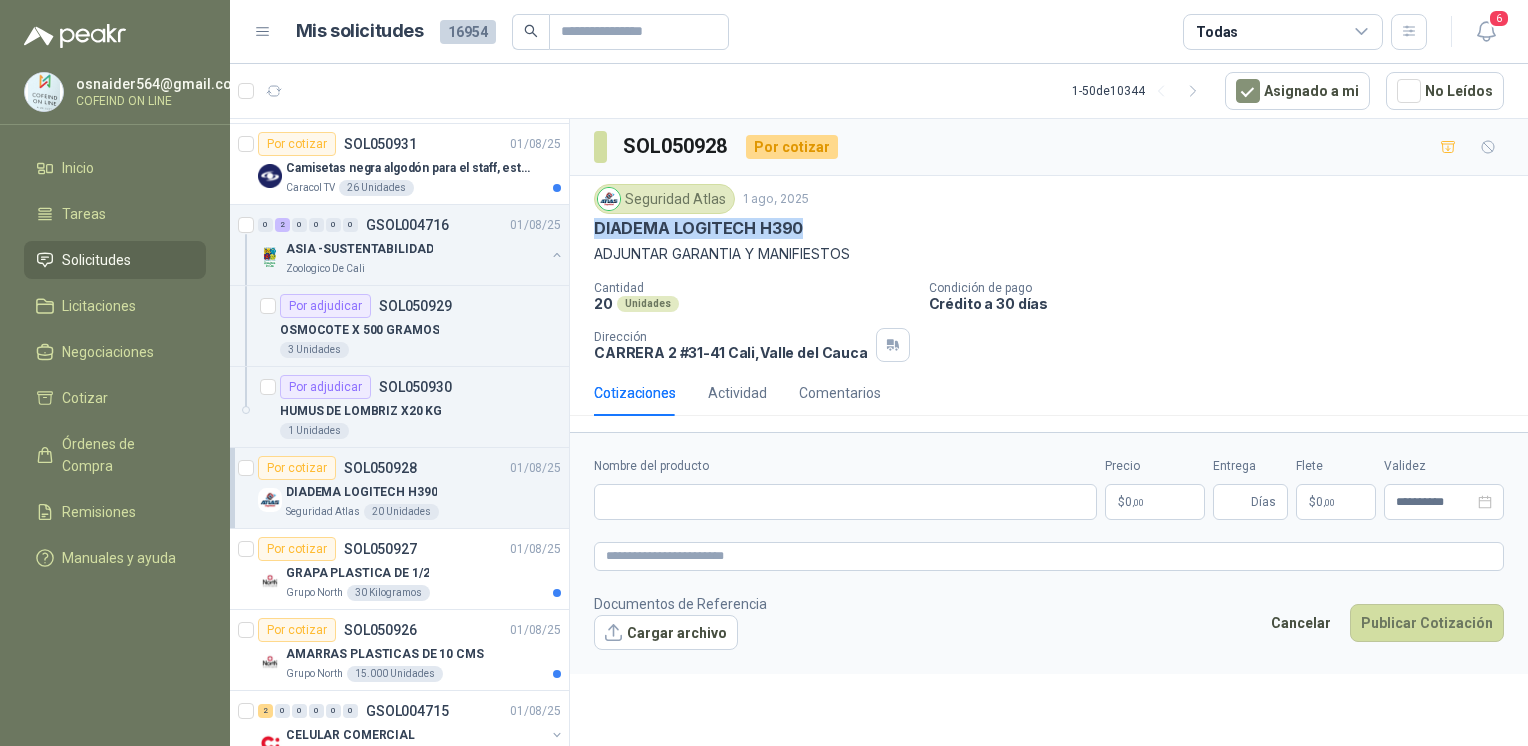type 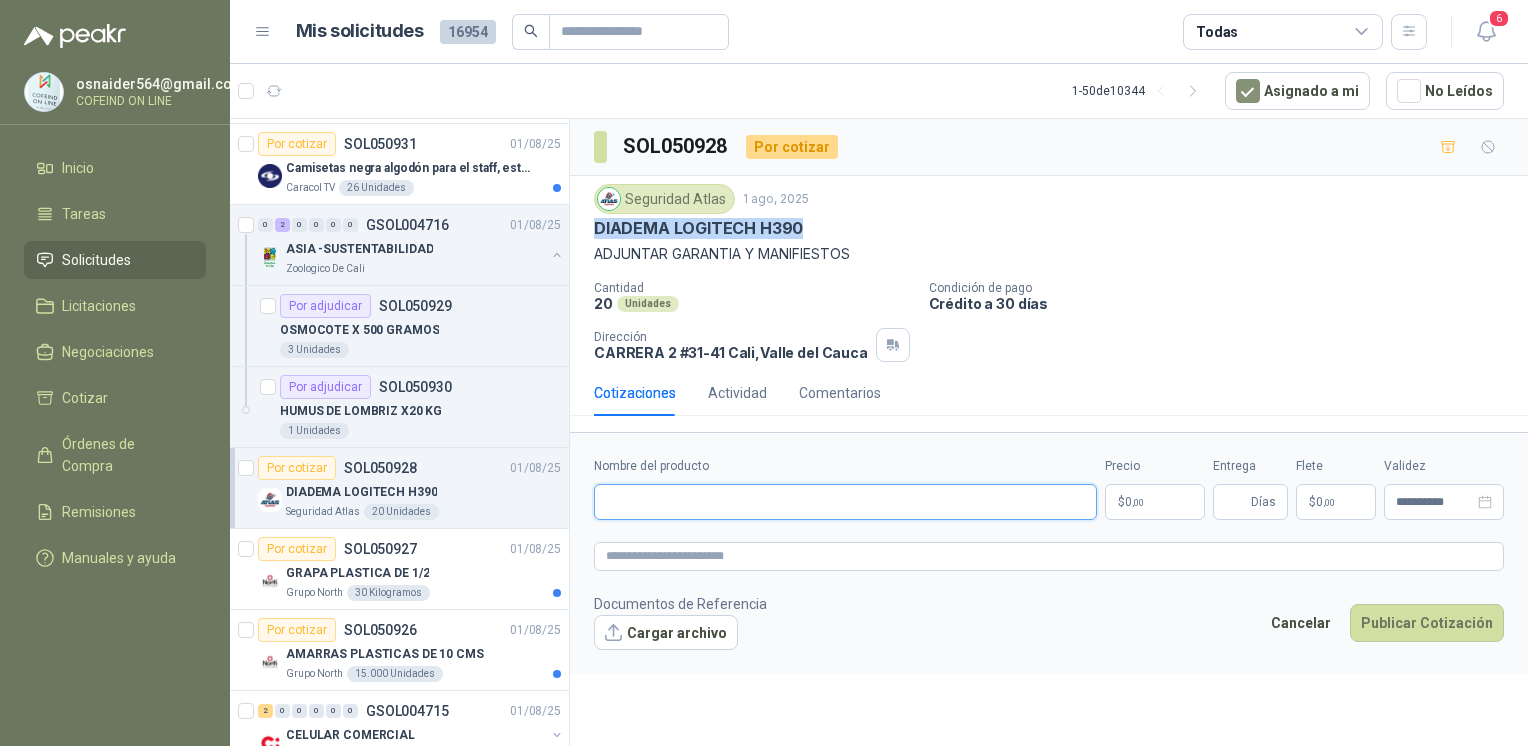 click on "Nombre del producto" at bounding box center (845, 502) 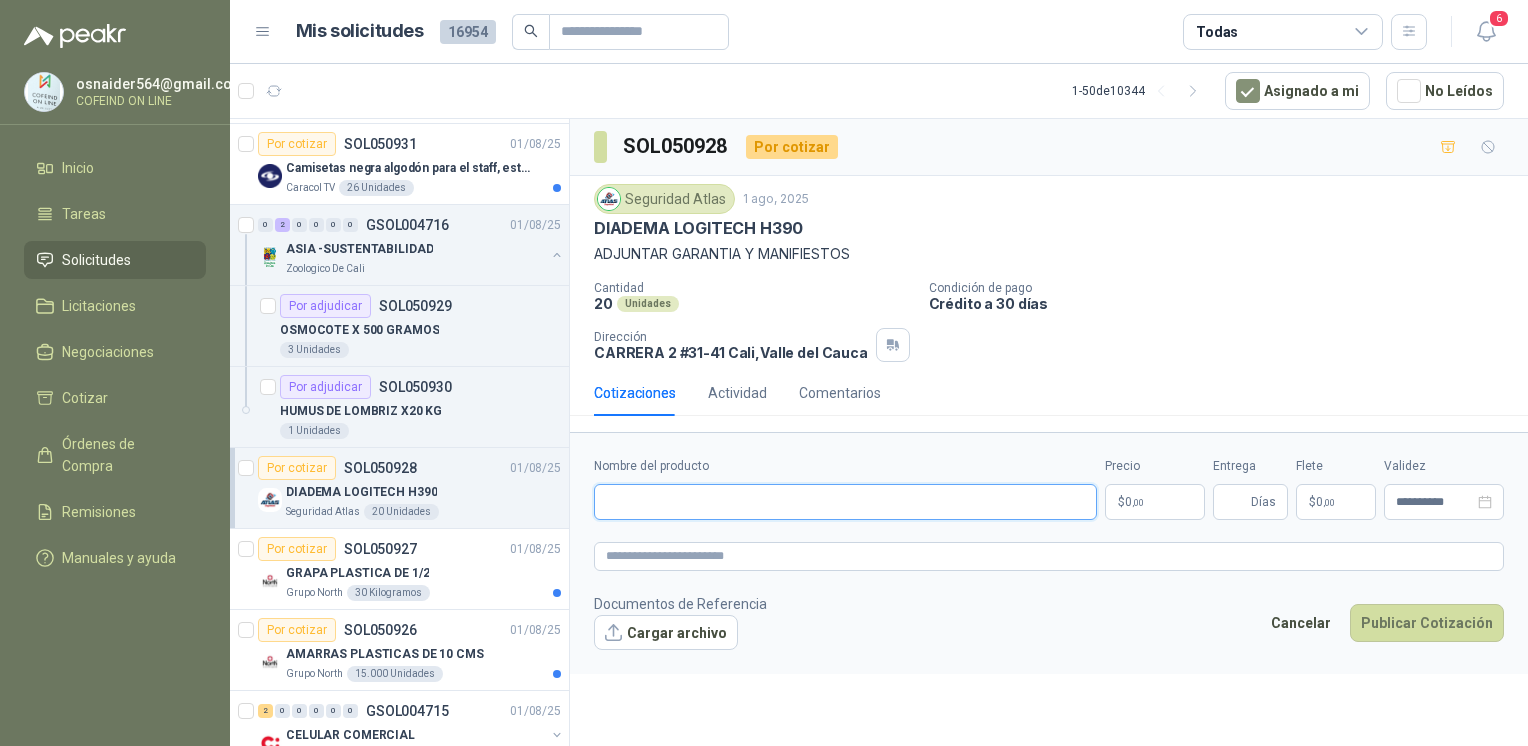 paste on "**********" 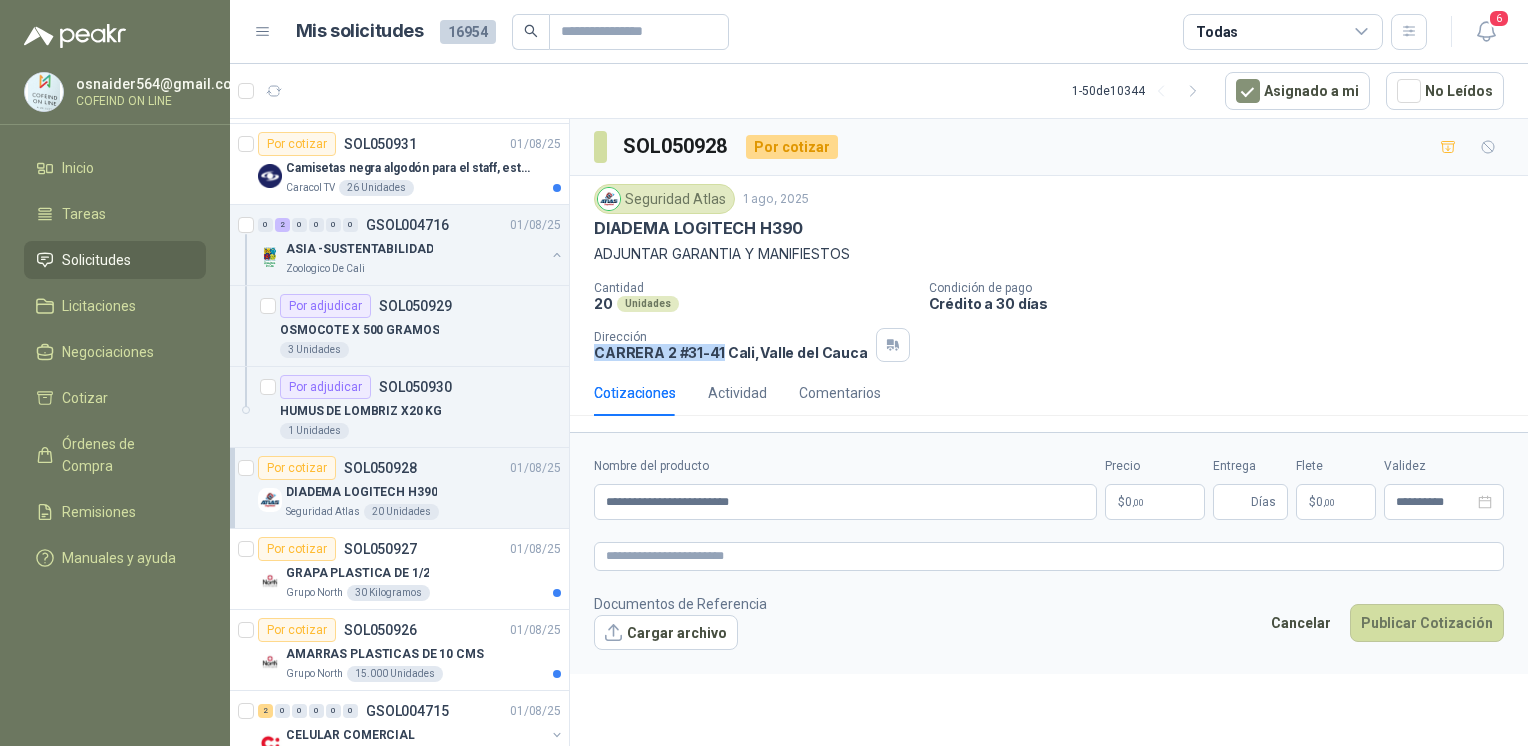 drag, startPoint x: 718, startPoint y: 342, endPoint x: 591, endPoint y: 349, distance: 127.192764 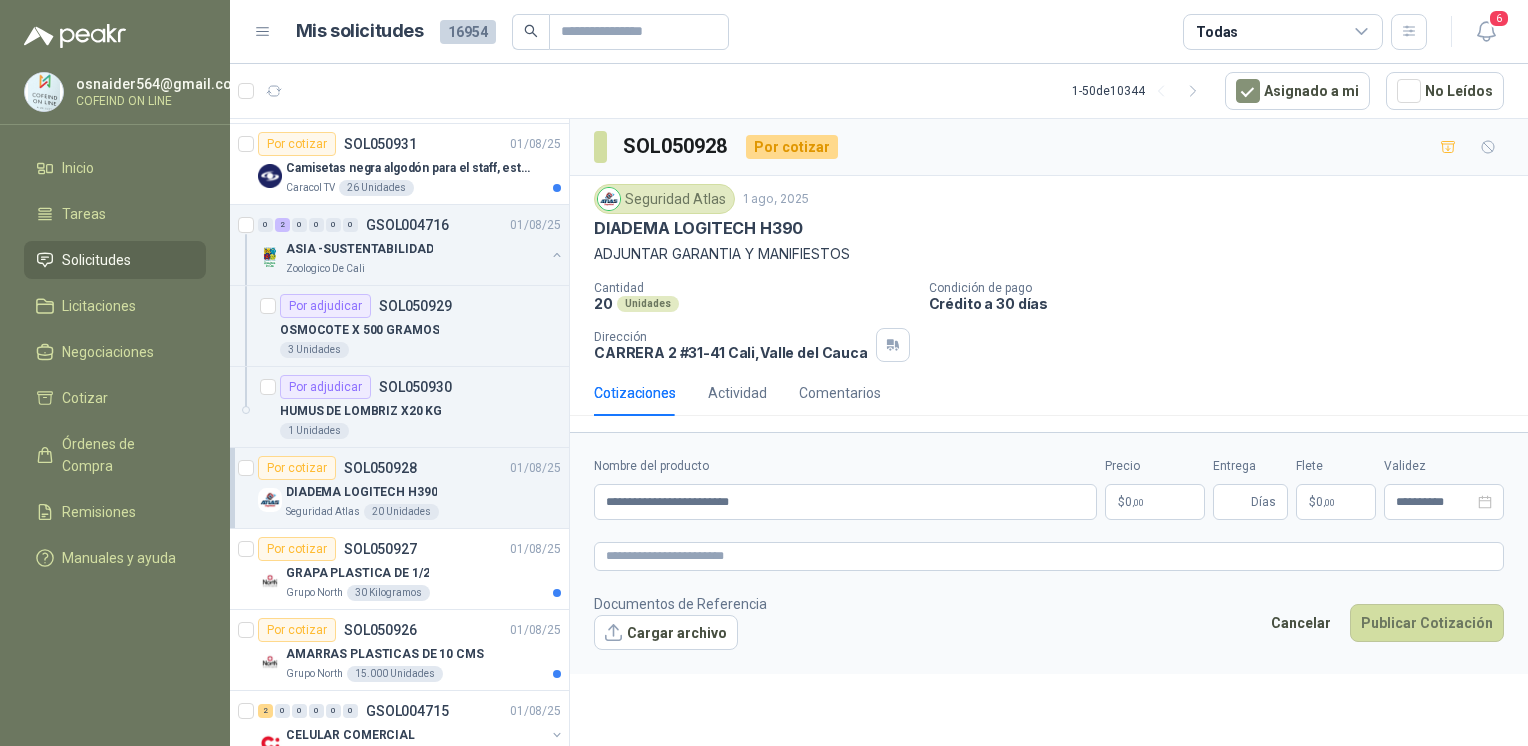 click on "Seguridad Atlas" at bounding box center [664, 199] 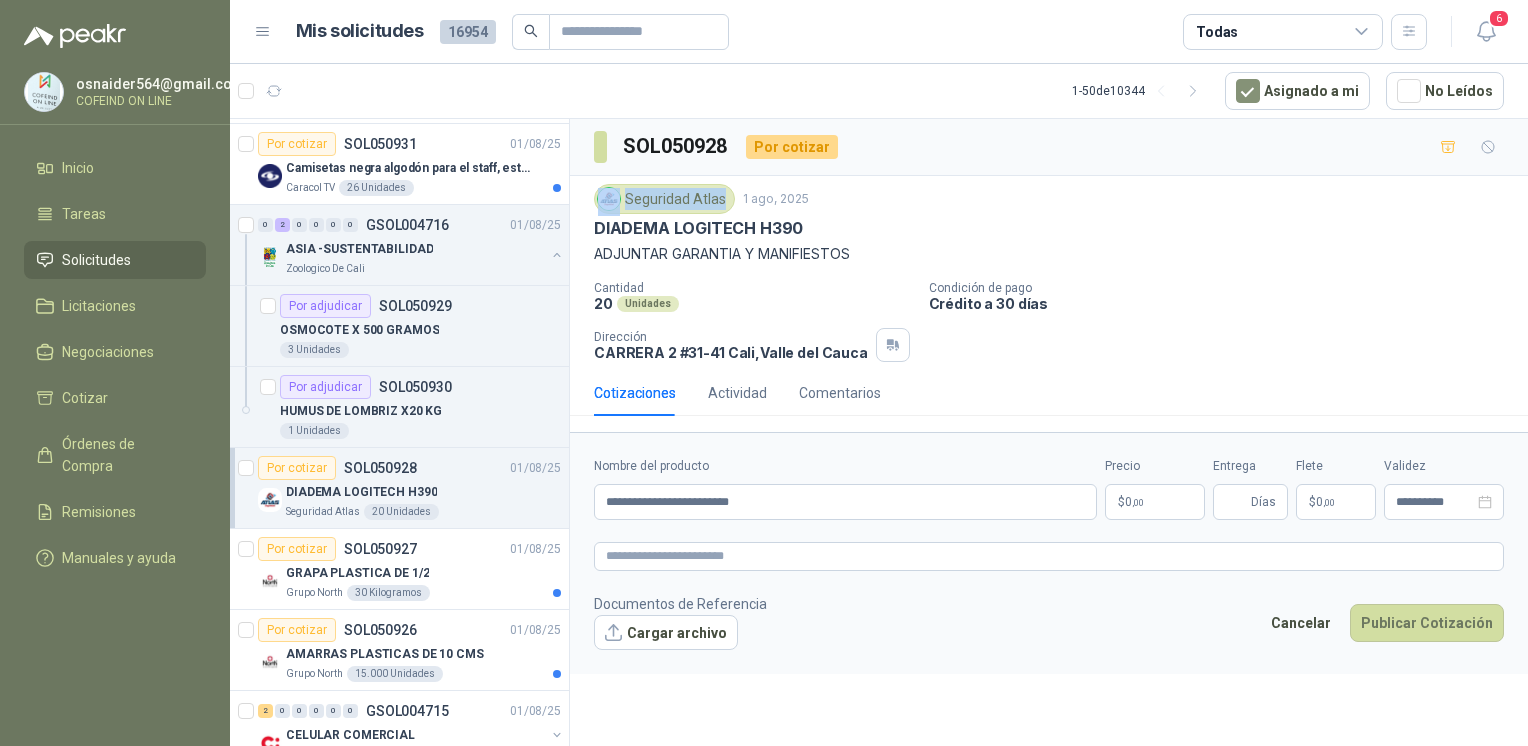 click on "Seguridad Atlas" at bounding box center (664, 199) 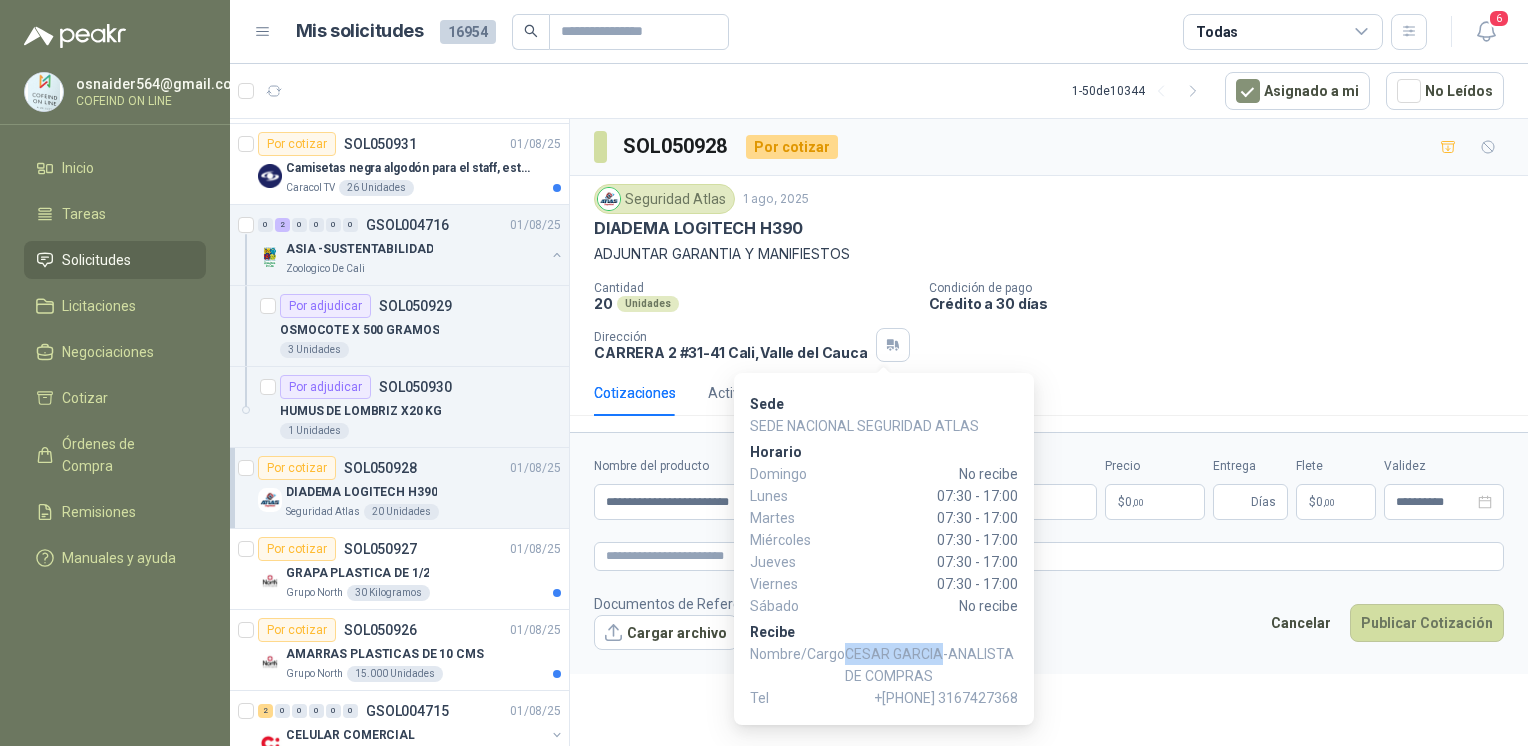 drag, startPoint x: 846, startPoint y: 655, endPoint x: 936, endPoint y: 662, distance: 90.27181 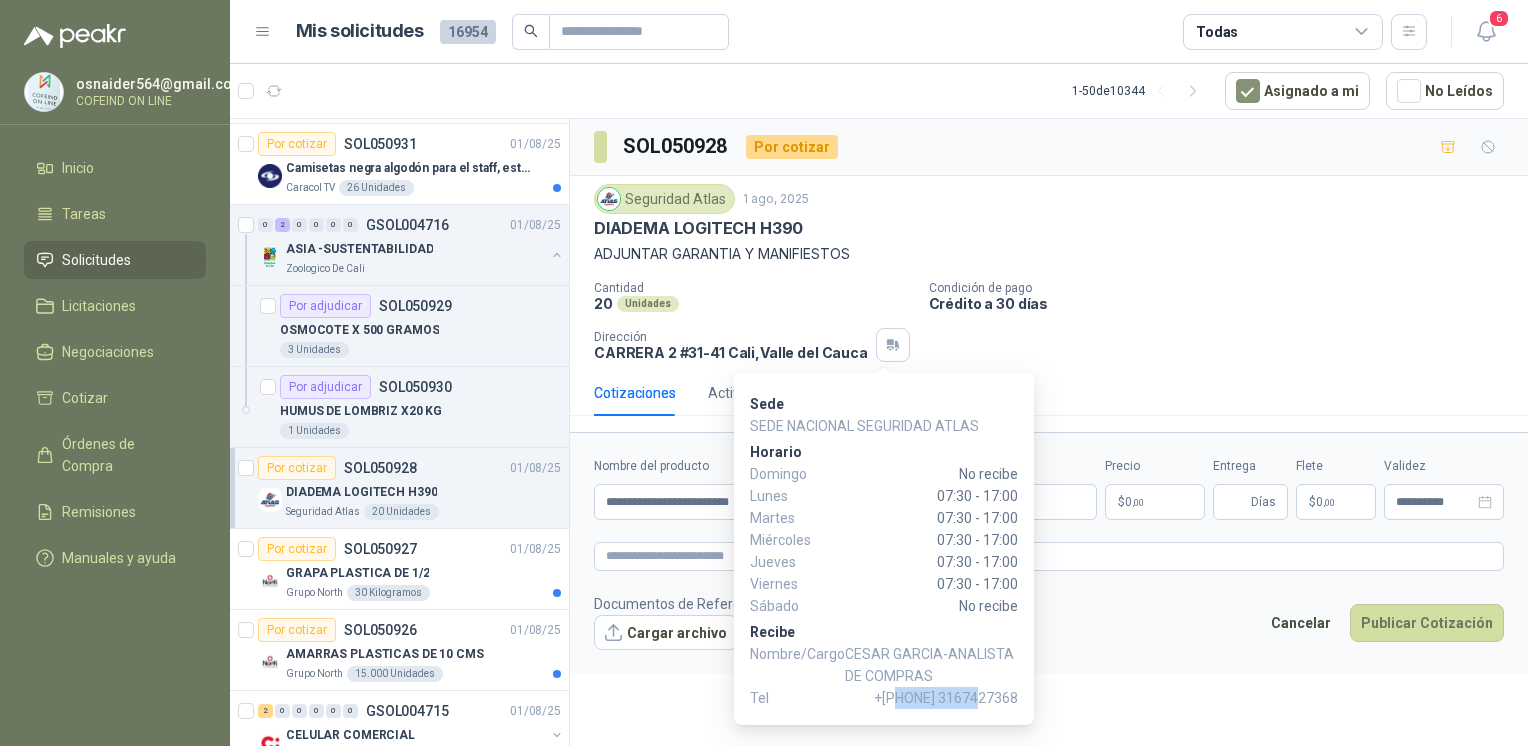 drag, startPoint x: 936, startPoint y: 698, endPoint x: 1029, endPoint y: 718, distance: 95.12623 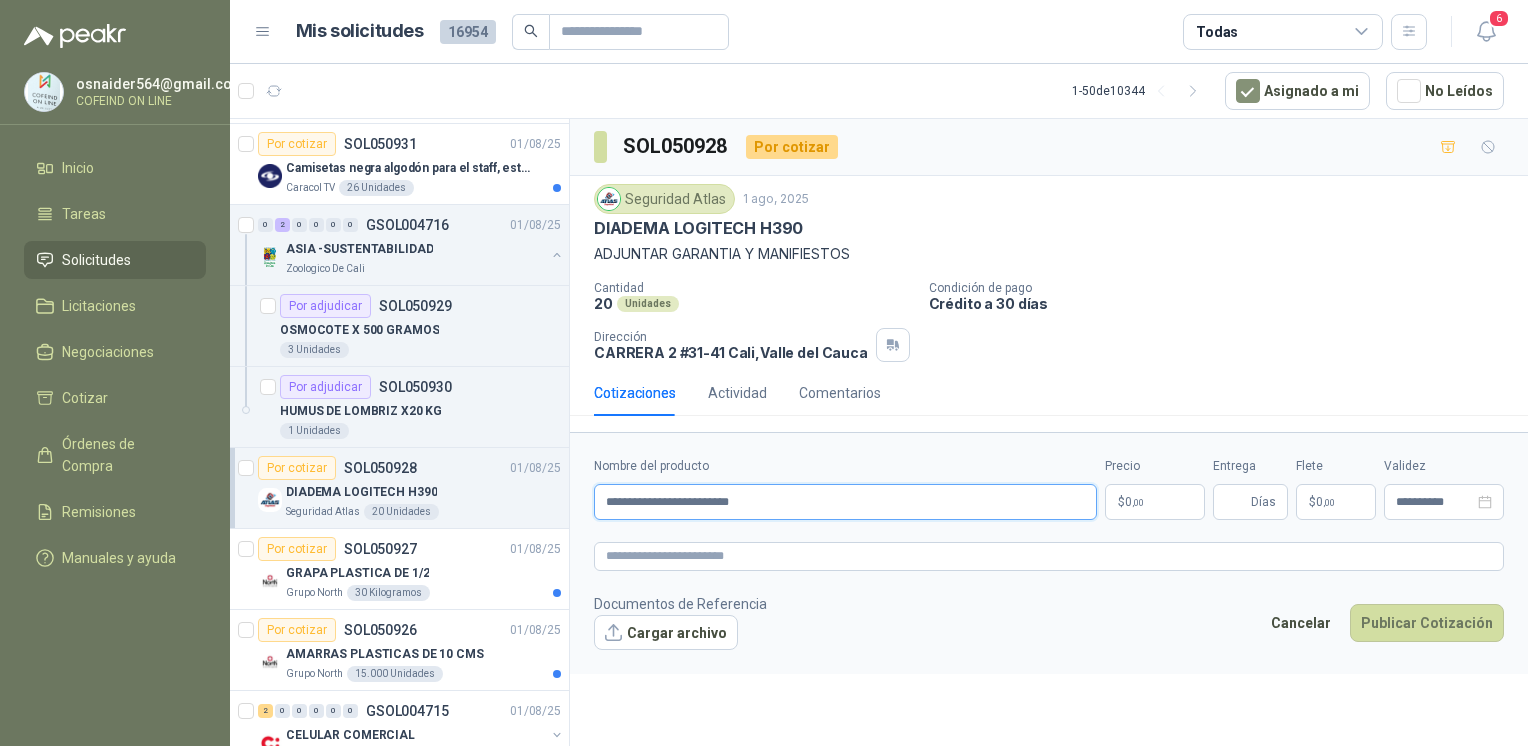 drag, startPoint x: 804, startPoint y: 506, endPoint x: 544, endPoint y: 524, distance: 260.62234 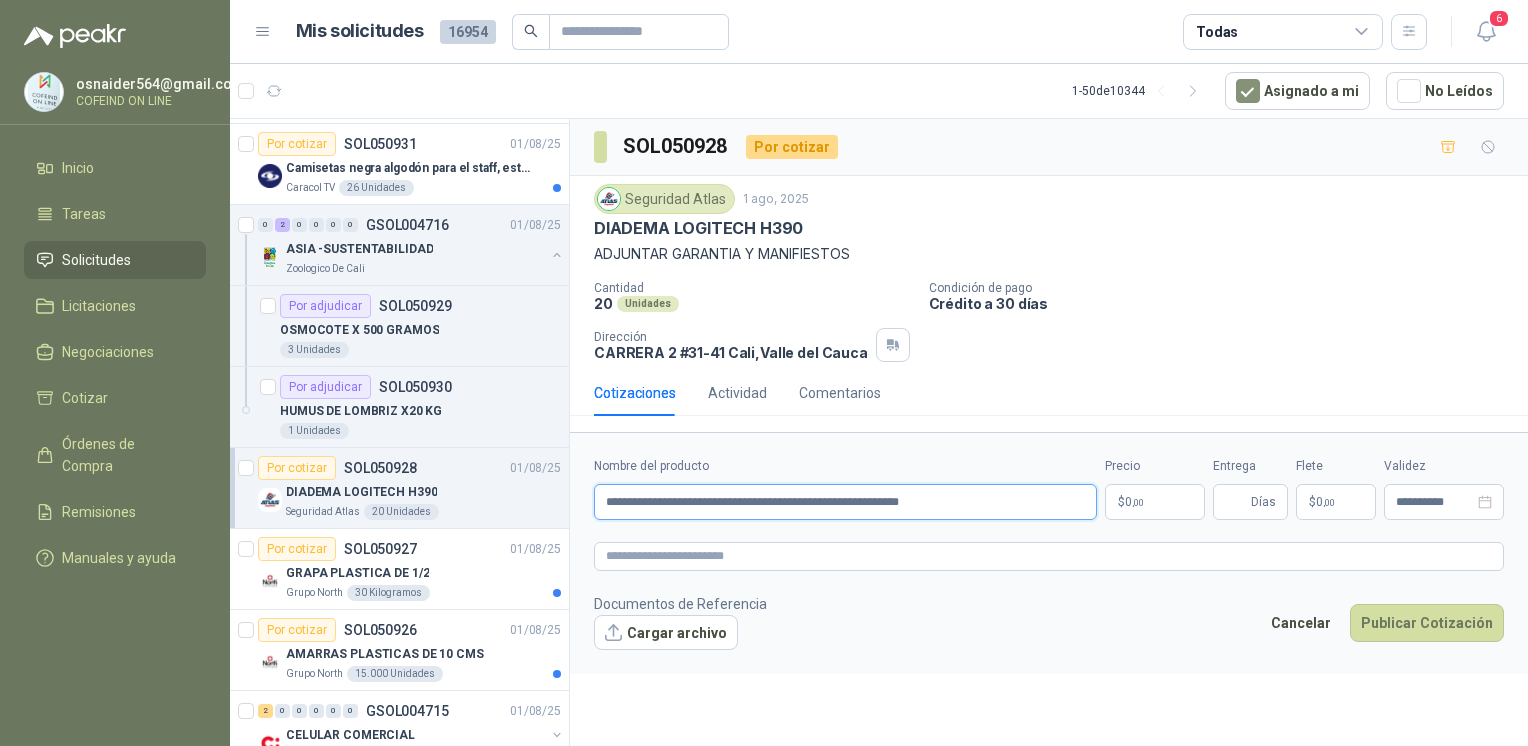 type on "**********" 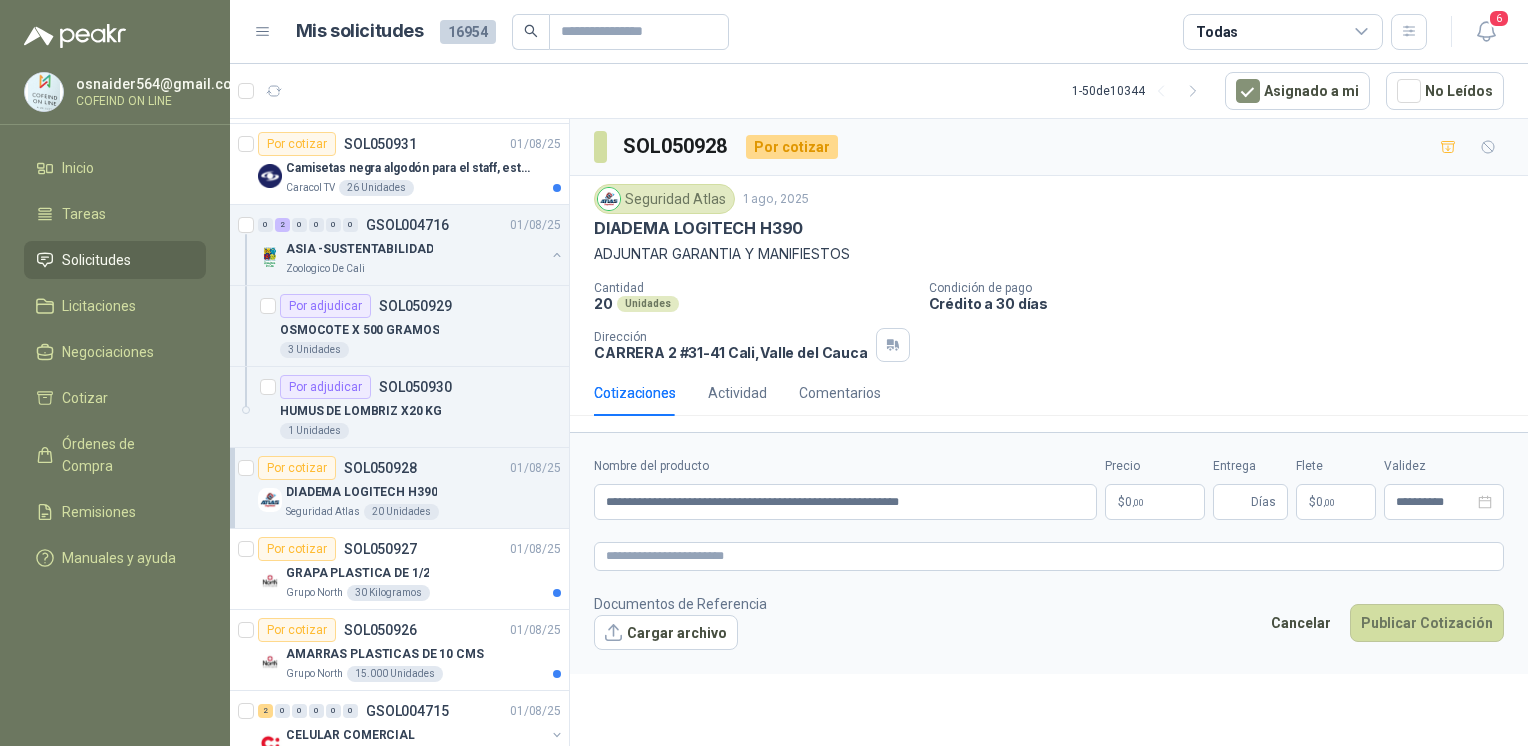 click on "Cargar archivo" at bounding box center [666, 633] 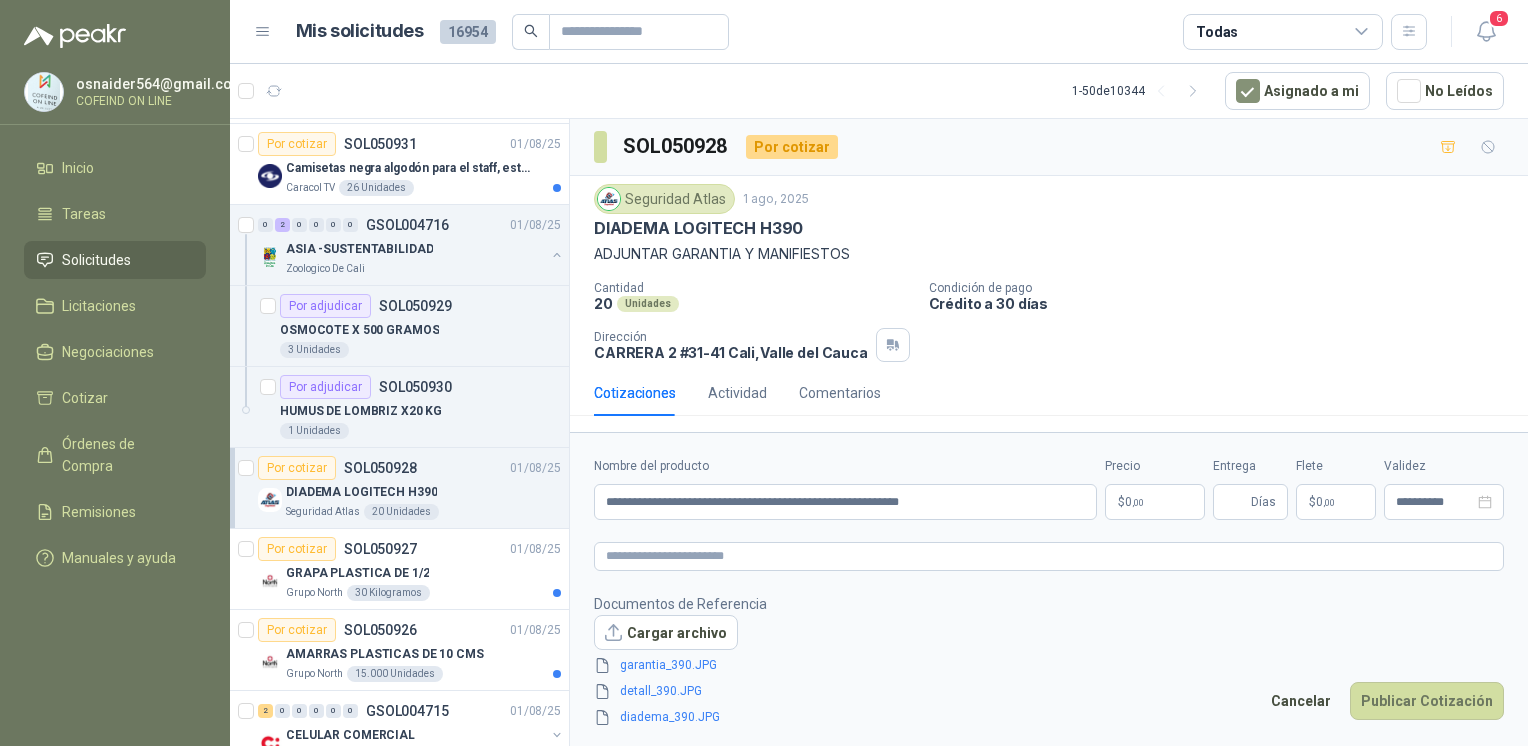 click on "osnaider[NUMBER]@[DOMAIN].com   COFEIND ON LINE   Inicio   Tareas   Solicitudes   Licitaciones   Negociaciones   Cotizar   Órdenes de Compra   Remisiones   Manuales y ayuda Mis solicitudes [NUMBER] Todas [NUMBER] - [NUMBER]  de  [NUMBER] Asignado a mi No Leídos Por cotizar [CODE] [DATE]   IPHONE [NUMBER] PRO MAX Seguridad Atlas [NUMBER]   Unidades Por cotizar [CODE] [DATE]   SUMINISTRO E INSTALACION DE LINEAS DE VIDA Grupo North [NUMBER]   Unidades [NUMBER]   [NUMBER]   [NUMBER]   [NUMBER]   [NUMBER]   [CODE] [DATE]   Banderas  CONSTRUCTORA GRUPO FIP   Por cotizar [CODE] [DATE]    BRIDA LAP JOINT 1" AC 150 LB BioCosta Green Energy S.A.S [NUMBER]   Unidades Por cotizar [CODE] [DATE]   Camisetas negra algodón para el staff, estampadas en espalda y frente con el logo Caracol TV [NUMBER]   Unidades [NUMBER]   [NUMBER]   [NUMBER]   [NUMBER]   [NUMBER]   [CODE] [DATE]   ASIA -SUSTENTABILIDAD Zoologico De Cali    Por adjudicar [CODE] OSMOCOTE X [NUMBER] GRAMOS [NUMBER]   Unidades Por adjudicar [CODE] HUMUS DE LOMBRIZ X[NUMBER] KG [NUMBER]   Unidades Por cotizar [CODE] [DATE]   DIADEMA LOGITECH H390  [NUMBER]     [NUMBER]" at bounding box center (764, 373) 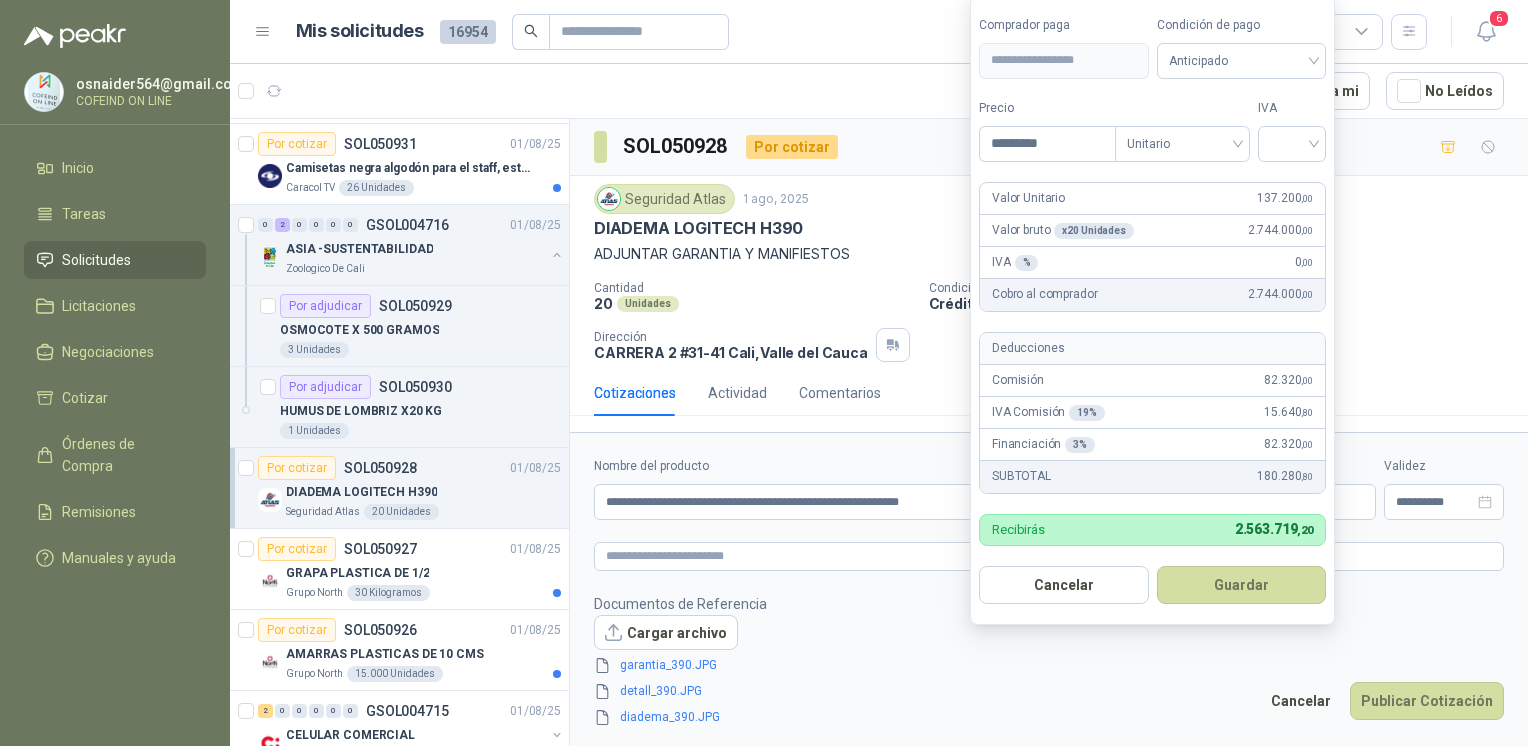 type on "*********" 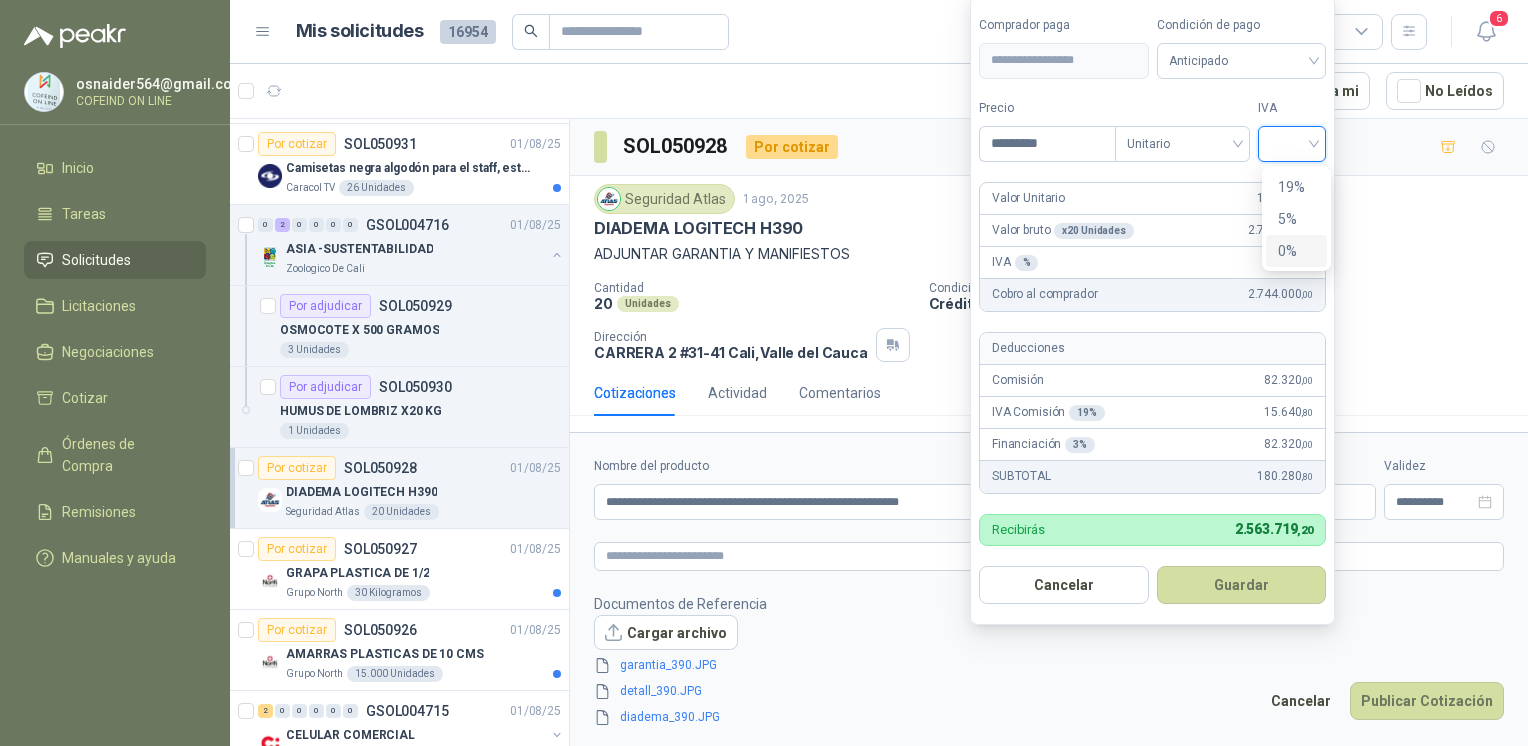 click on "0%" at bounding box center [1296, 251] 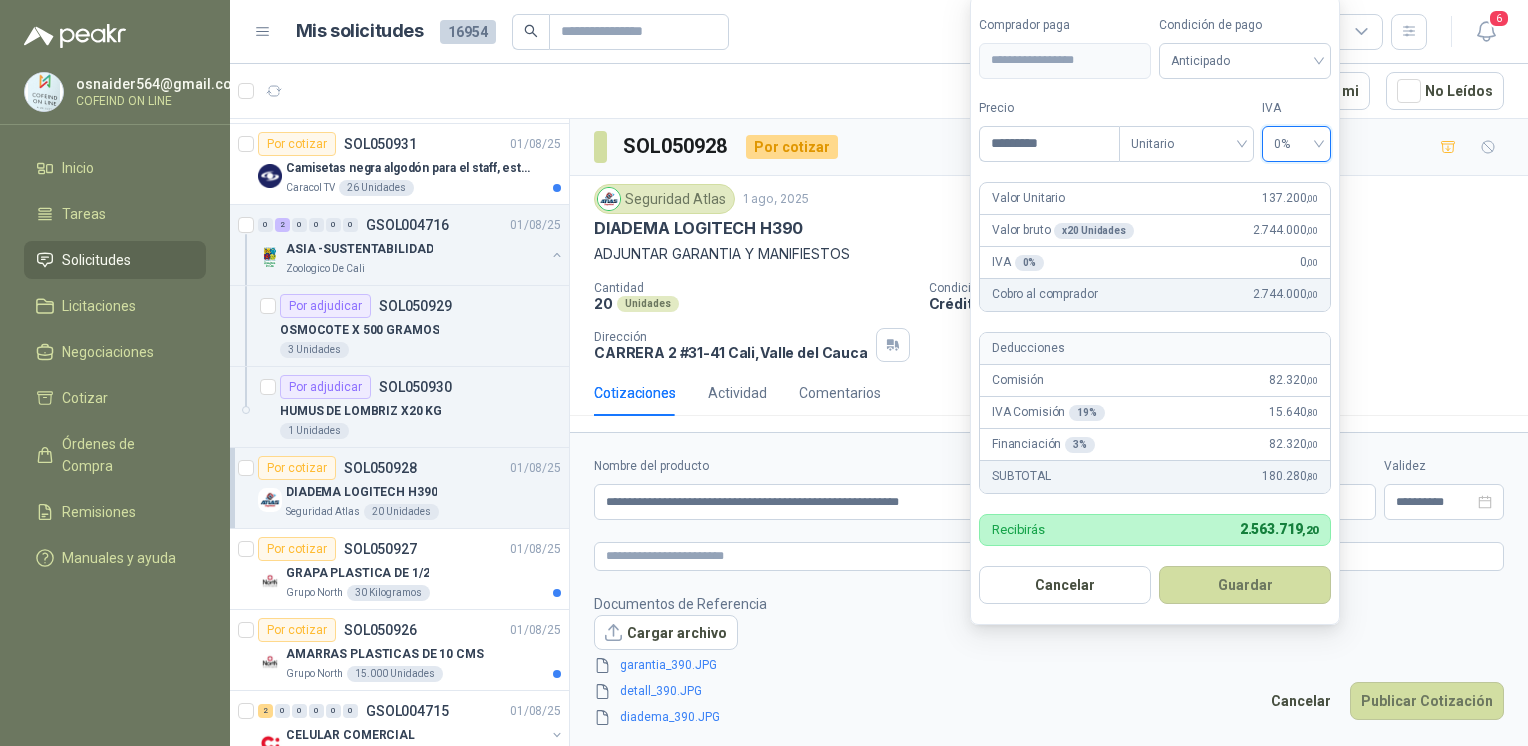 click on "Guardar" at bounding box center (1245, 585) 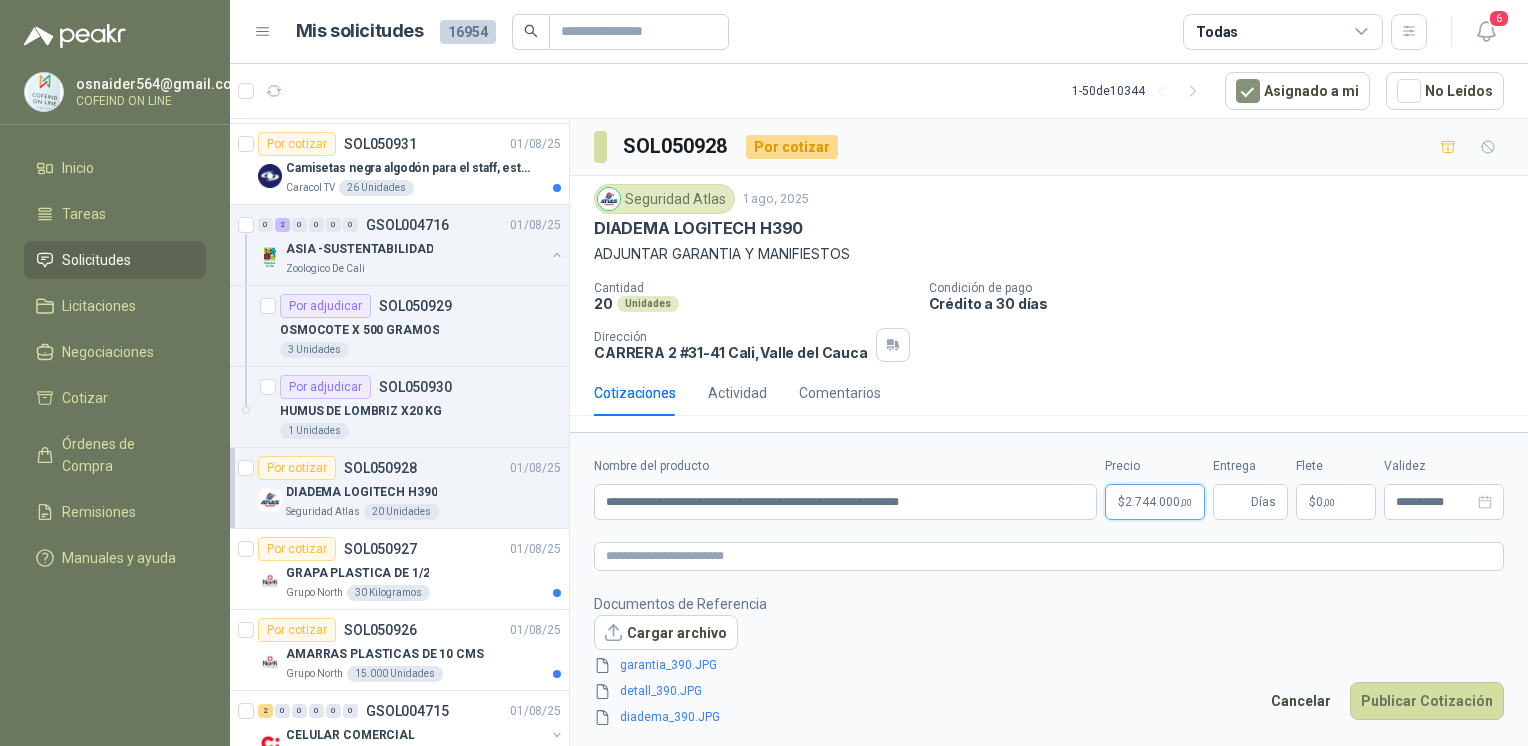 click on "osnaider[NUMBER]@[DOMAIN].com   COFEIND ON LINE   Inicio   Tareas   Solicitudes   Licitaciones   Negociaciones   Cotizar   Órdenes de Compra   Remisiones   Manuales y ayuda Mis solicitudes [NUMBER] Todas [NUMBER] - [NUMBER]  de  [NUMBER] Asignado a mi No Leídos Por cotizar [CODE] [DATE]   IPHONE [NUMBER] PRO MAX Seguridad Atlas [NUMBER]   Unidades Por cotizar [CODE] [DATE]   SUMINISTRO E INSTALACION DE LINEAS DE VIDA Grupo North [NUMBER]   Unidades [NUMBER]   [NUMBER]   [NUMBER]   [NUMBER]   [NUMBER]   [CODE] [DATE]   Banderas  CONSTRUCTORA GRUPO FIP   Por cotizar [CODE] [DATE]    BRIDA LAP JOINT 1" AC 150 LB BioCosta Green Energy S.A.S [NUMBER]   Unidades Por cotizar [CODE] [DATE]   Camisetas negra algodón para el staff, estampadas en espalda y frente con el logo Caracol TV [NUMBER]   Unidades [NUMBER]   [NUMBER]   [NUMBER]   [NUMBER]   [NUMBER]   [CODE] [DATE]   ASIA -SUSTENTABILIDAD Zoologico De Cali    Por adjudicar [CODE] OSMOCOTE X [NUMBER] GRAMOS [NUMBER]   Unidades Por adjudicar [CODE] HUMUS DE LOMBRIZ X[NUMBER] KG [NUMBER]   Unidades Por cotizar [CODE] [DATE]   DIADEMA LOGITECH H390  [NUMBER]     [NUMBER]" at bounding box center (764, 373) 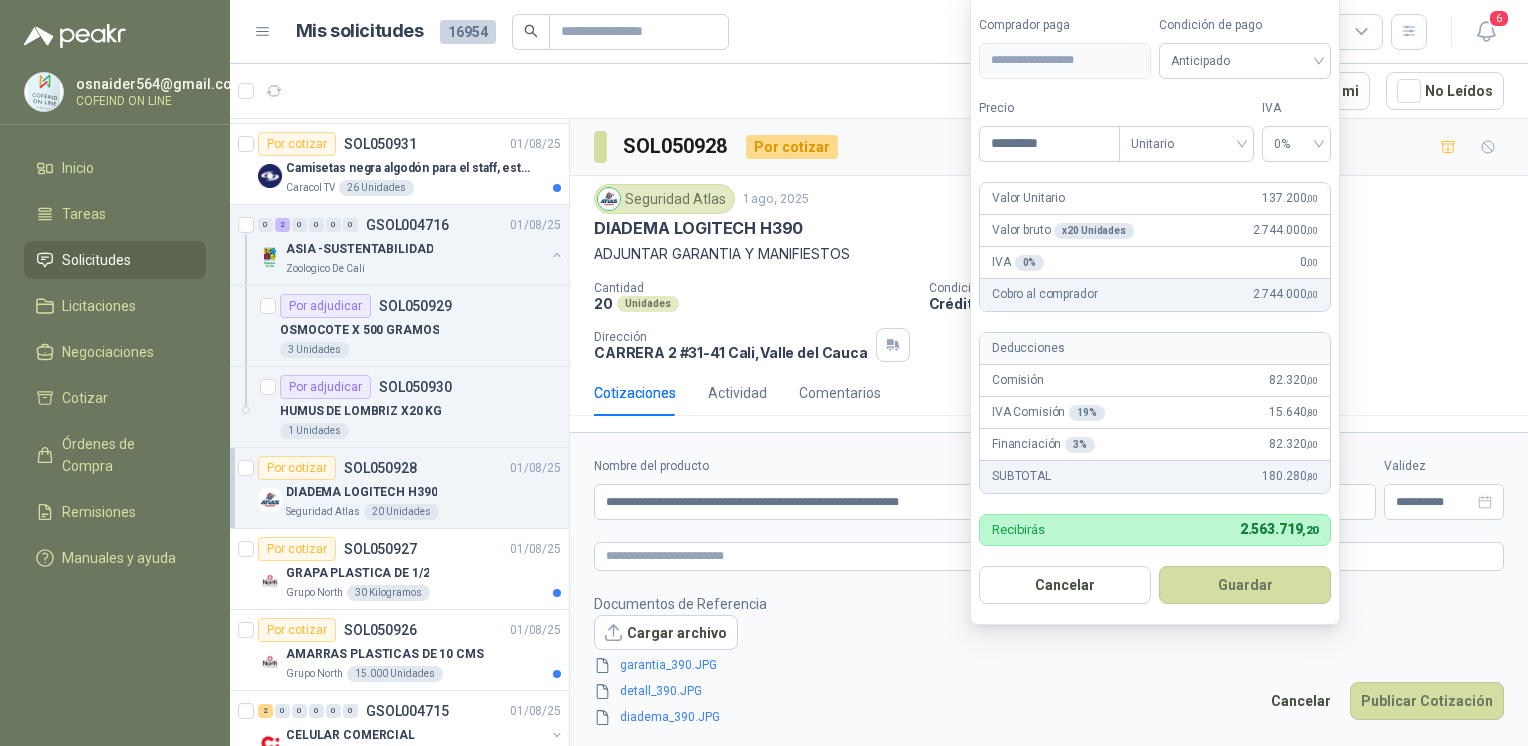 click on "Cargar archivo" at bounding box center (666, 633) 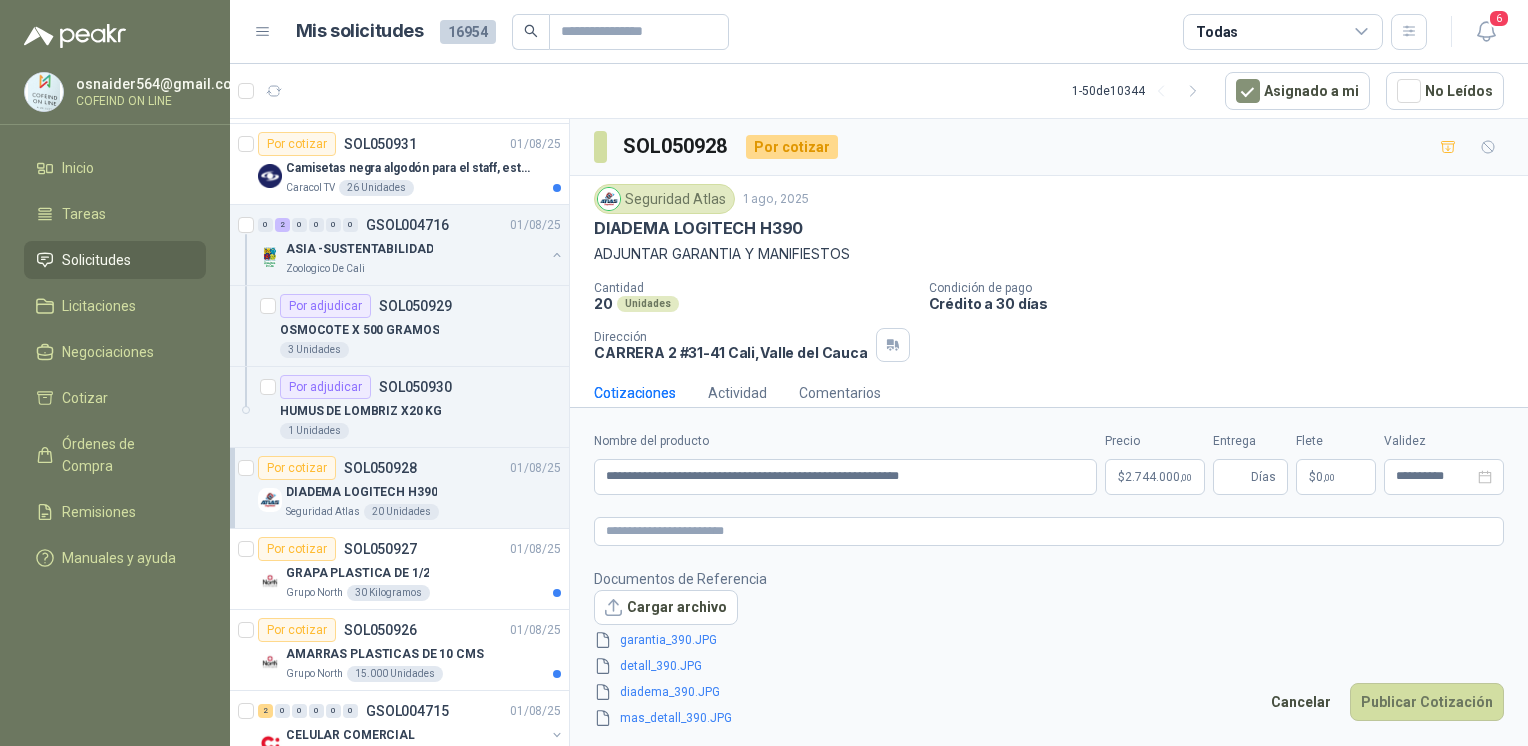 click on "Días" at bounding box center [1250, 477] 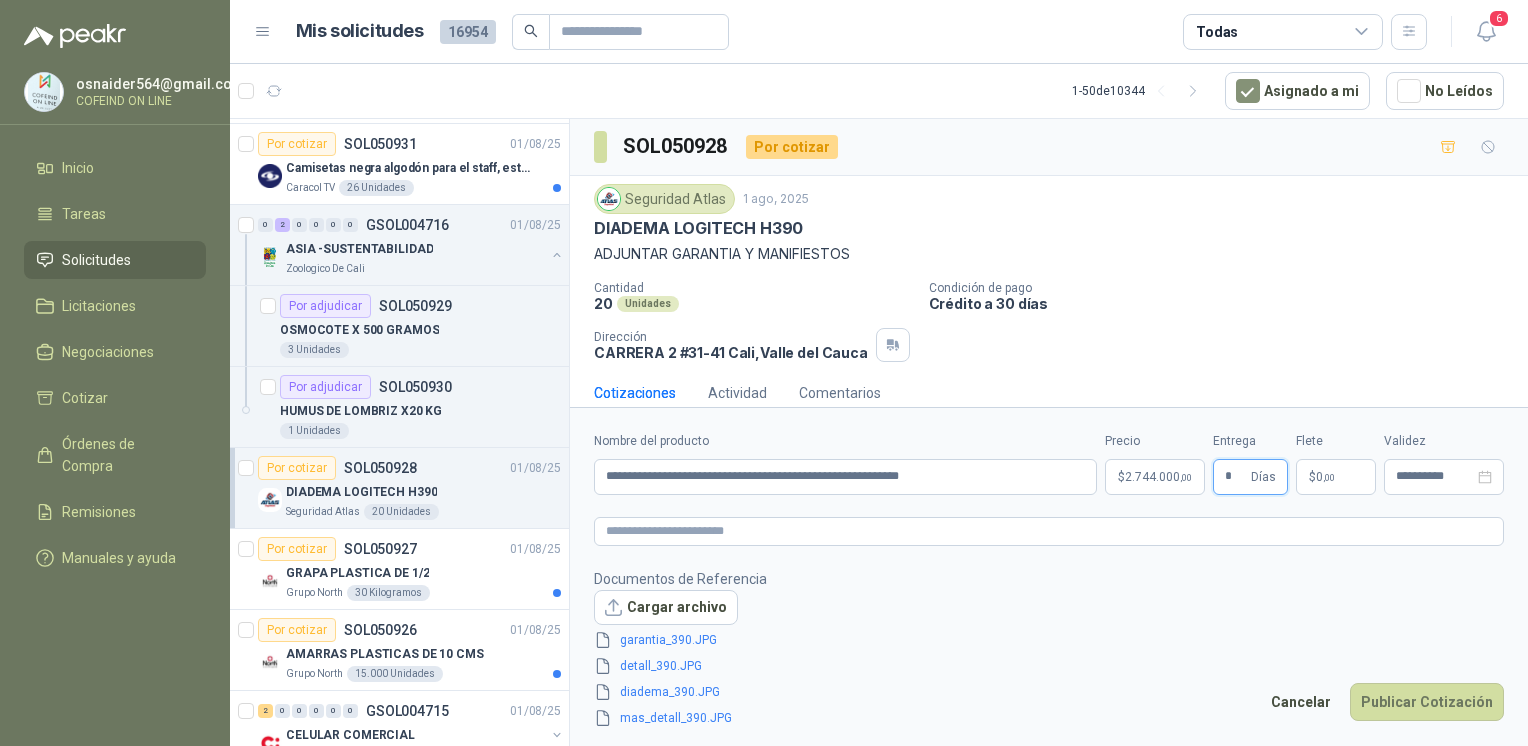 type on "*" 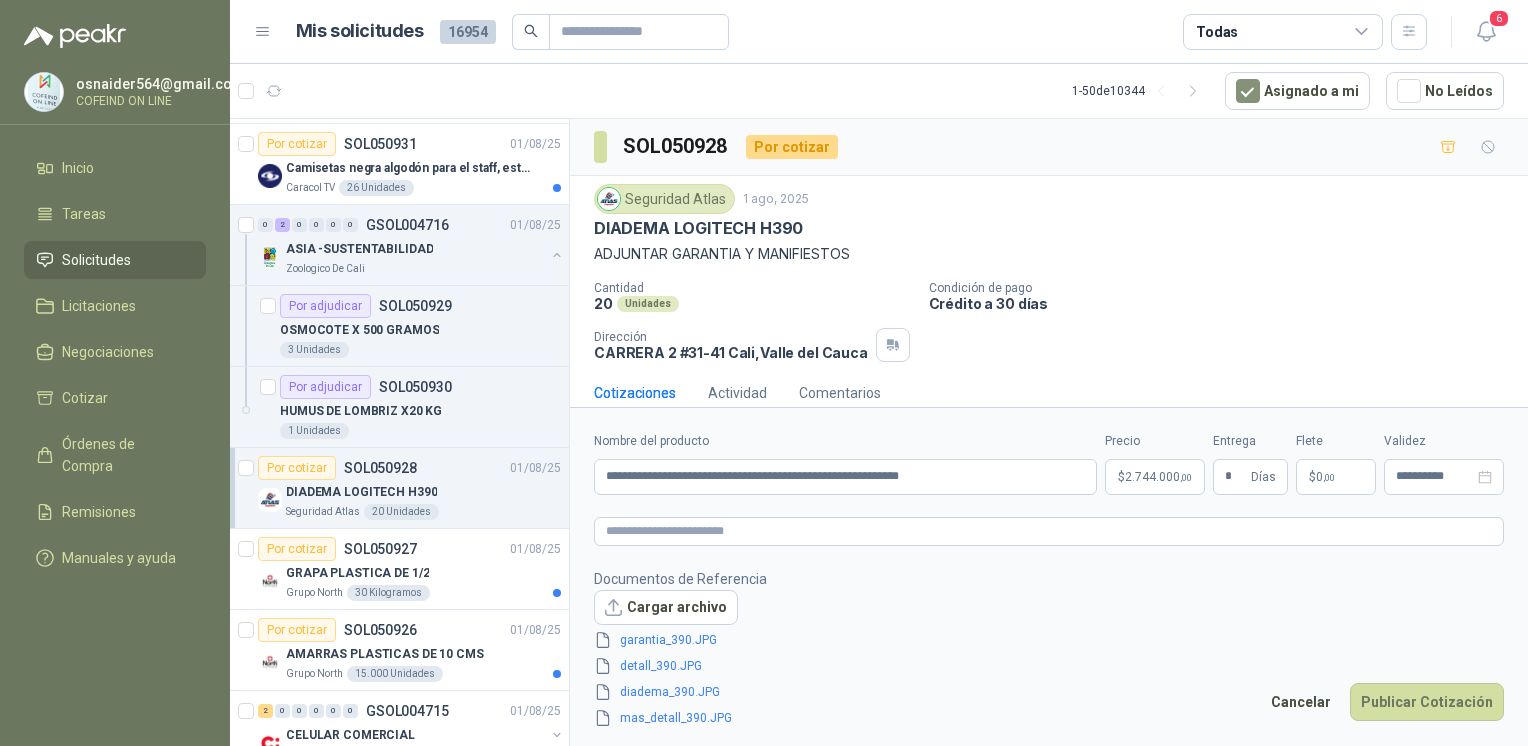 click on "Publicar Cotización" at bounding box center [1427, 702] 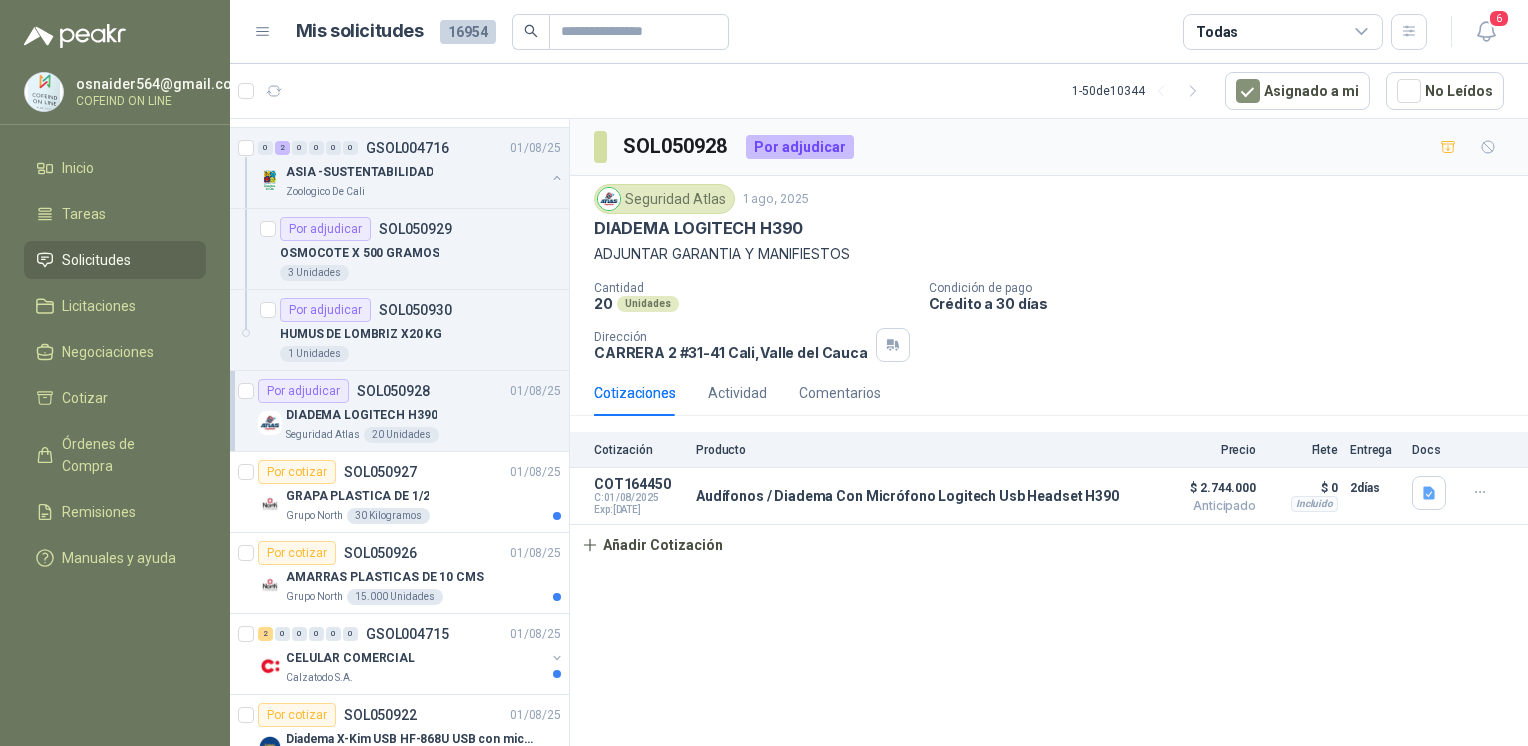 scroll, scrollTop: 424, scrollLeft: 0, axis: vertical 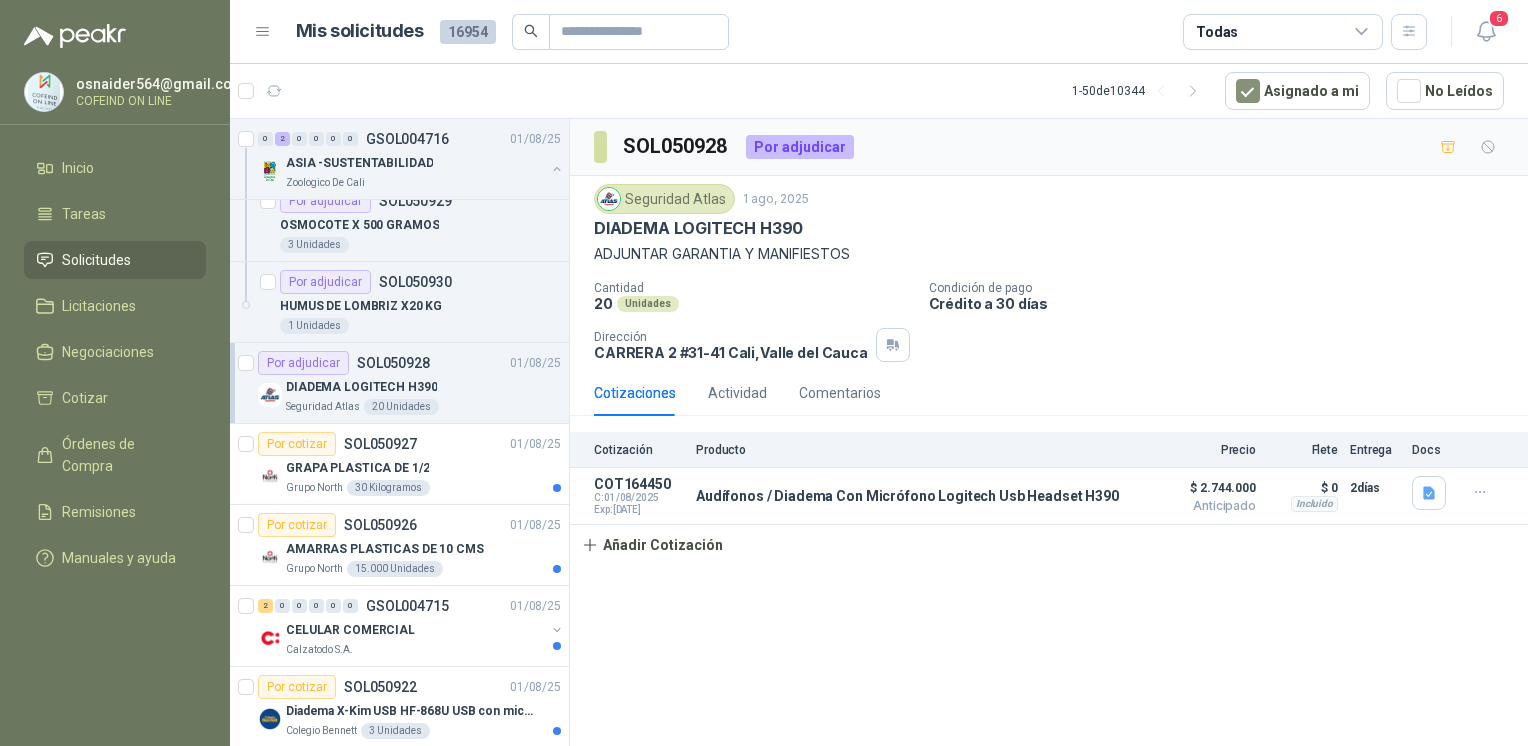 click on "GRAPA PLASTICA DE 1/2" at bounding box center (423, 468) 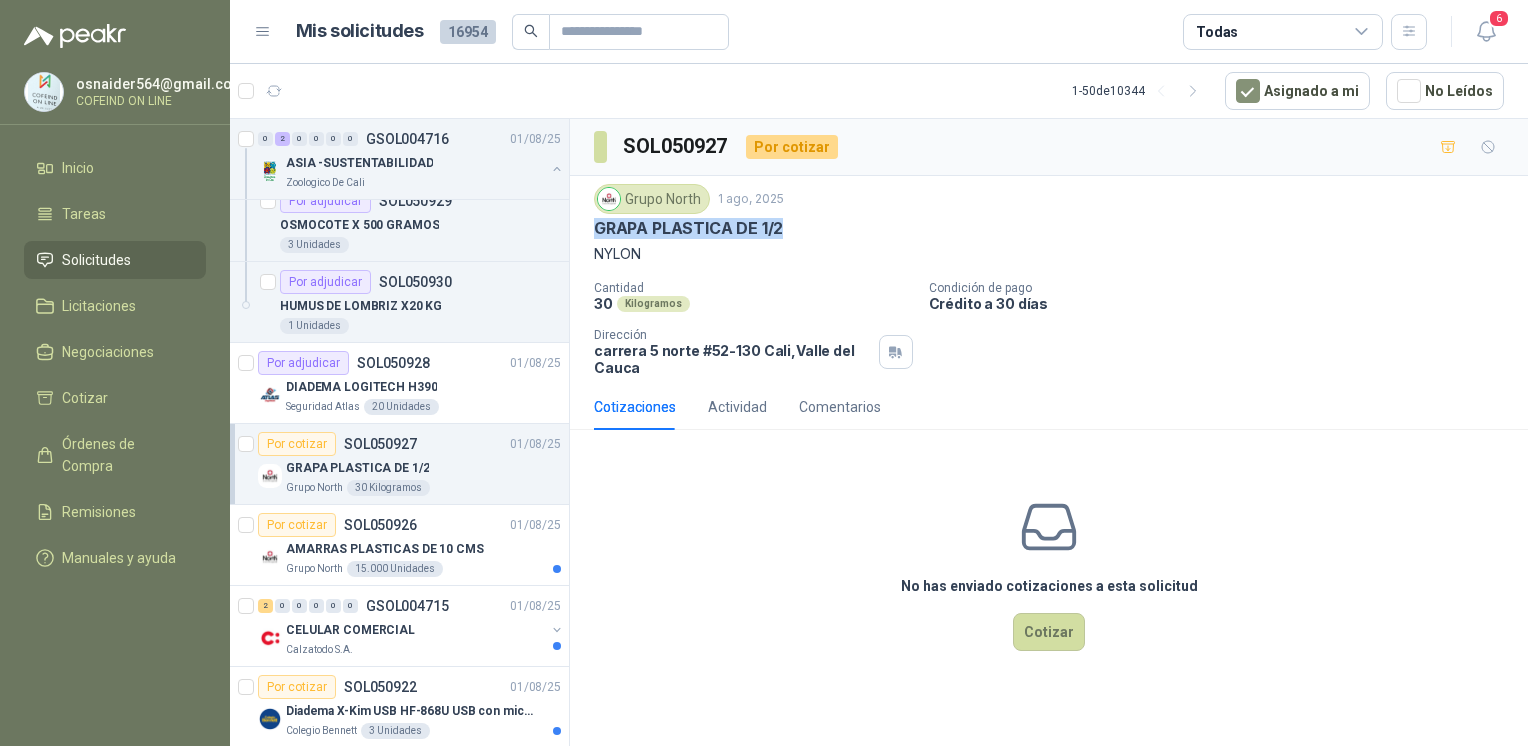 drag, startPoint x: 594, startPoint y: 225, endPoint x: 801, endPoint y: 232, distance: 207.11832 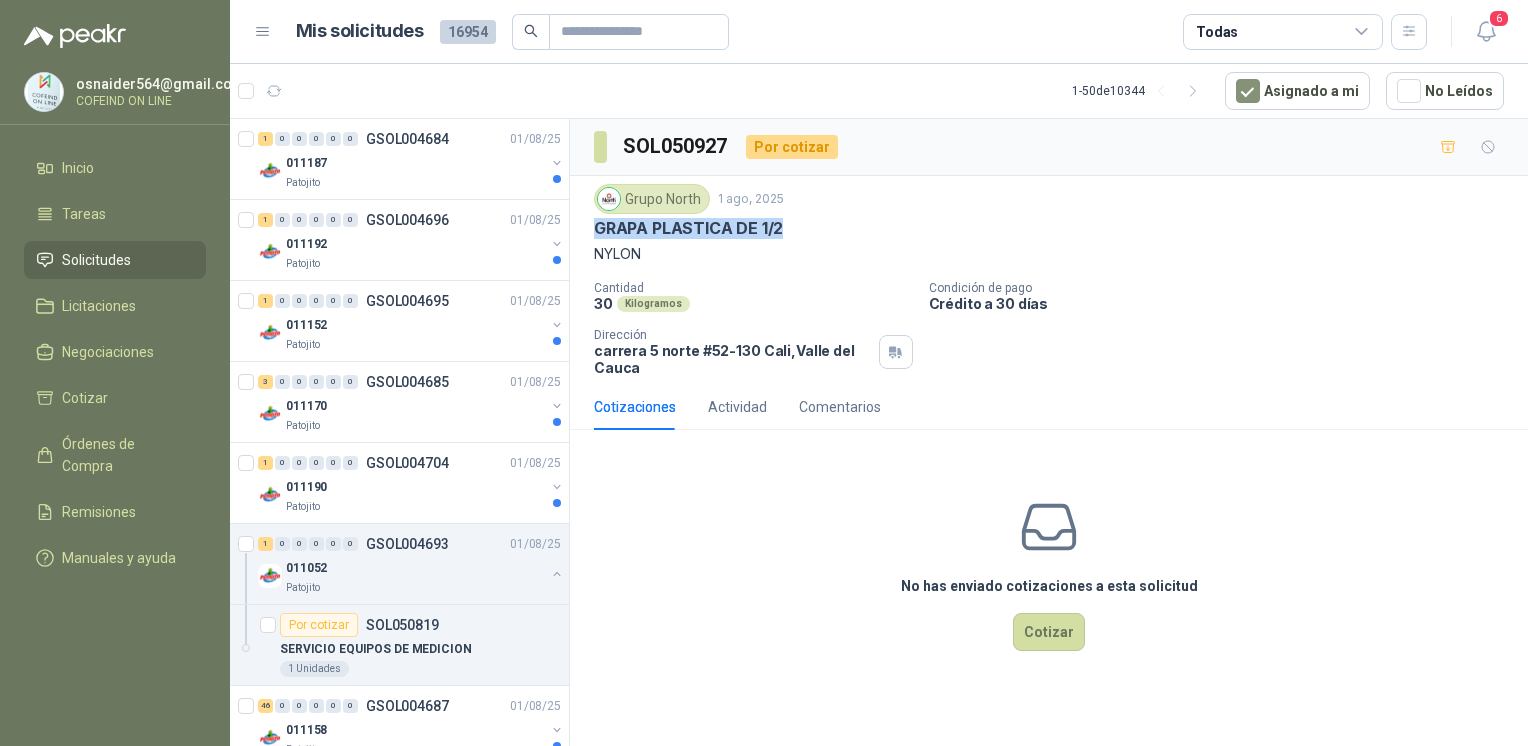 scroll, scrollTop: 2892, scrollLeft: 0, axis: vertical 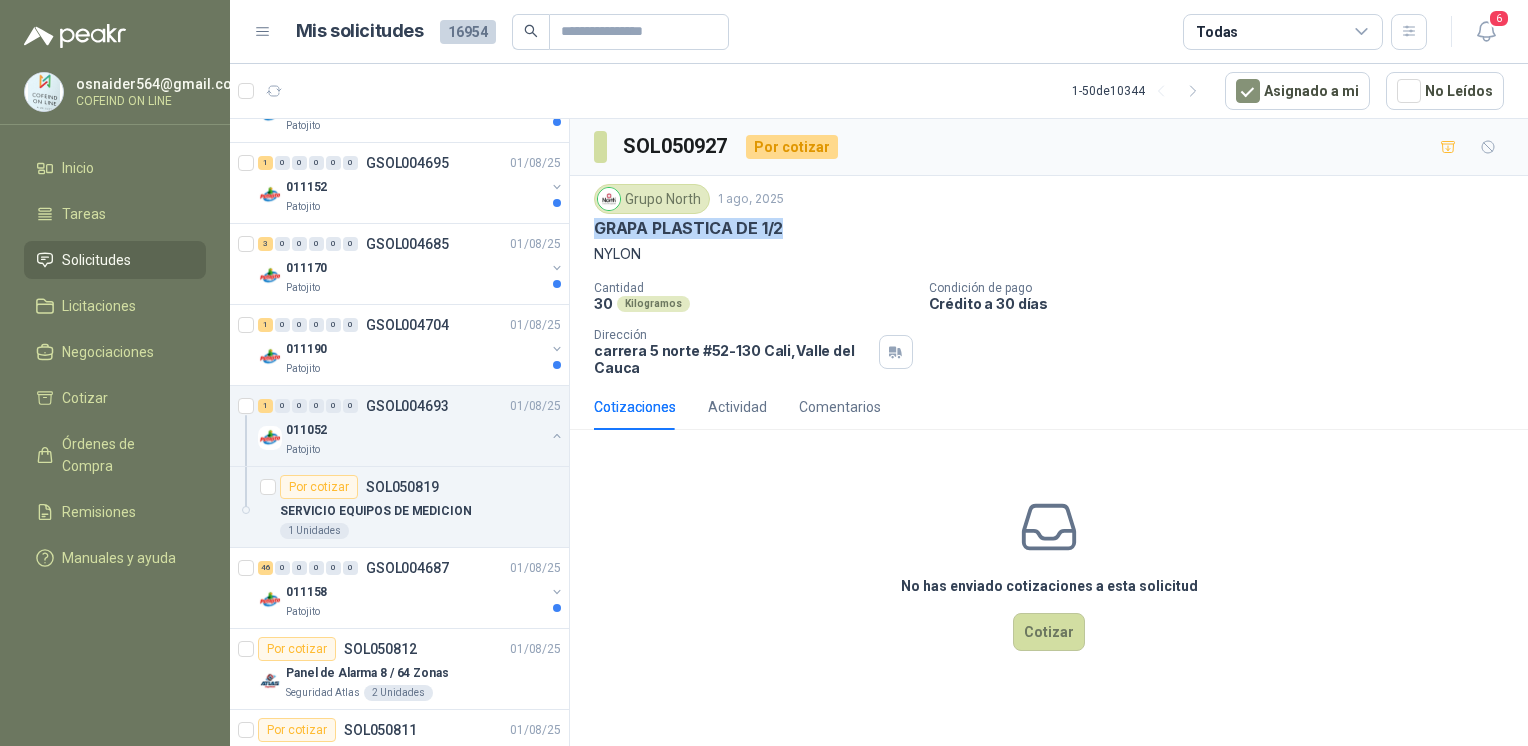 click on "011190" at bounding box center (415, 349) 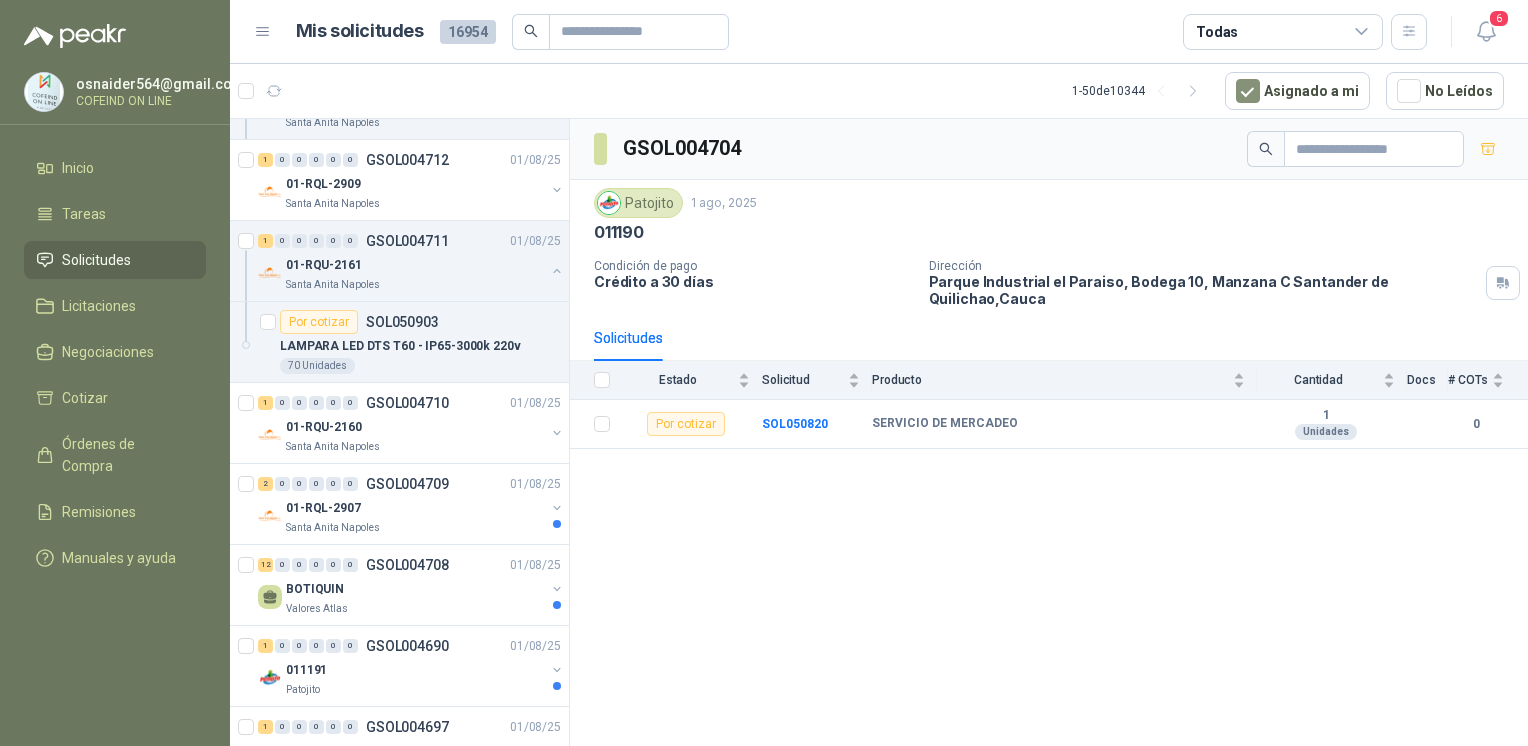 scroll, scrollTop: 1678, scrollLeft: 0, axis: vertical 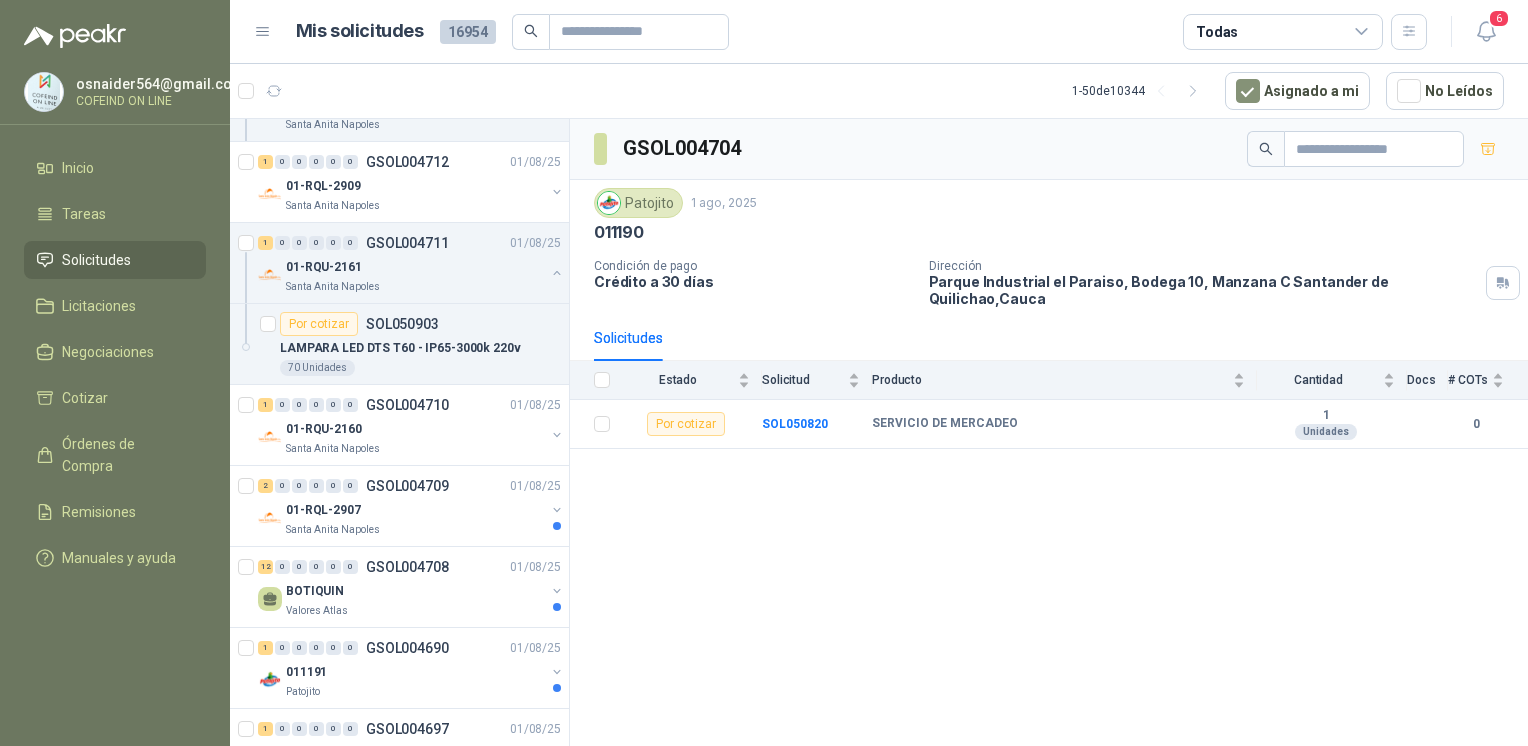 click on "01-RQU-2160" at bounding box center [415, 429] 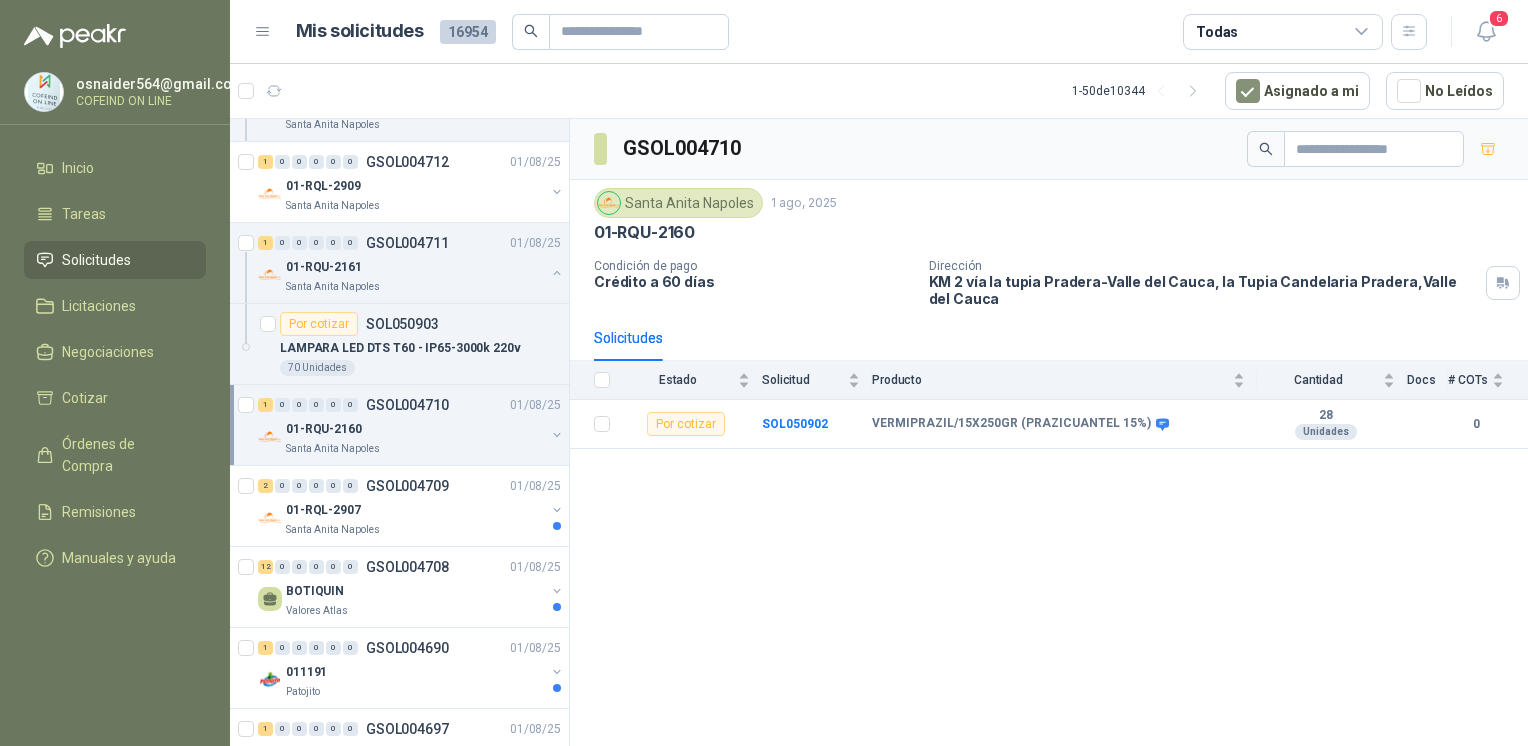 click on "01-RQL-2907" at bounding box center [415, 510] 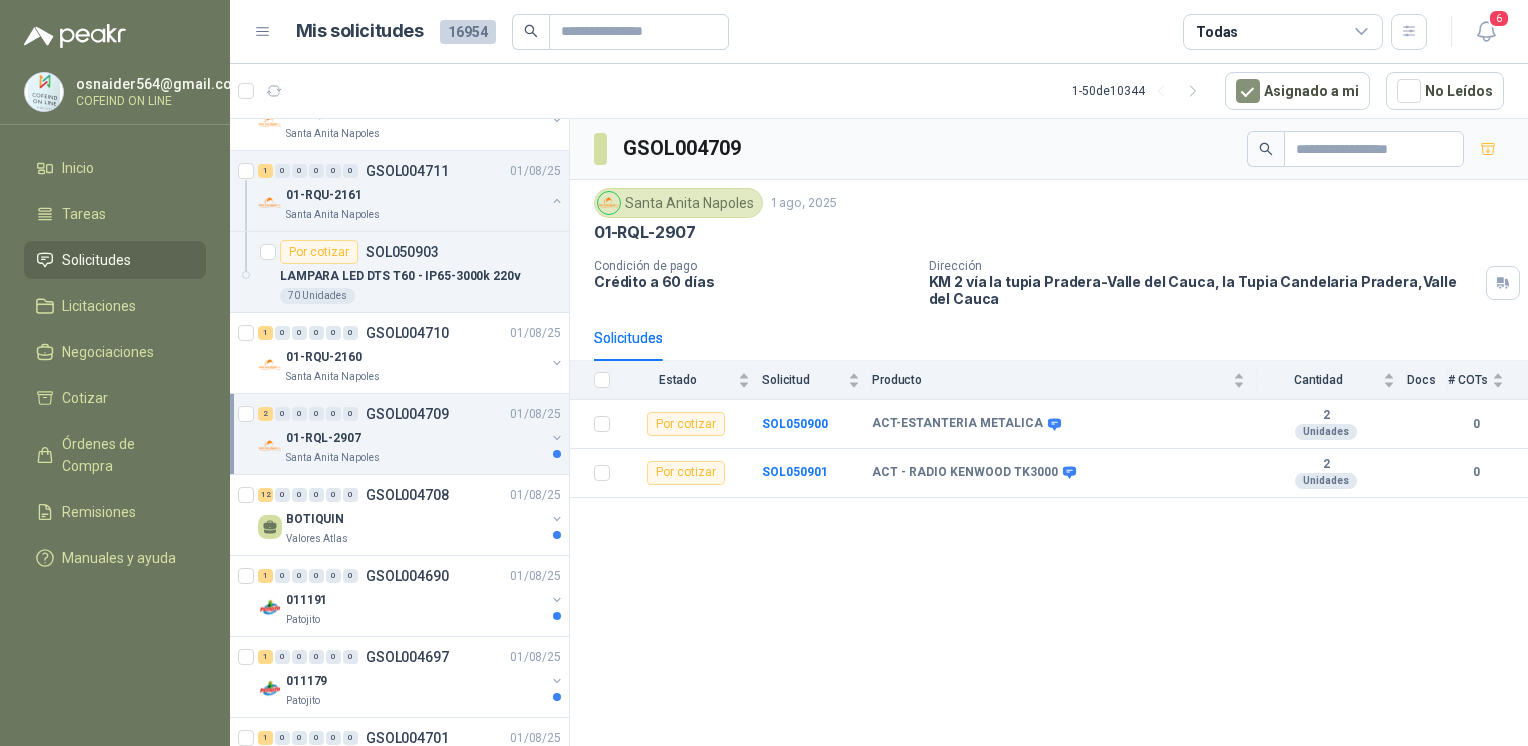 scroll, scrollTop: 1752, scrollLeft: 0, axis: vertical 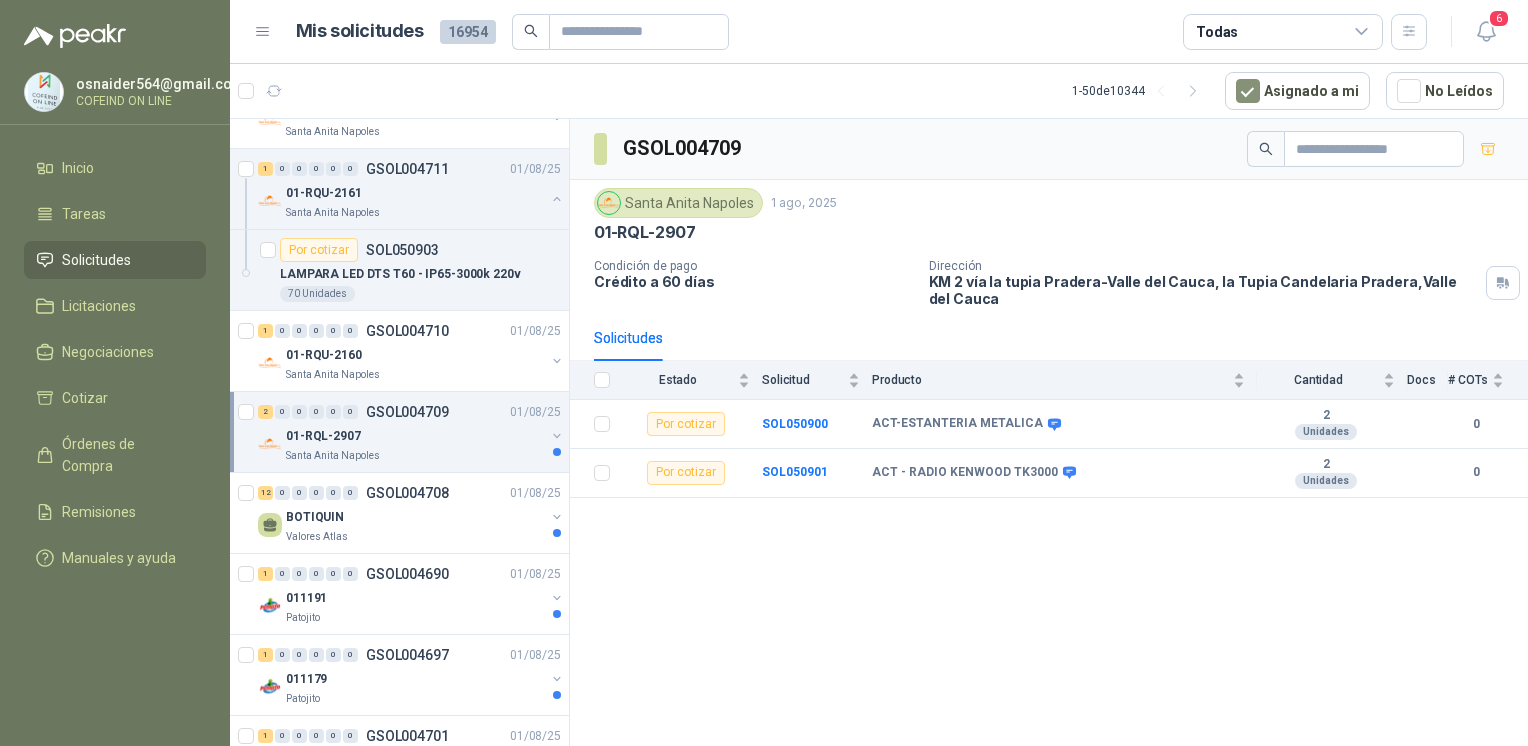 click 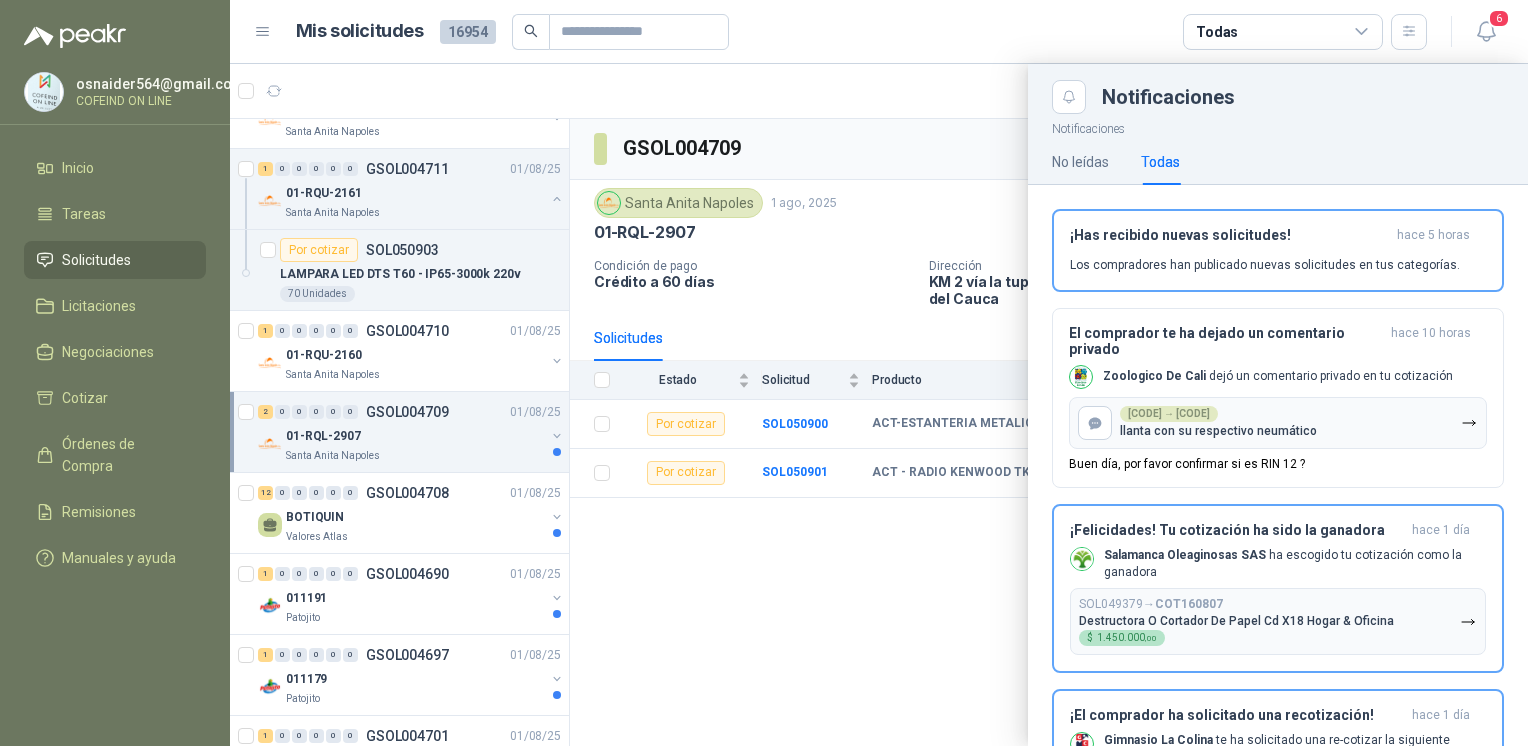 click at bounding box center (879, 405) 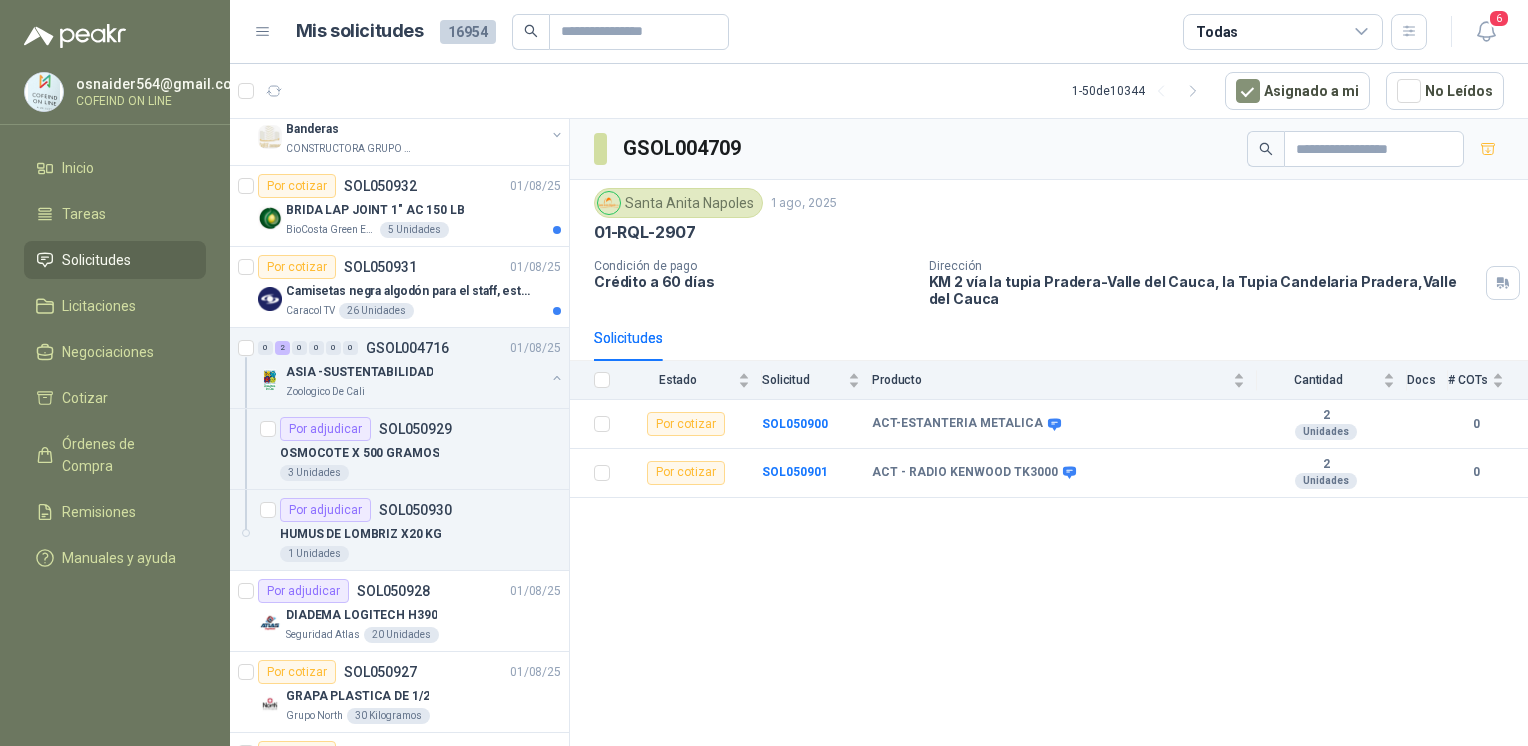 scroll, scrollTop: 0, scrollLeft: 0, axis: both 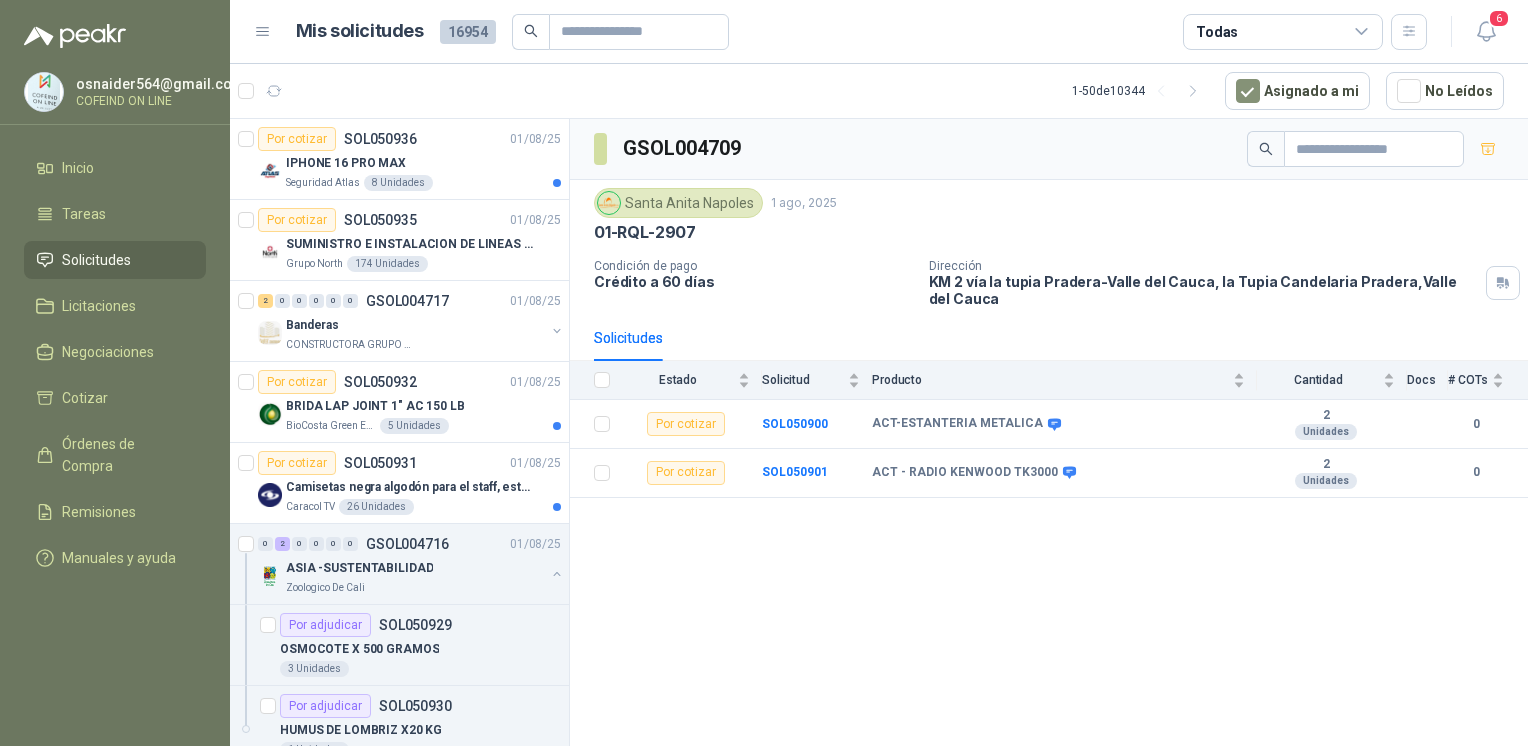 click on "BRIDA LAP JOINT 1" AC 150 LB" at bounding box center (423, 406) 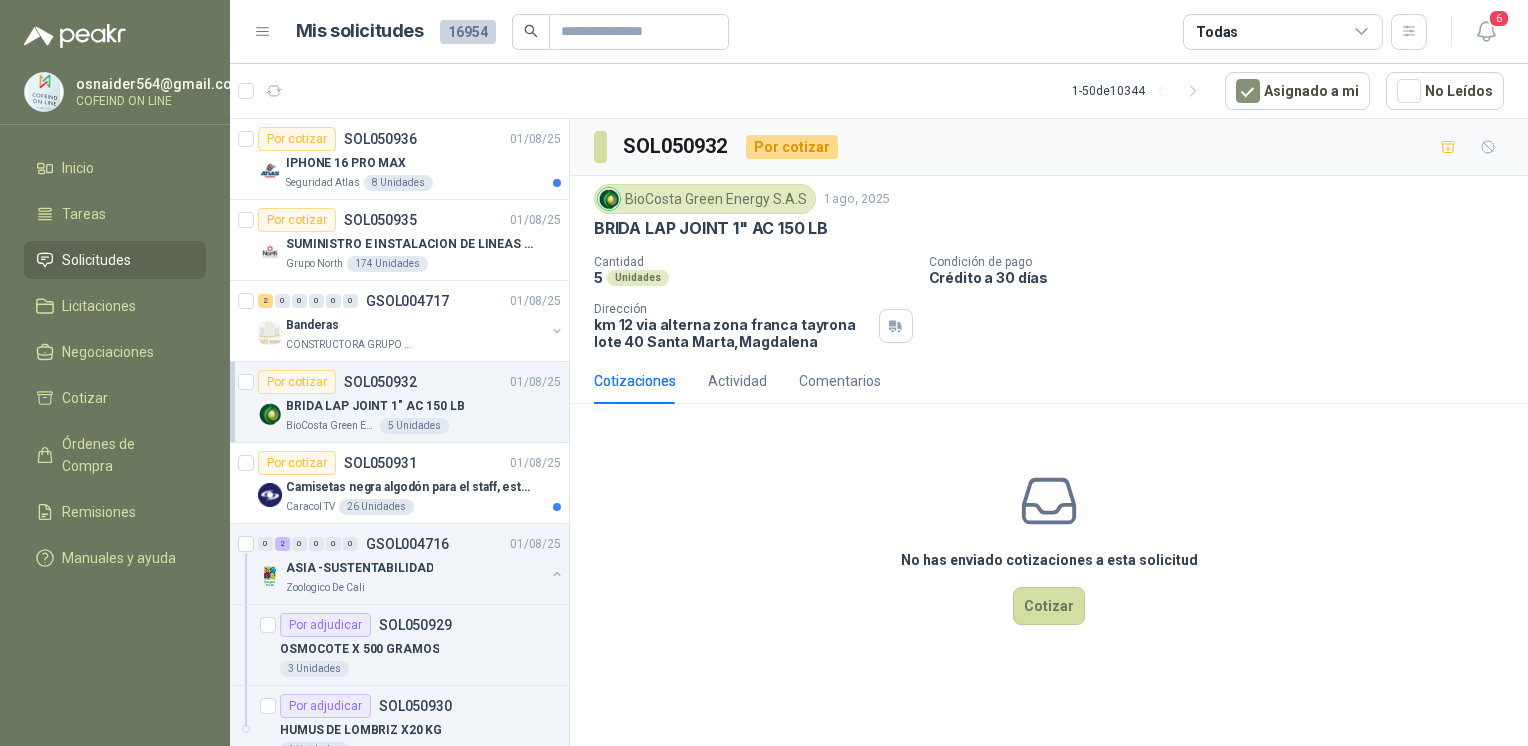 drag, startPoint x: 836, startPoint y: 222, endPoint x: 590, endPoint y: 222, distance: 246 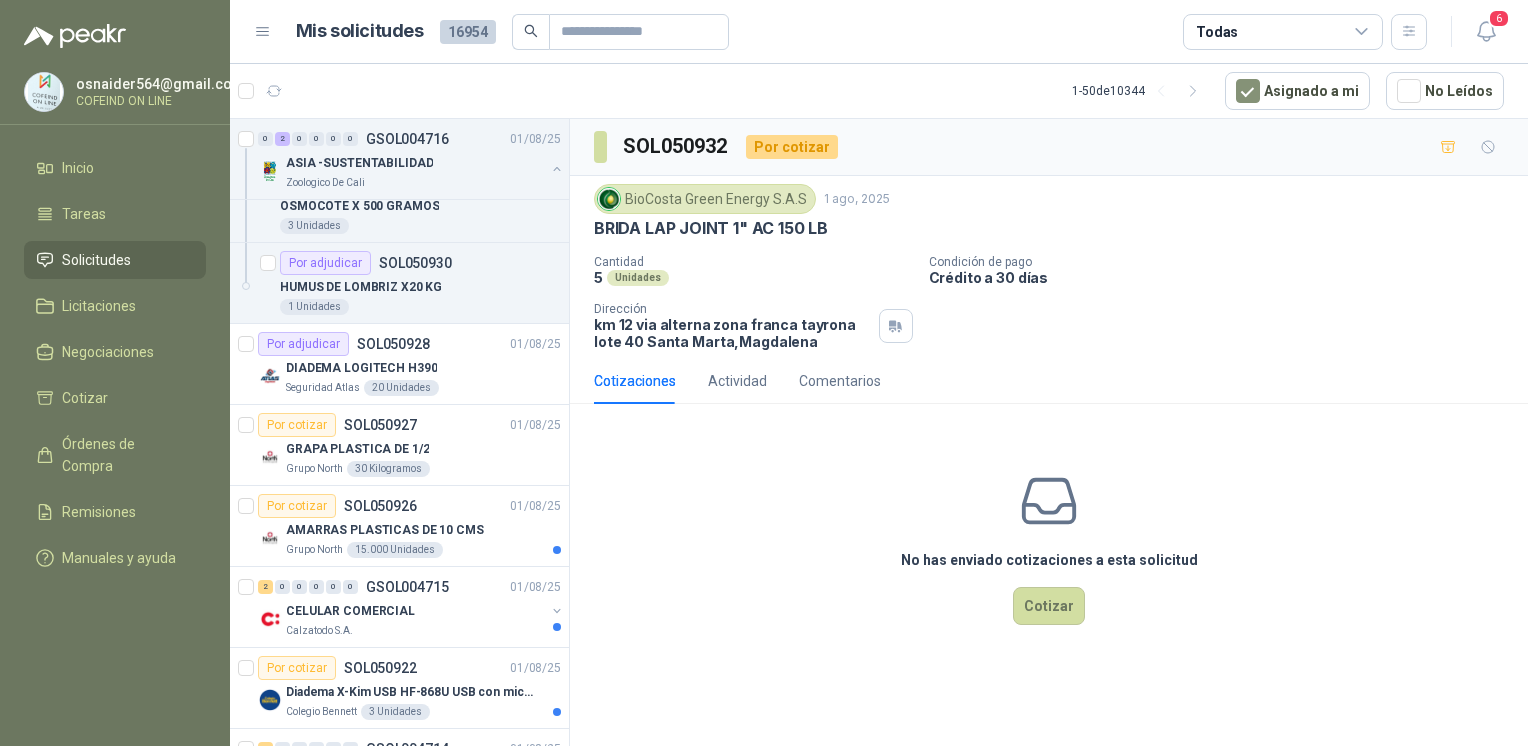 scroll, scrollTop: 539, scrollLeft: 0, axis: vertical 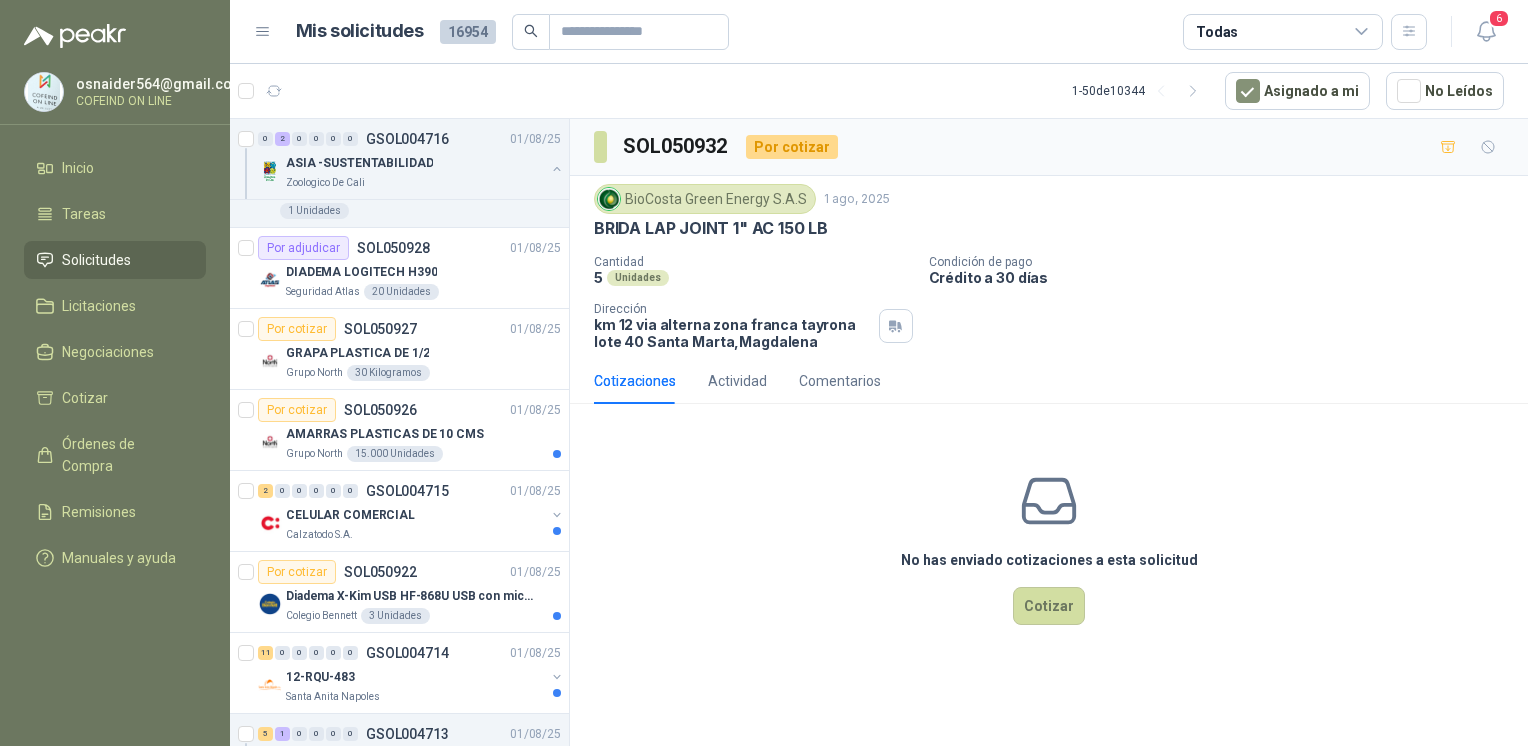 click on "AMARRAS PLASTICAS DE 10 CMS" at bounding box center [423, 434] 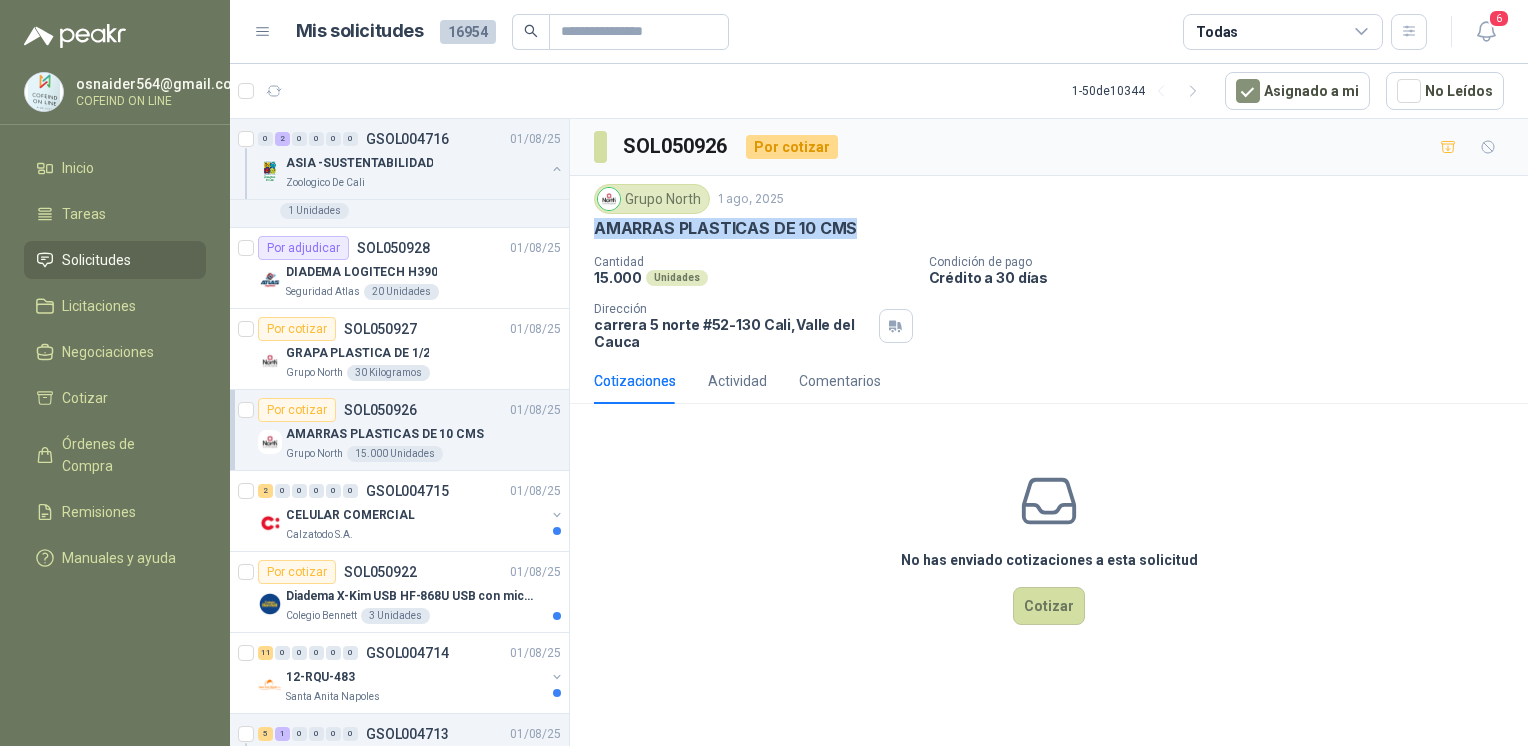 drag, startPoint x: 863, startPoint y: 221, endPoint x: 587, endPoint y: 219, distance: 276.00723 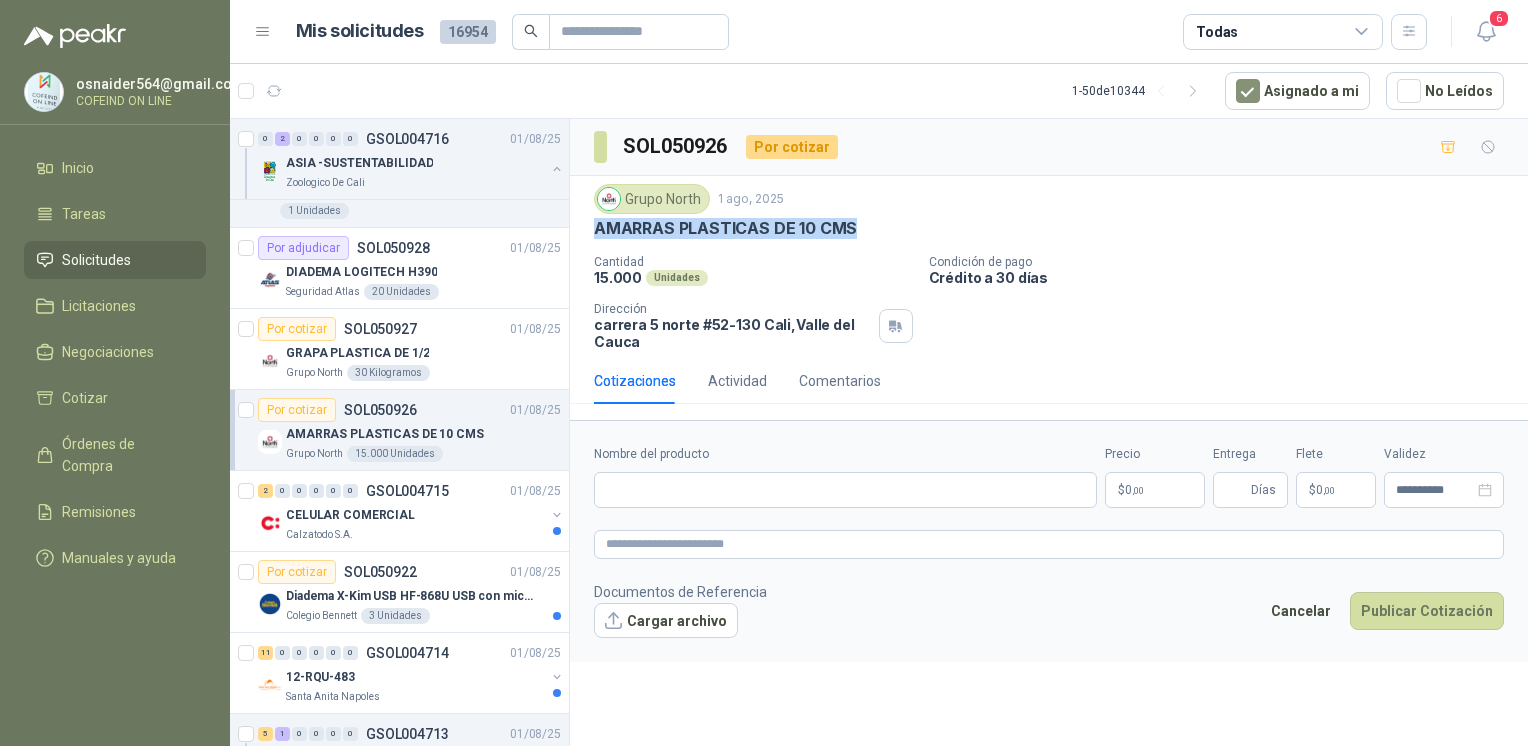 type 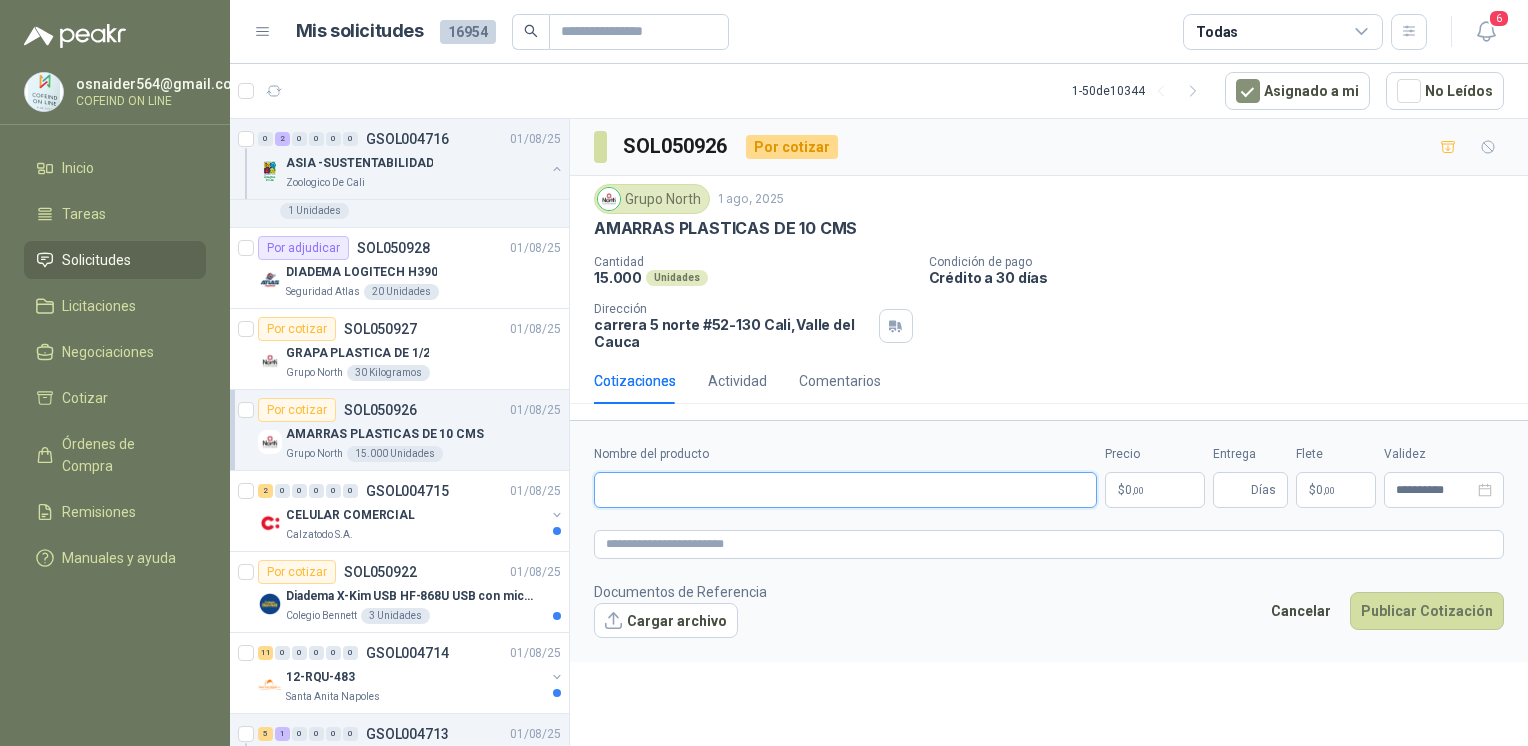 click on "Nombre del producto" at bounding box center [845, 490] 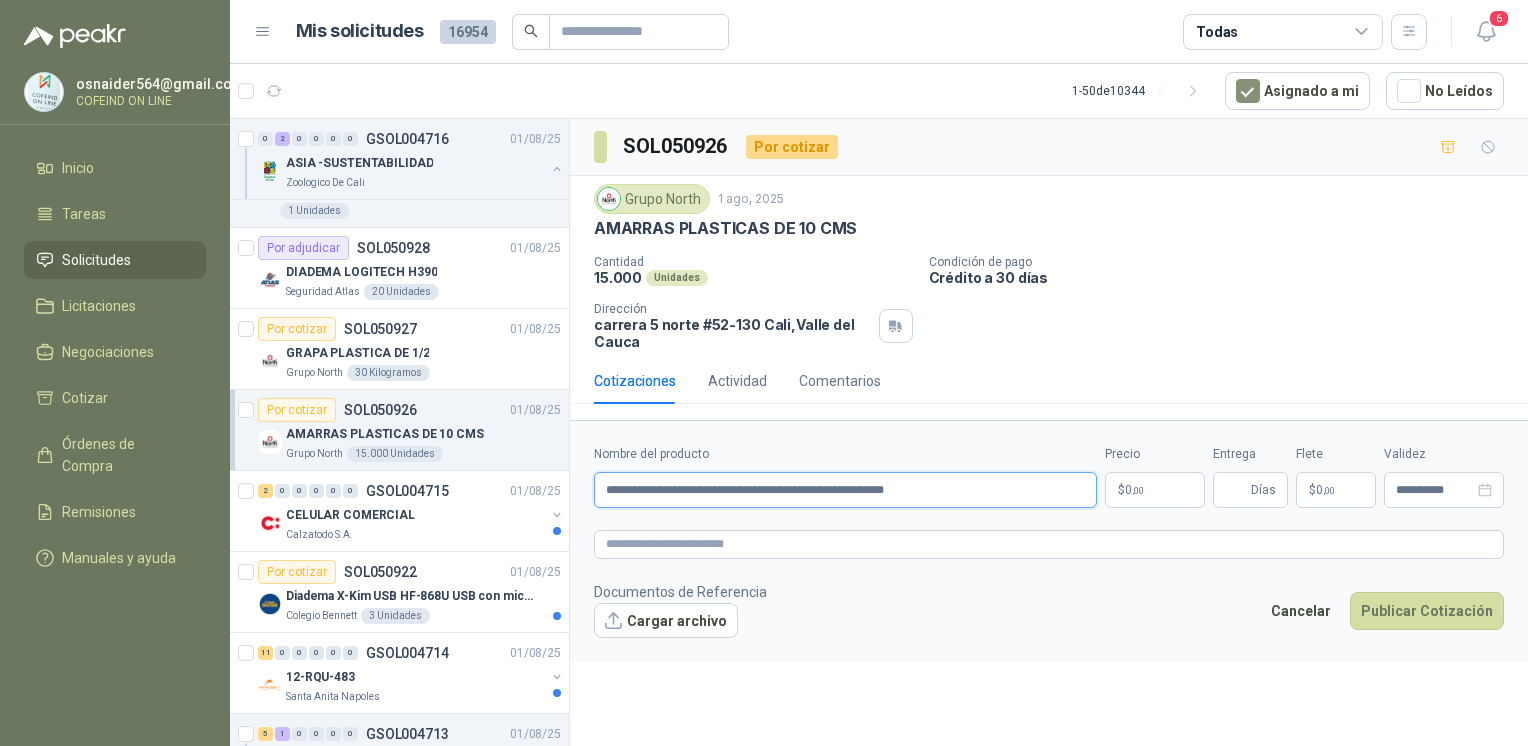 type on "**********" 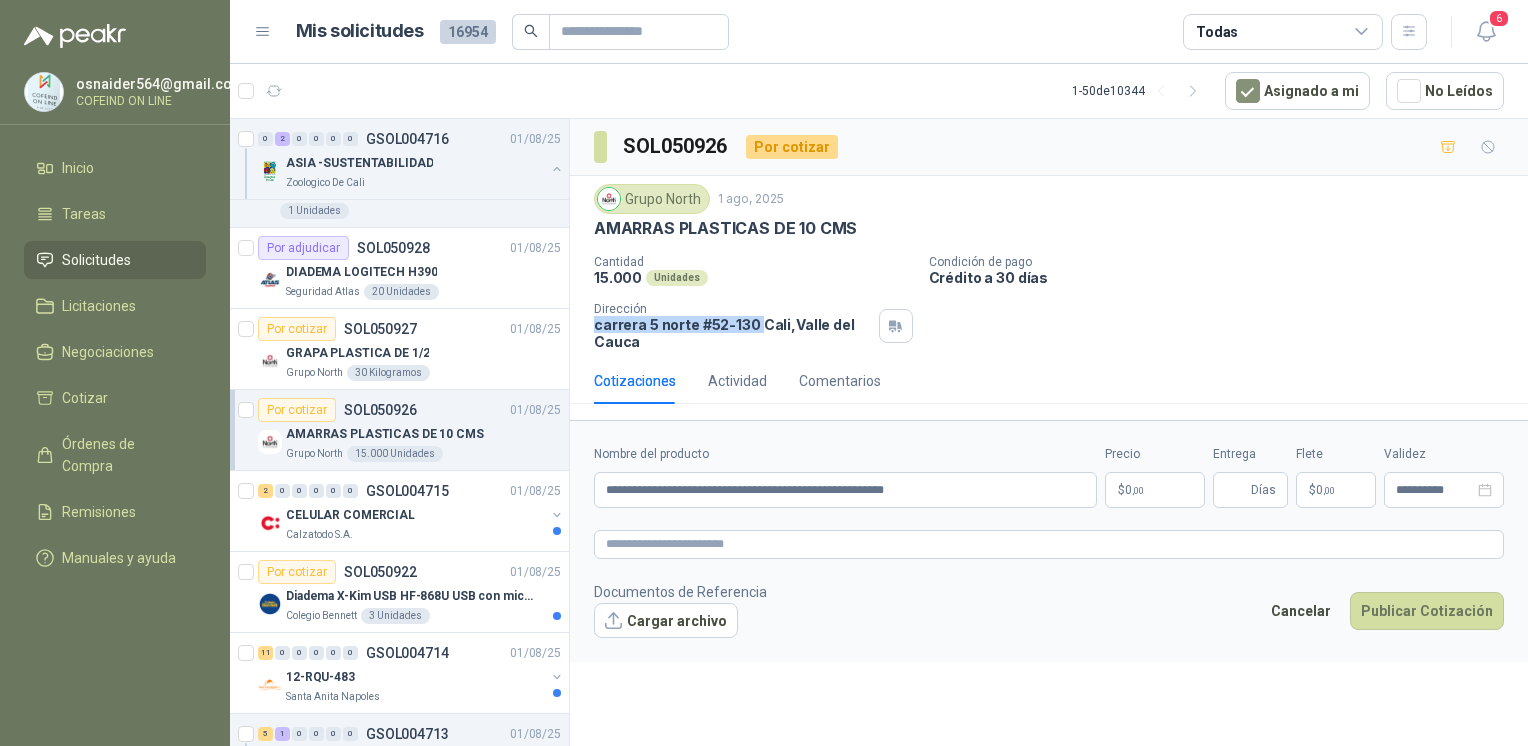 drag, startPoint x: 588, startPoint y: 327, endPoint x: 759, endPoint y: 322, distance: 171.07309 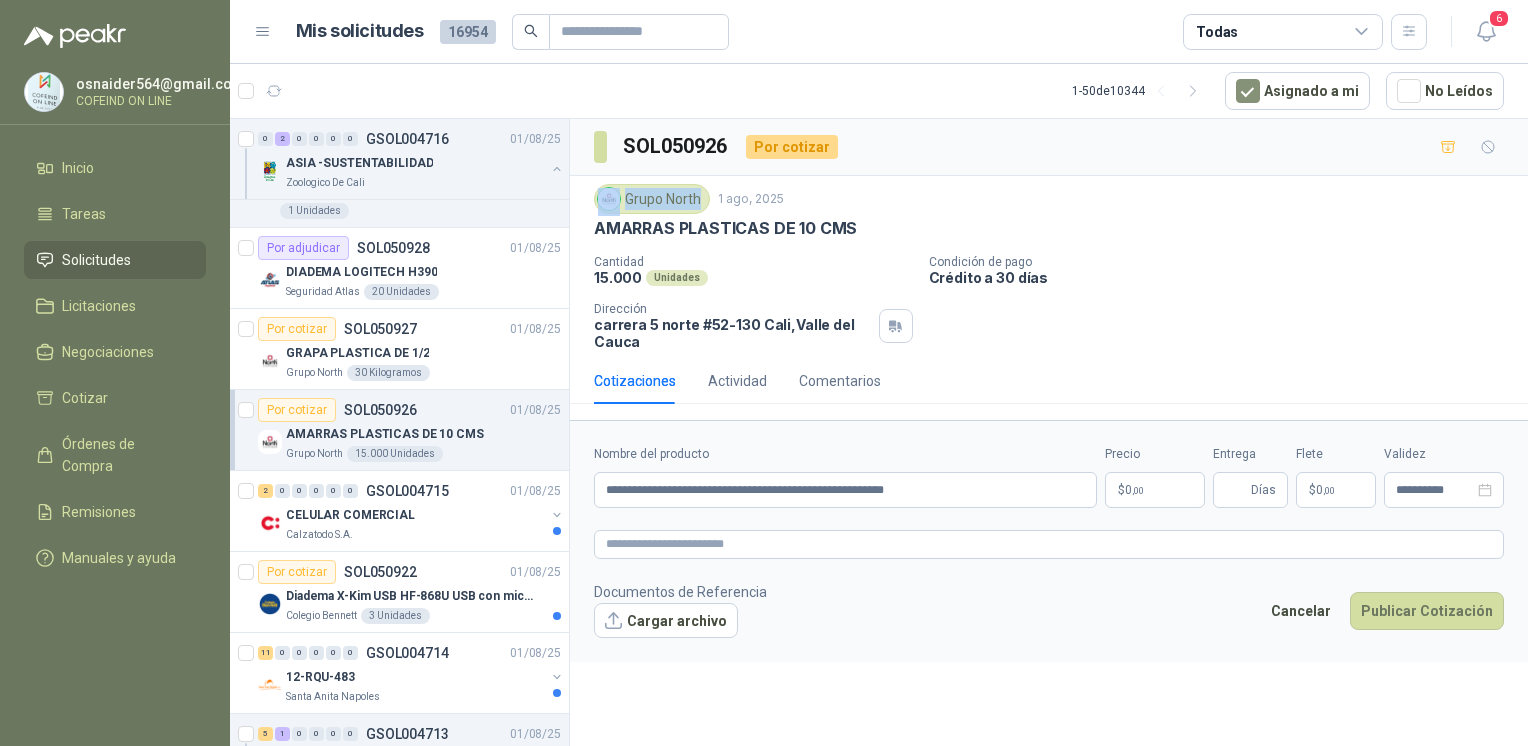 click on "Grupo North" at bounding box center (652, 199) 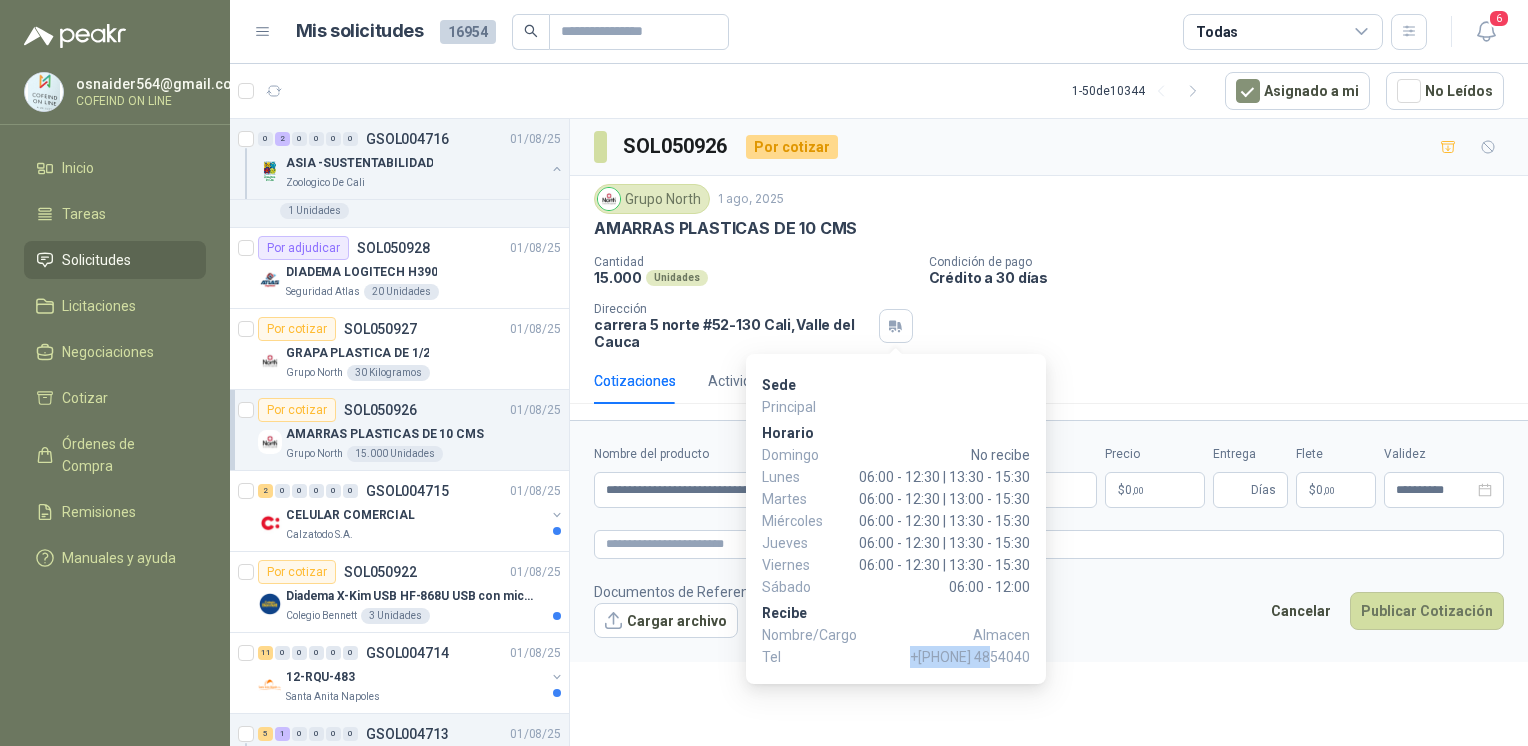 drag, startPoint x: 949, startPoint y: 658, endPoint x: 1028, endPoint y: 657, distance: 79.00633 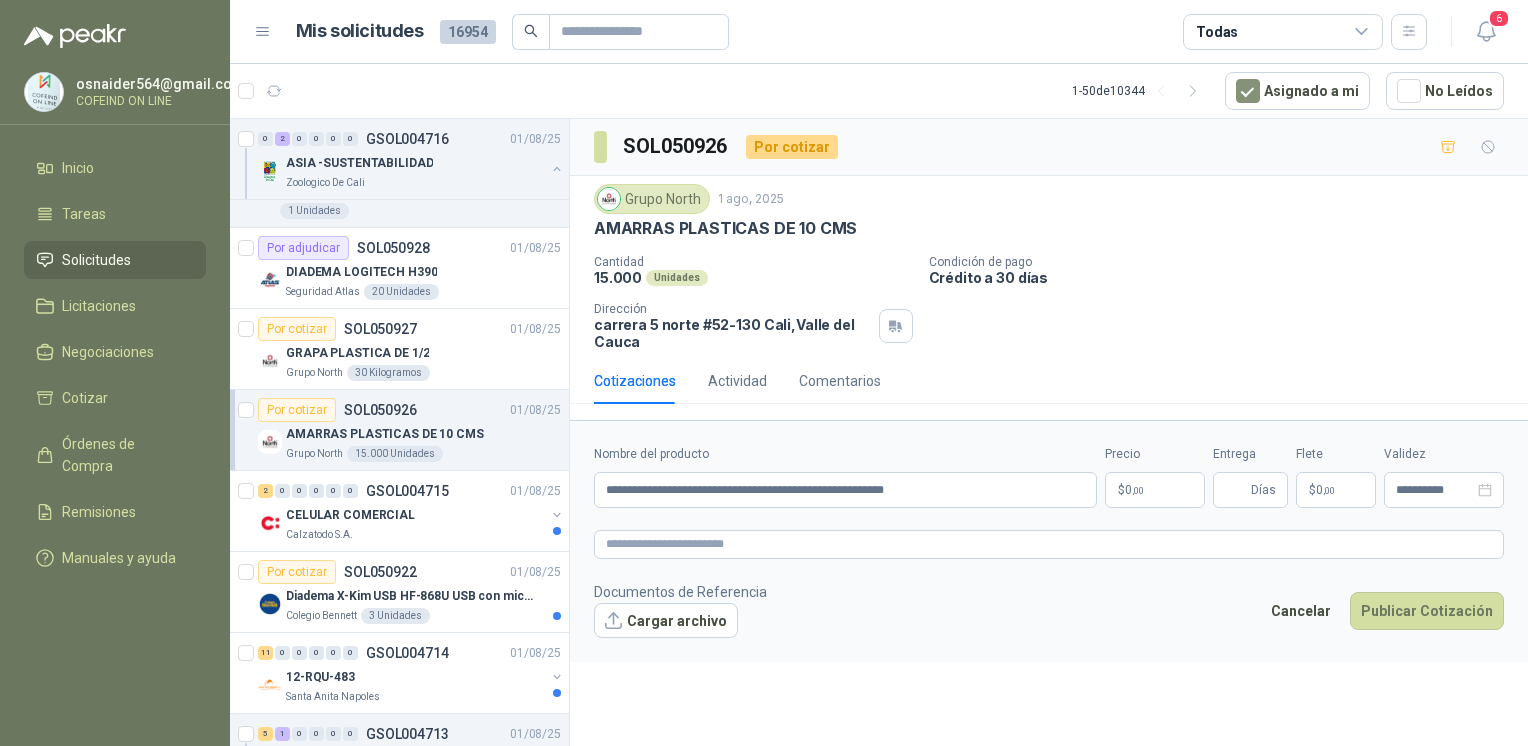 click on "Cargar archivo" at bounding box center (666, 621) 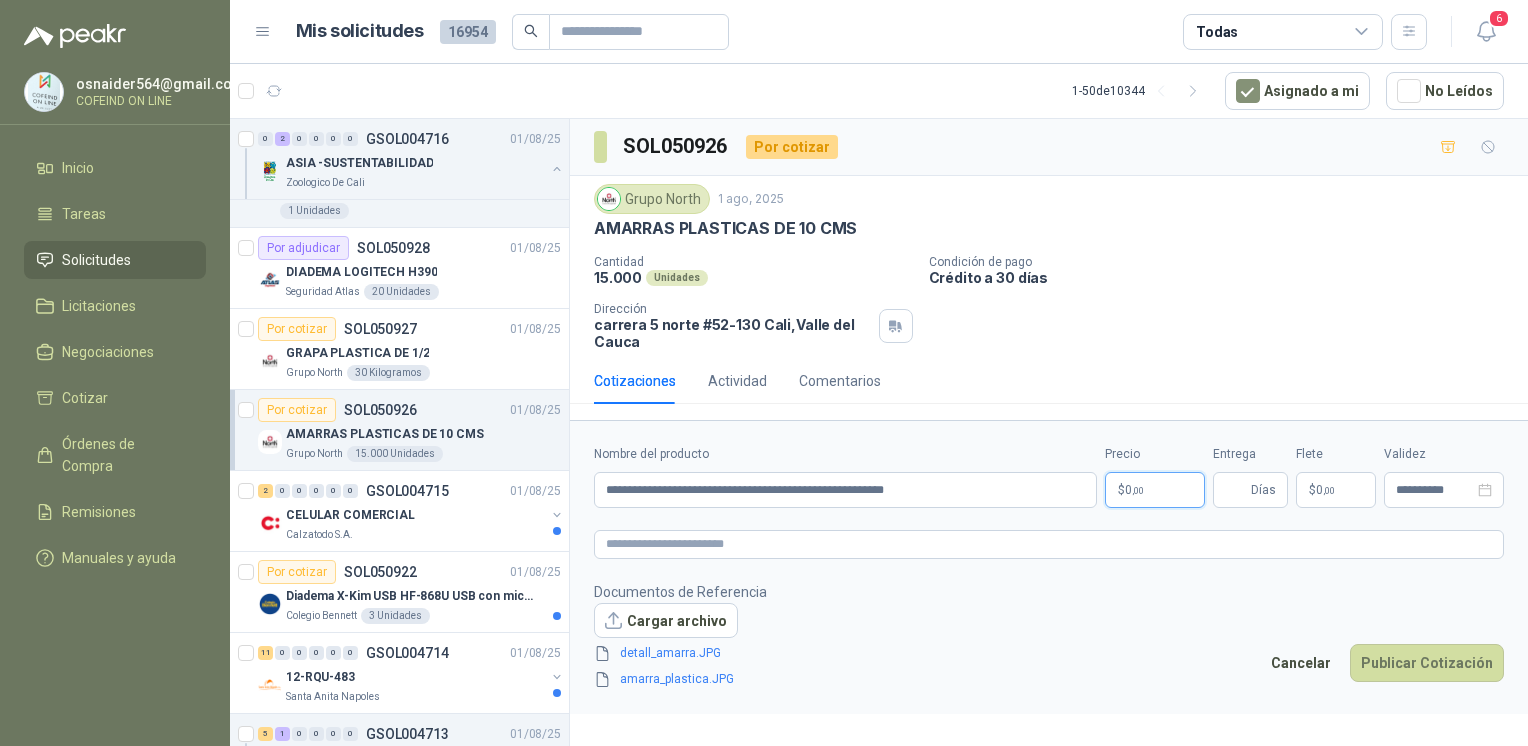 click on "osnaider564@[EXAMPLE.COM]   COFEIND ON LINE   Inicio   Tareas   Solicitudes   Licitaciones   Negociaciones   Cotizar   Órdenes de Compra   Remisiones   Manuales y ayuda Mis solicitudes 16954 Todas 6 1 - 50  de  10344 Asignado a mi No Leídos Por cotizar SOL050936 01/08/25   IPHONE 16 PRO MAX Seguridad Atlas 8   Unidades Por cotizar SOL050935 01/08/25   SUMINISTRO E INSTALACION DE LINEAS DE VIDA Grupo North 174   Unidades 0   2   0   0   0   0   GSOL004716 01/08/25   ASIA -SUSTENTABILIDAD Zoologico De Cali    Por adjudicar SOL050929 OSMOCOTE X 500 GRAMOS 3   Unidades Por adjudicar SOL050930 HUMUS DE LOMBRIZ X20 KG 1   Unidades Por adjudicar SOL050928 01/08/25   DIADEMA LOGITECH H390  20     30" at bounding box center (764, 373) 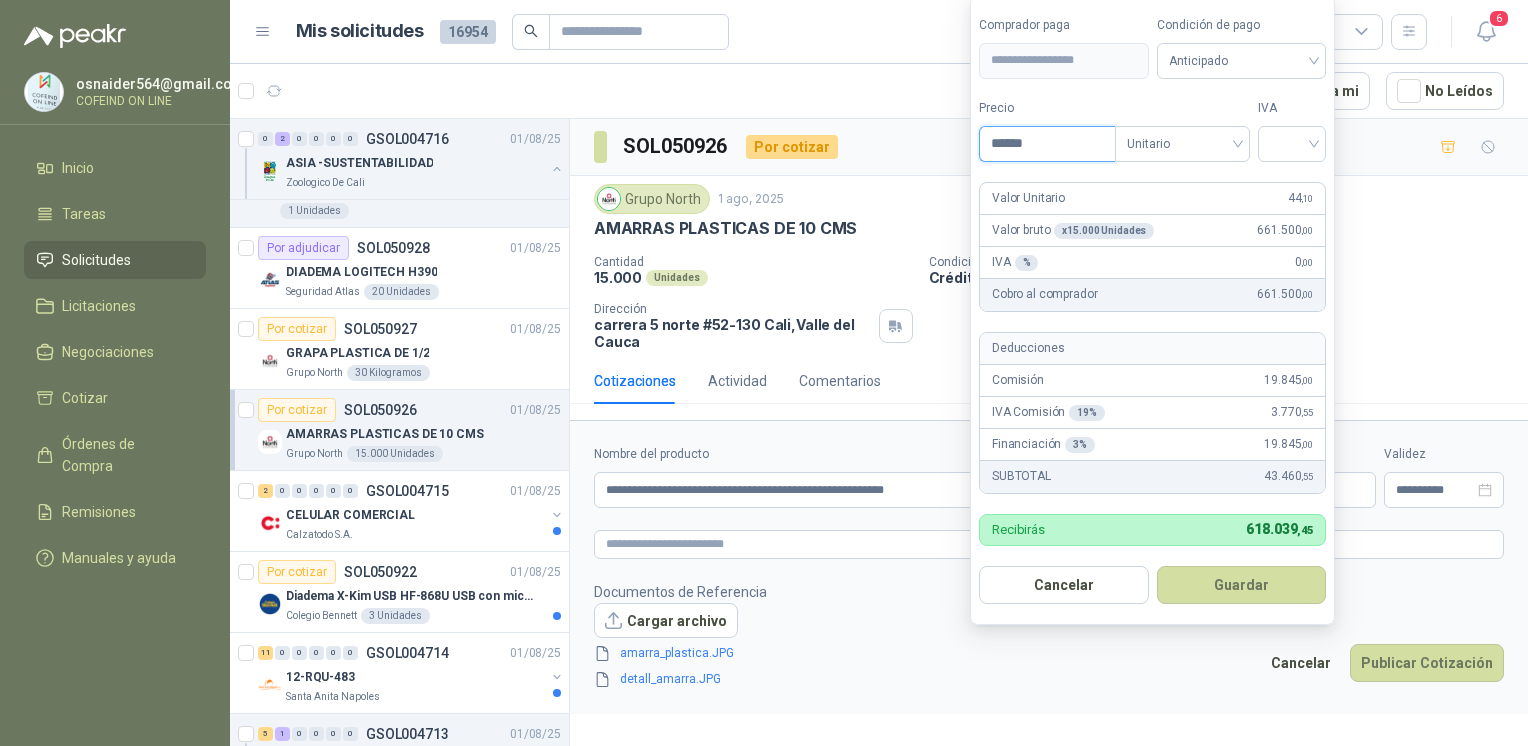 type on "******" 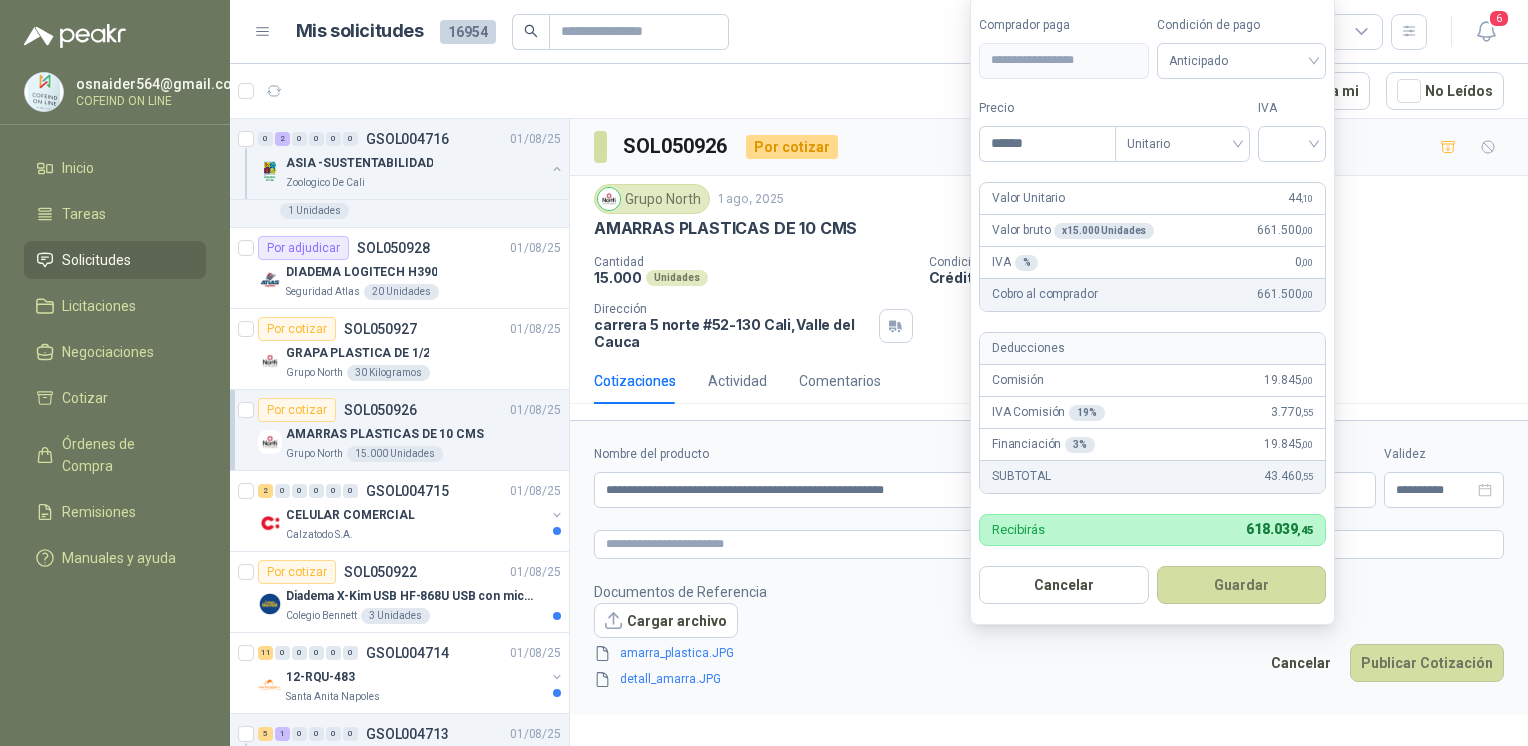click at bounding box center (1292, 142) 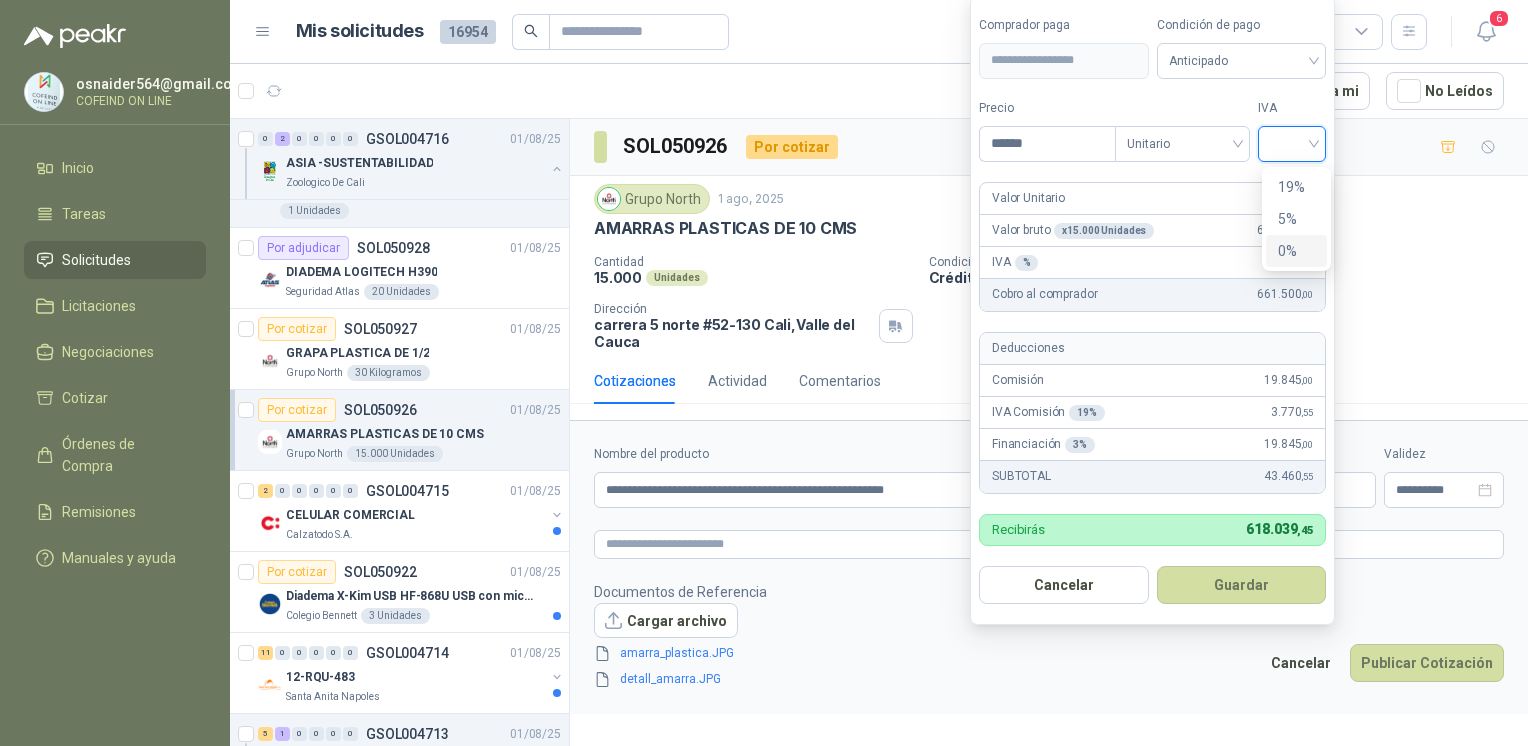 click on "0%" at bounding box center [1296, 251] 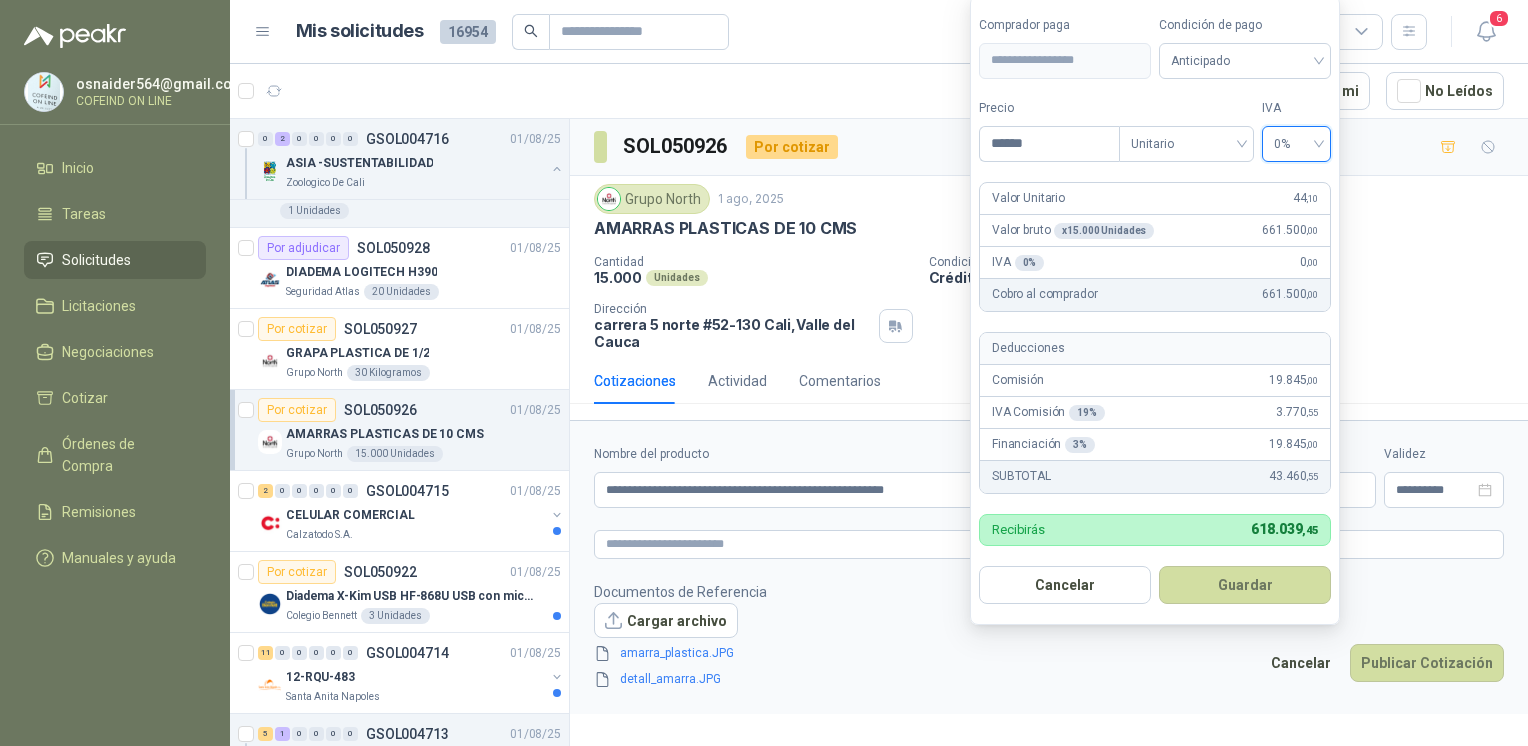 click on "Guardar" at bounding box center (1245, 585) 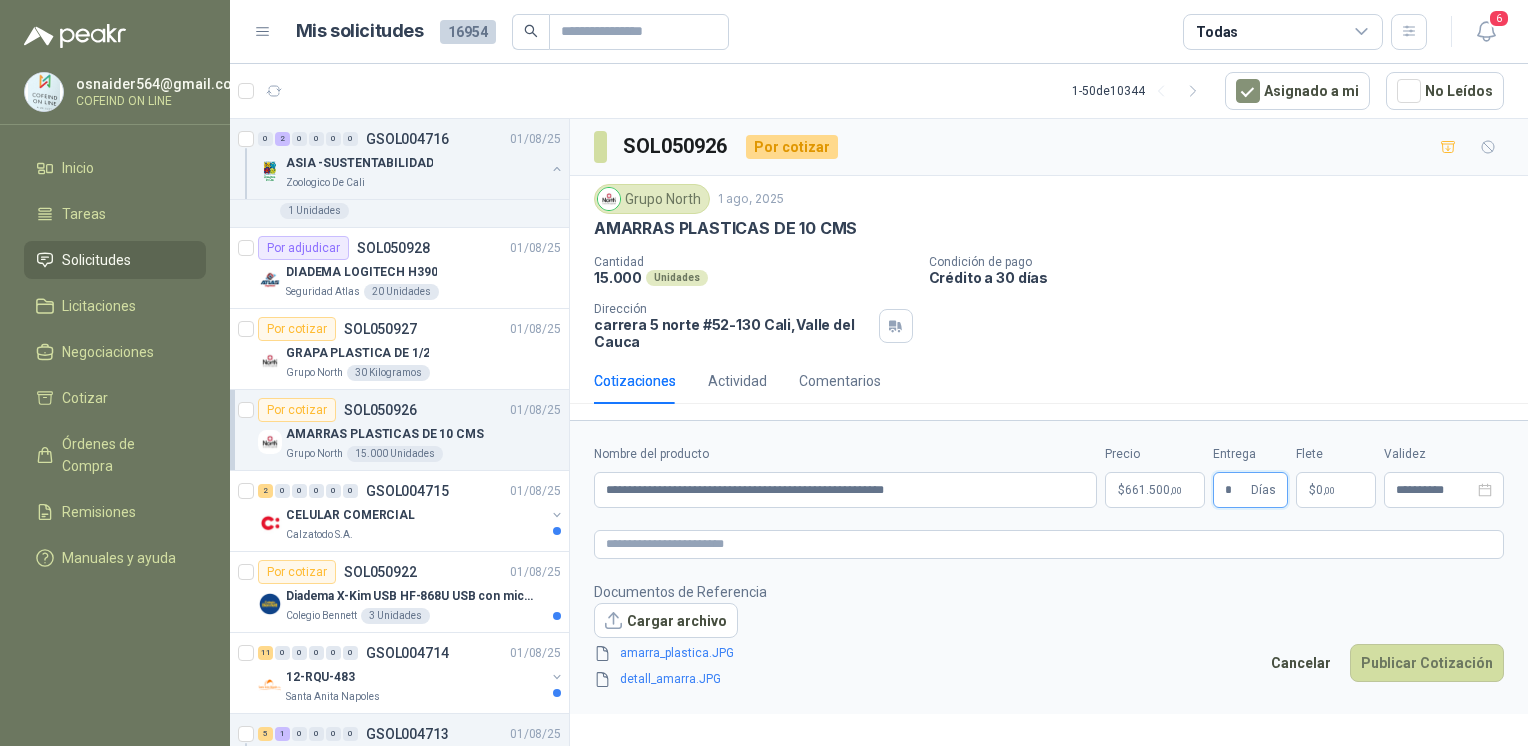 type on "*" 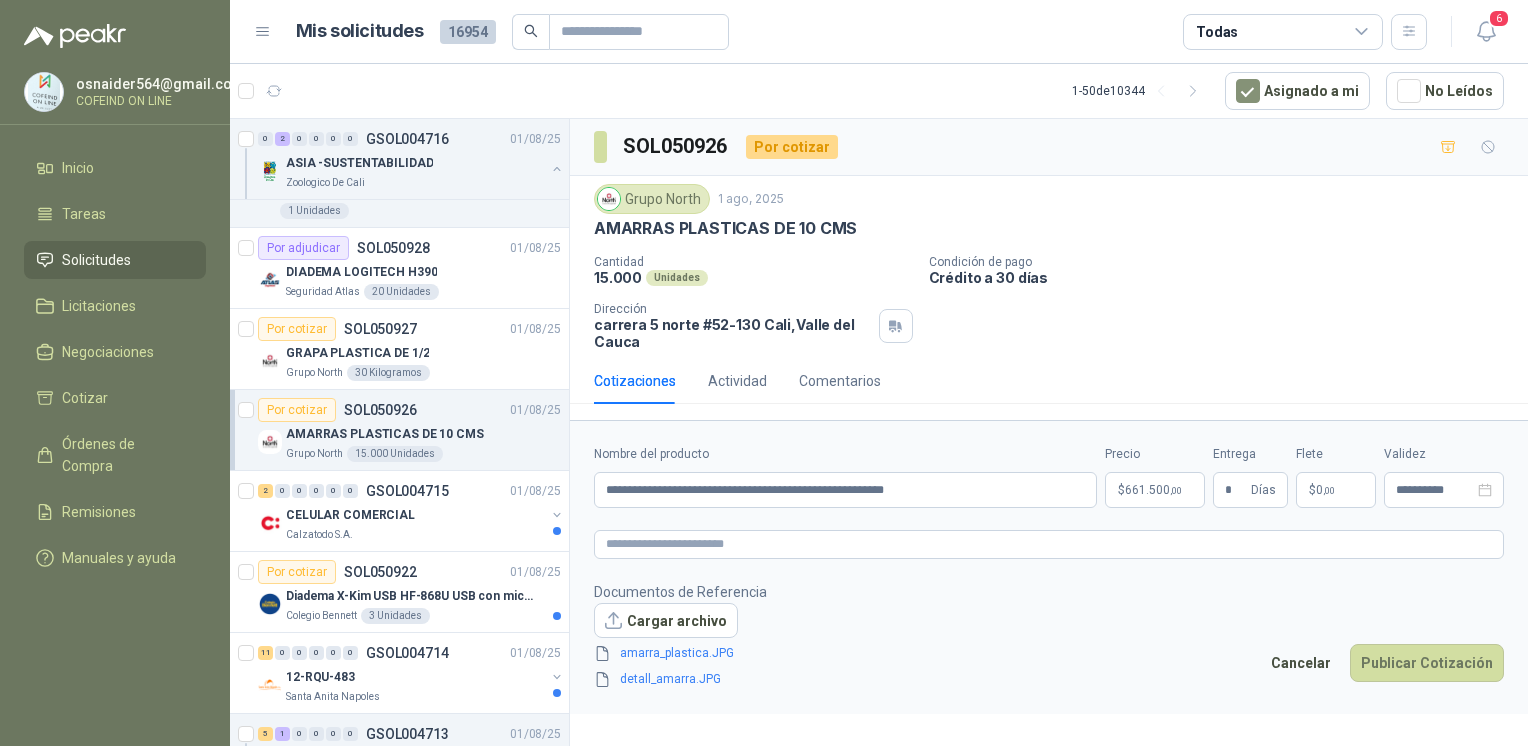 click on "Publicar Cotización" at bounding box center (1427, 663) 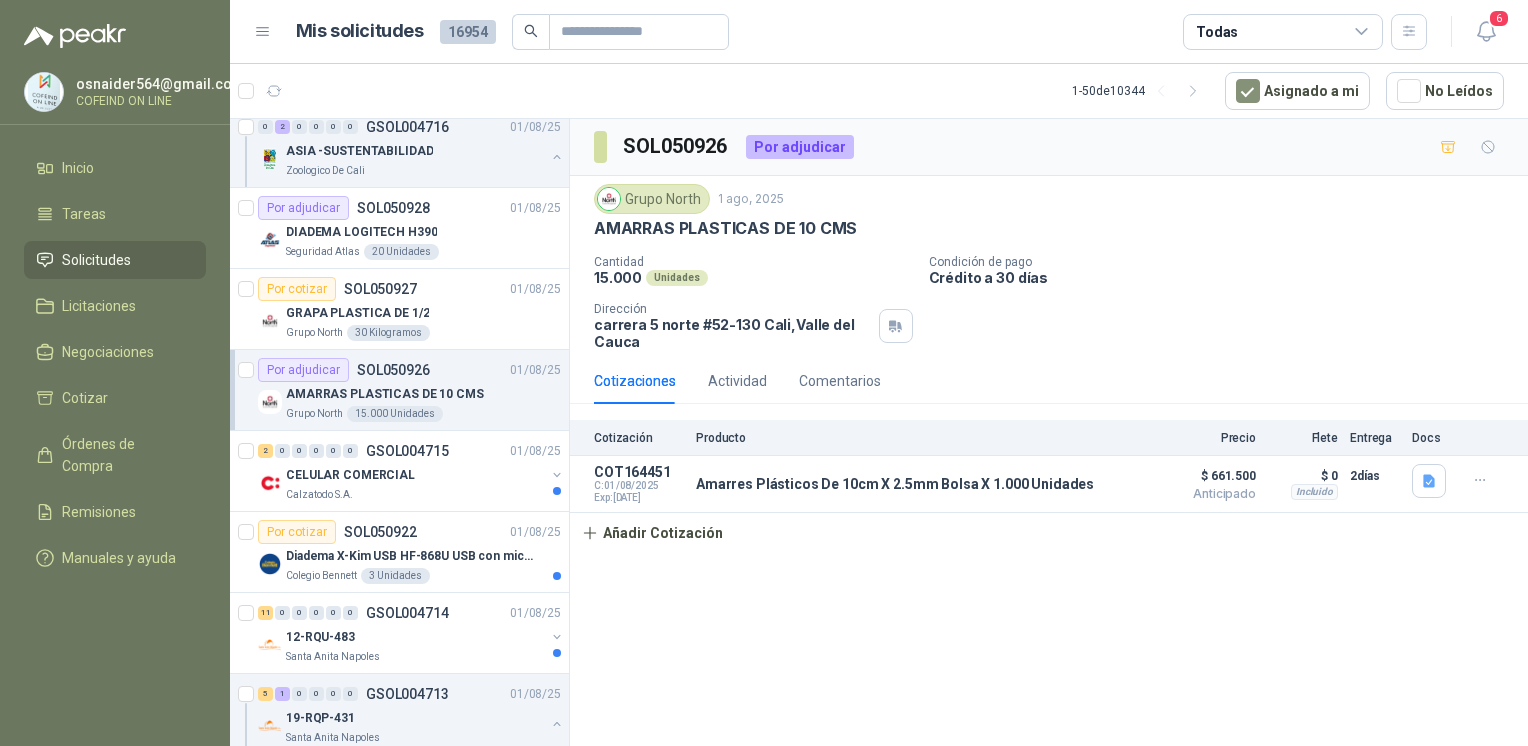 scroll, scrollTop: 638, scrollLeft: 0, axis: vertical 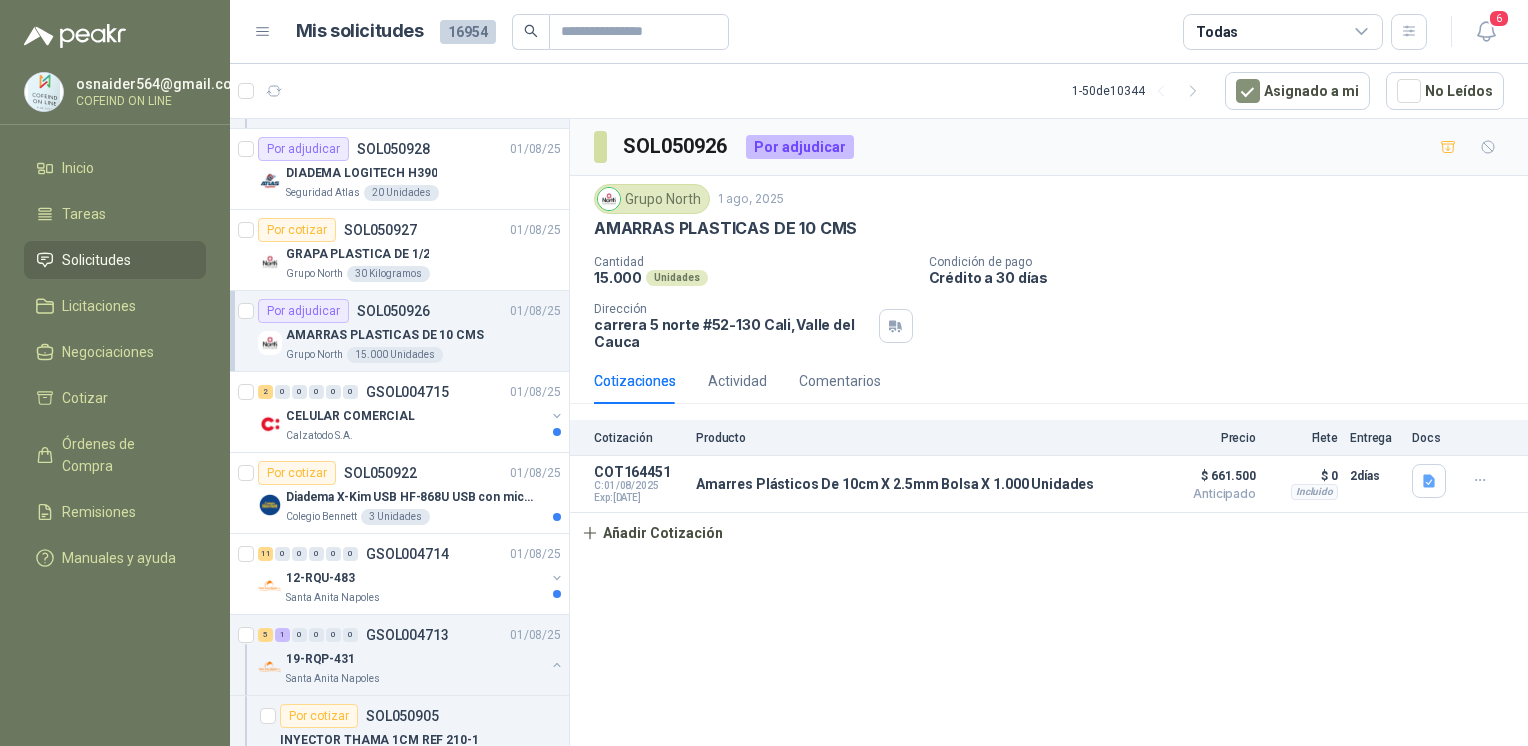 click on "Colegio Bennett 3   Unidades" at bounding box center [423, 517] 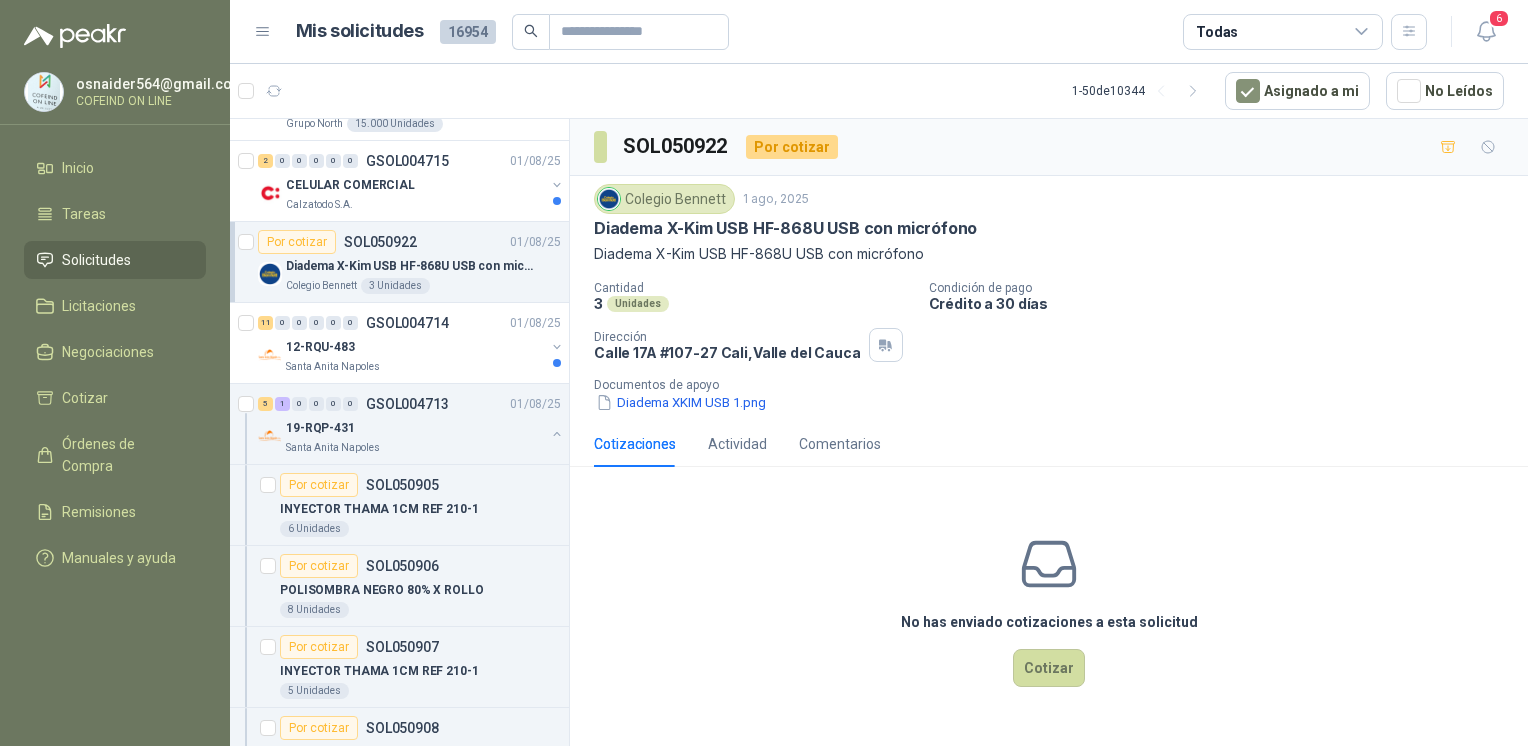 scroll, scrollTop: 870, scrollLeft: 0, axis: vertical 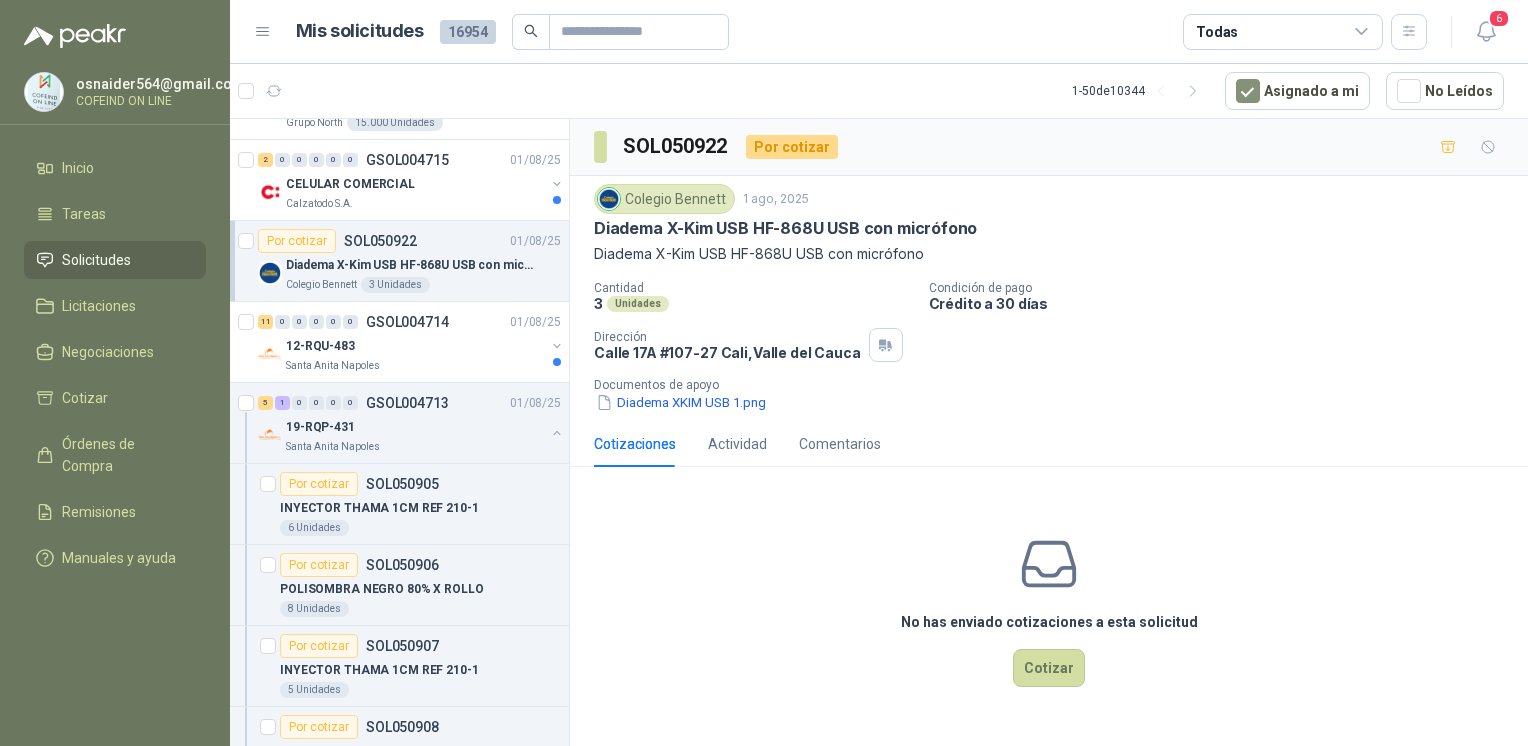 click on "Diadema XKIM USB 1.png" at bounding box center (681, 402) 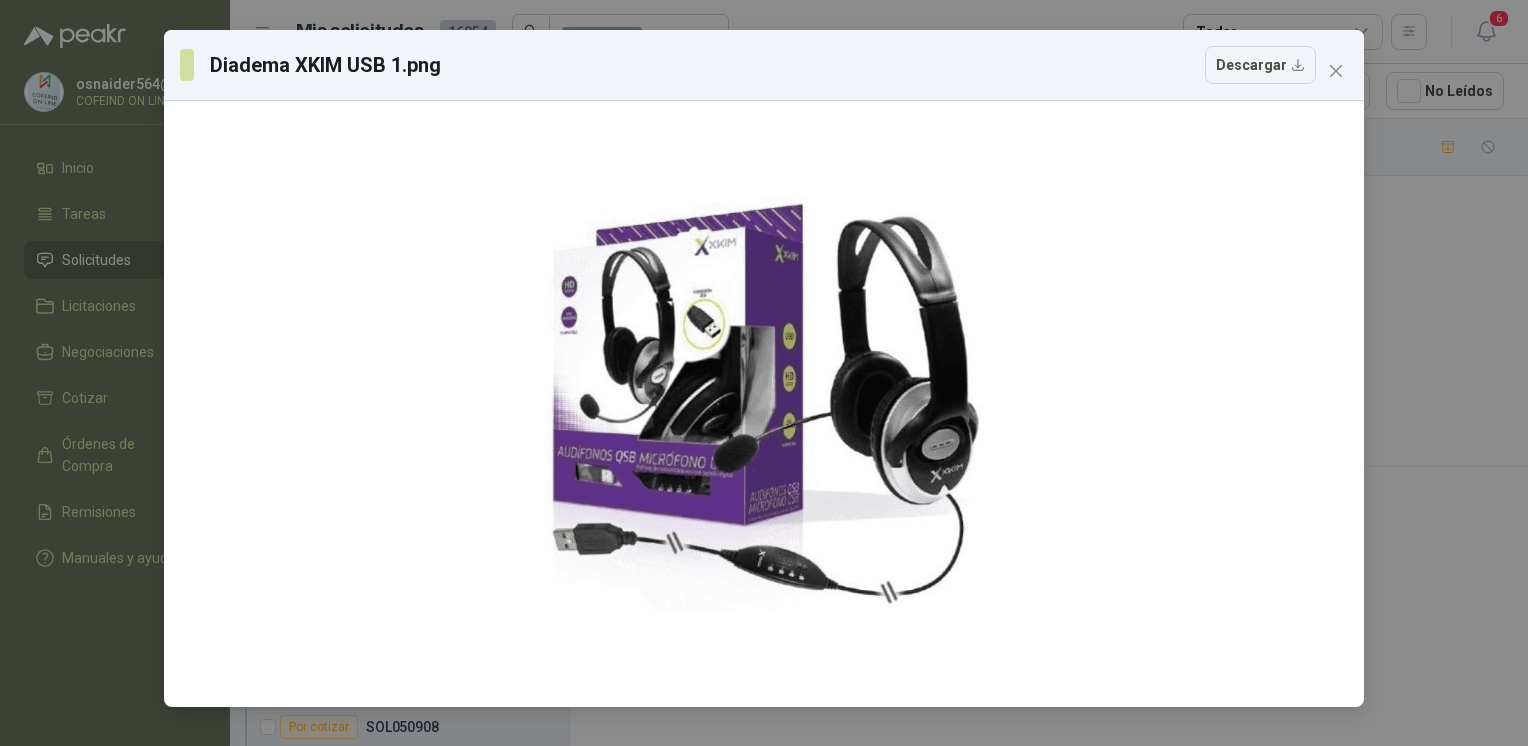 click on "Diadema XKIM USB 1.png   Descargar" at bounding box center [764, 373] 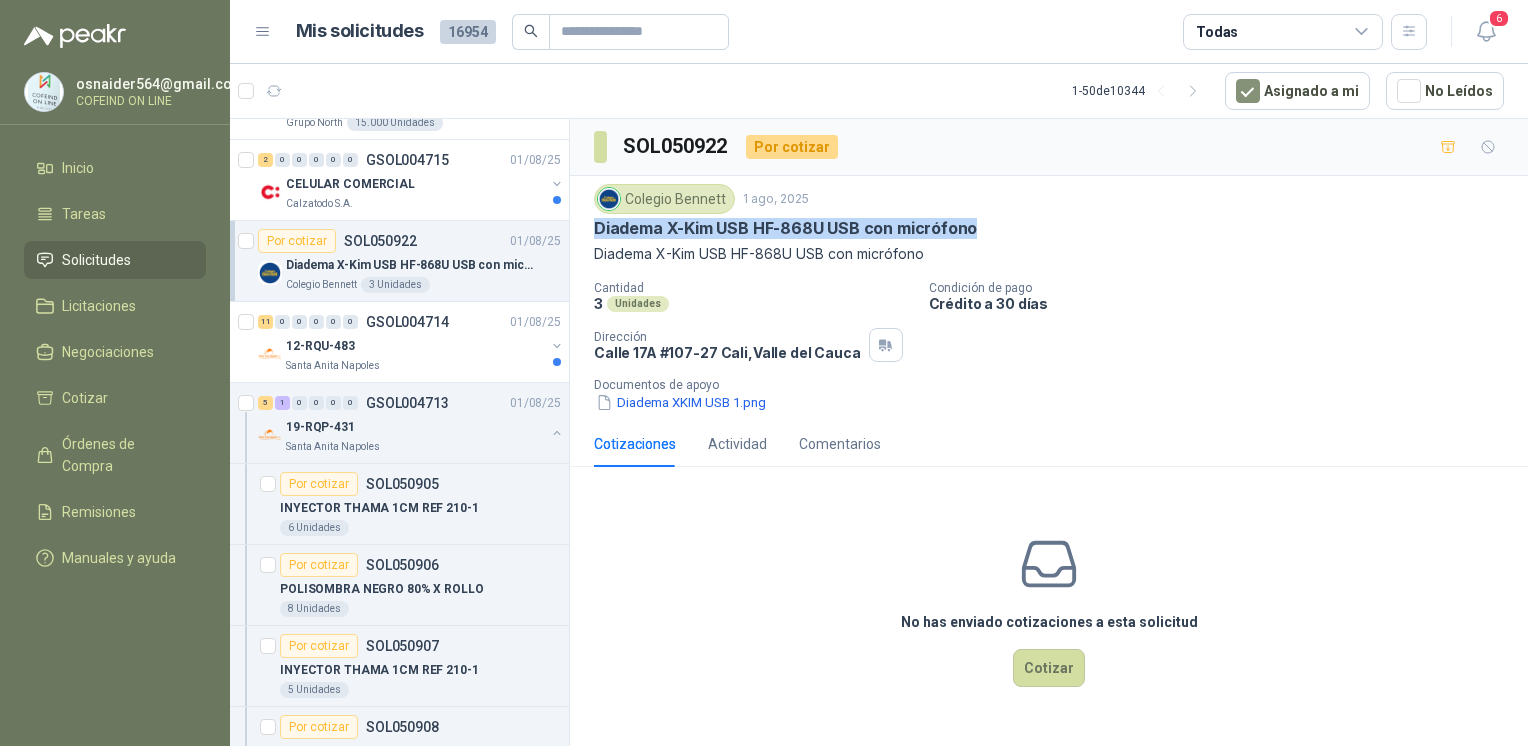 drag, startPoint x: 592, startPoint y: 223, endPoint x: 1003, endPoint y: 226, distance: 411.01096 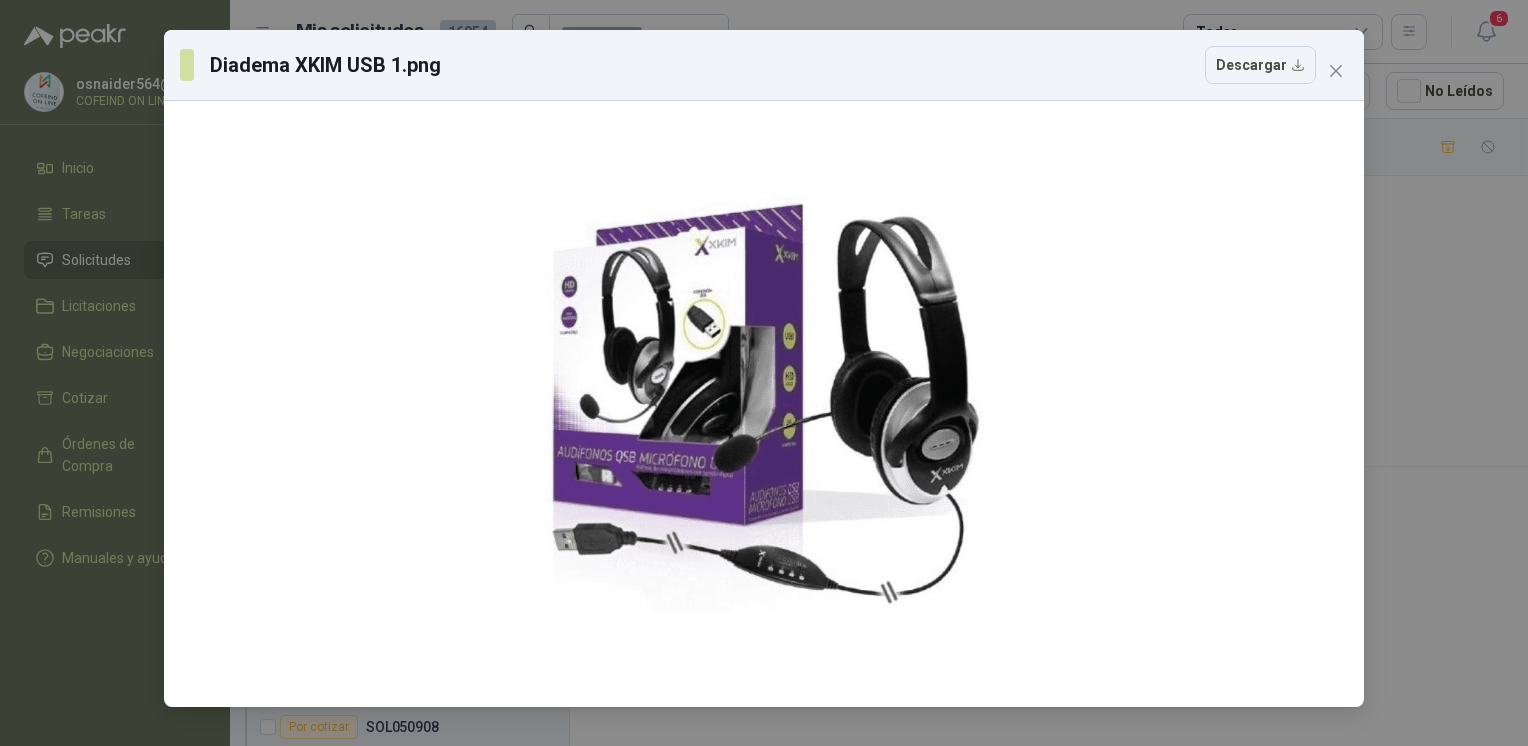 click on "Diadema XKIM USB 1.png   Descargar" at bounding box center [764, 373] 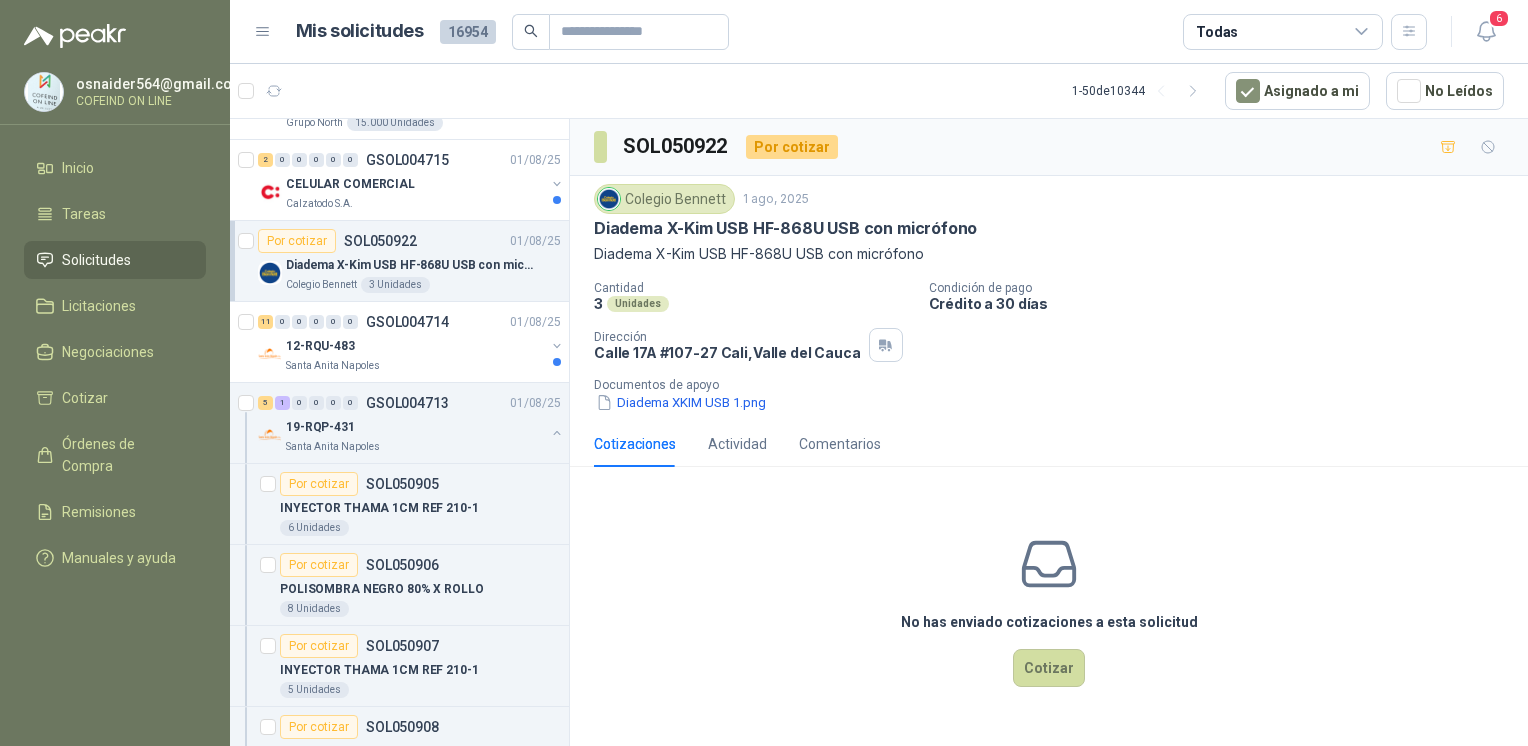 click on "Cotizar" at bounding box center (1049, 668) 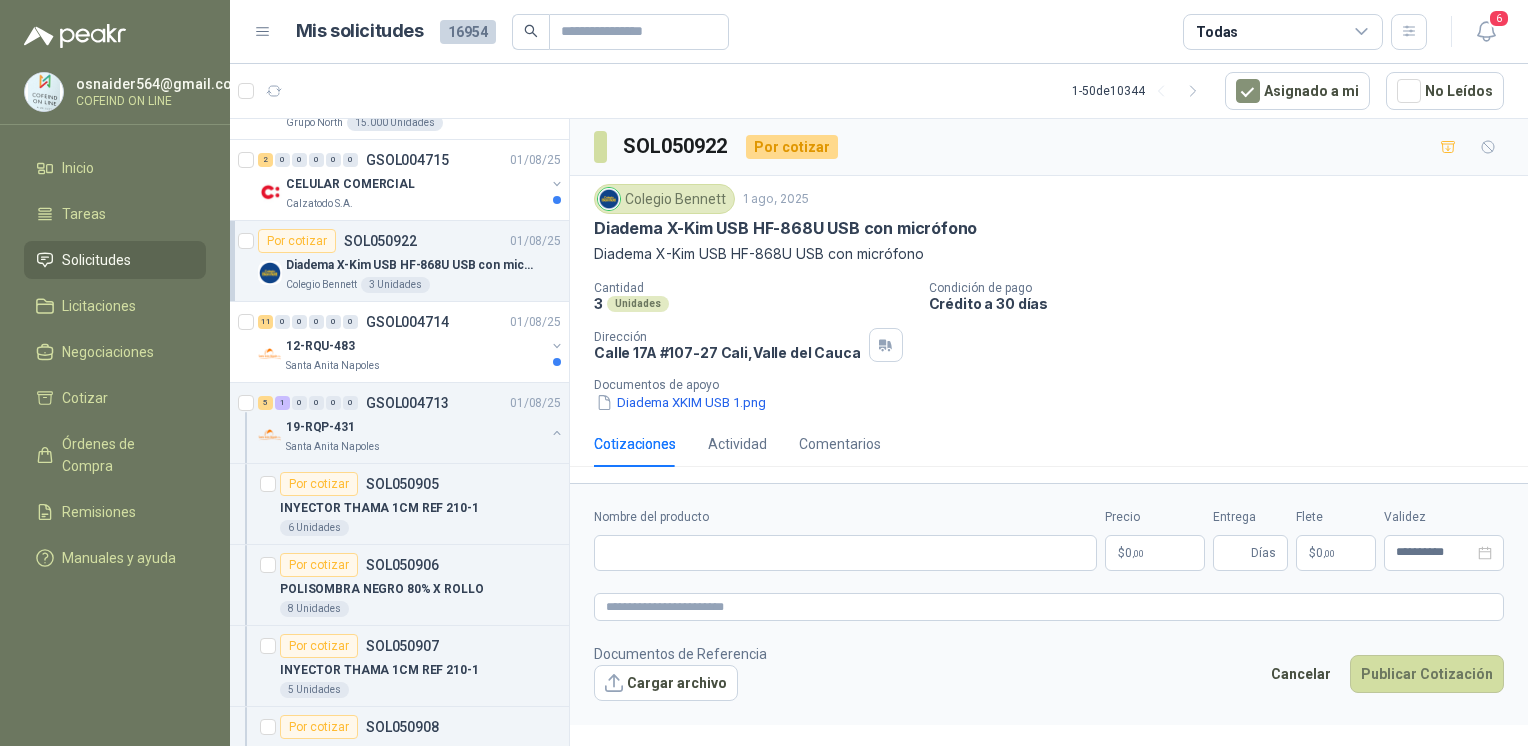 type 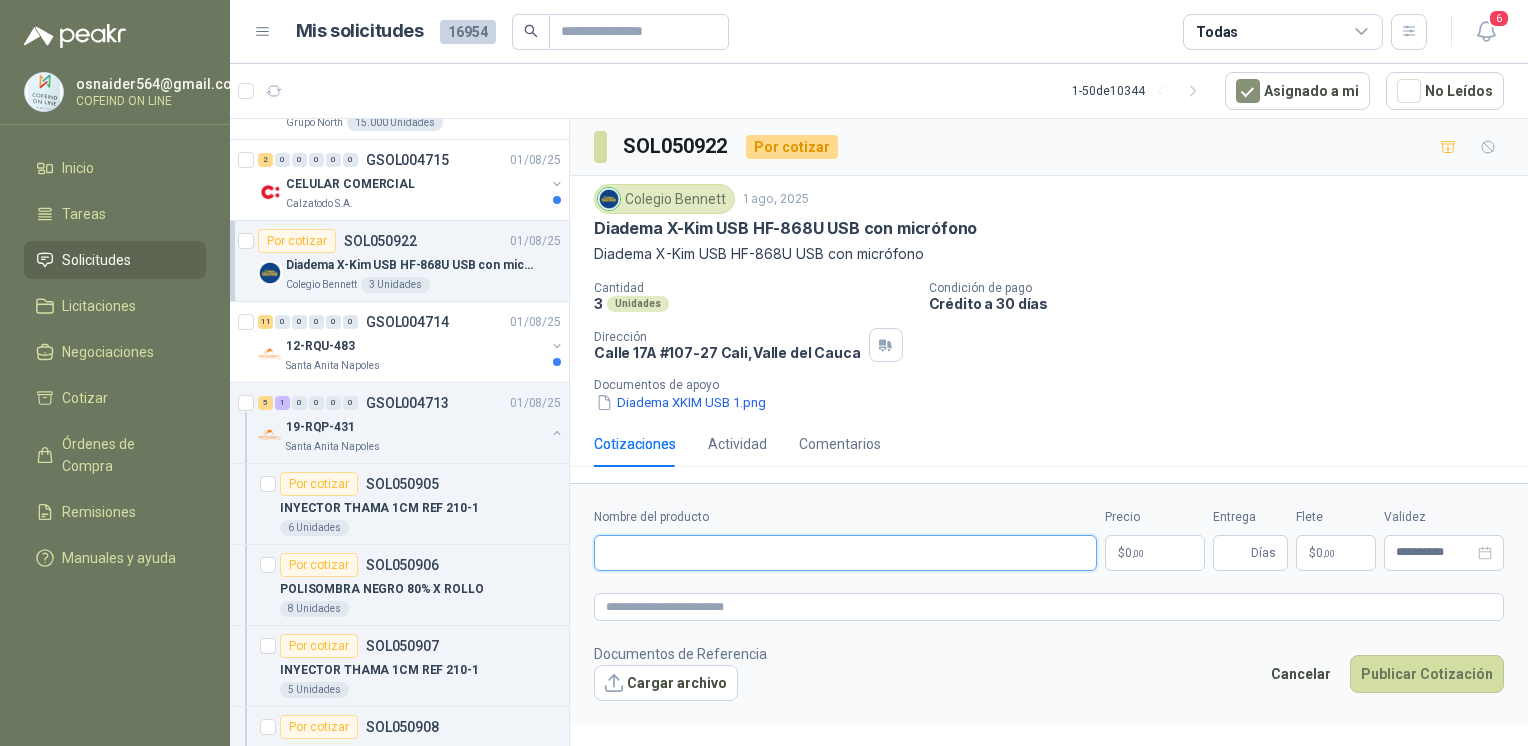 click on "Nombre del producto" at bounding box center [845, 553] 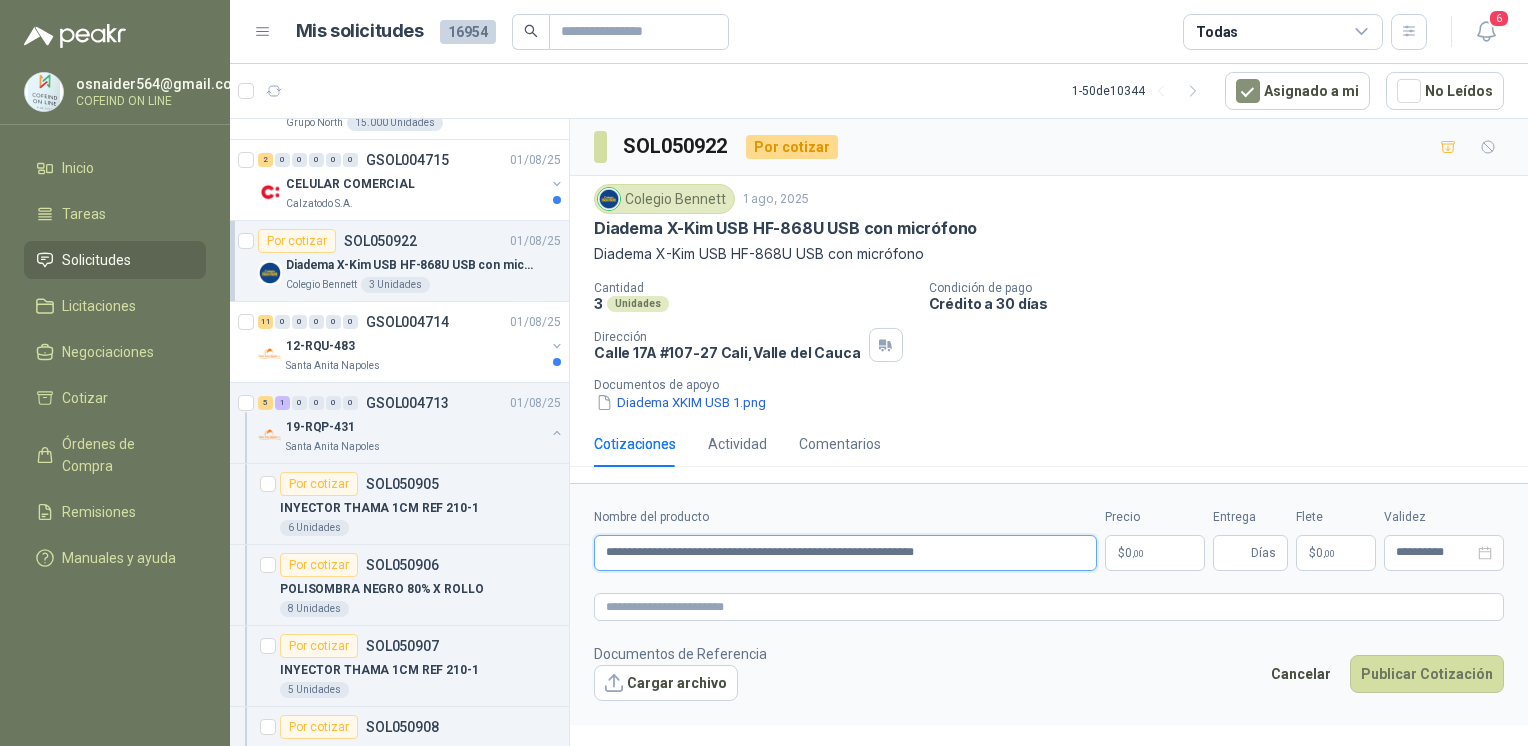 type on "**********" 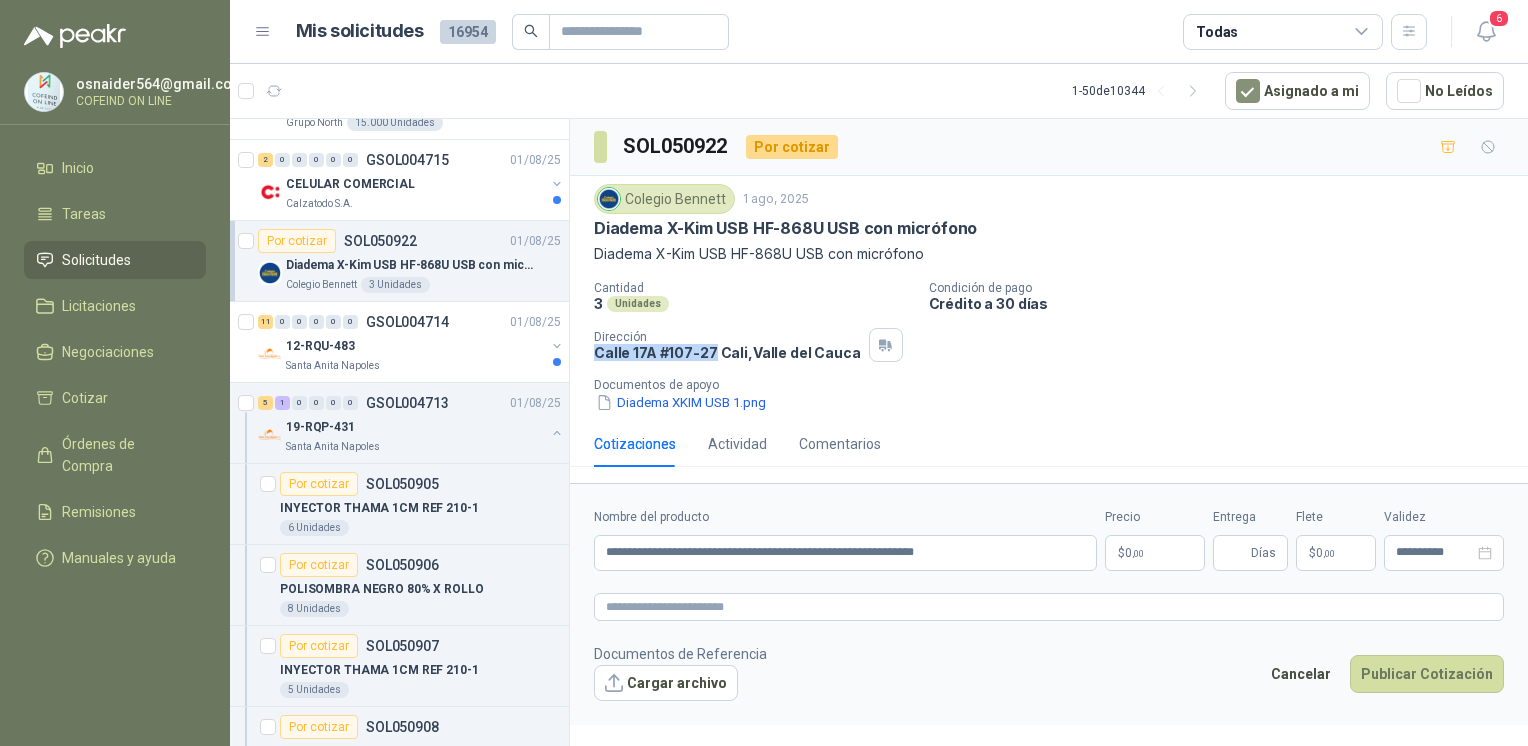 drag, startPoint x: 588, startPoint y: 354, endPoint x: 708, endPoint y: 347, distance: 120.203995 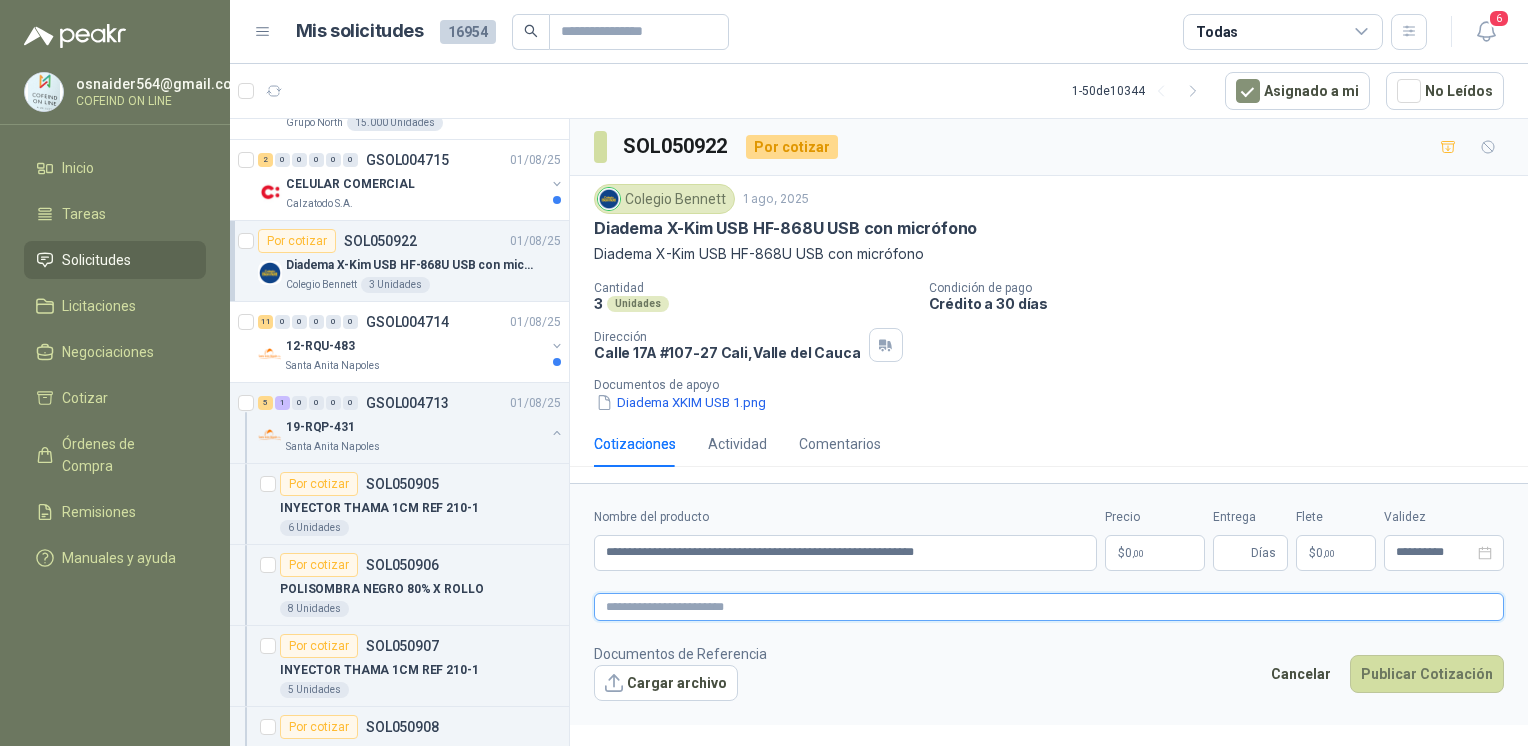 click at bounding box center (1049, 607) 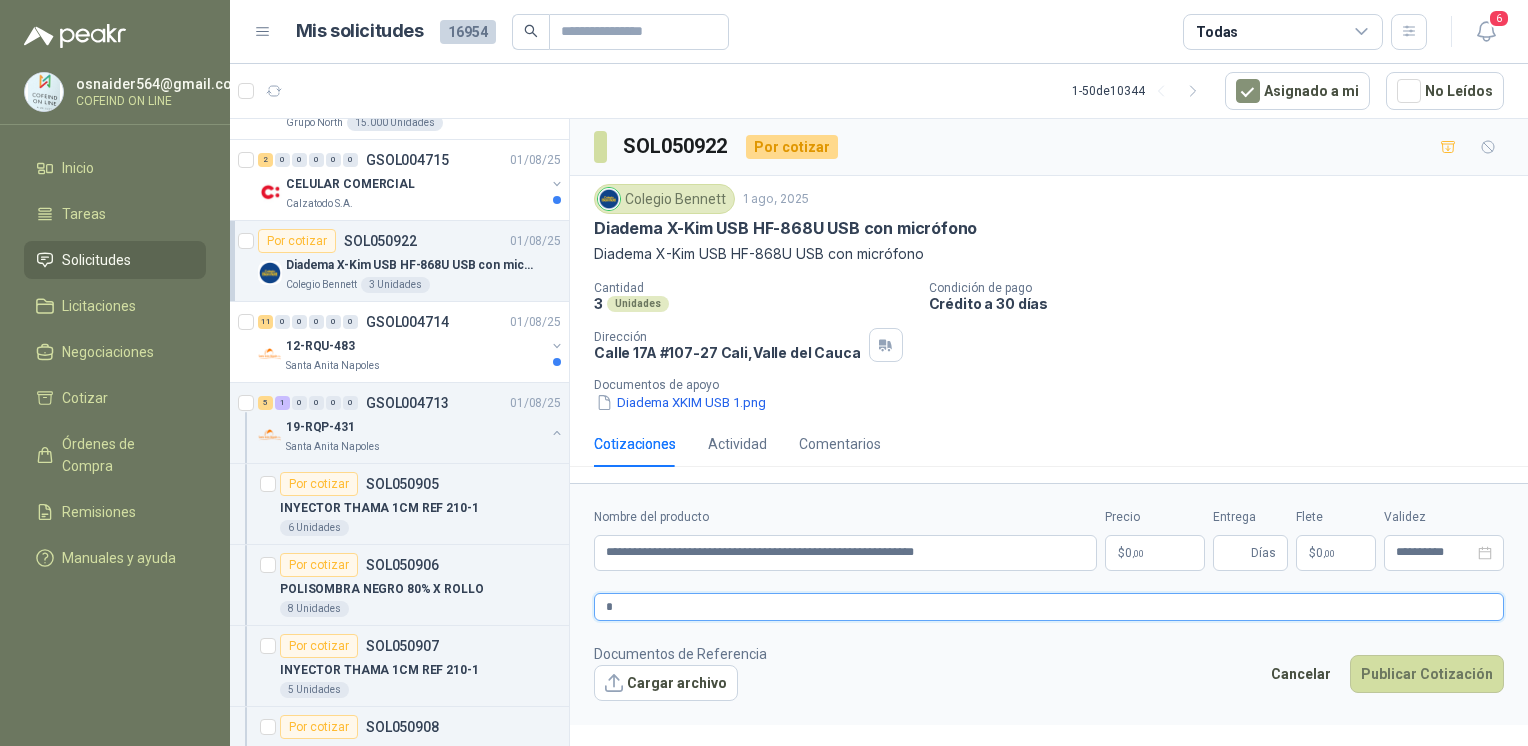 type 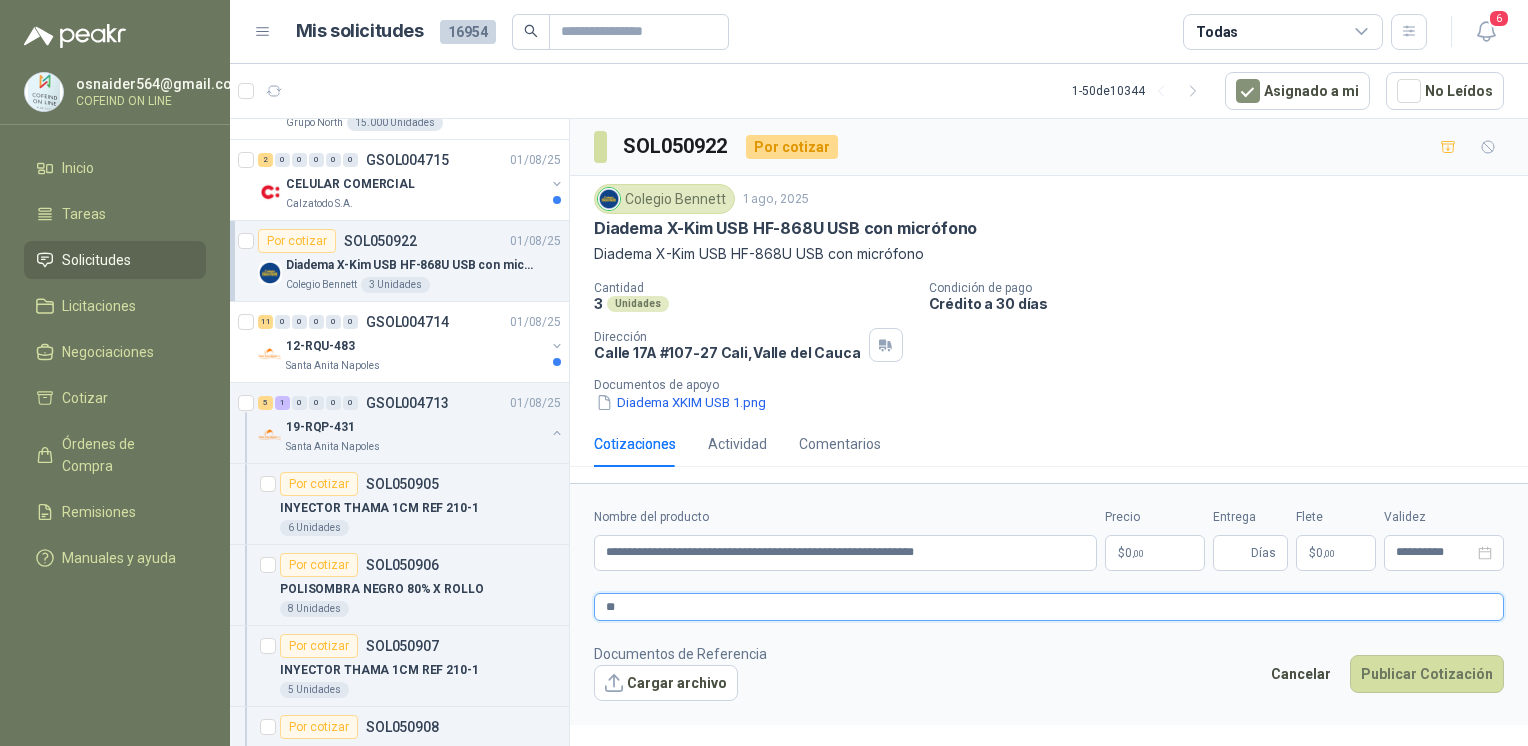 type 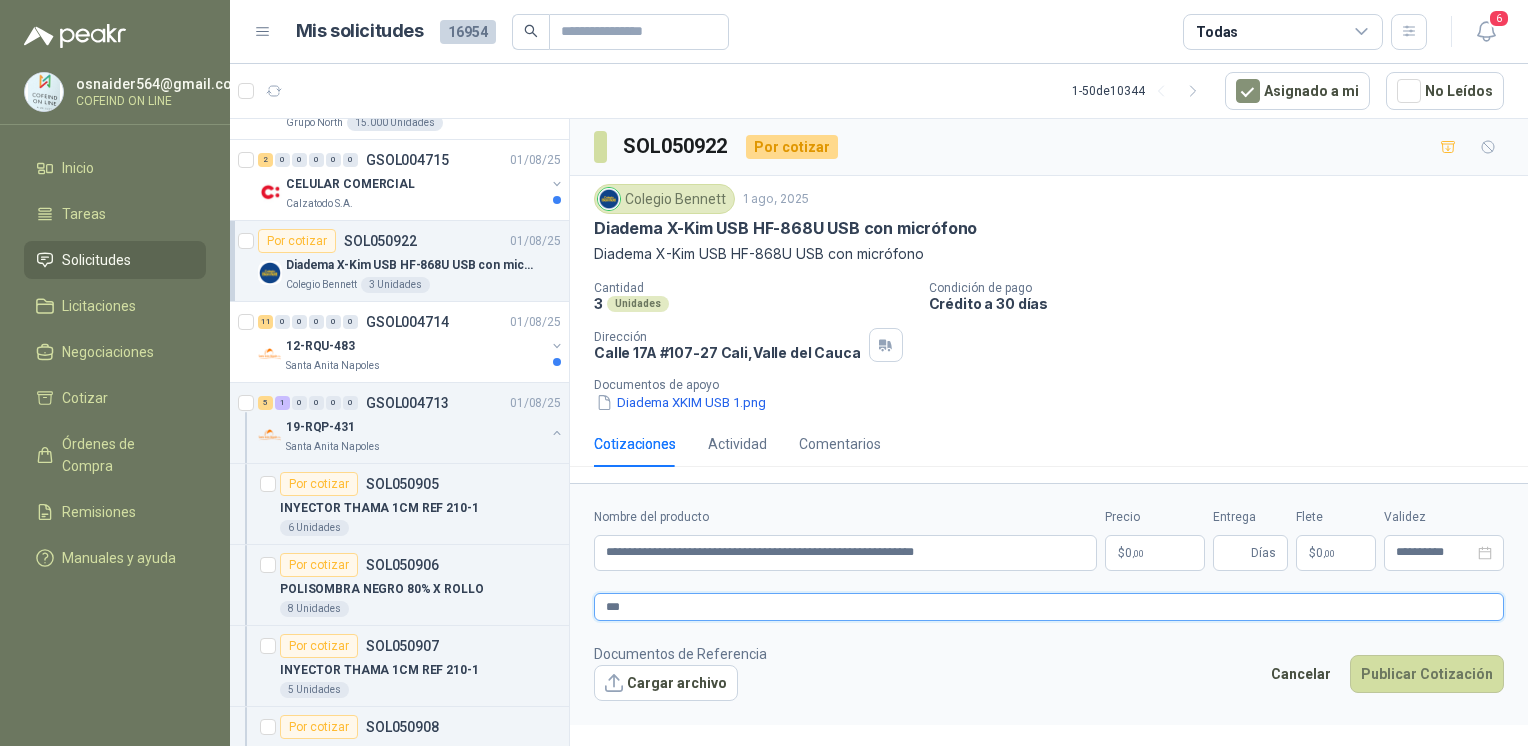 type 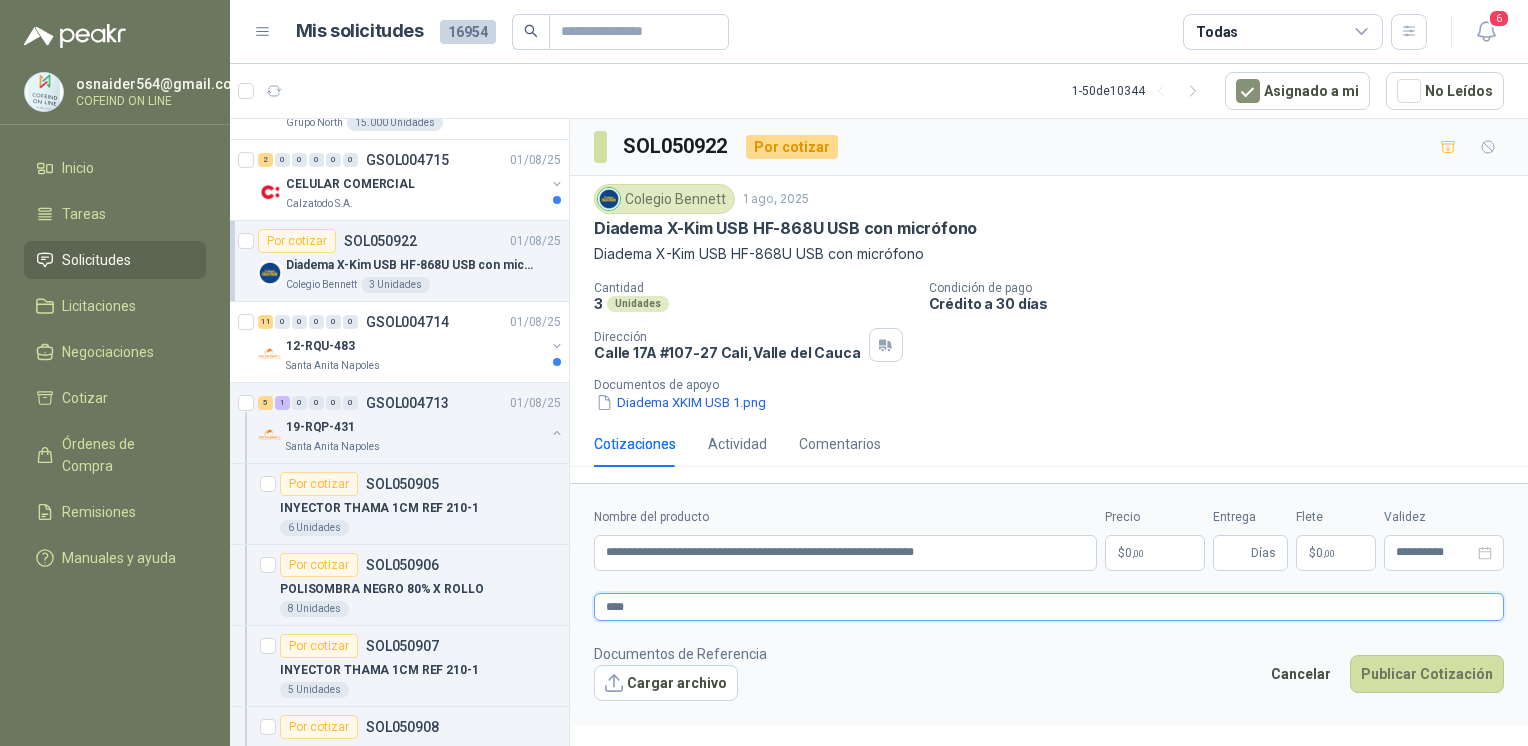 type 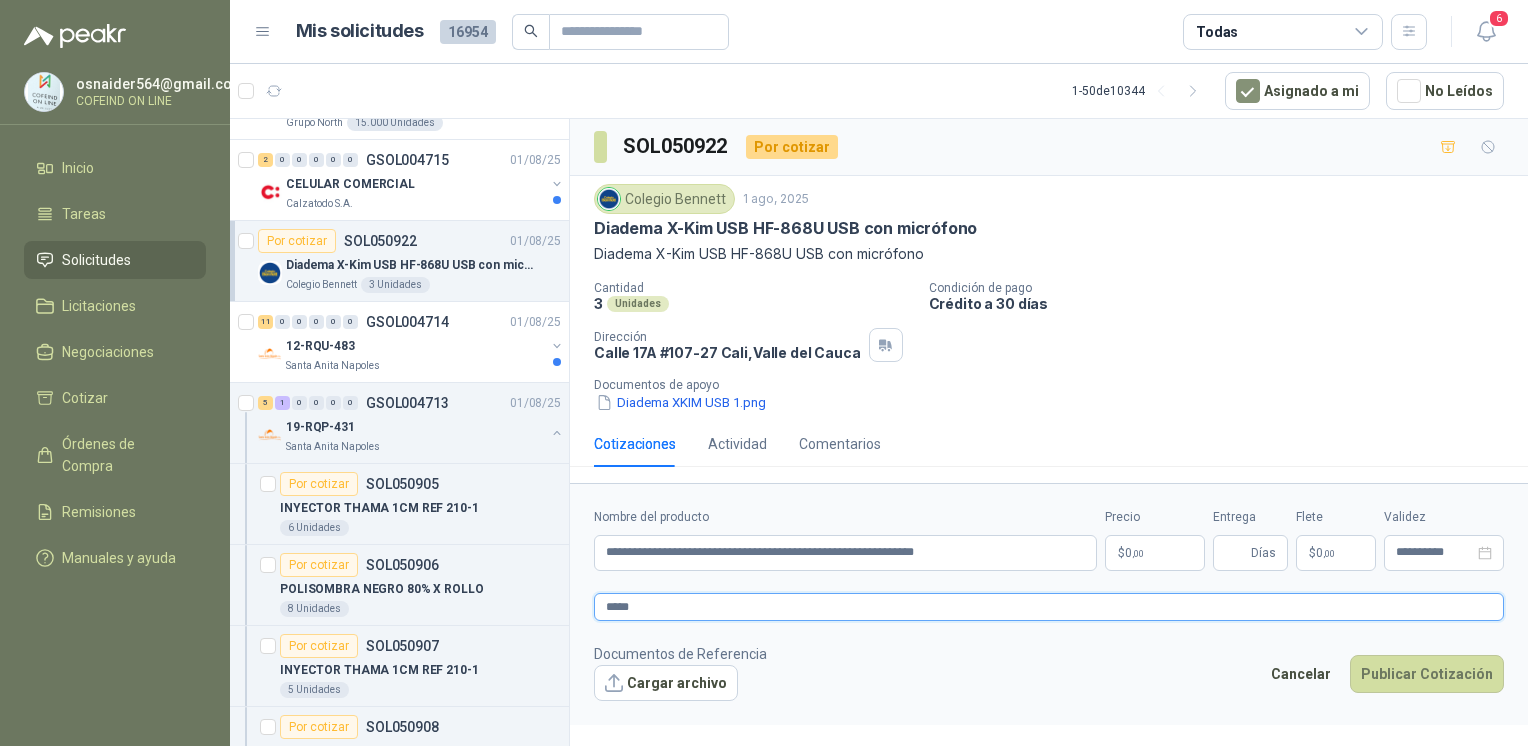 type 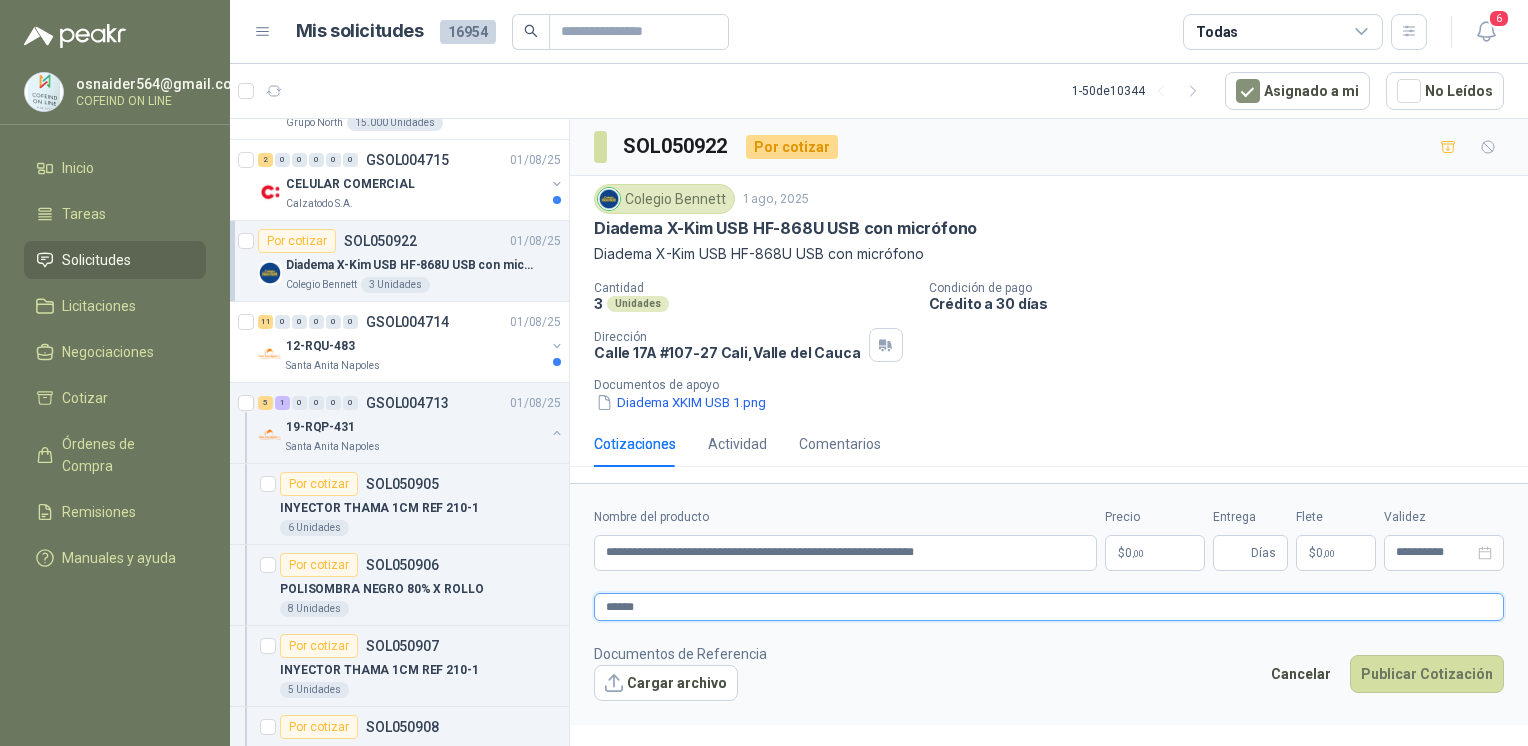 type 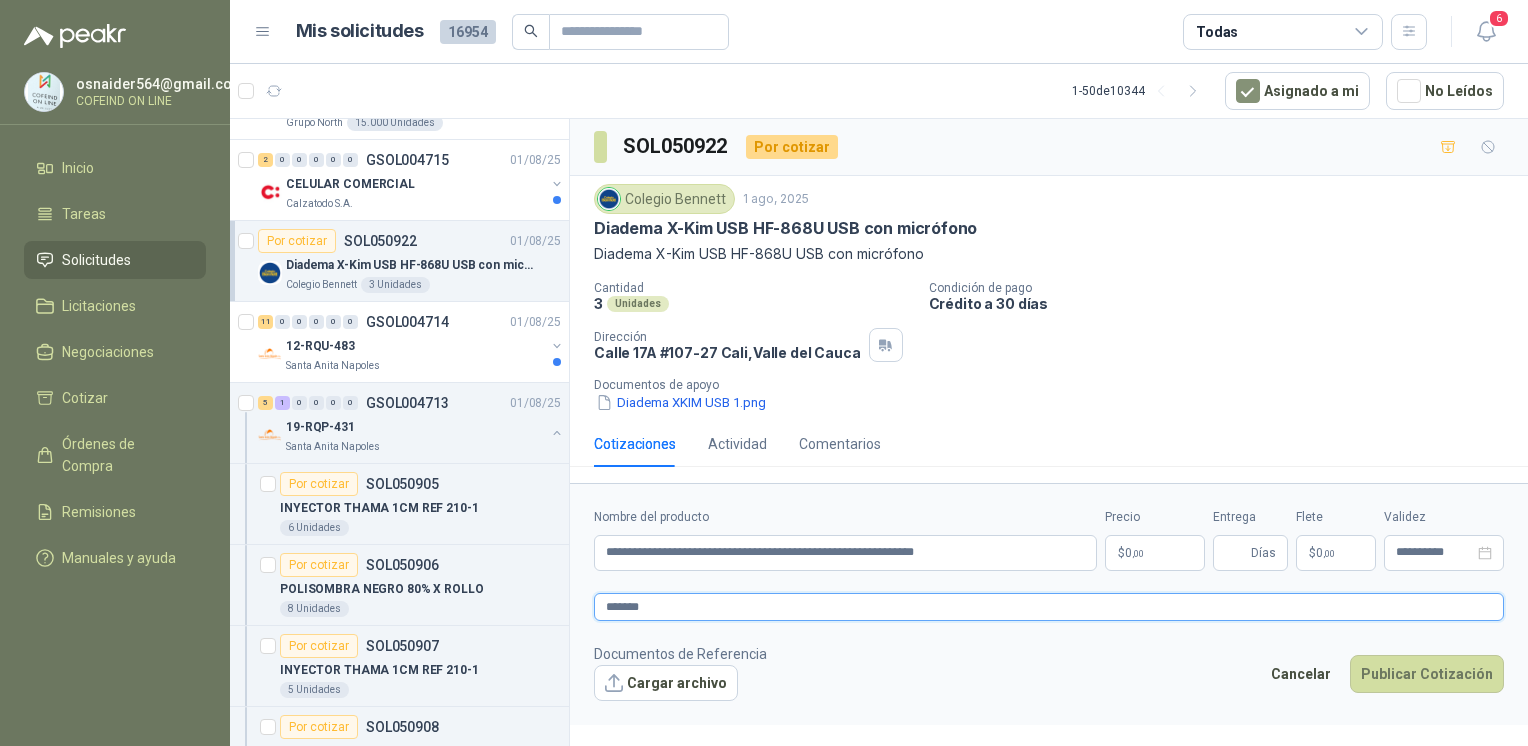 type 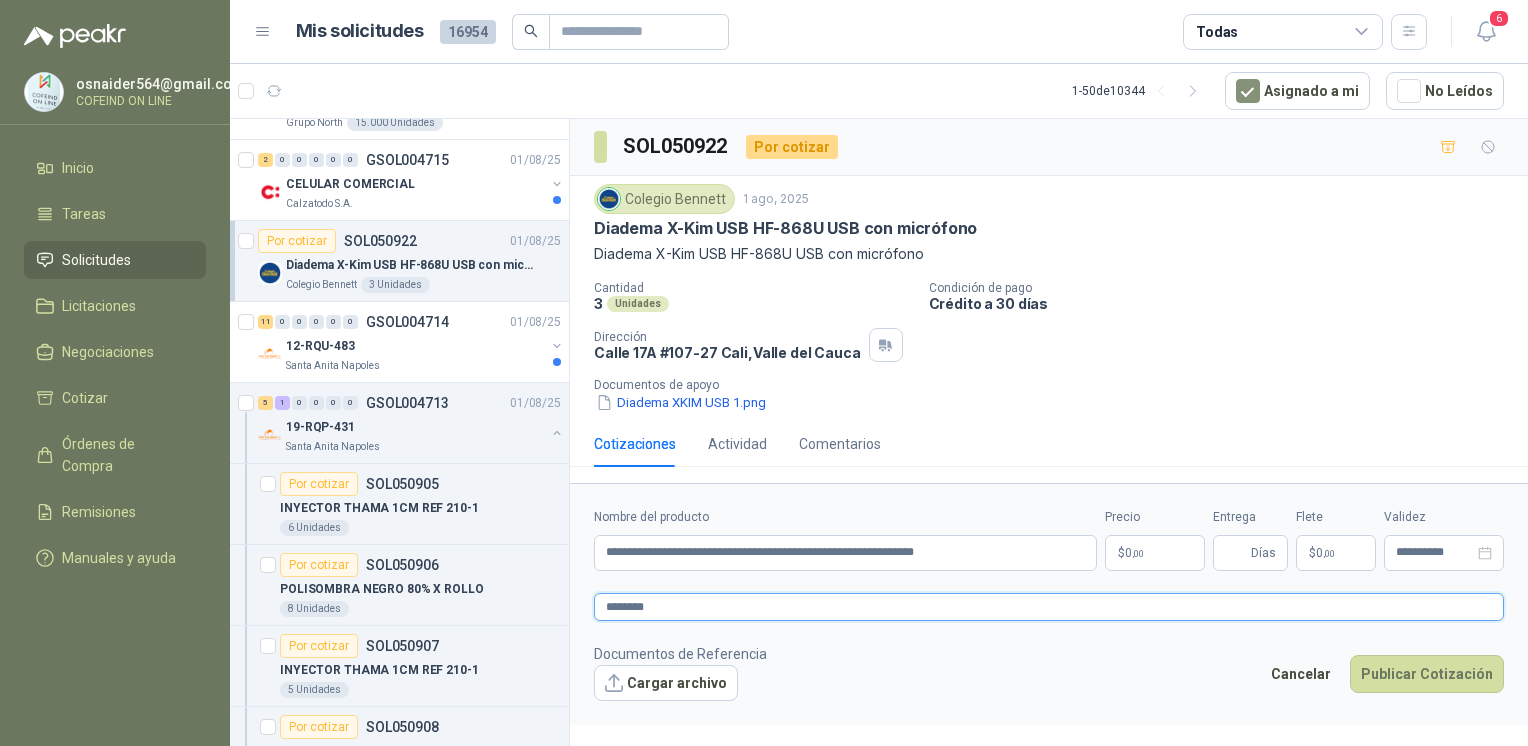type 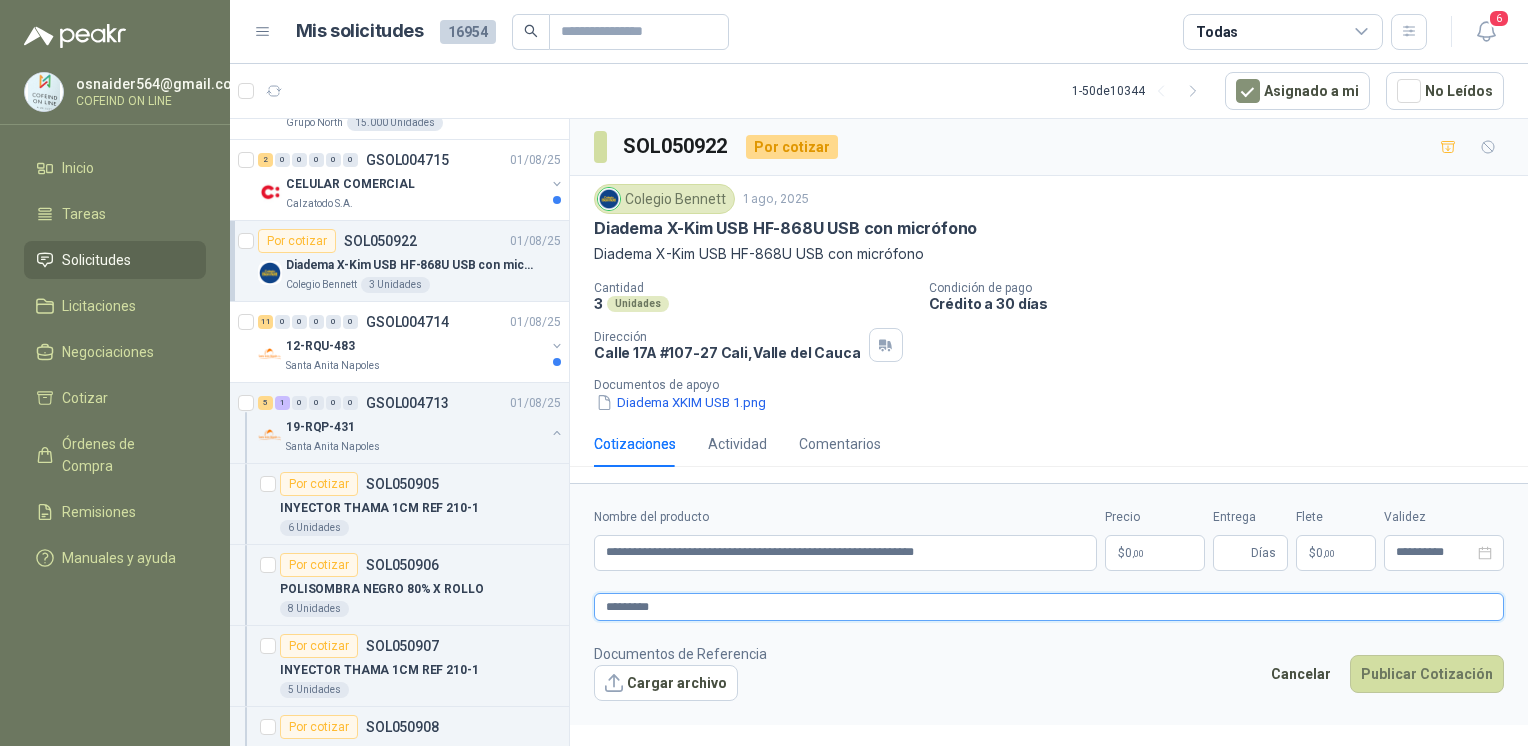 type 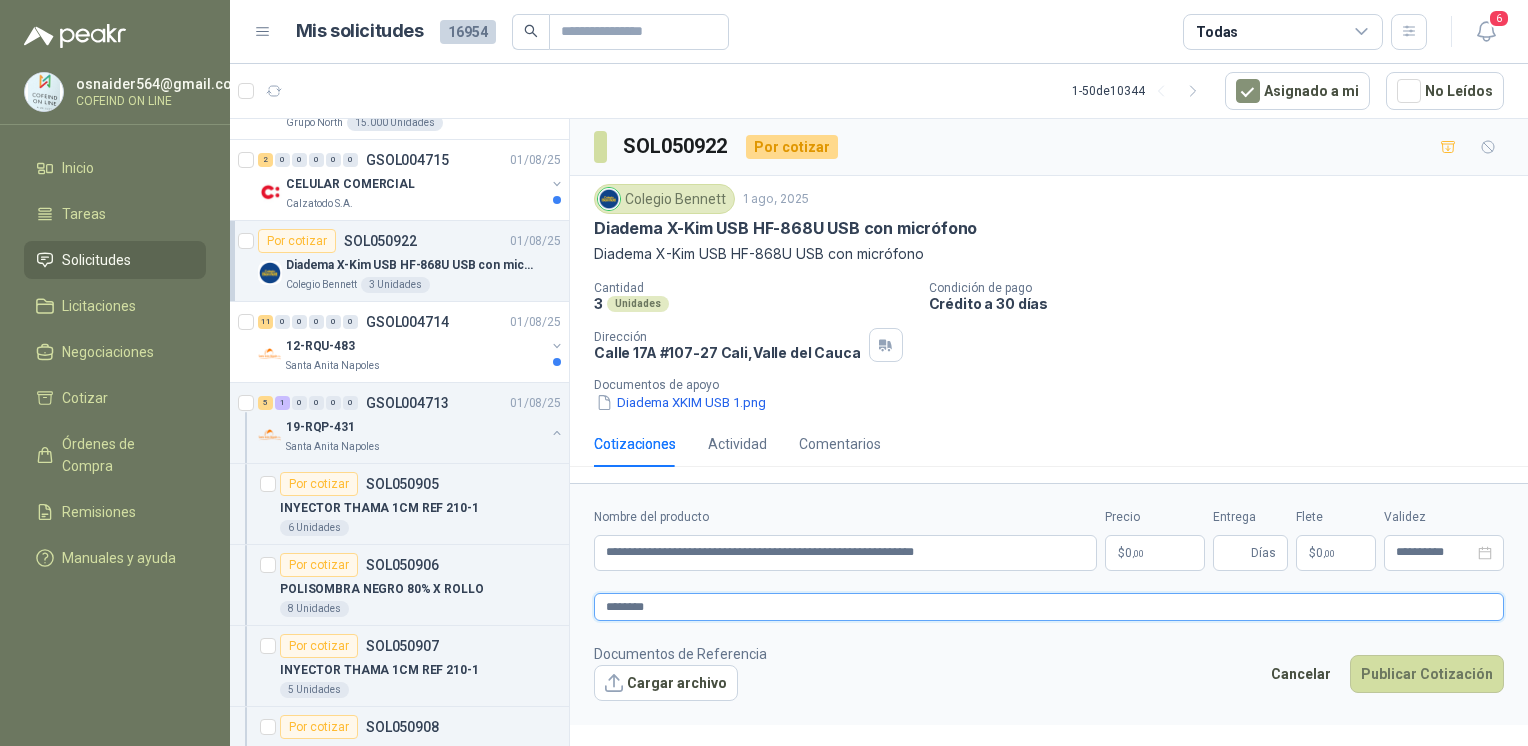 type 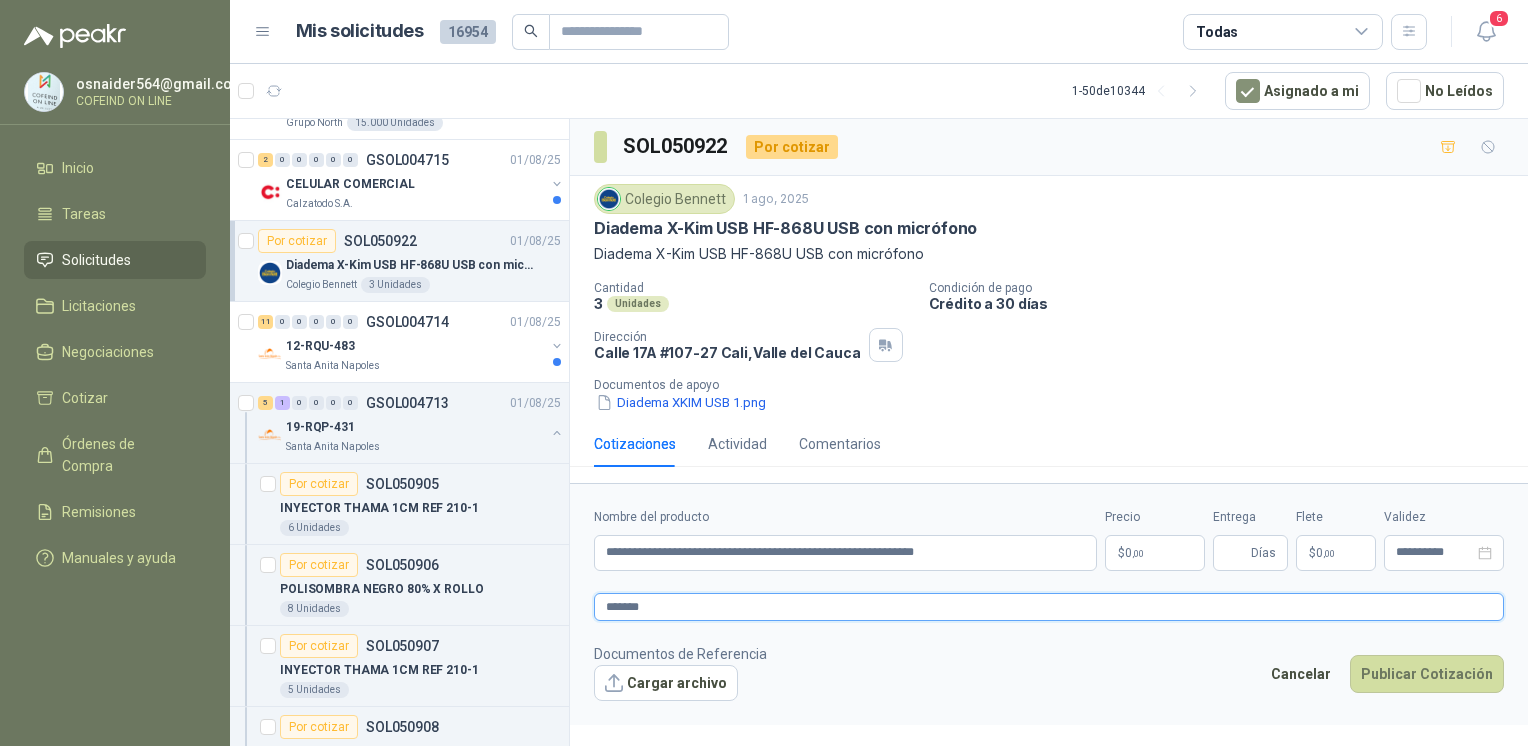 type 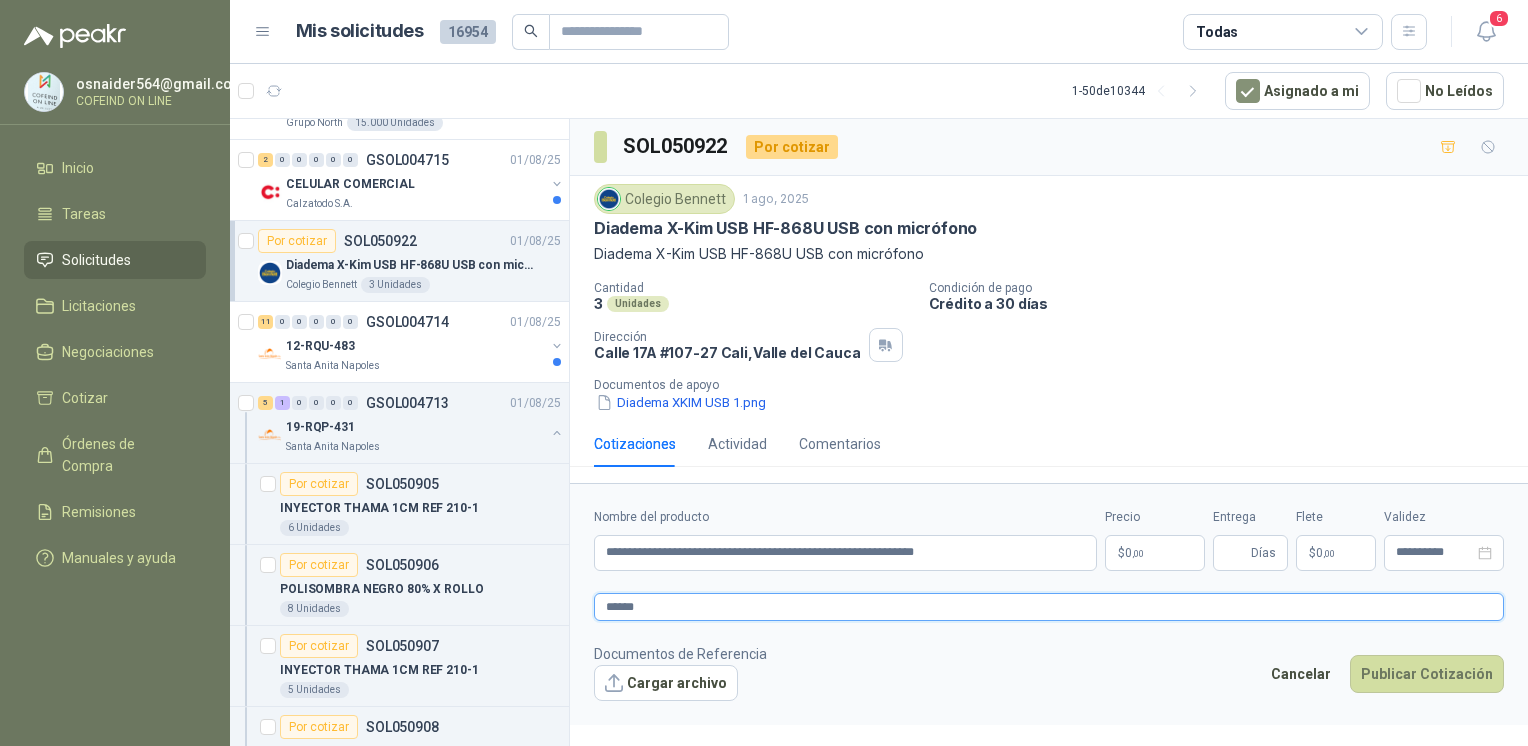 type 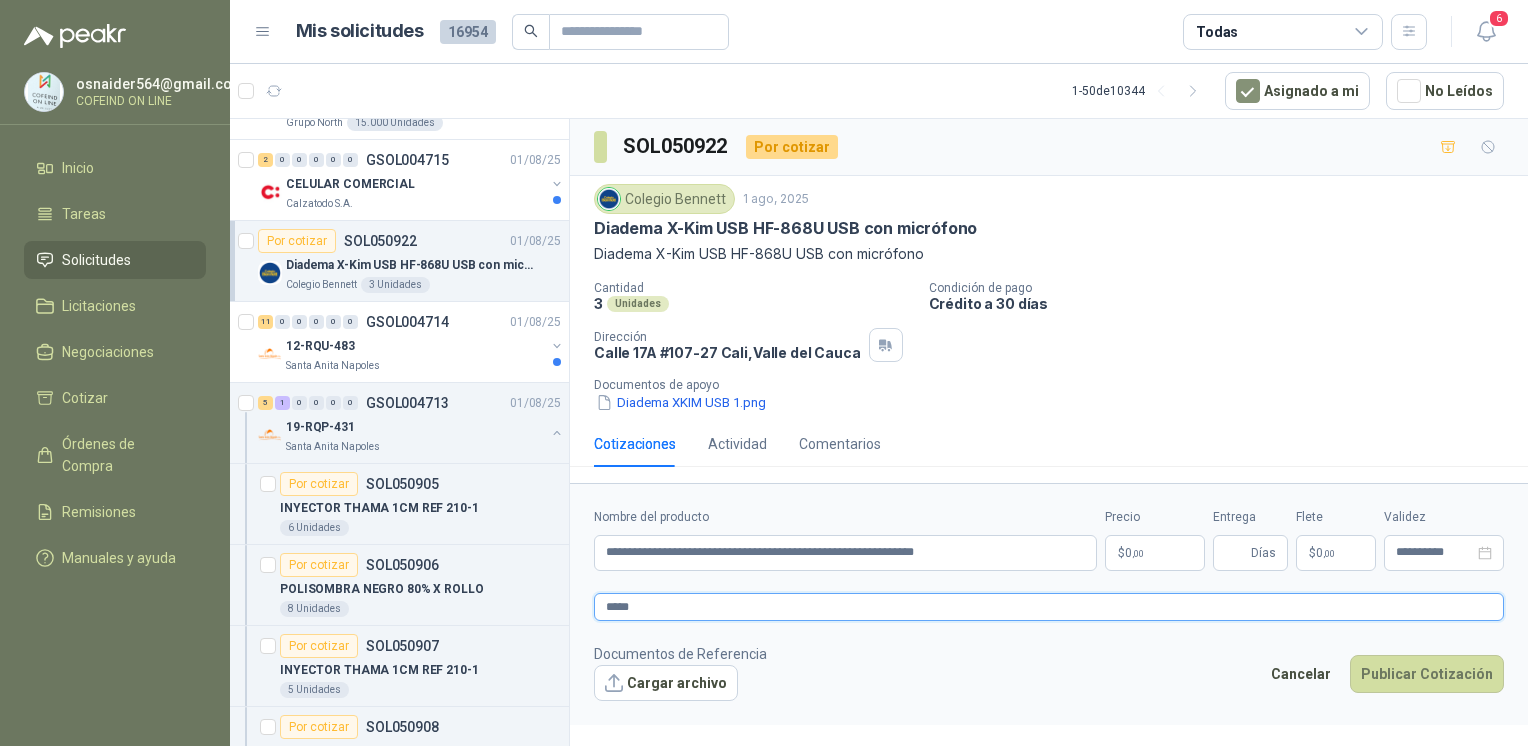 type 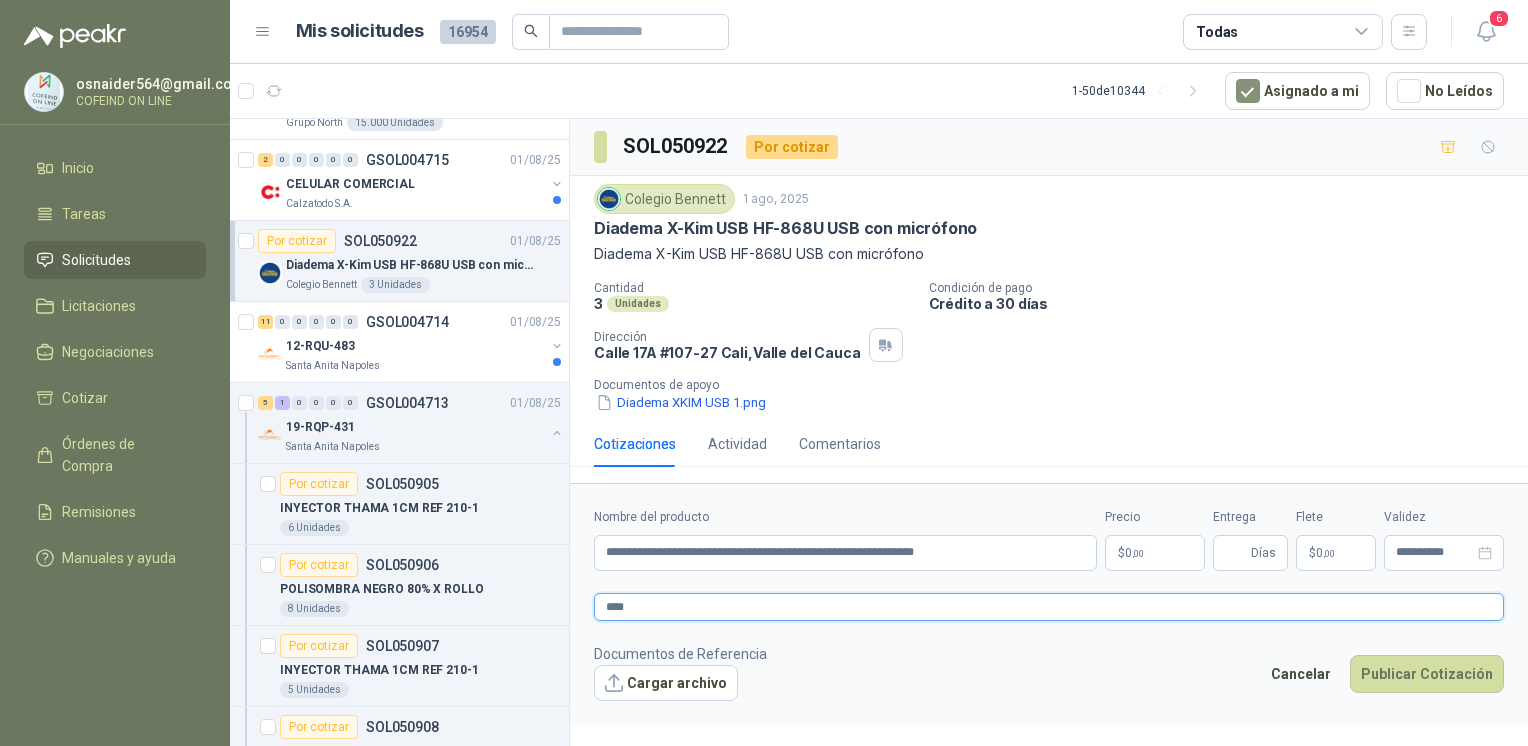 type 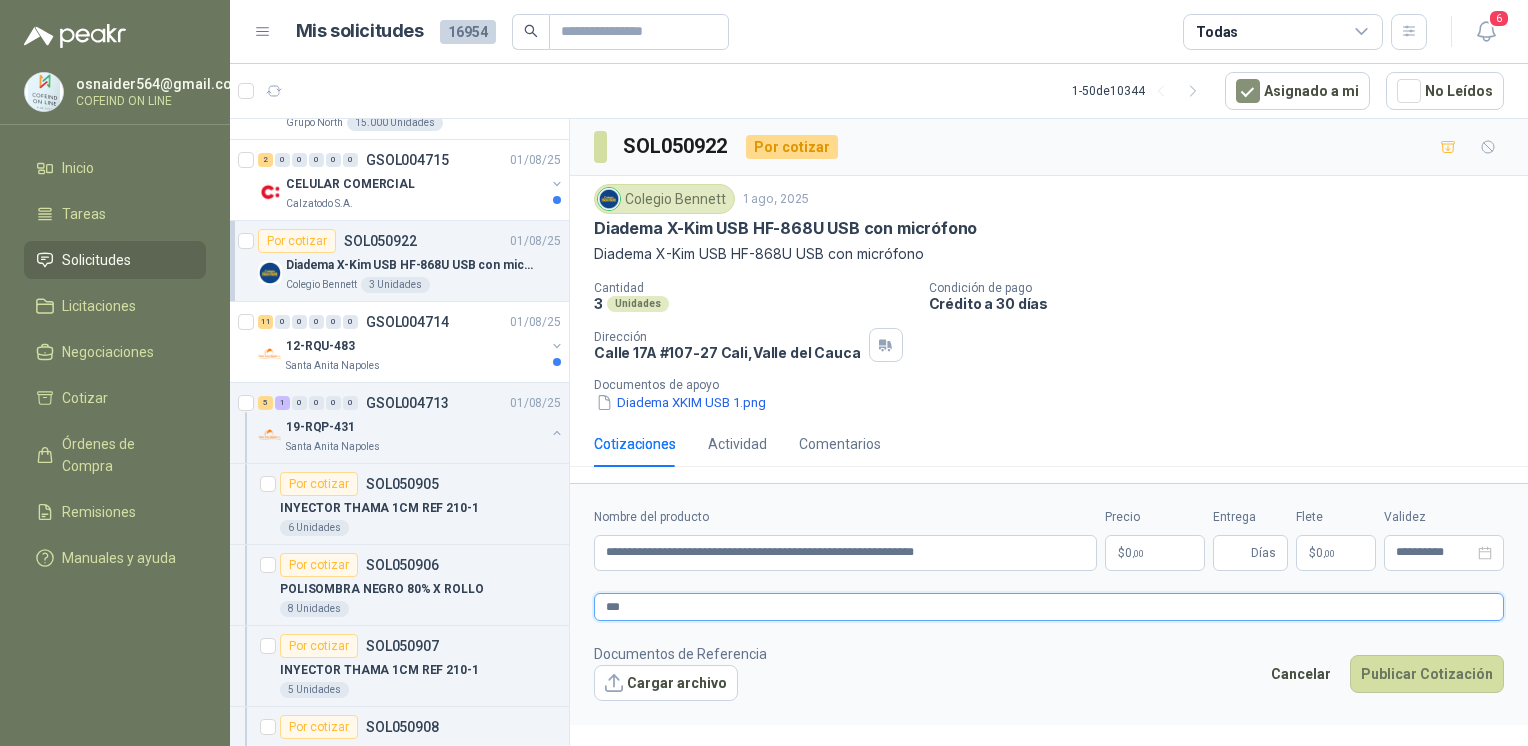type 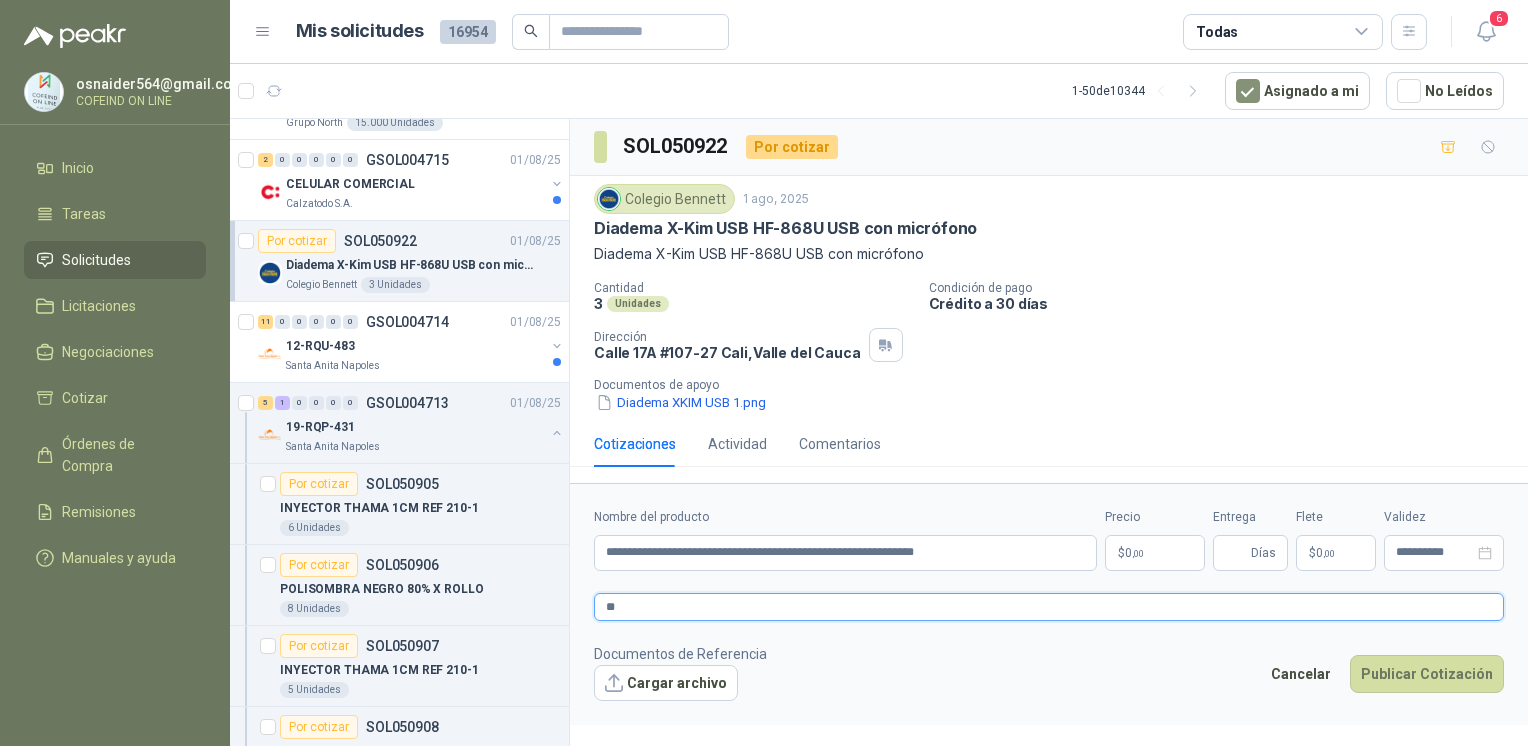 type 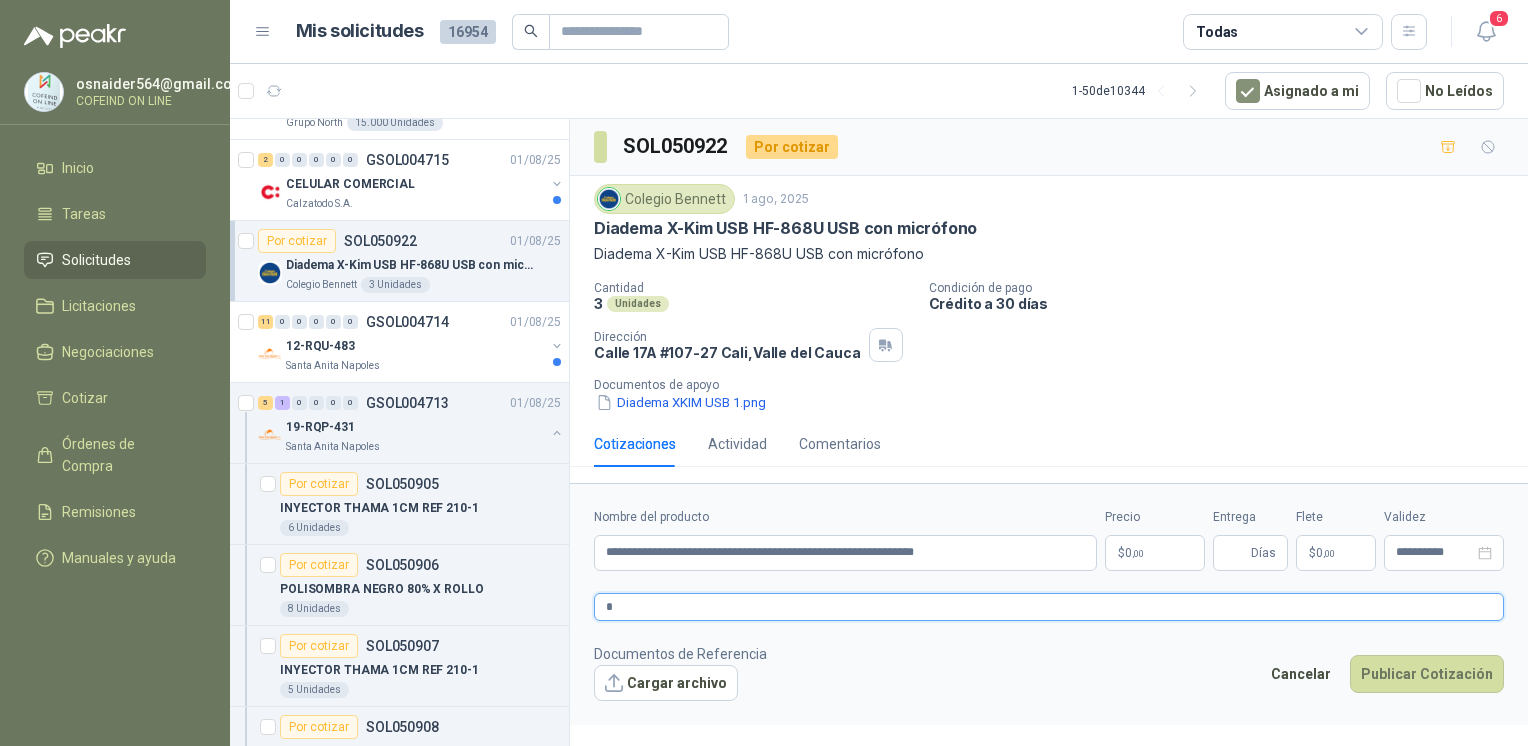type 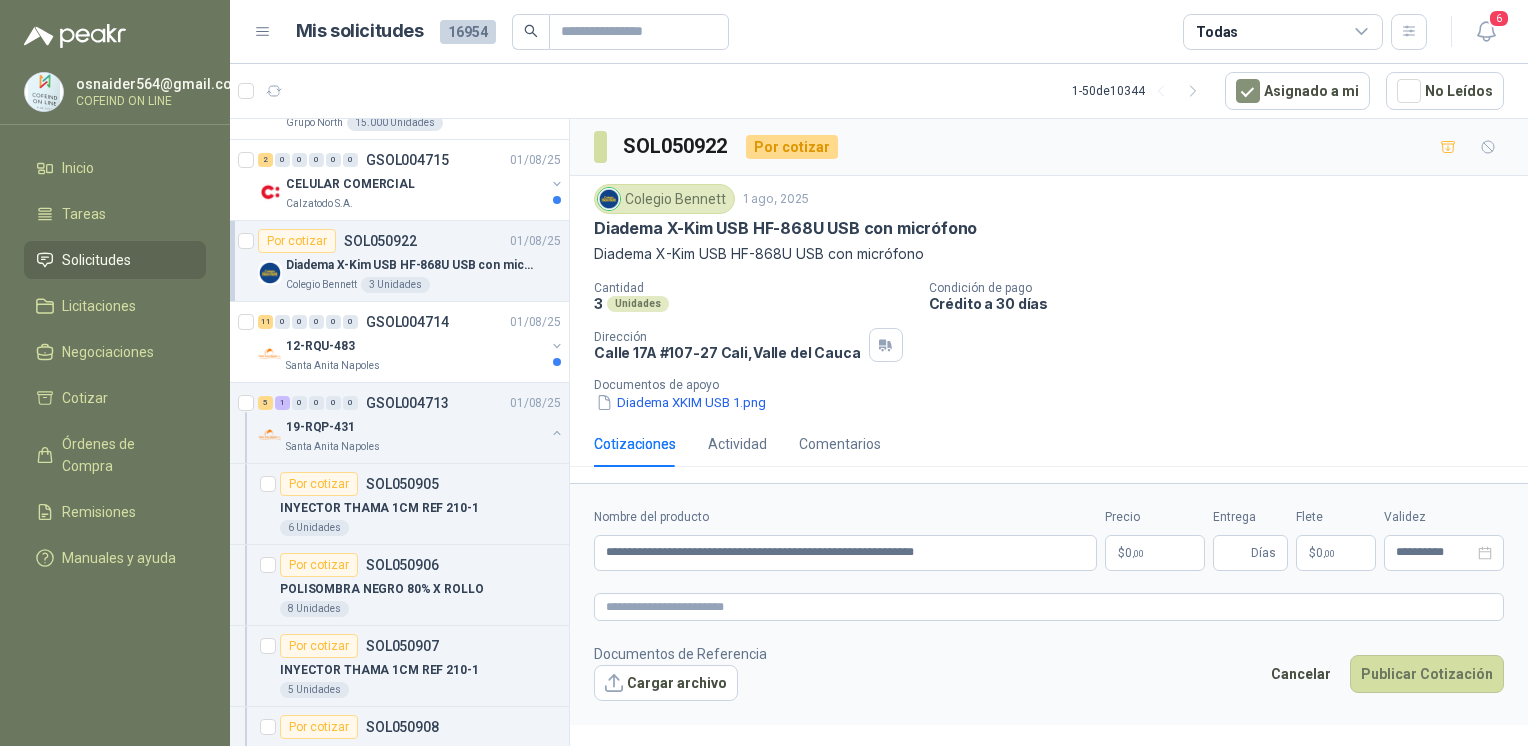 click on "Cargar archivo" at bounding box center [666, 683] 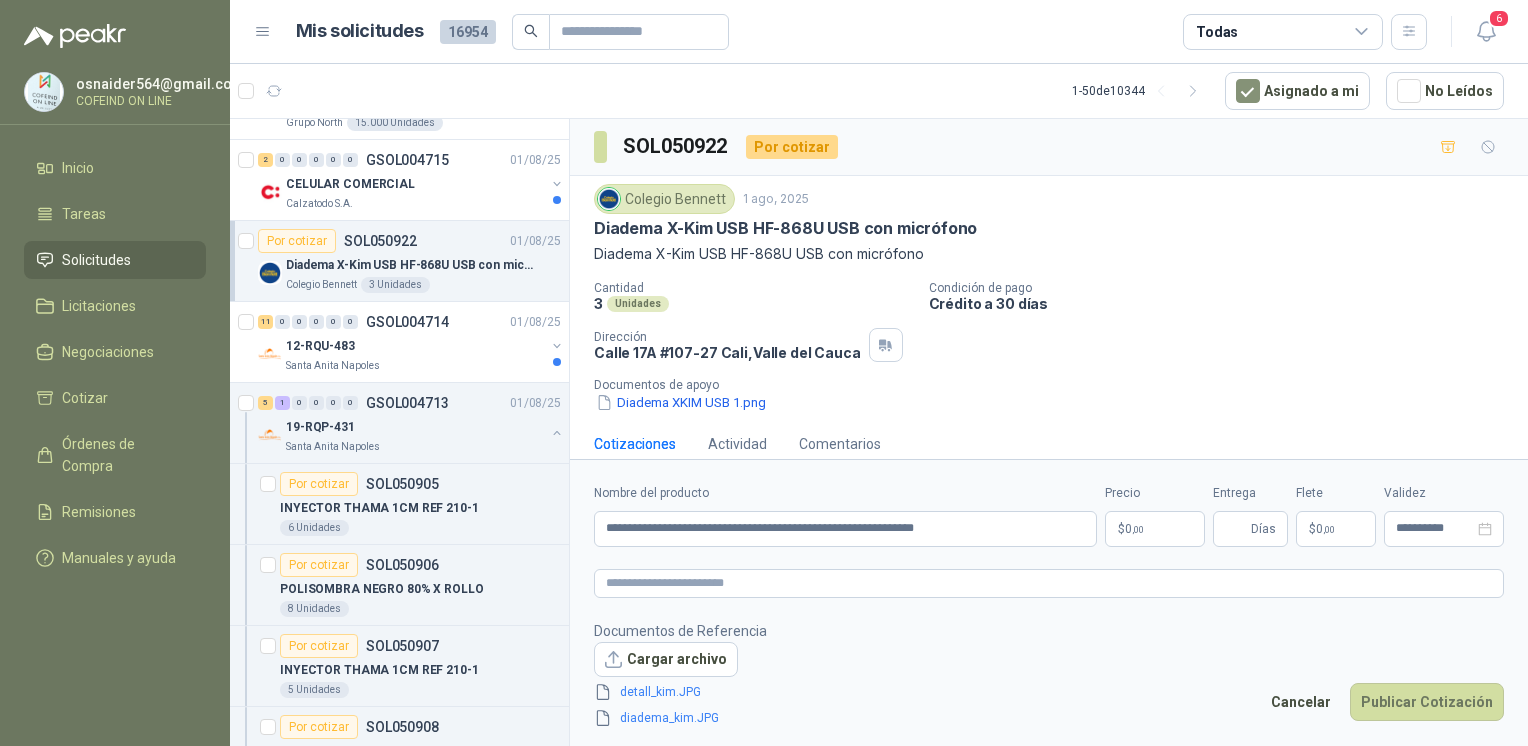 click on "0 ,00" at bounding box center [1134, 529] 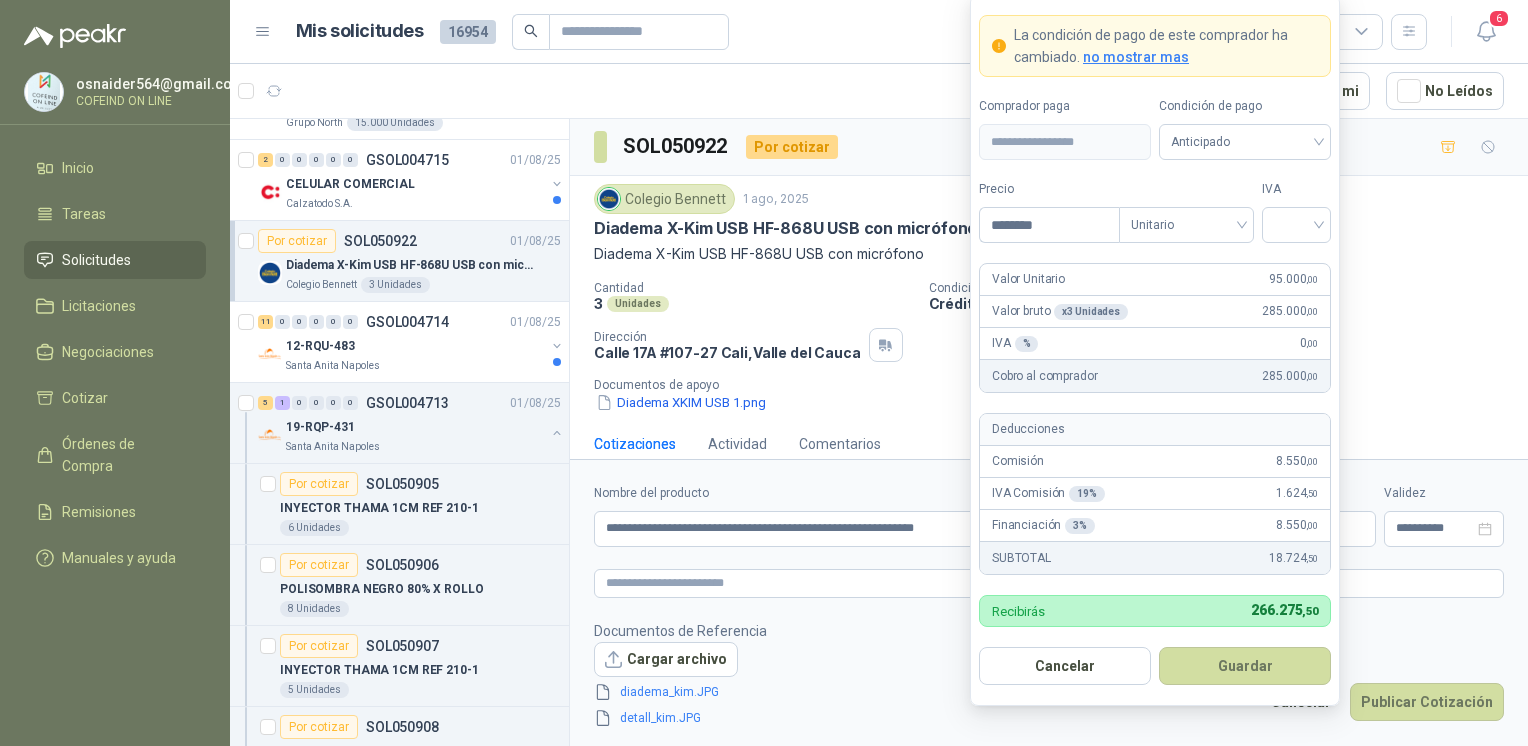 type on "********" 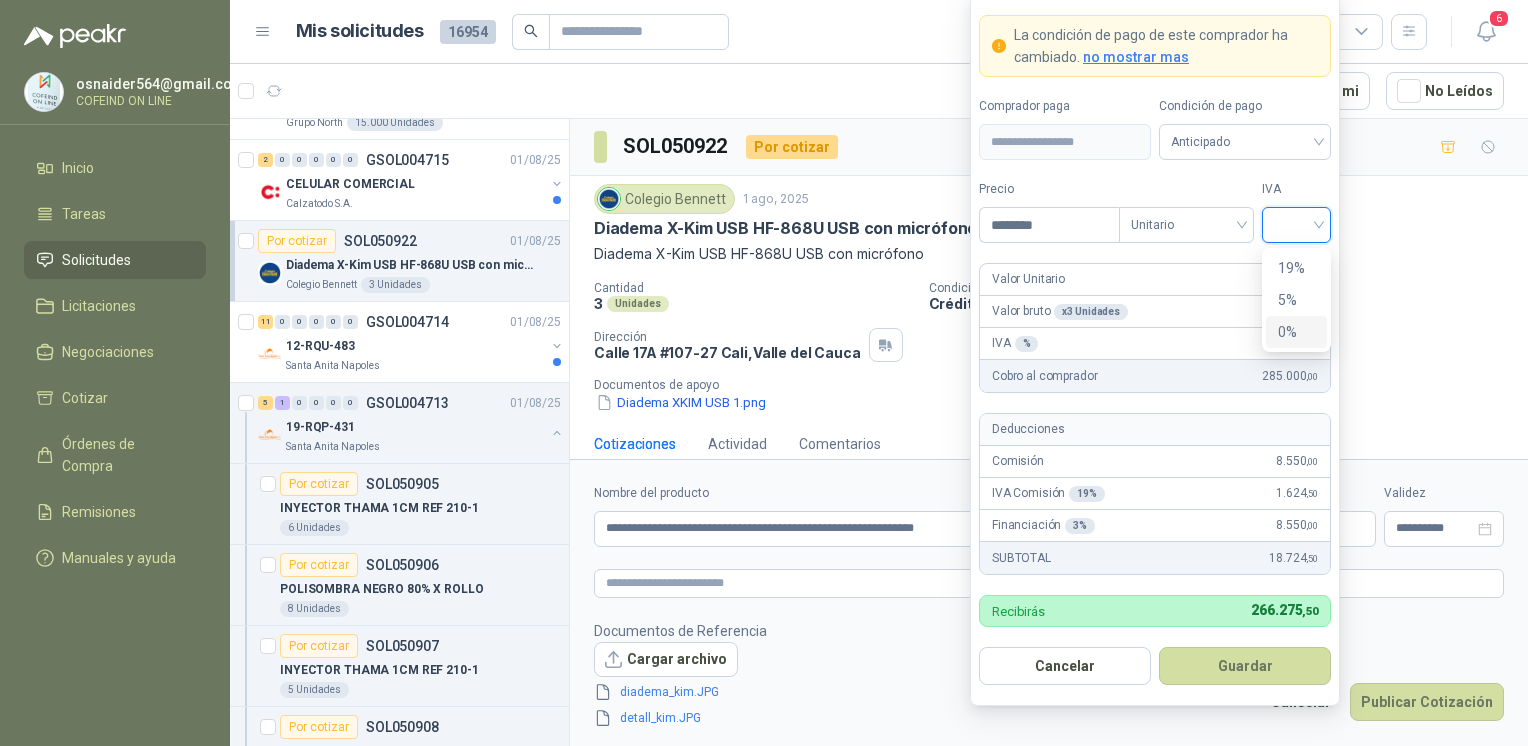 click on "0%" at bounding box center (1296, 332) 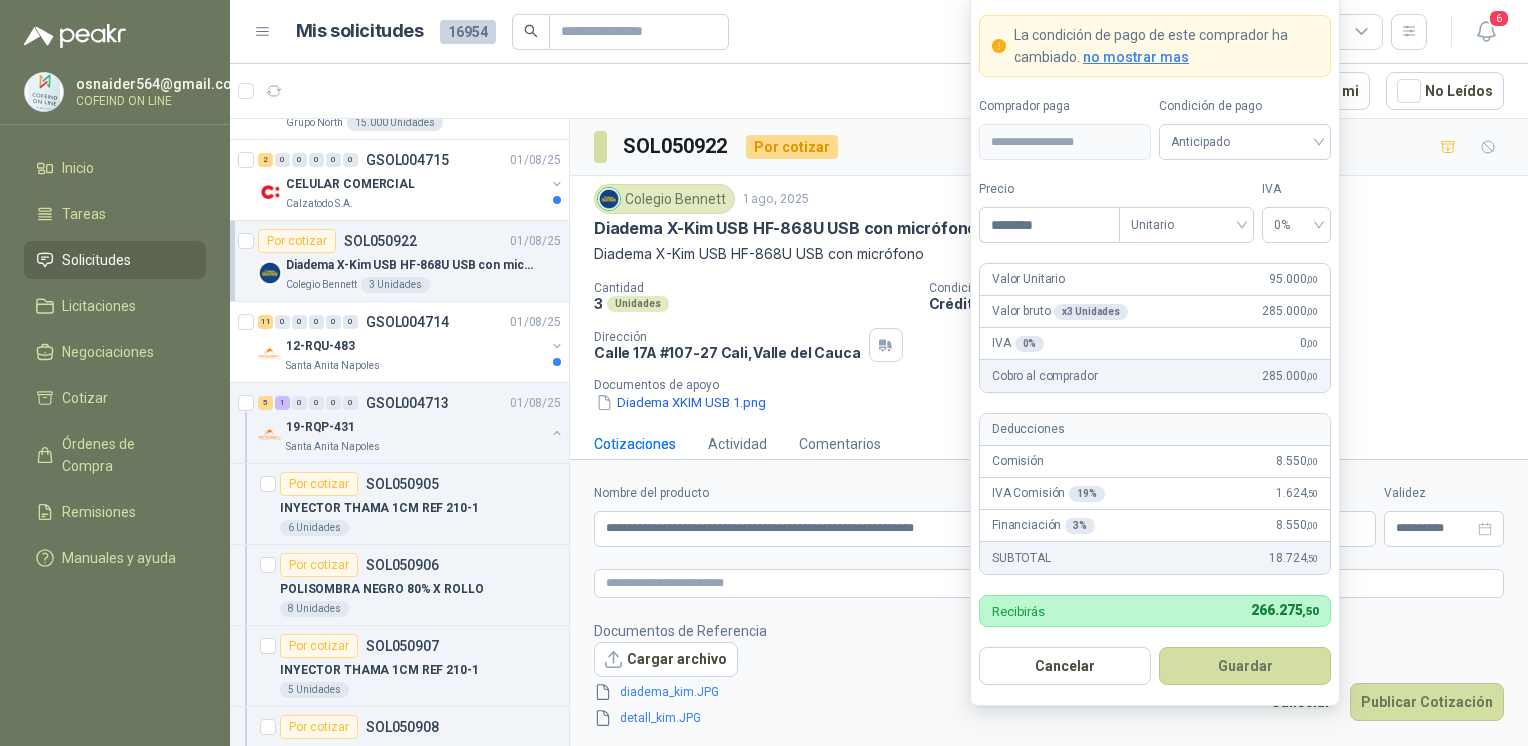 click on "Guardar" at bounding box center (1245, 666) 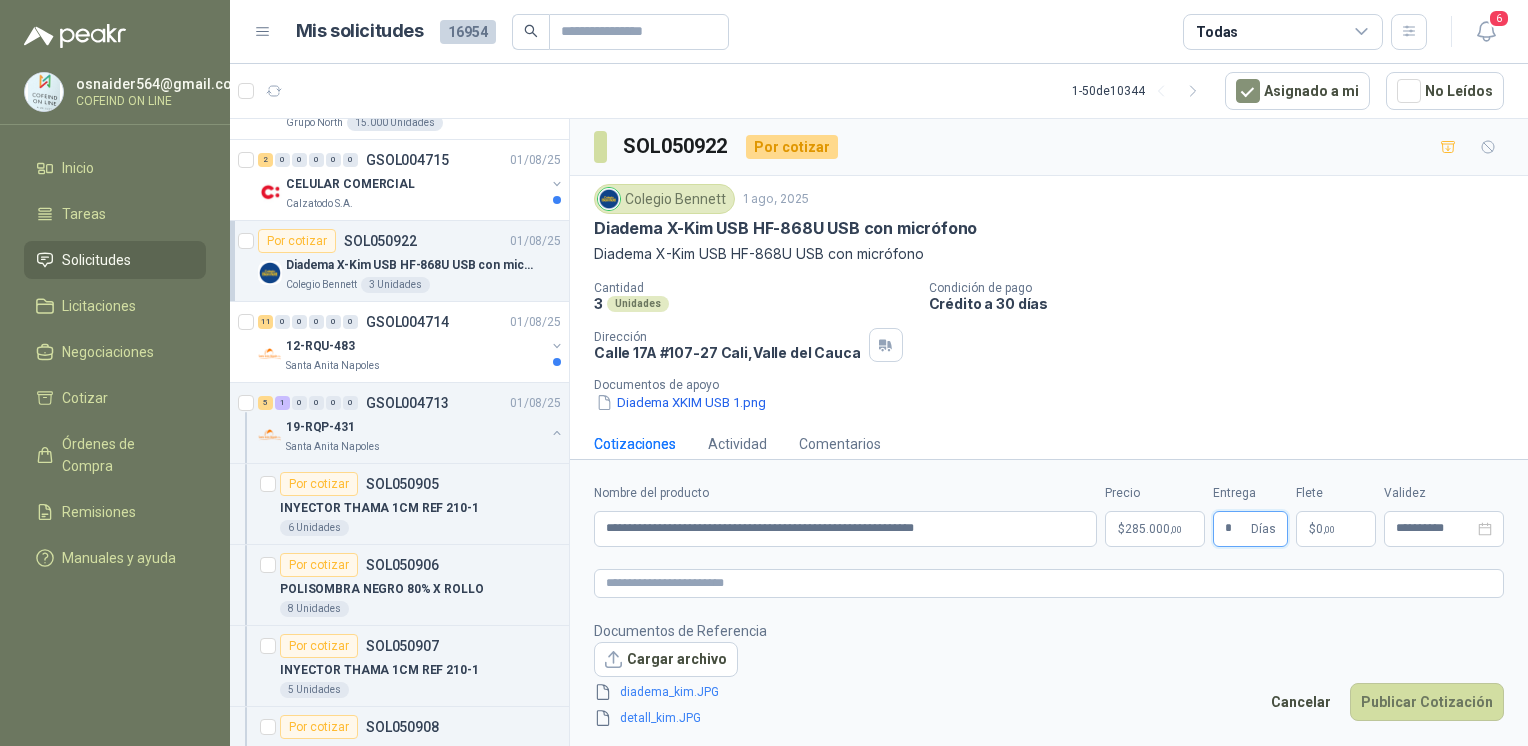type on "*" 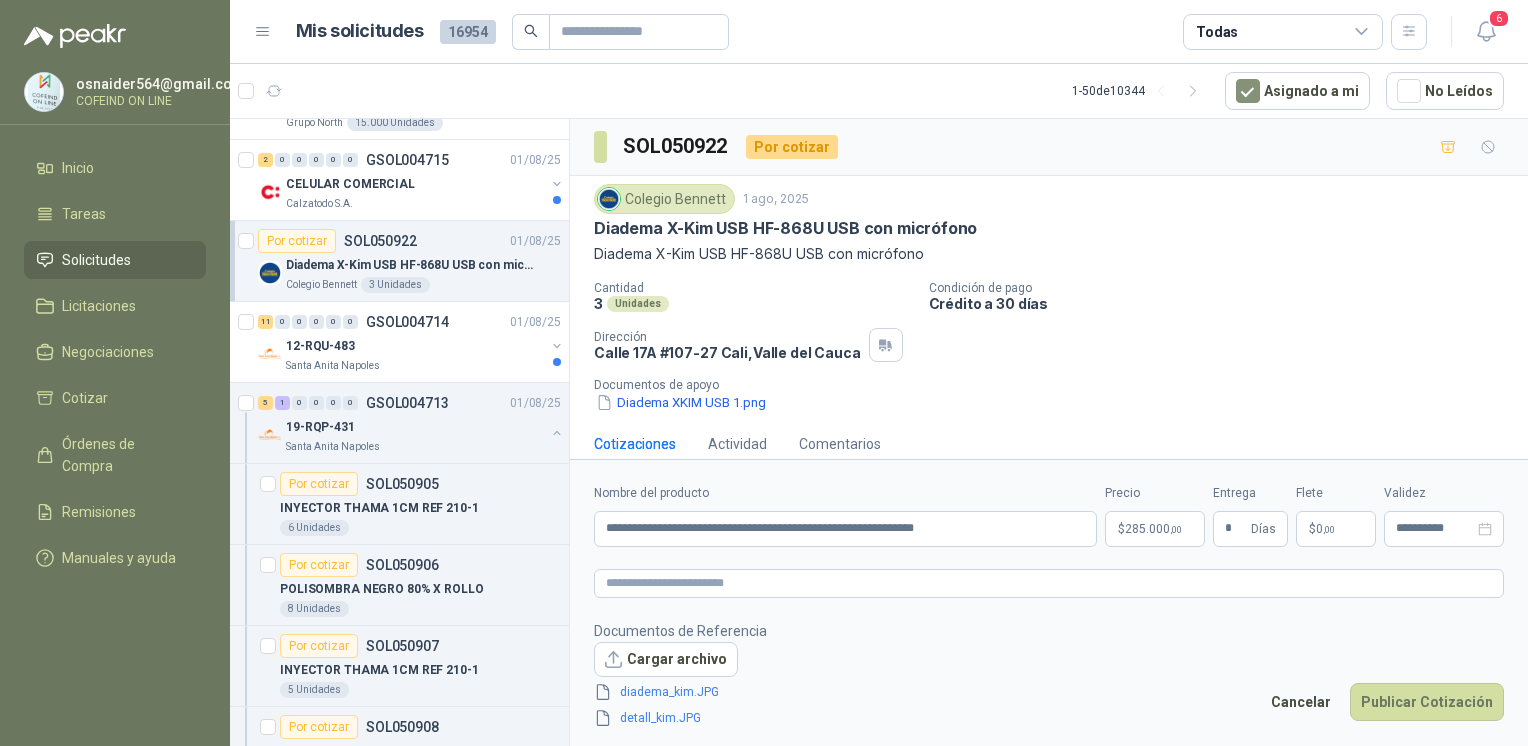 click on "Publicar Cotización" at bounding box center [1427, 702] 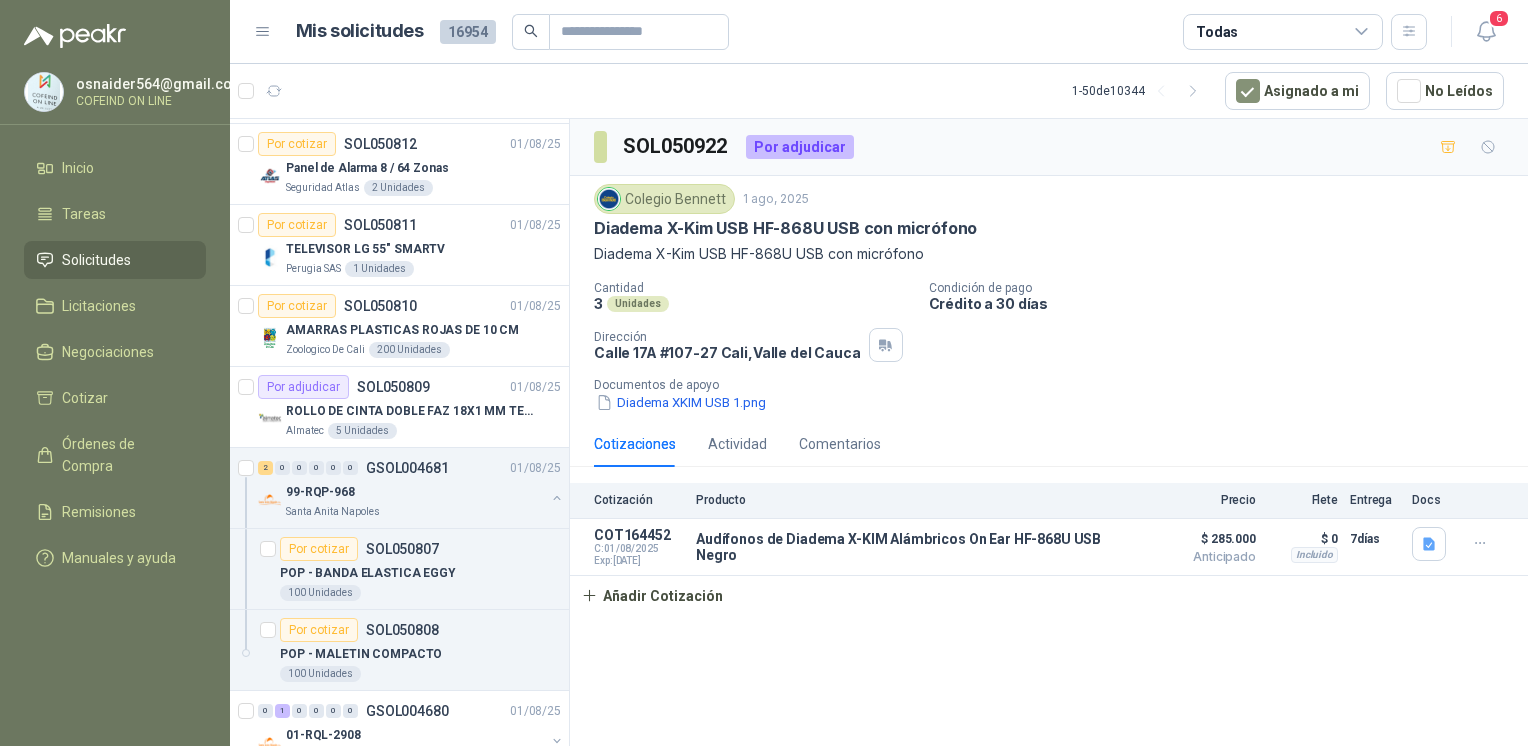 scroll, scrollTop: 3806, scrollLeft: 0, axis: vertical 